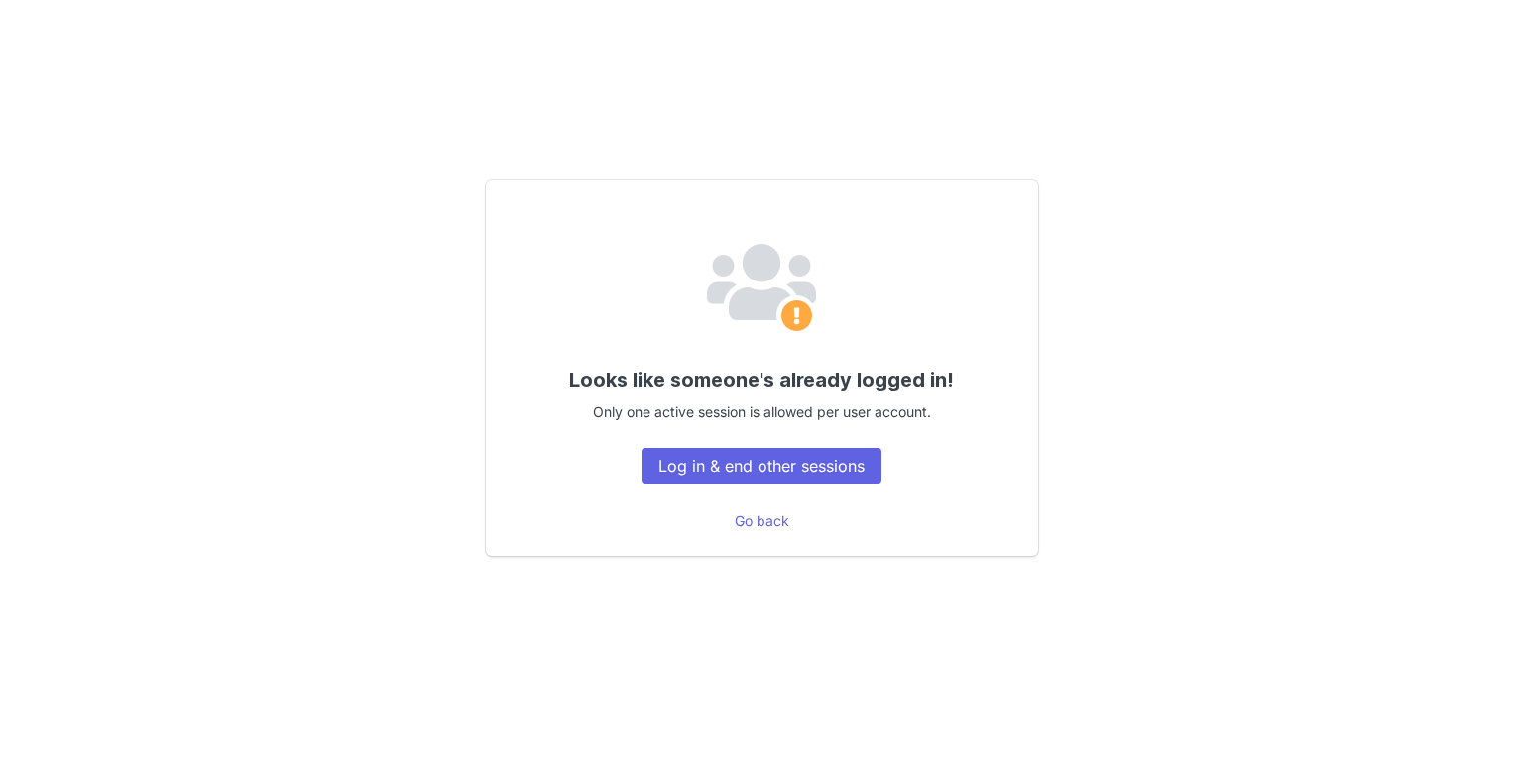scroll, scrollTop: 0, scrollLeft: 0, axis: both 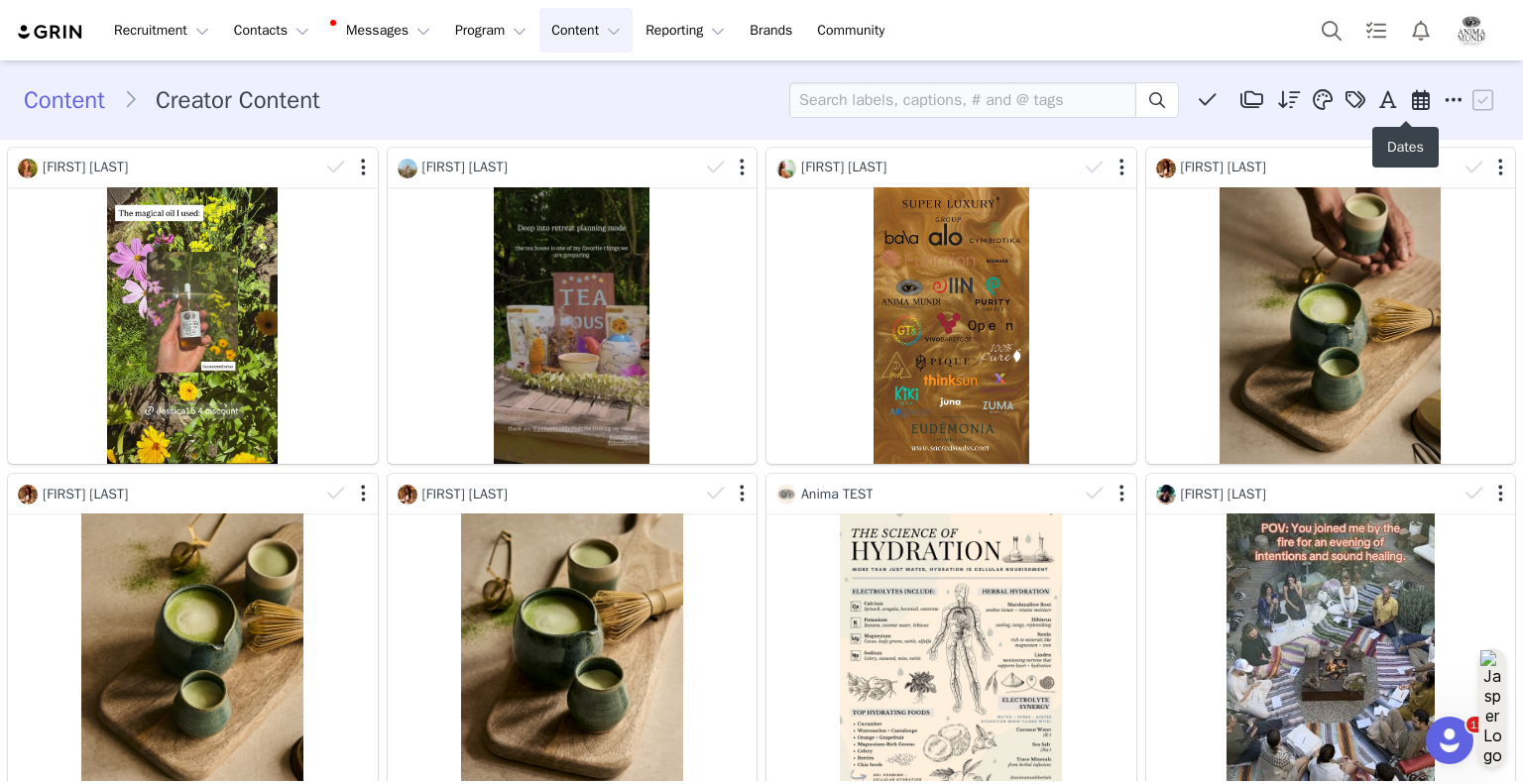 click at bounding box center [1421, 100] 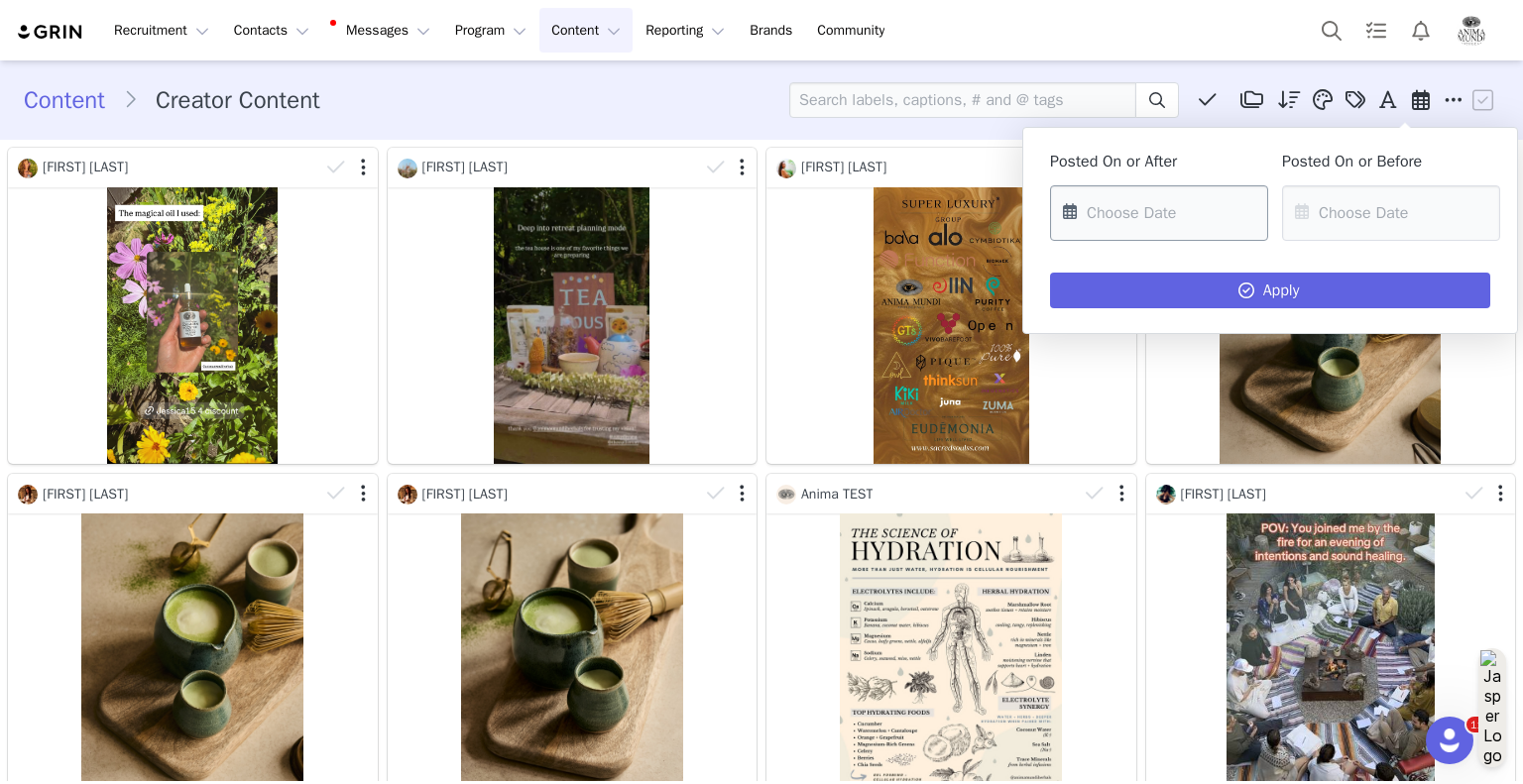 click at bounding box center (1159, 213) 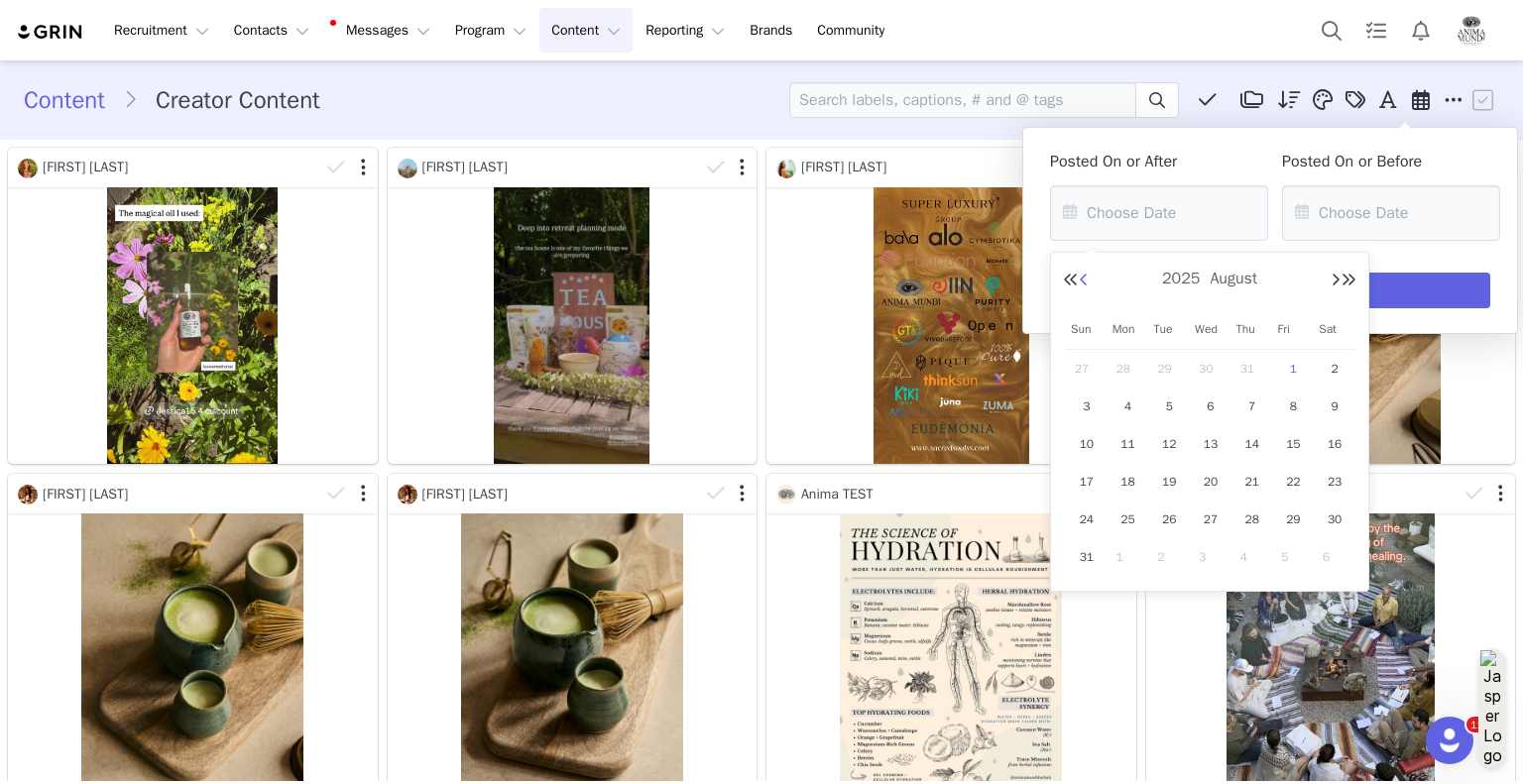 click at bounding box center (1084, 280) 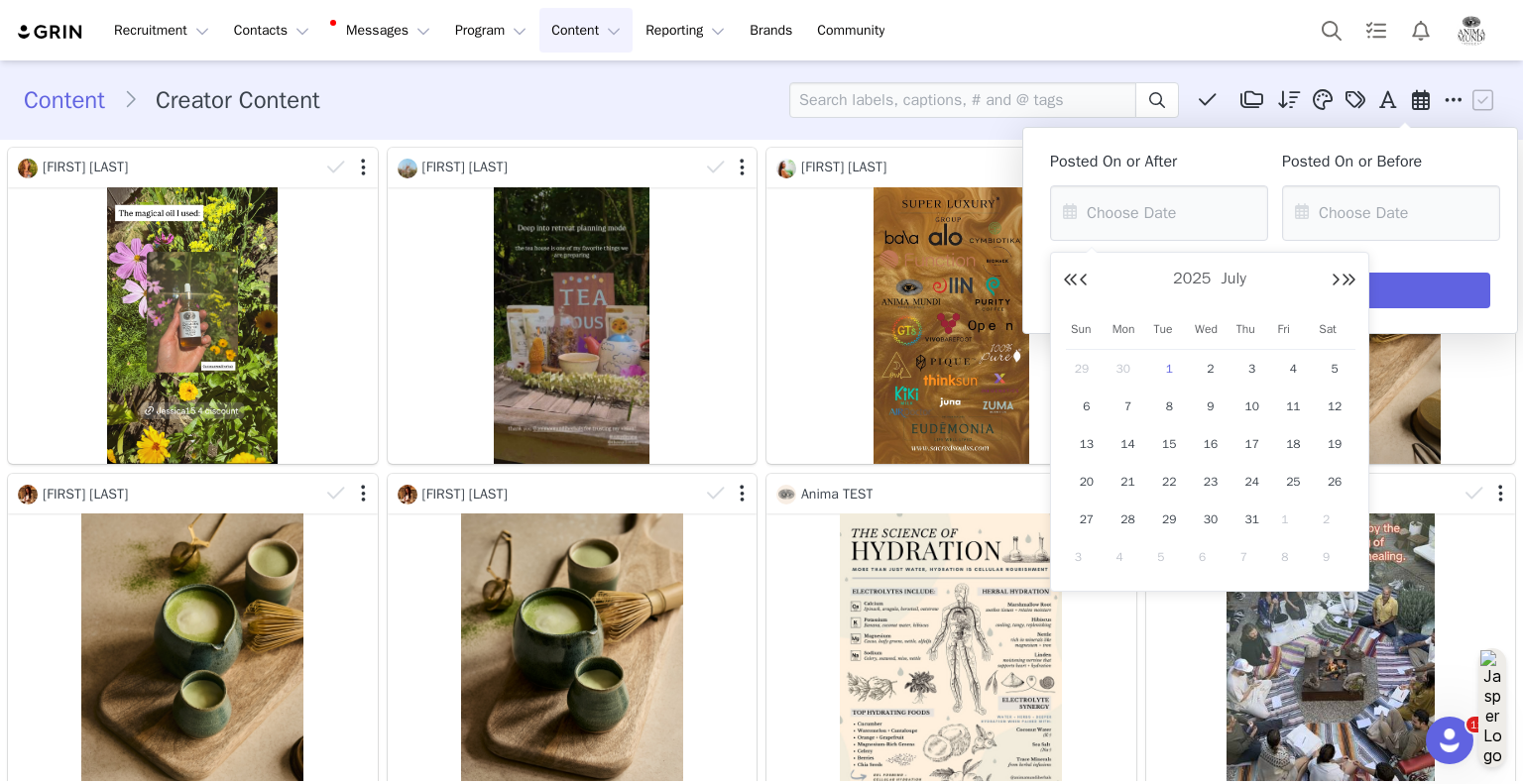 click on "1" at bounding box center [1169, 369] 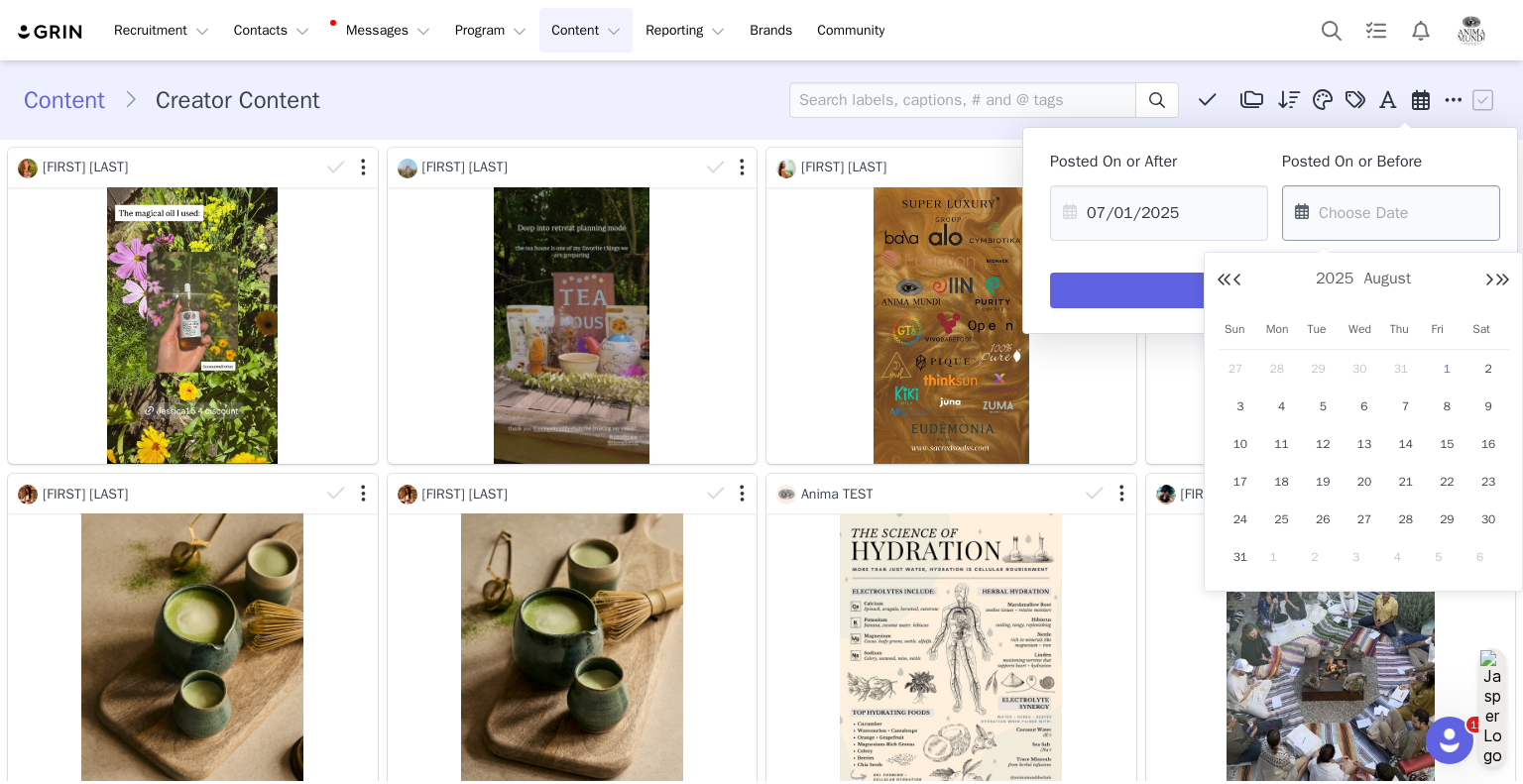 click at bounding box center (1391, 213) 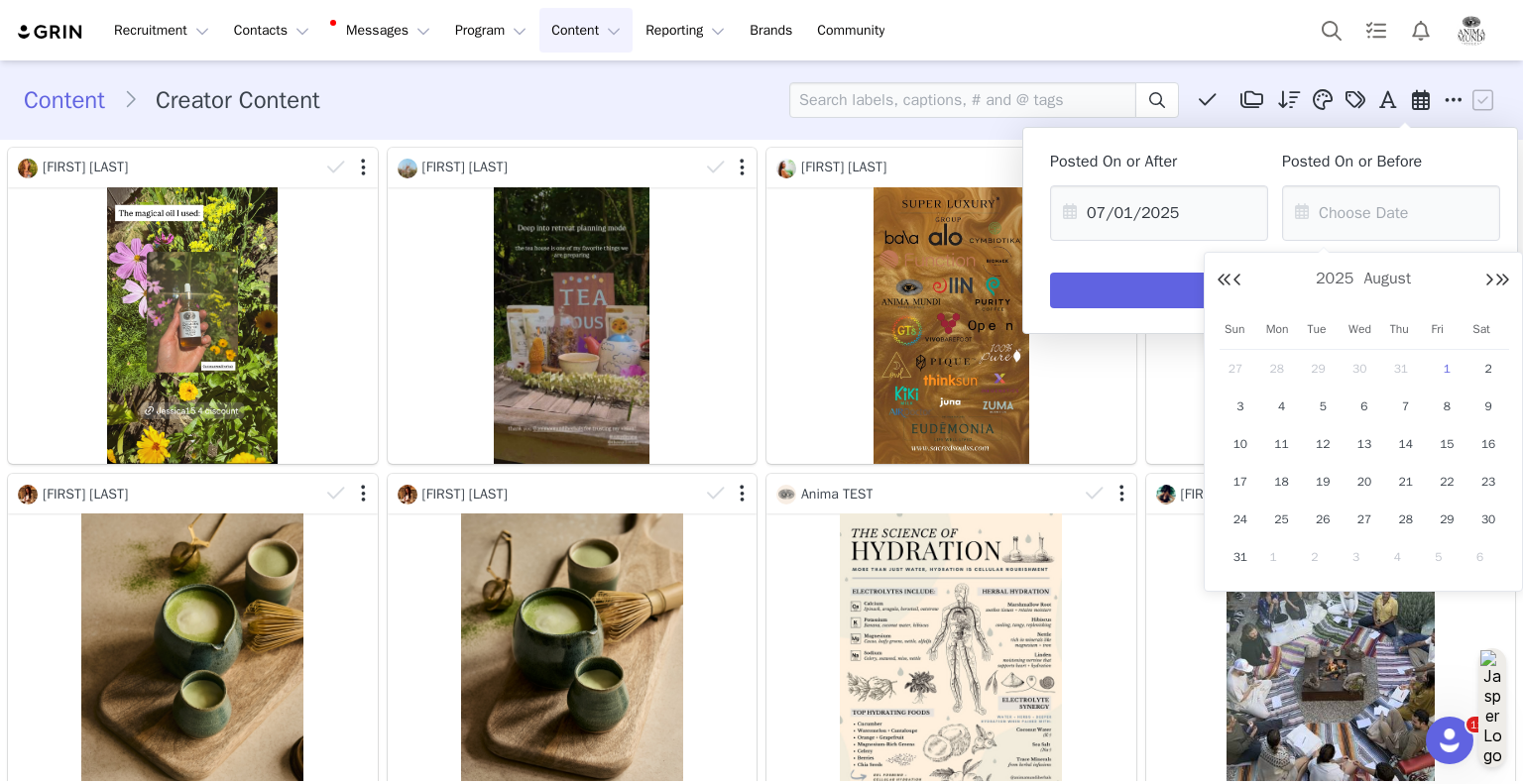 click on "2025  August" at bounding box center (1363, 280) 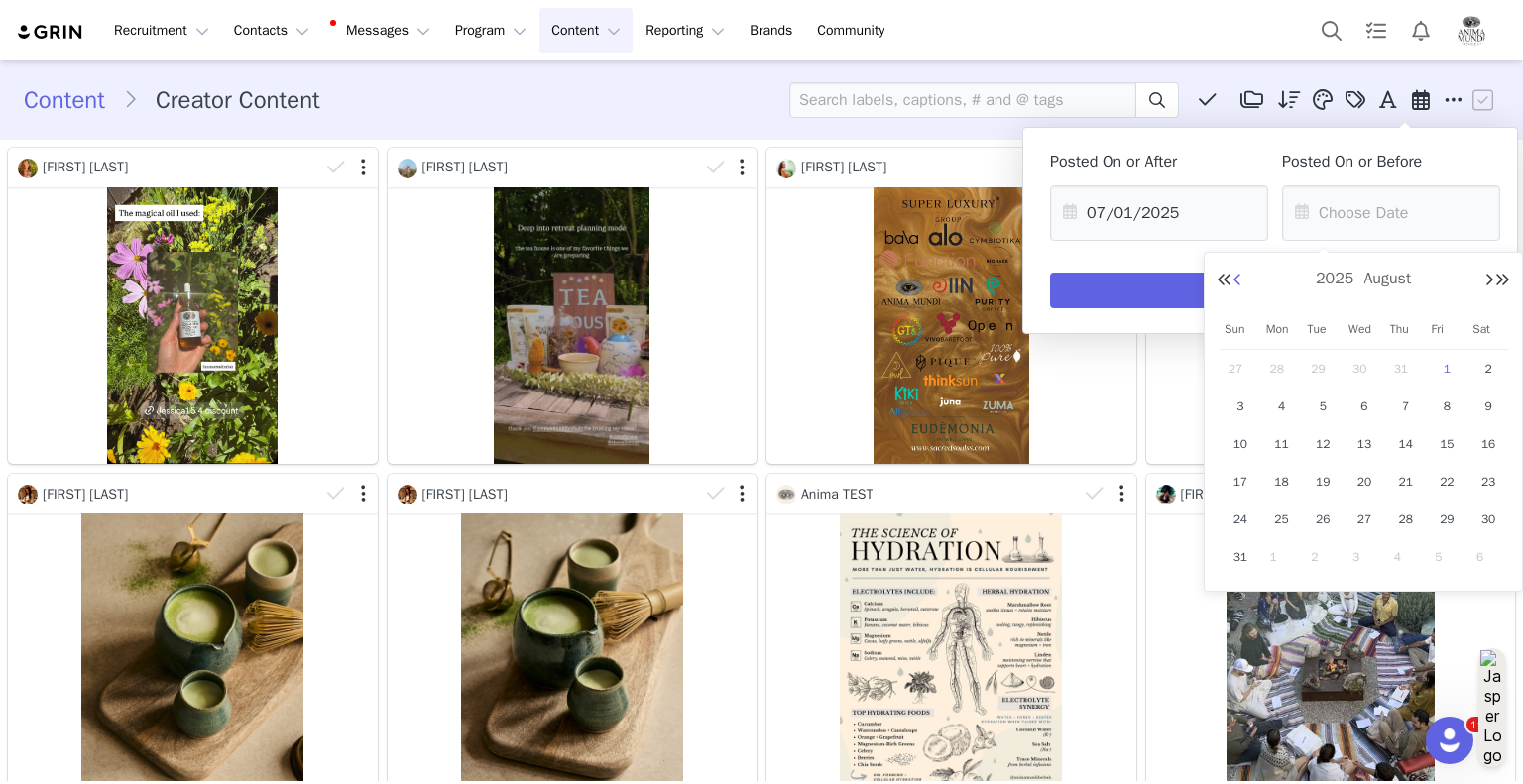 click at bounding box center [1237, 280] 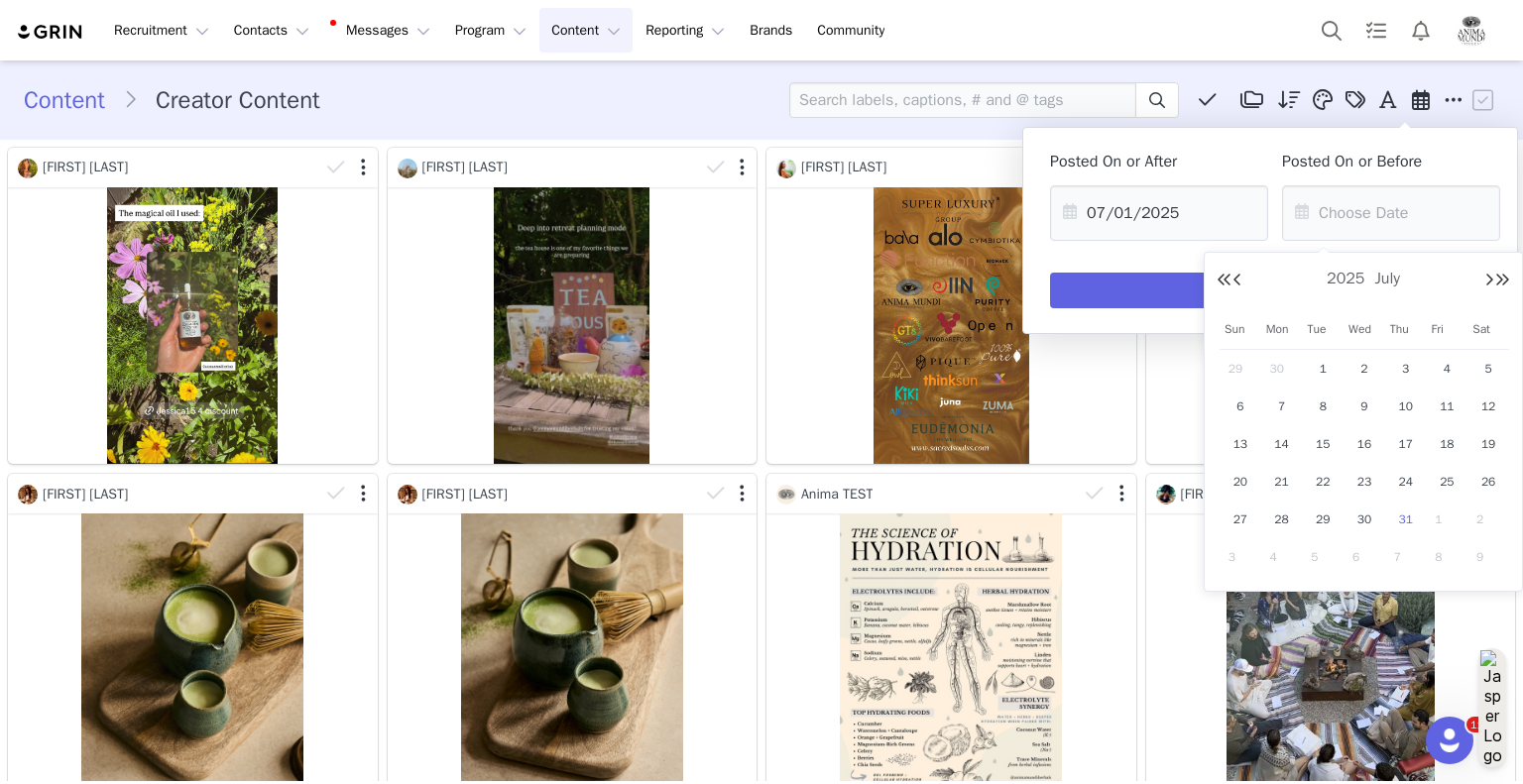 click on "31" at bounding box center (1406, 519) 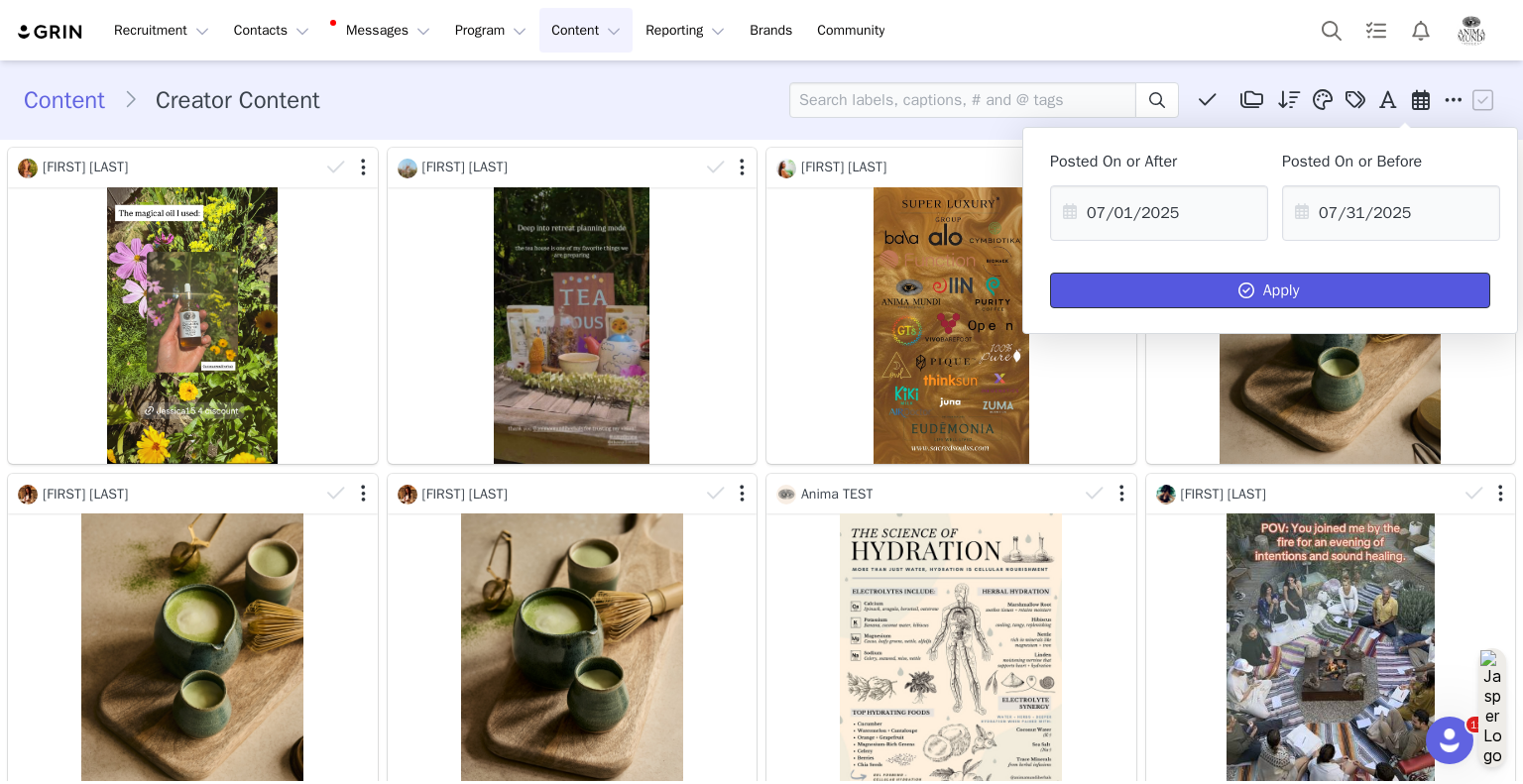 click on "Apply" at bounding box center [1270, 290] 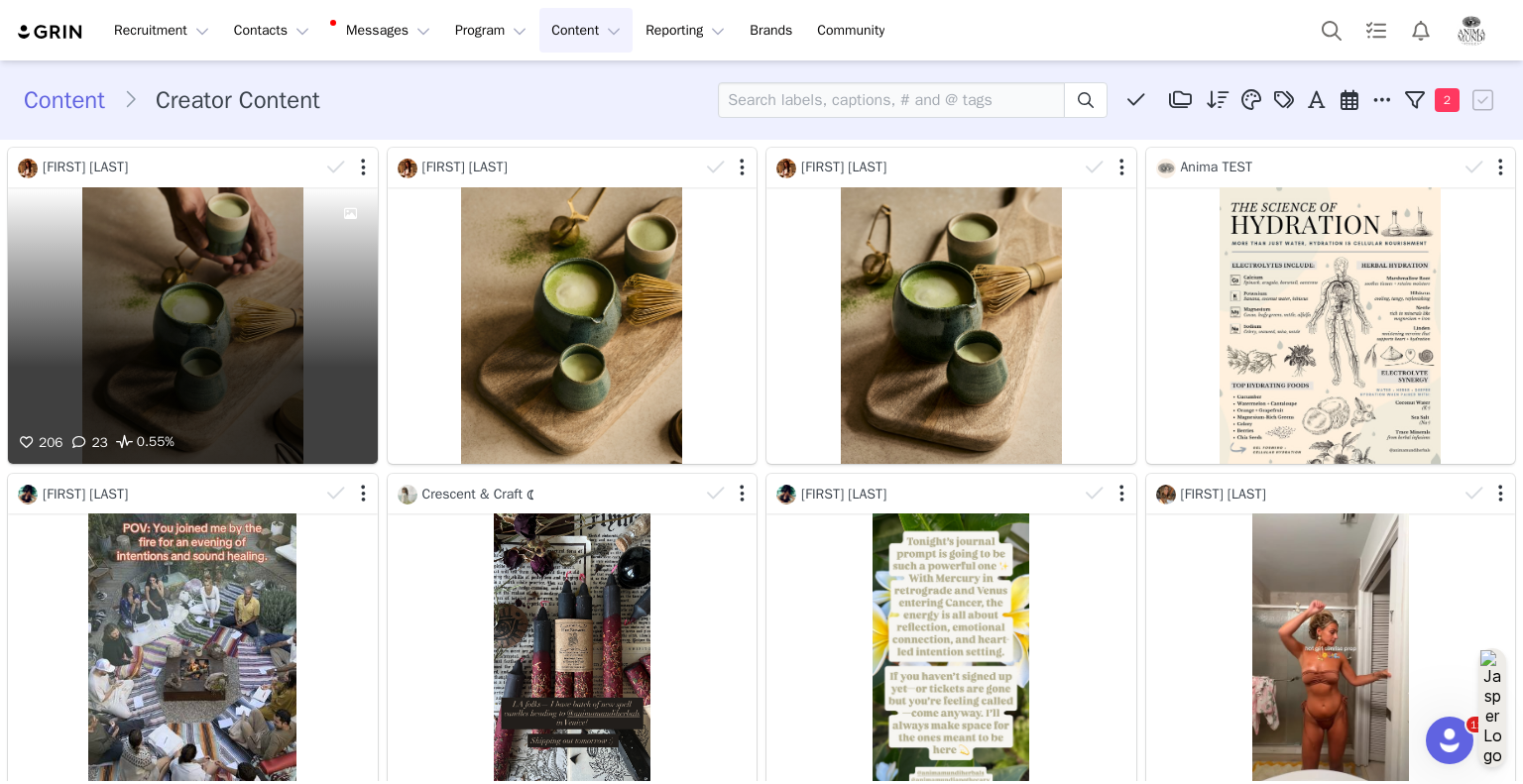 click on "206  23  0.55%" at bounding box center [192, 325] 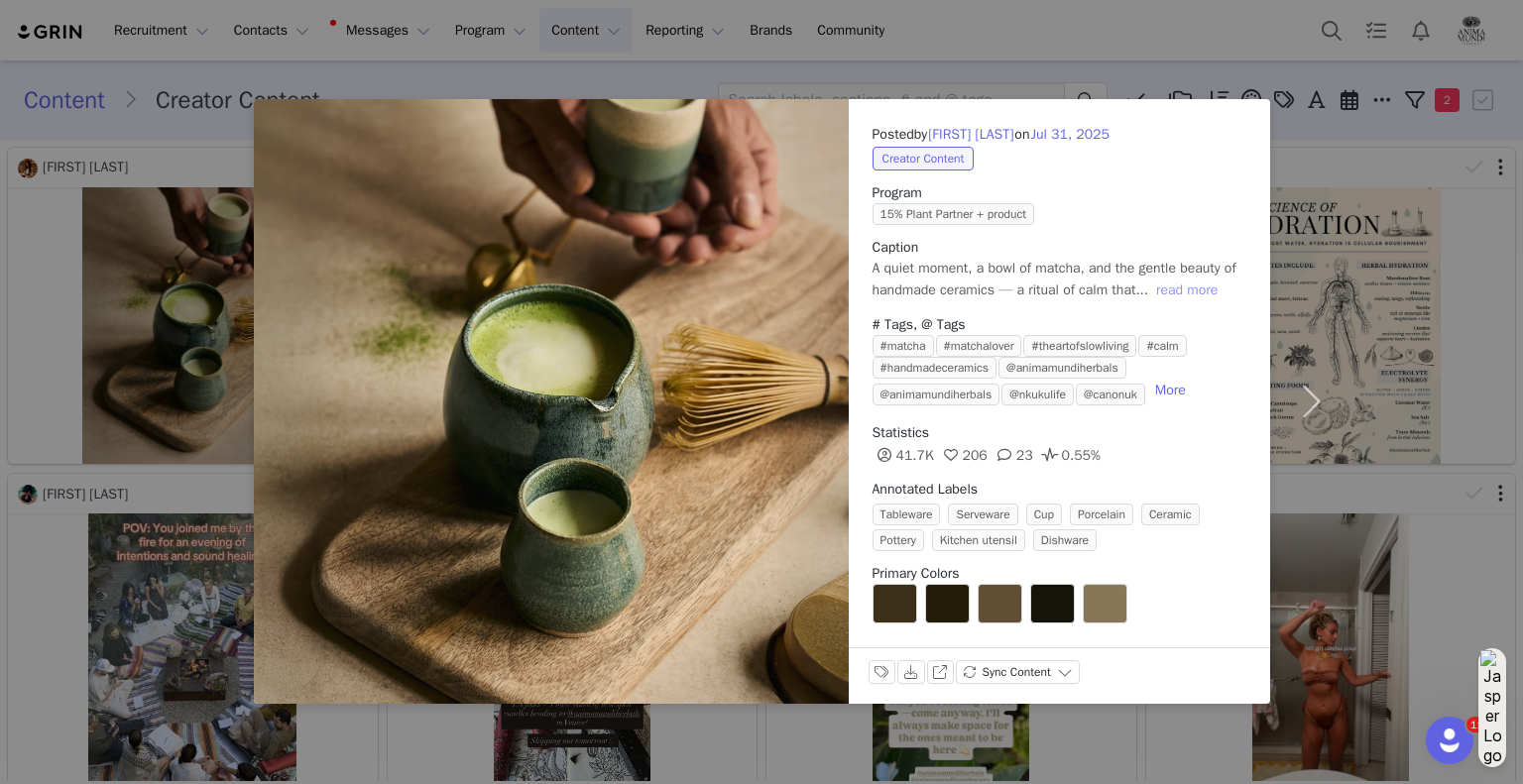 click on "read more" at bounding box center (1187, 290) 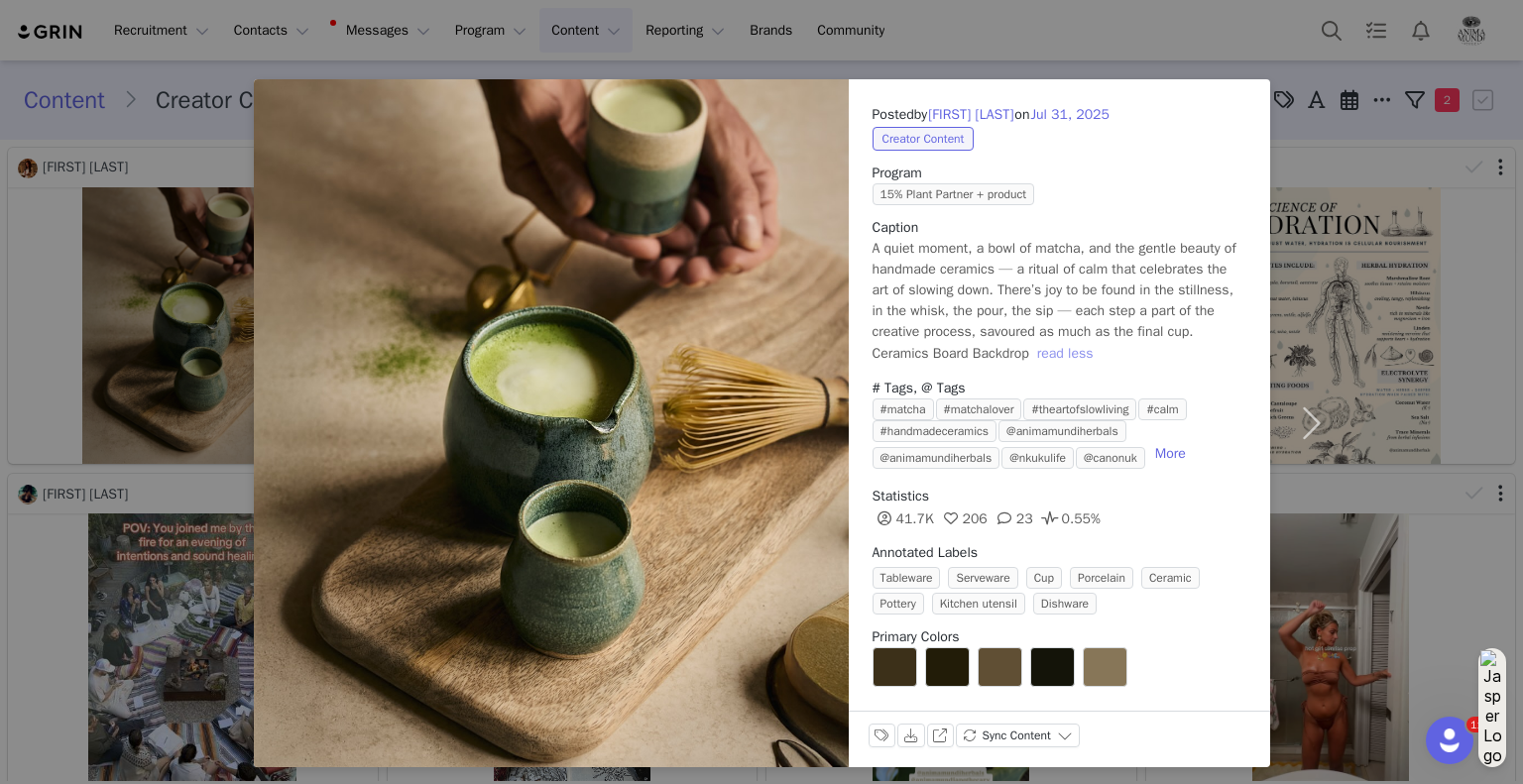 scroll, scrollTop: 25, scrollLeft: 0, axis: vertical 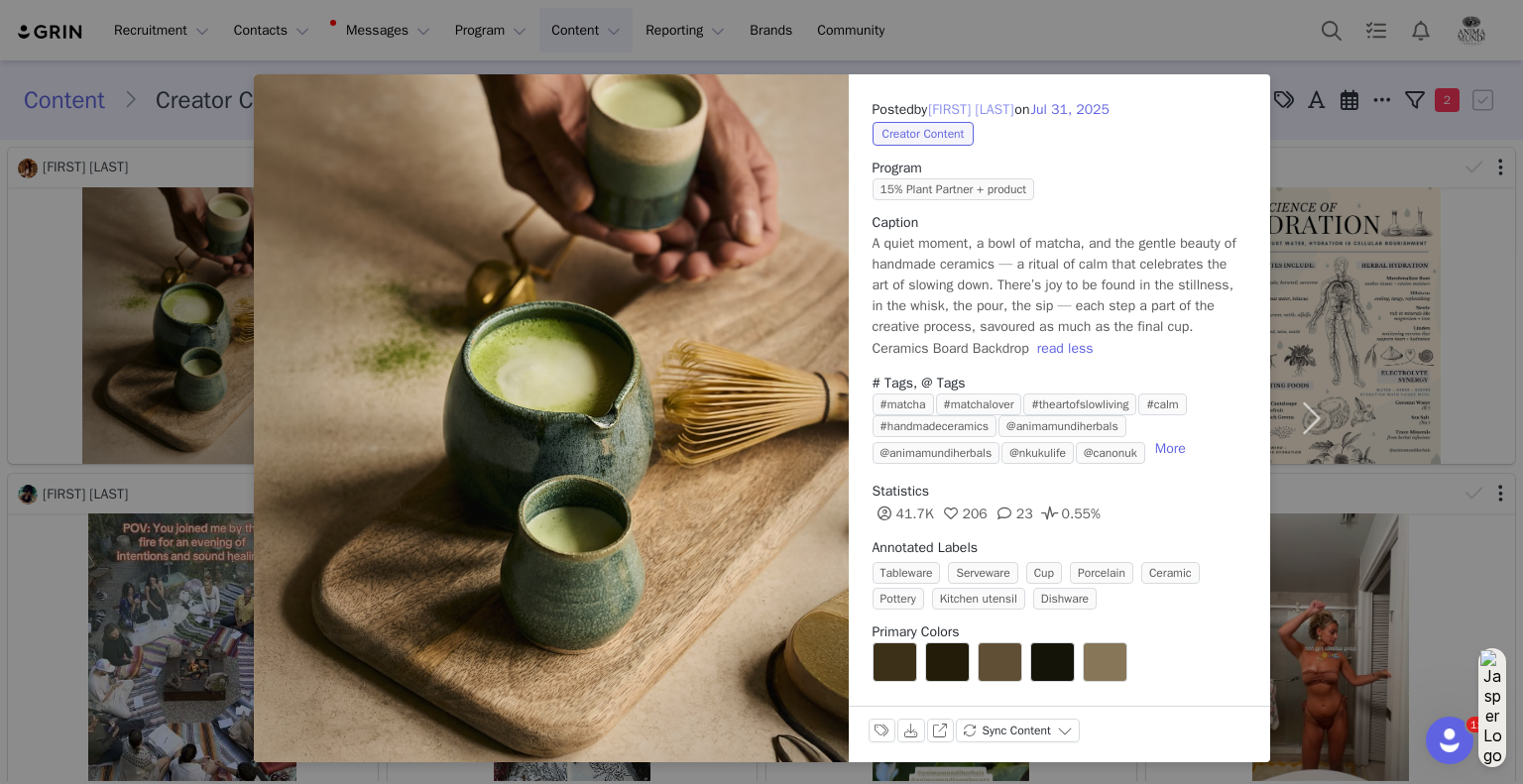 click on "Suze Morrison" at bounding box center [971, 110] 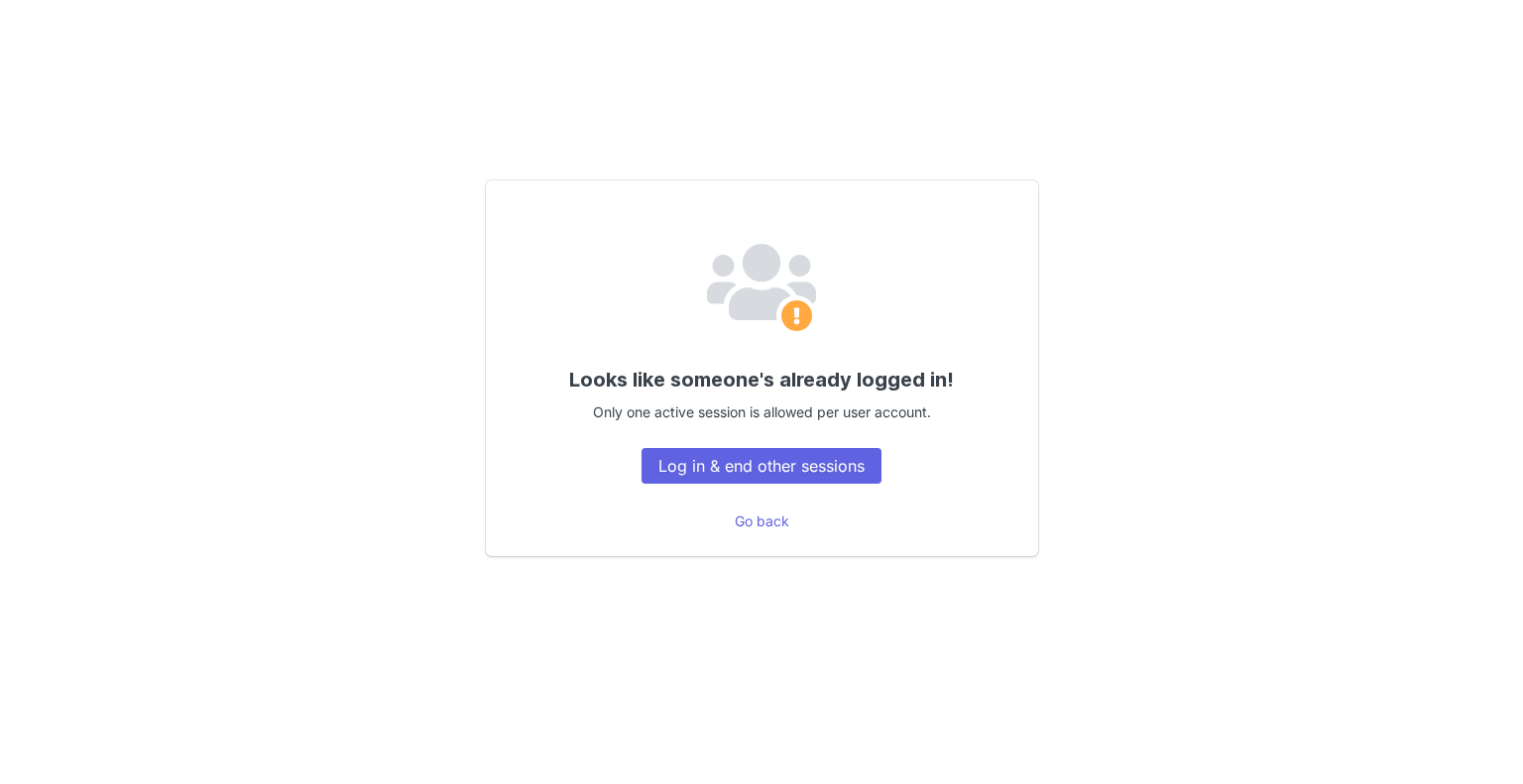 scroll, scrollTop: 0, scrollLeft: 0, axis: both 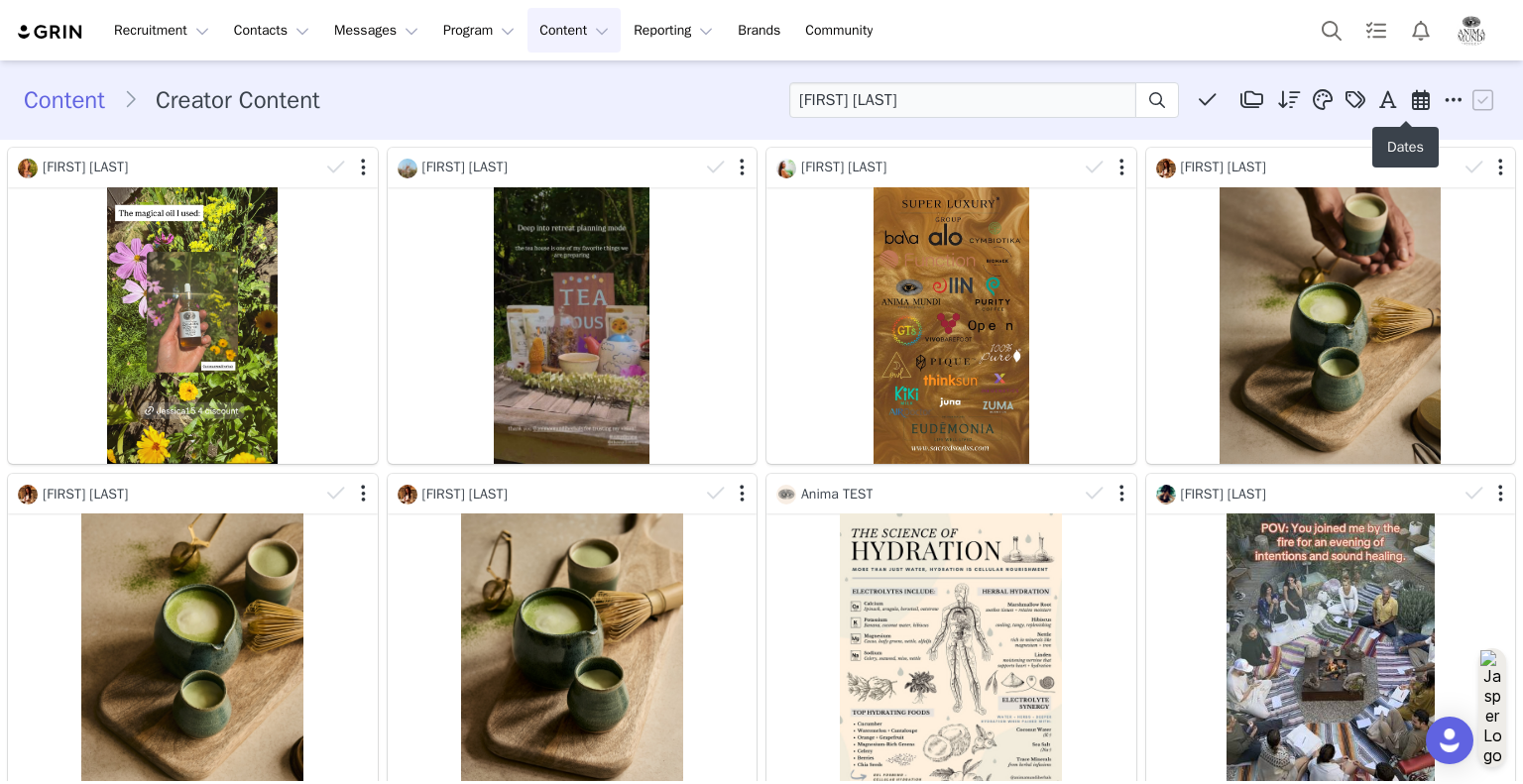 click at bounding box center (1421, 100) 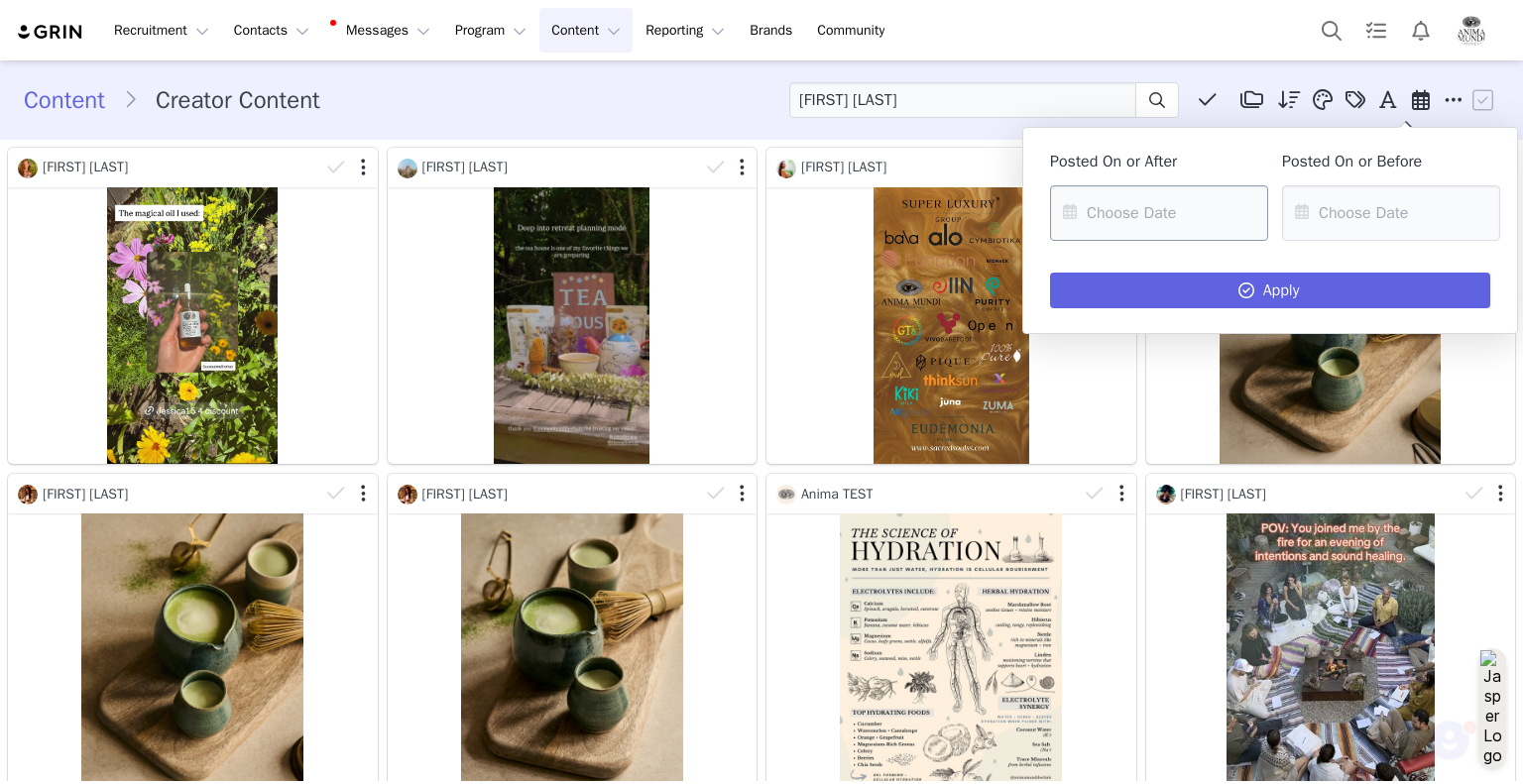 scroll, scrollTop: 0, scrollLeft: 0, axis: both 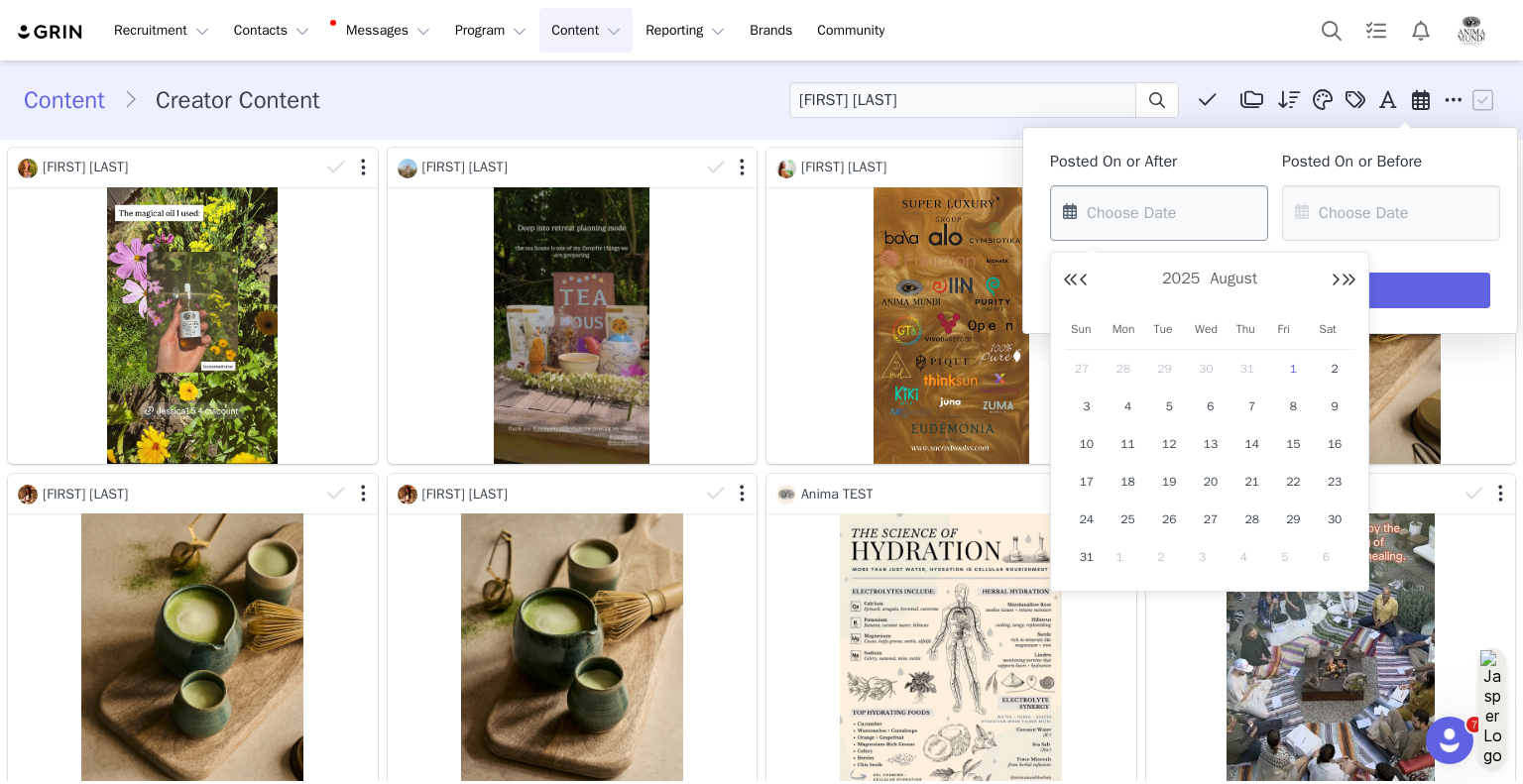 click at bounding box center (1159, 213) 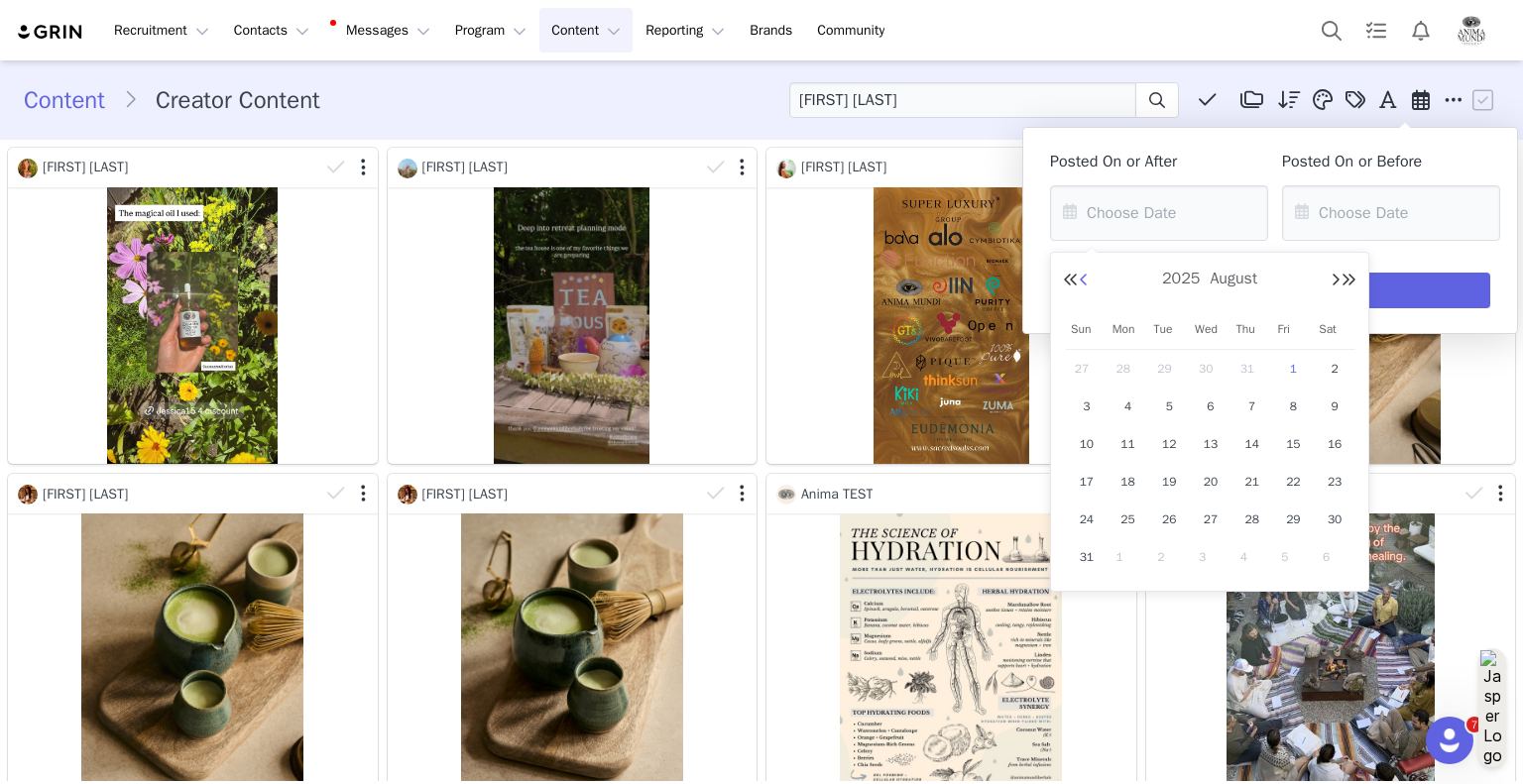 click at bounding box center [1084, 280] 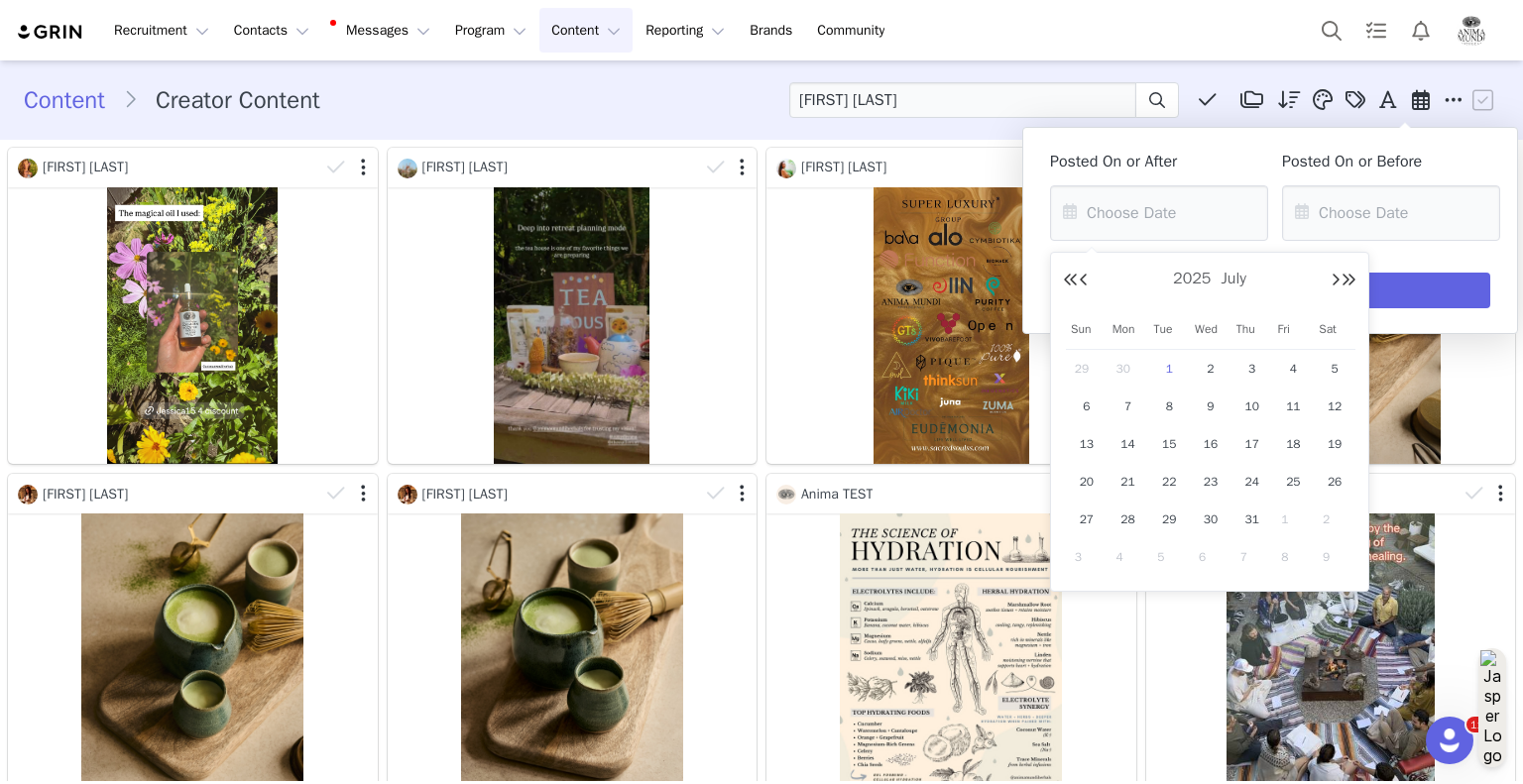 click on "1" at bounding box center (1169, 369) 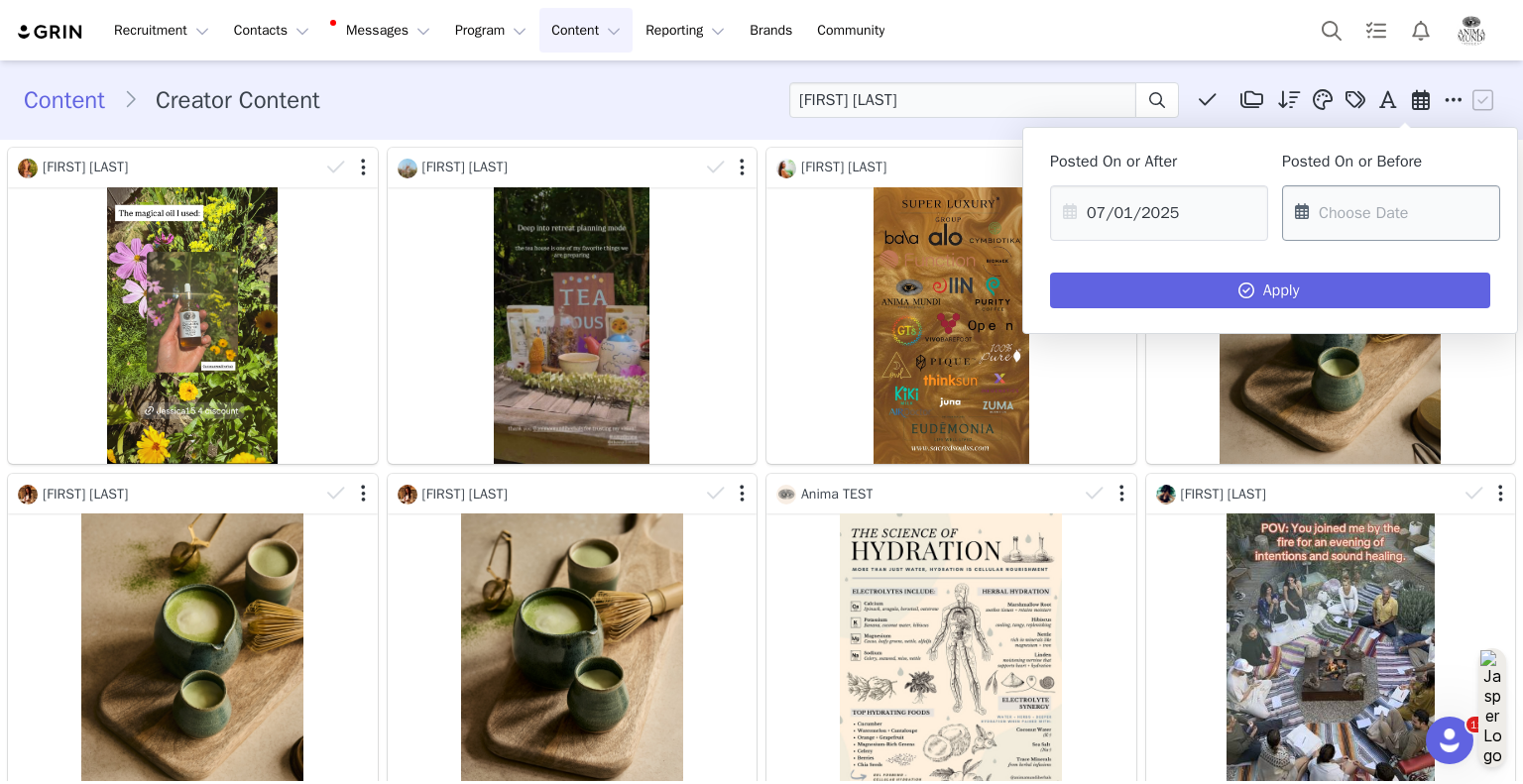 click at bounding box center (1391, 213) 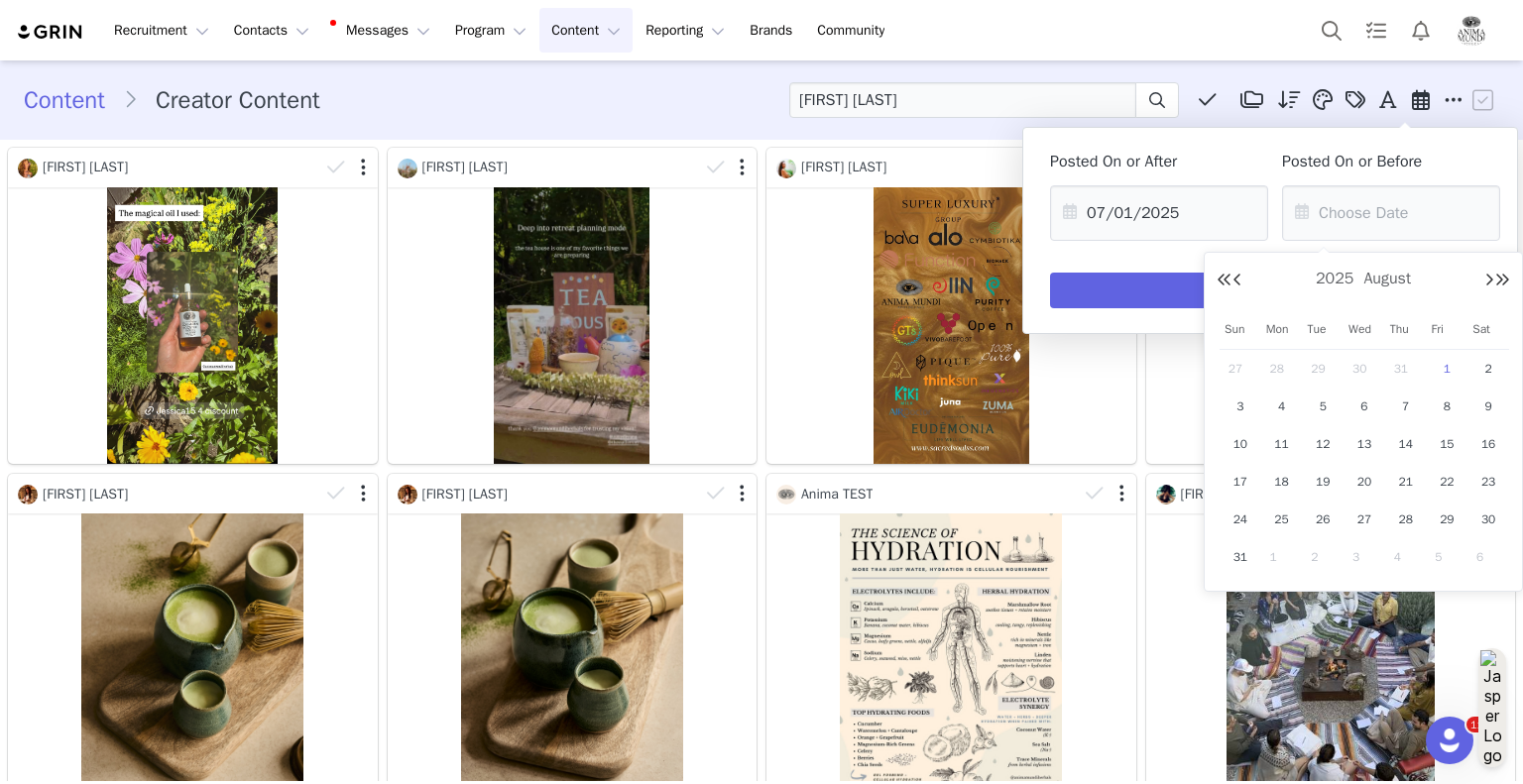 click at bounding box center (1237, 280) 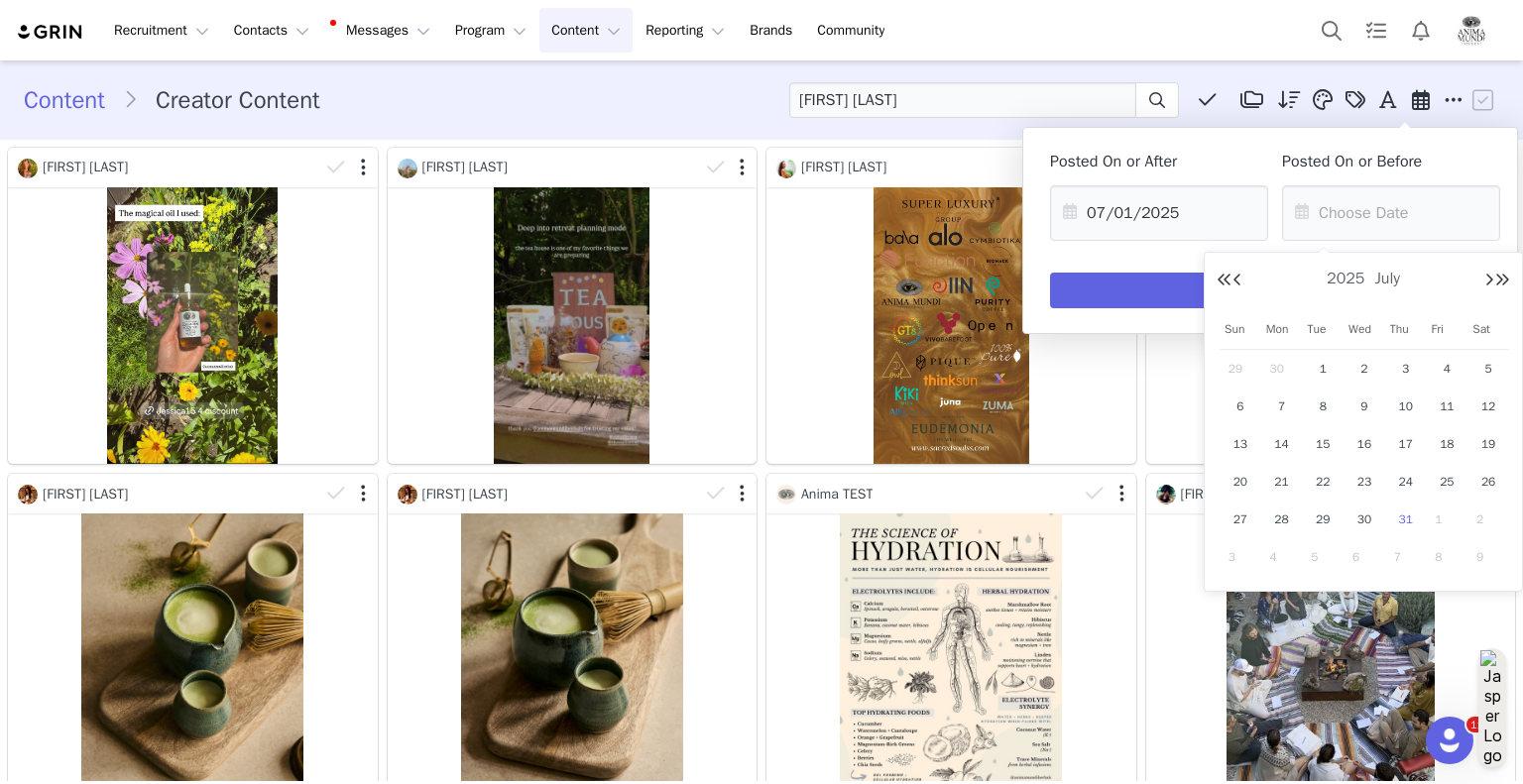 click on "31" at bounding box center [1406, 519] 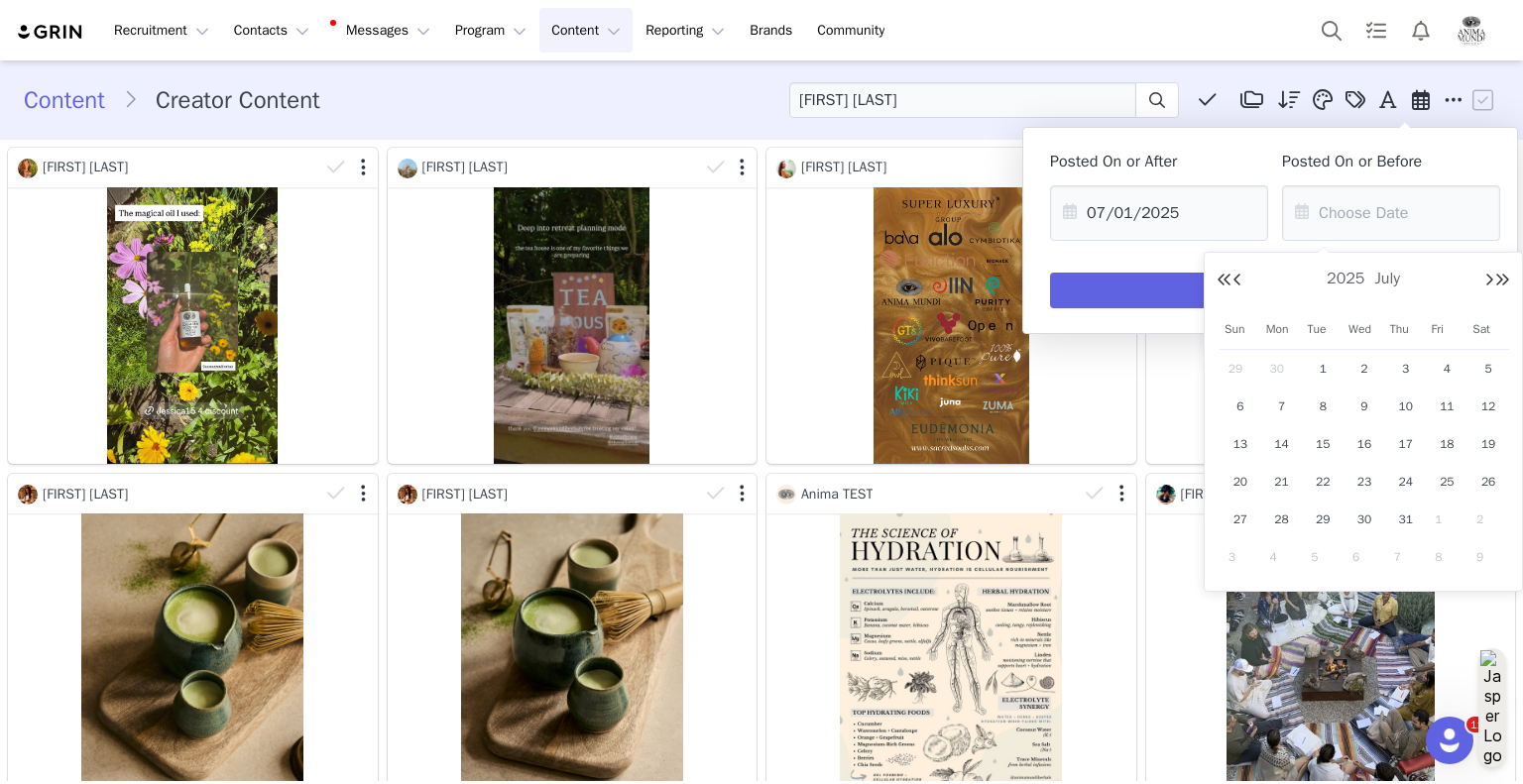 type on "07/31/2025" 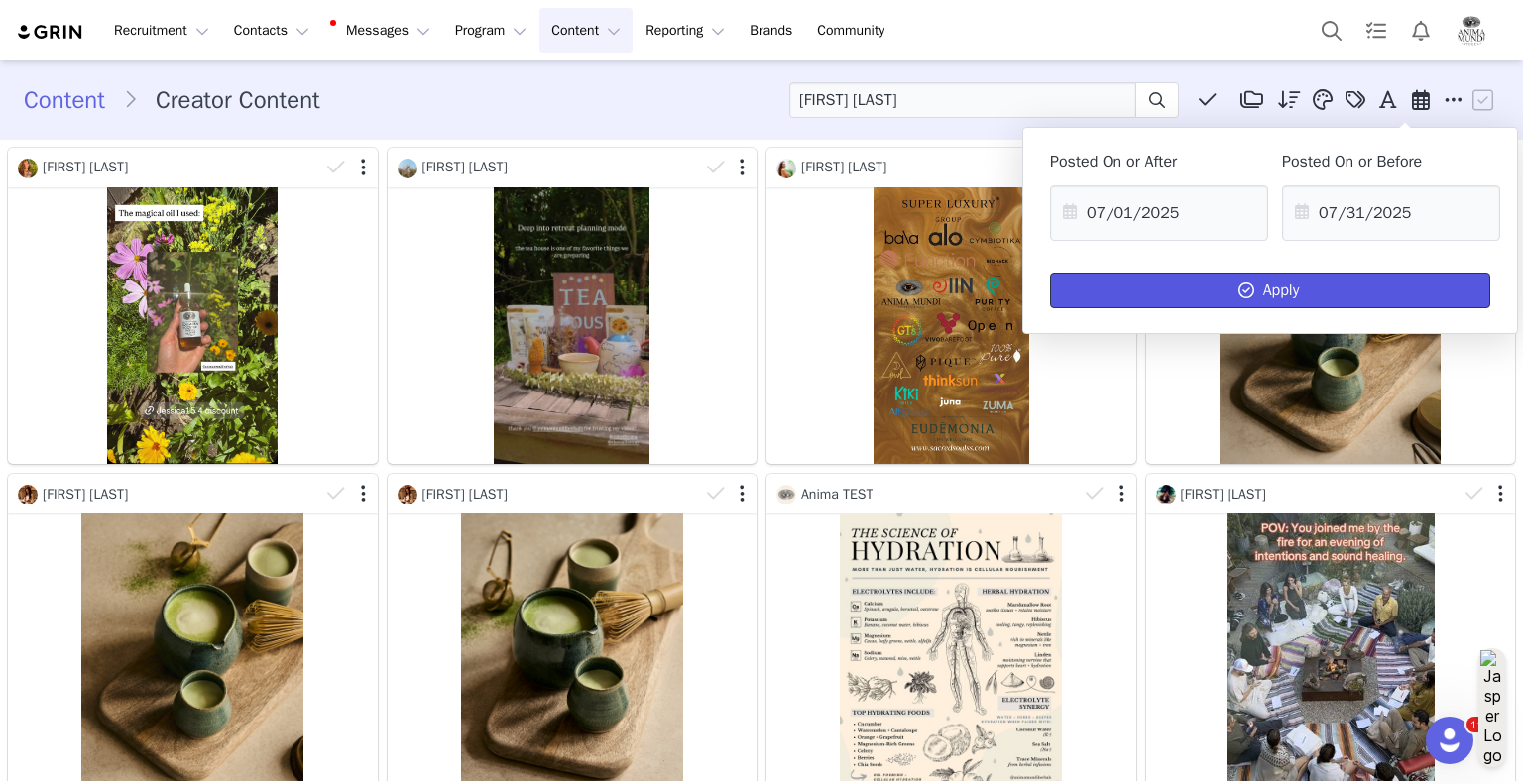 click on "Apply" at bounding box center (1270, 290) 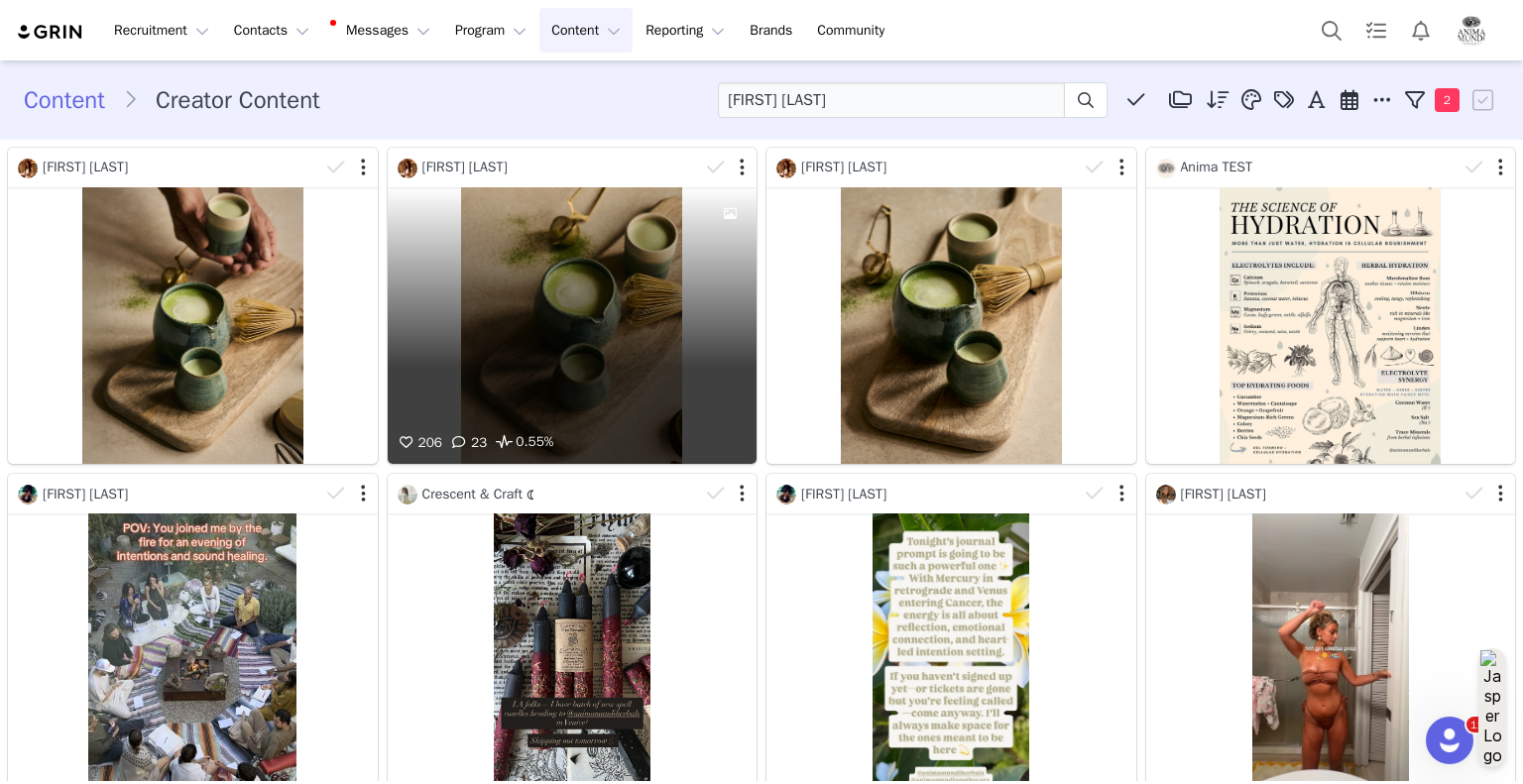 click on "206  23  0.55%" at bounding box center (572, 325) 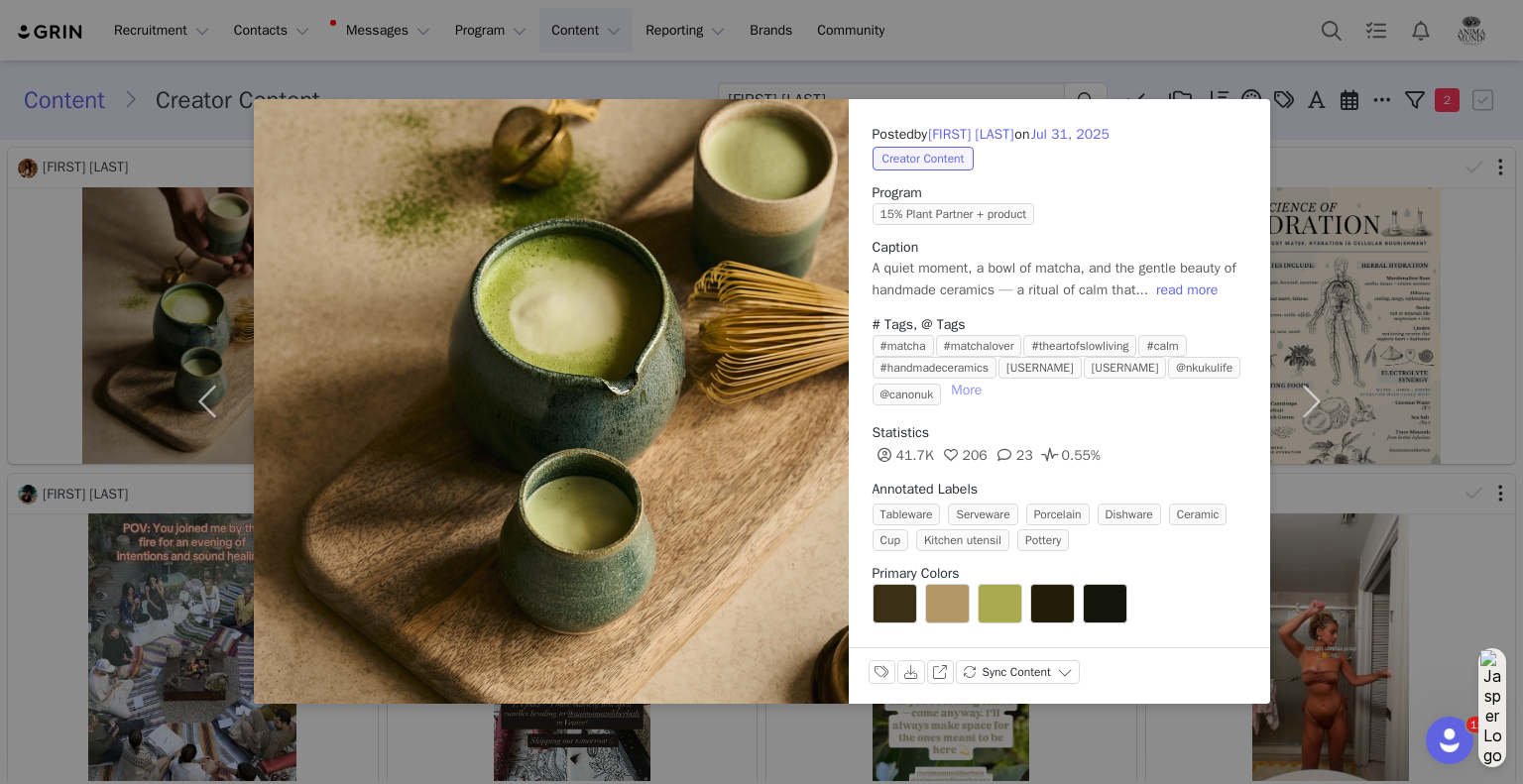 click on "More" at bounding box center [966, 391] 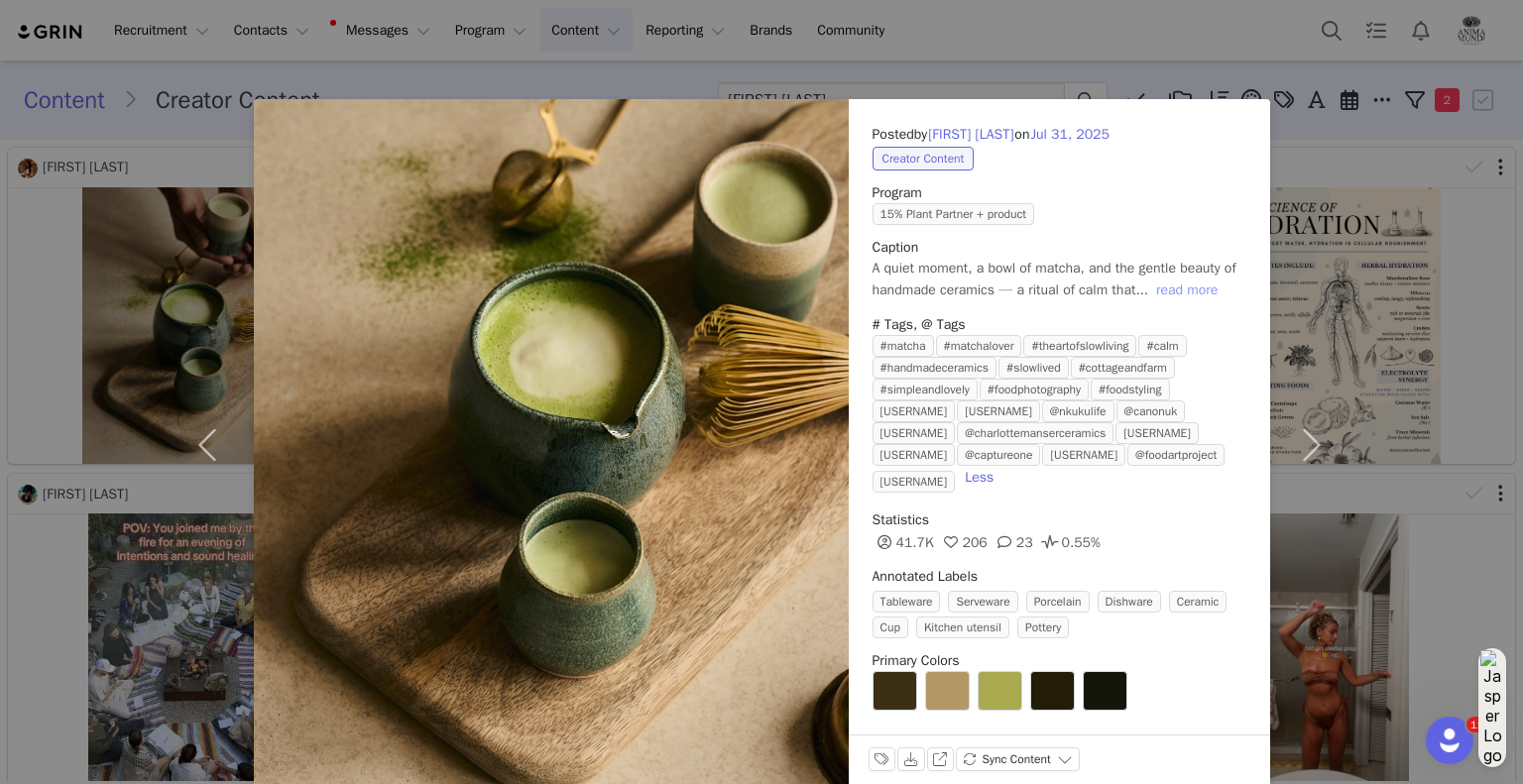 click on "read more" at bounding box center (1187, 290) 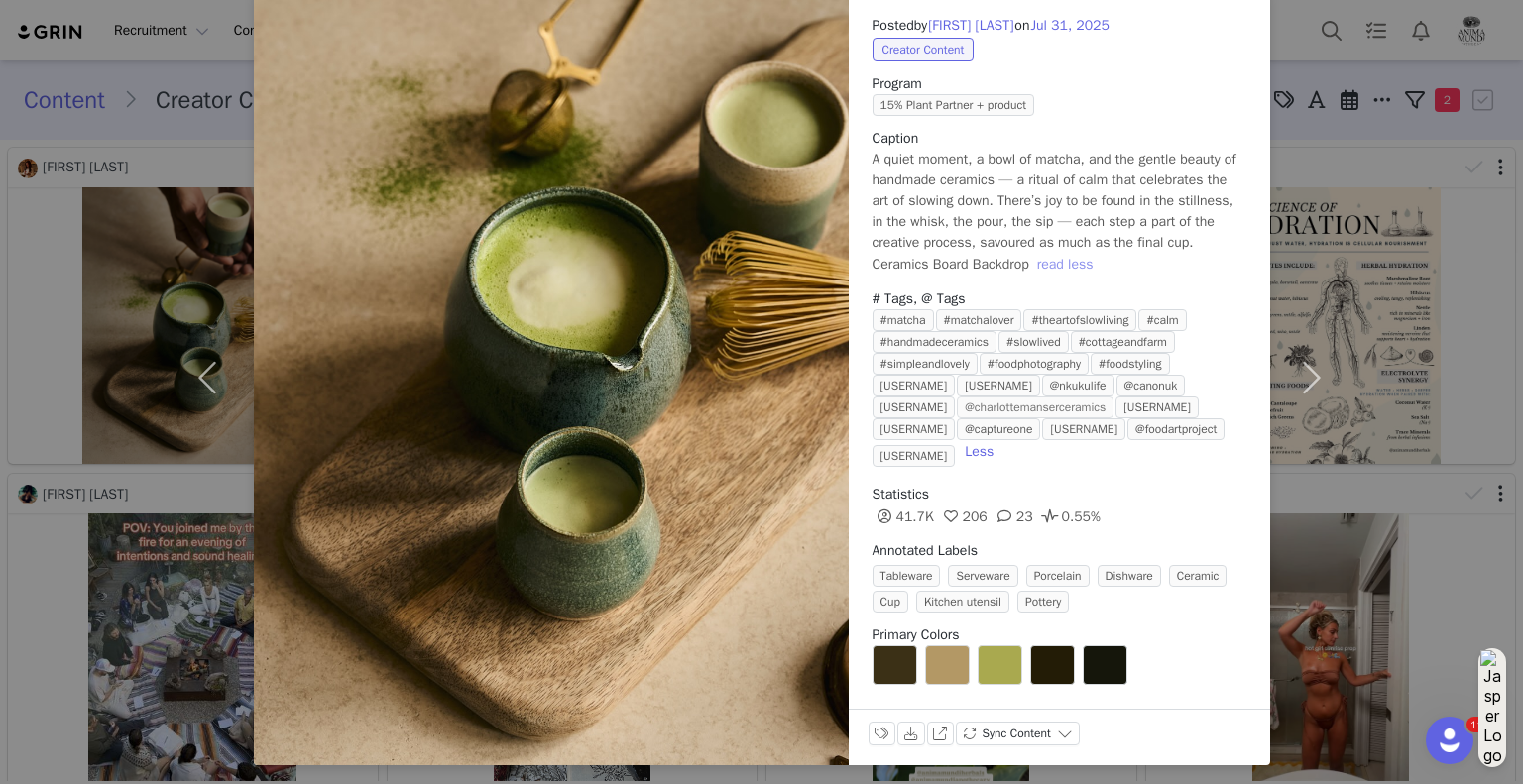 scroll, scrollTop: 111, scrollLeft: 0, axis: vertical 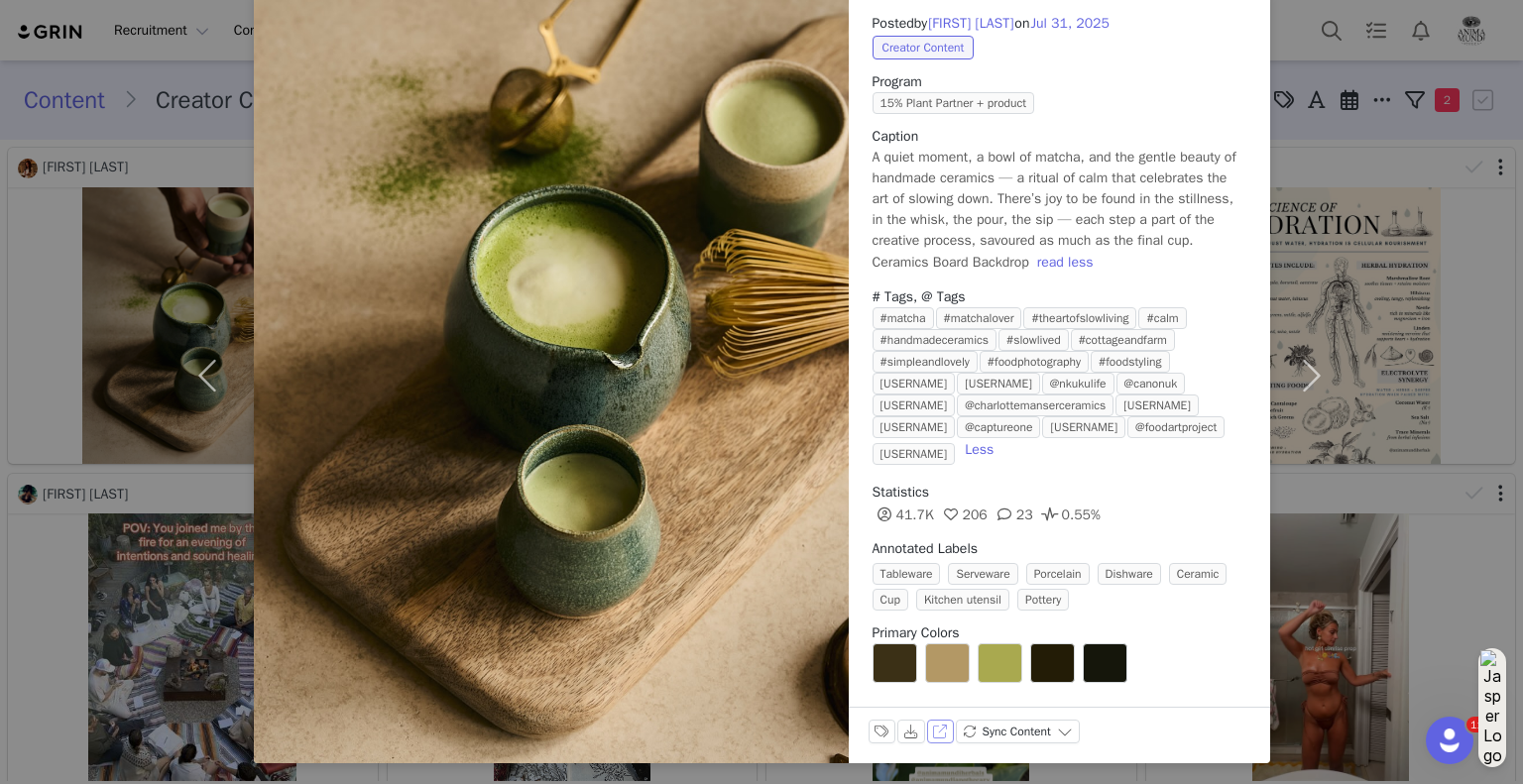 click on "View on Instagram" at bounding box center [941, 731] 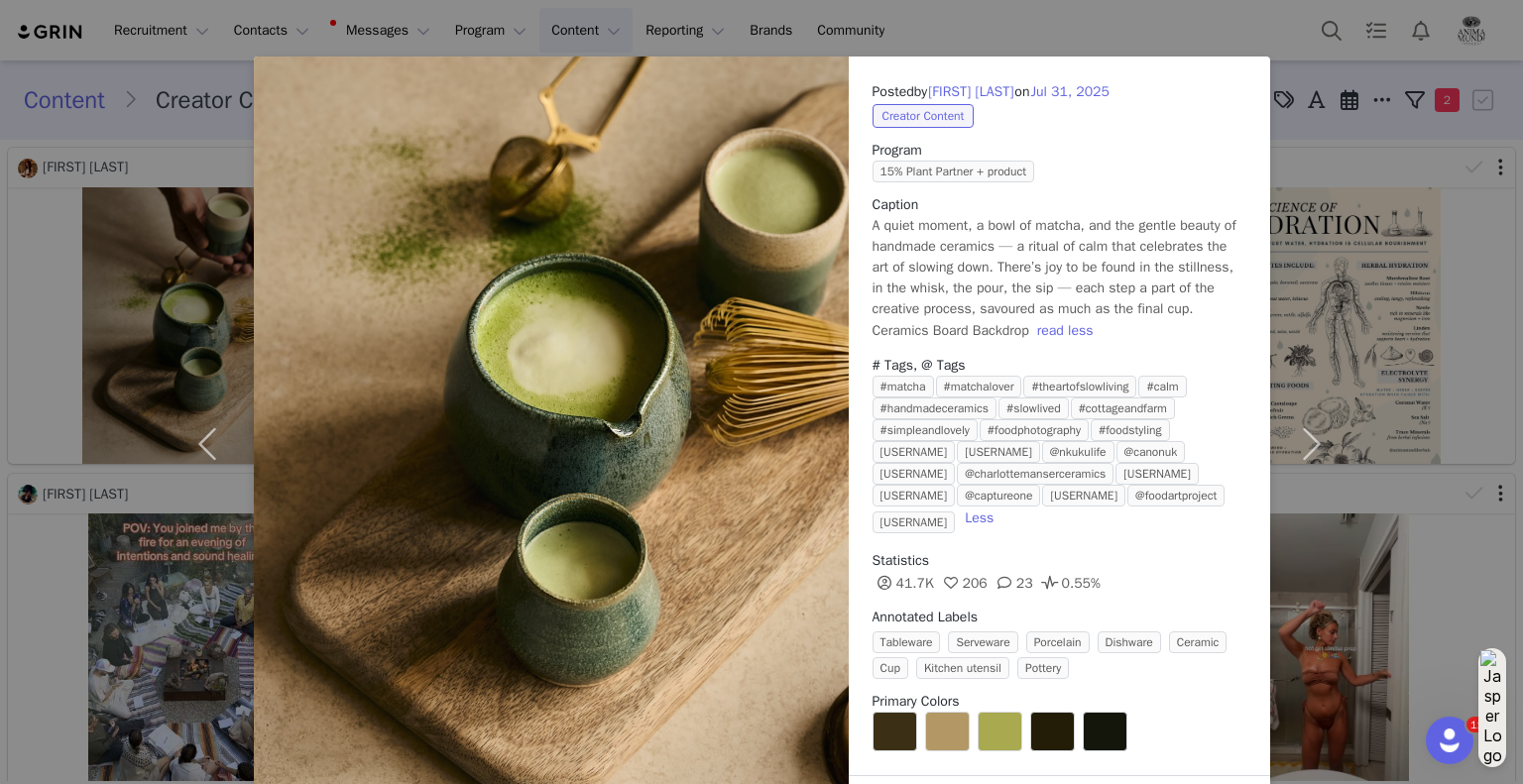 scroll, scrollTop: 0, scrollLeft: 0, axis: both 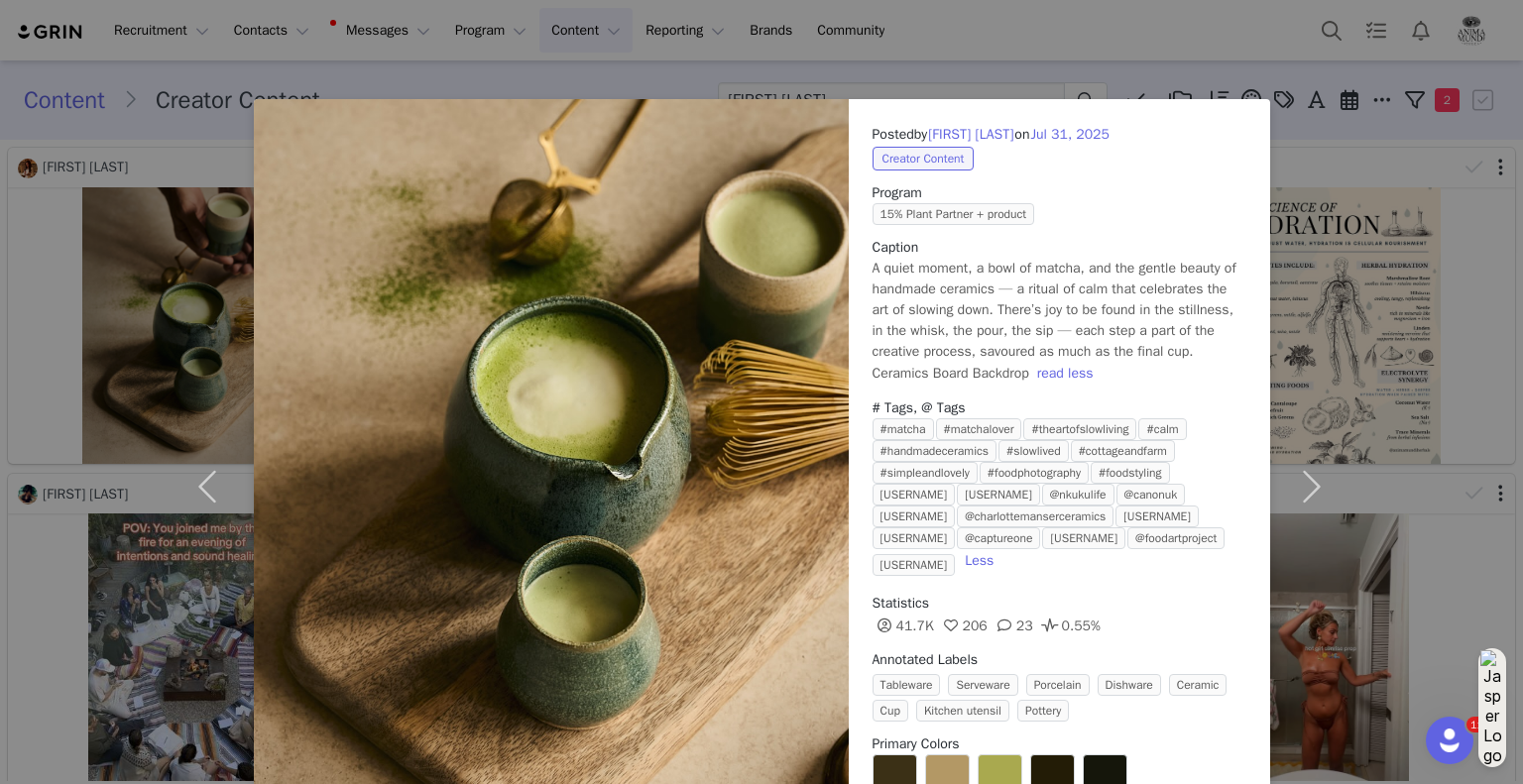 drag, startPoint x: 988, startPoint y: 138, endPoint x: 1005, endPoint y: 5, distance: 134.08206 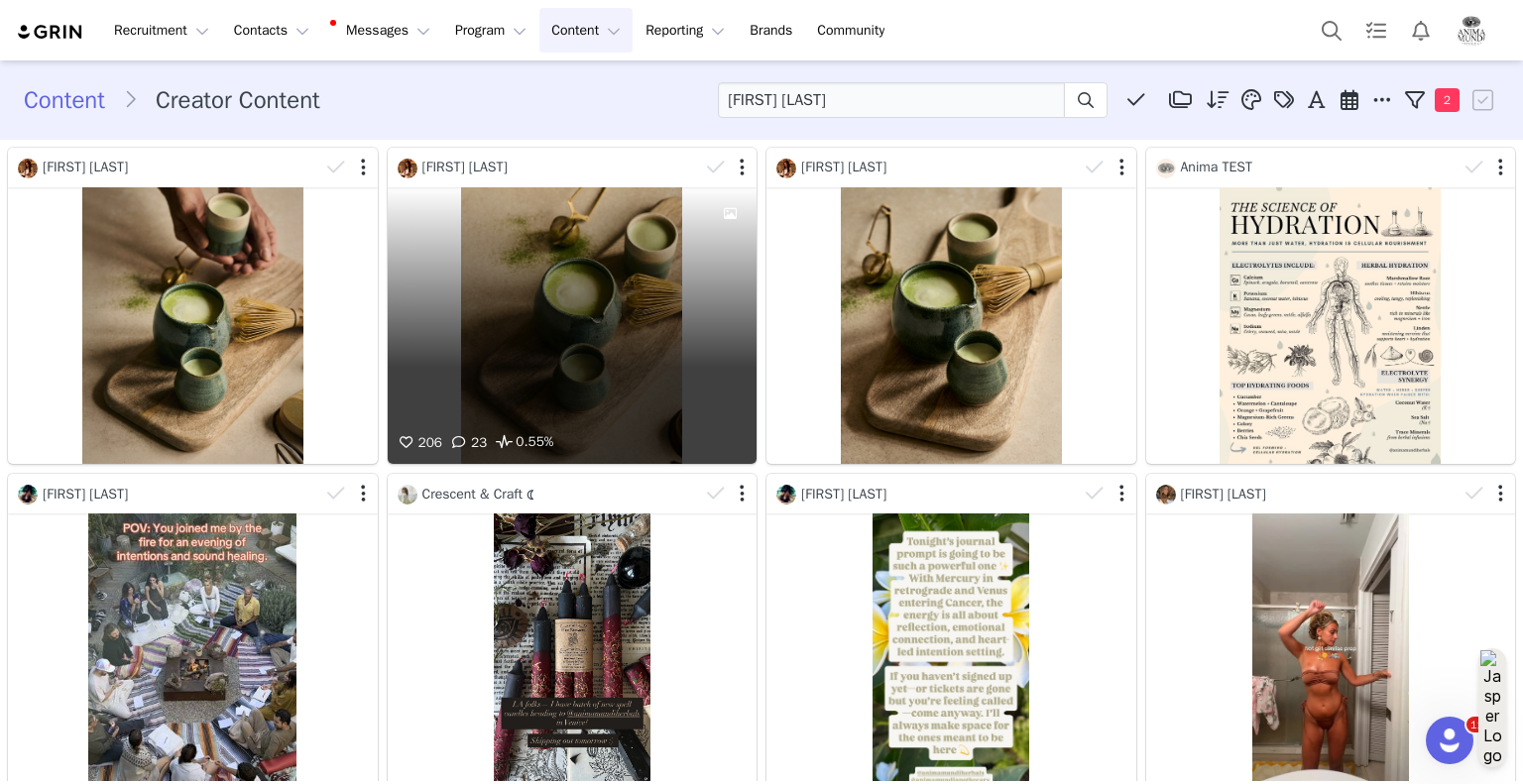 scroll, scrollTop: 198, scrollLeft: 0, axis: vertical 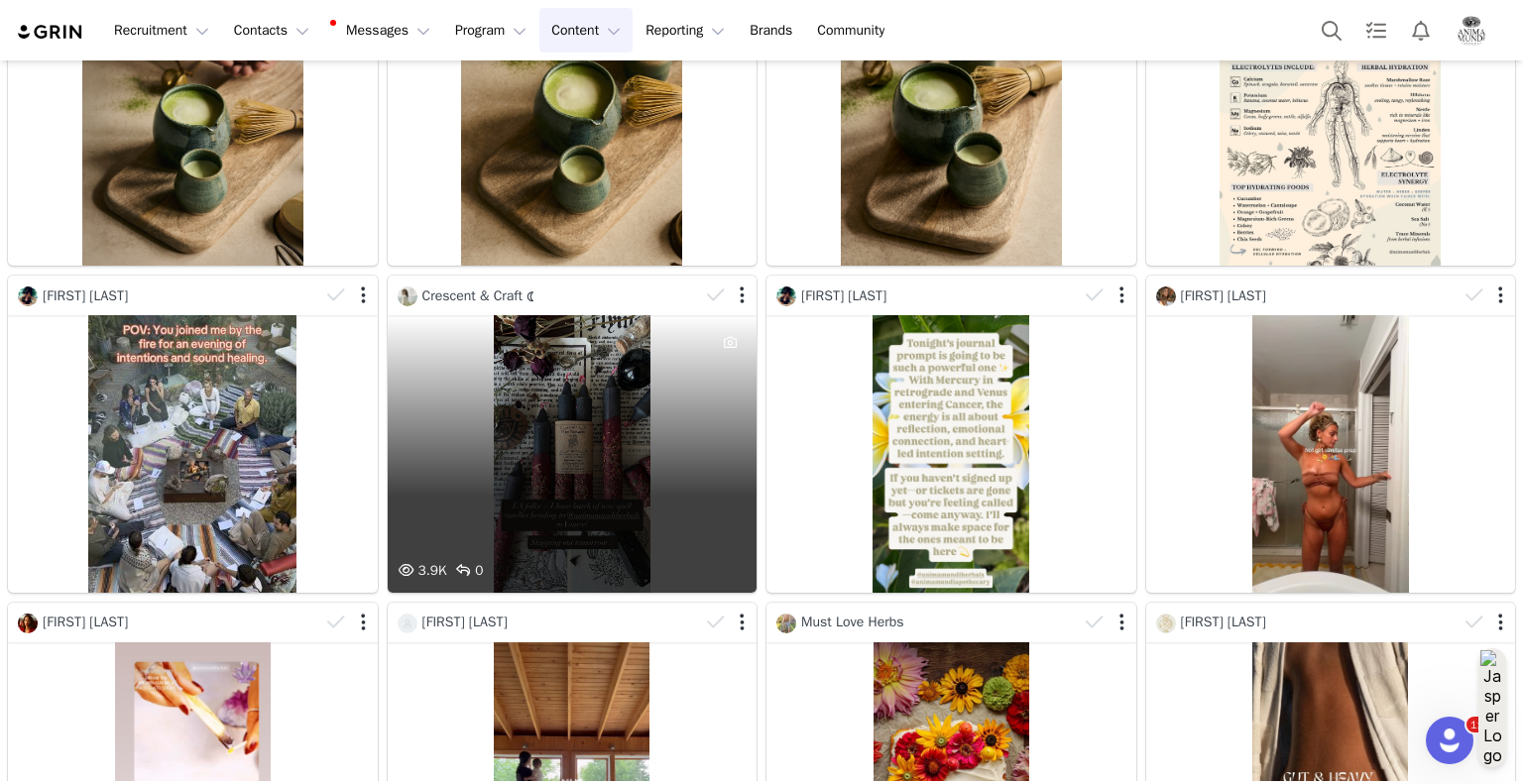 click on "3.9K  0" at bounding box center (572, 453) 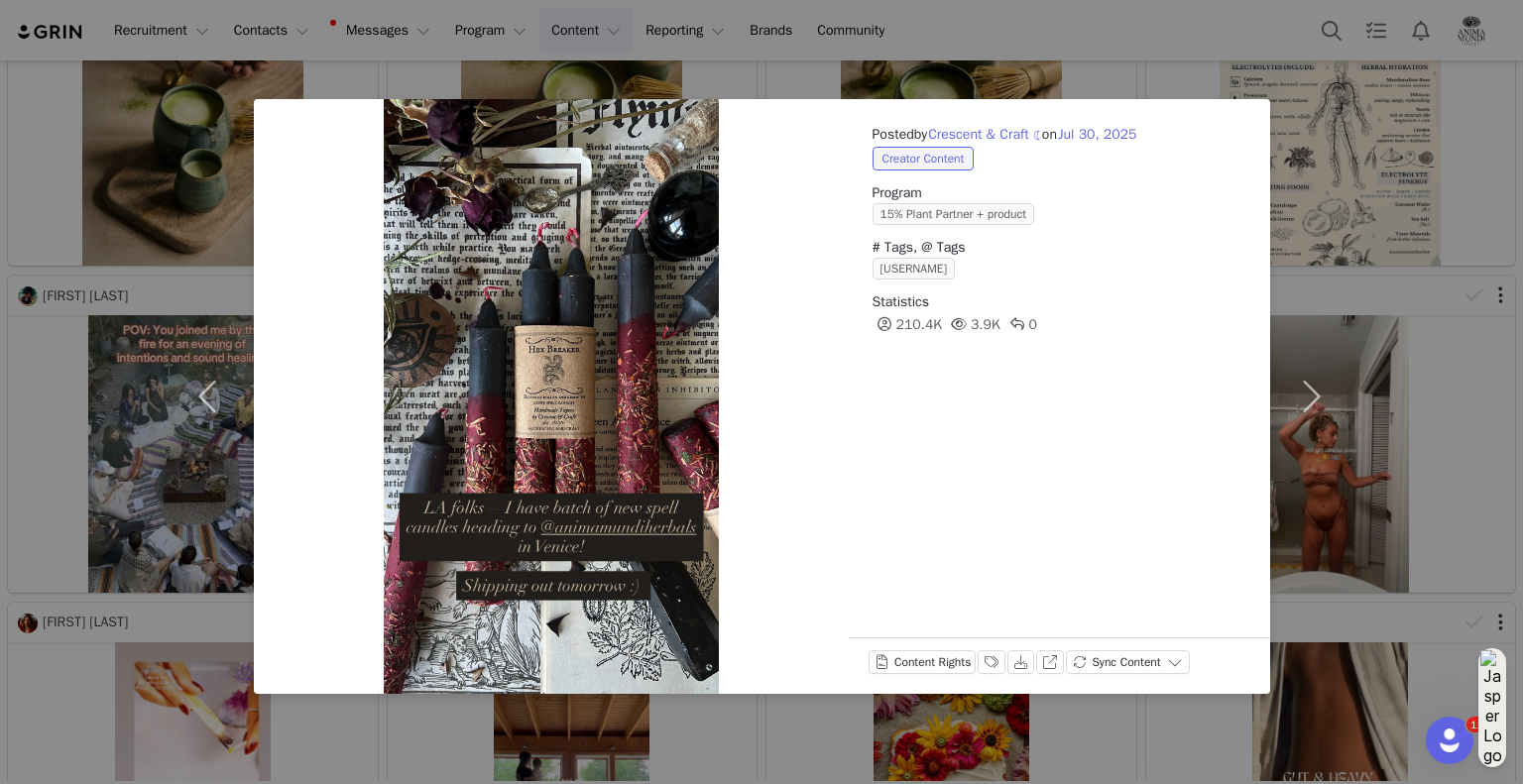 click on "Posted  by  Crescent & Craft ☾  on  Jul 30, 2025  Creator Content  Program 15% Plant Partner + product # Tags, @ Tags  @animamundiherbals      Statistics 210.4K  3.9K  0  Content Rights Labels & Tags Download View on Instagram Sync Content" at bounding box center (762, 392) 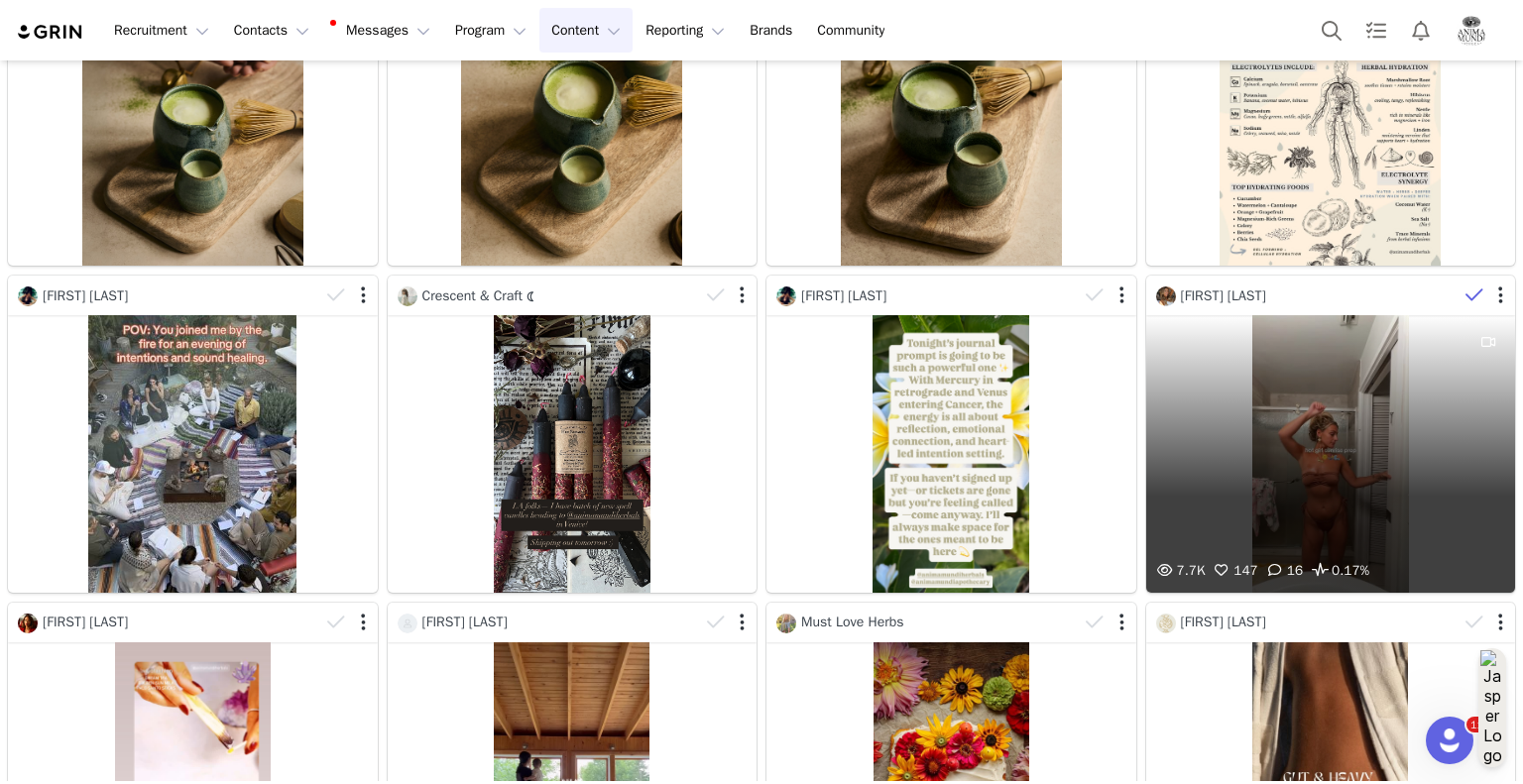 click at bounding box center [1474, 295] 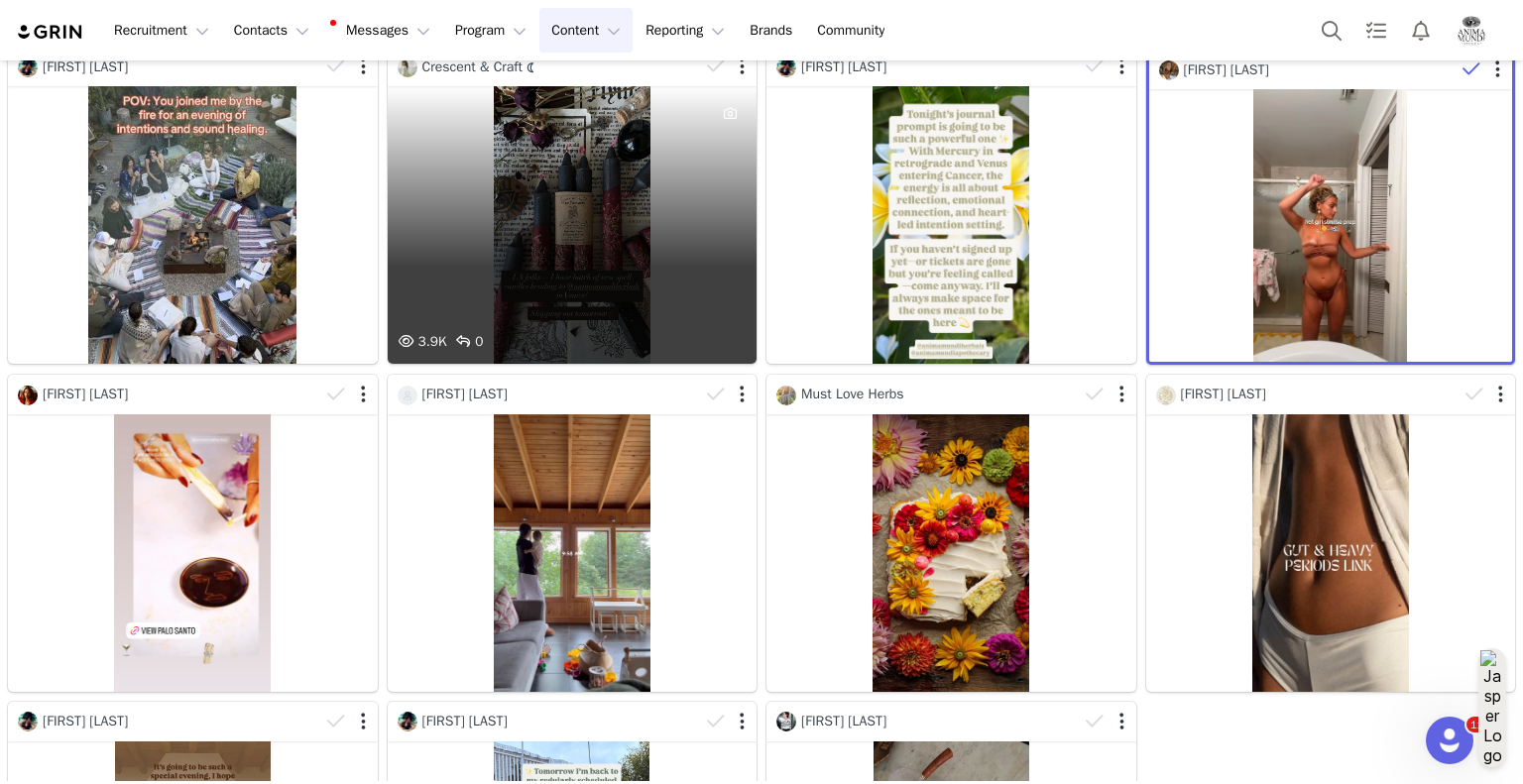 scroll, scrollTop: 496, scrollLeft: 0, axis: vertical 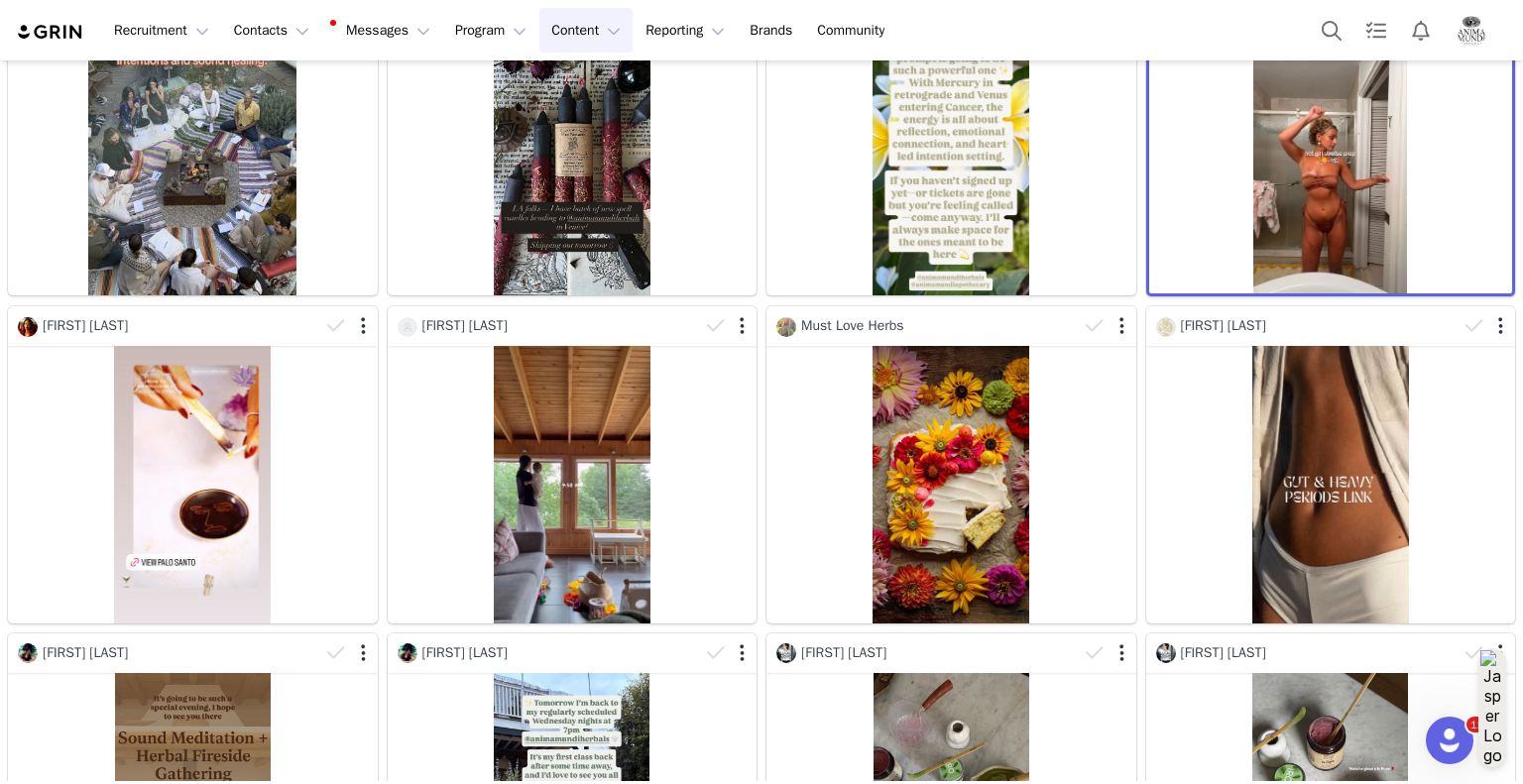 type 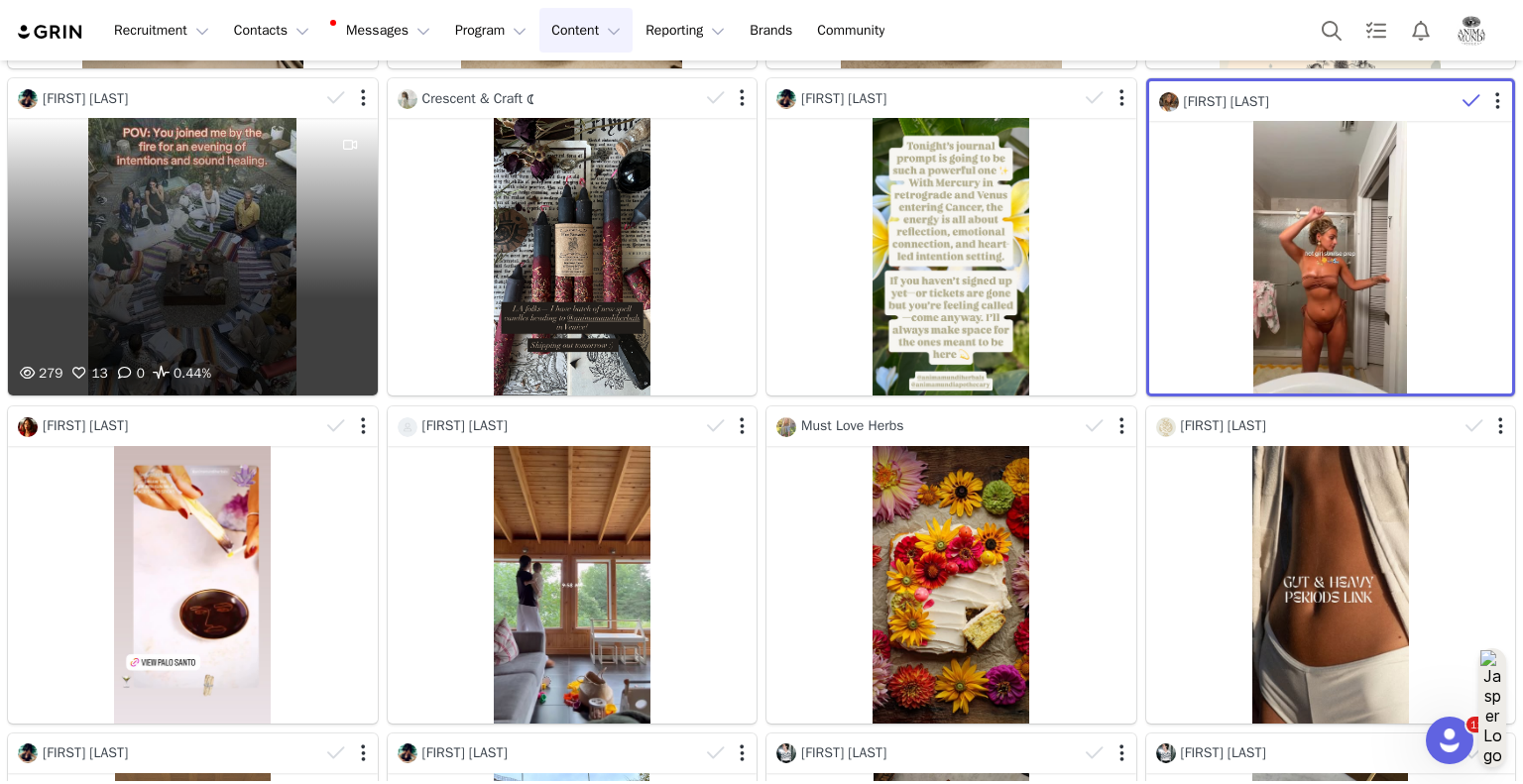 scroll, scrollTop: 496, scrollLeft: 0, axis: vertical 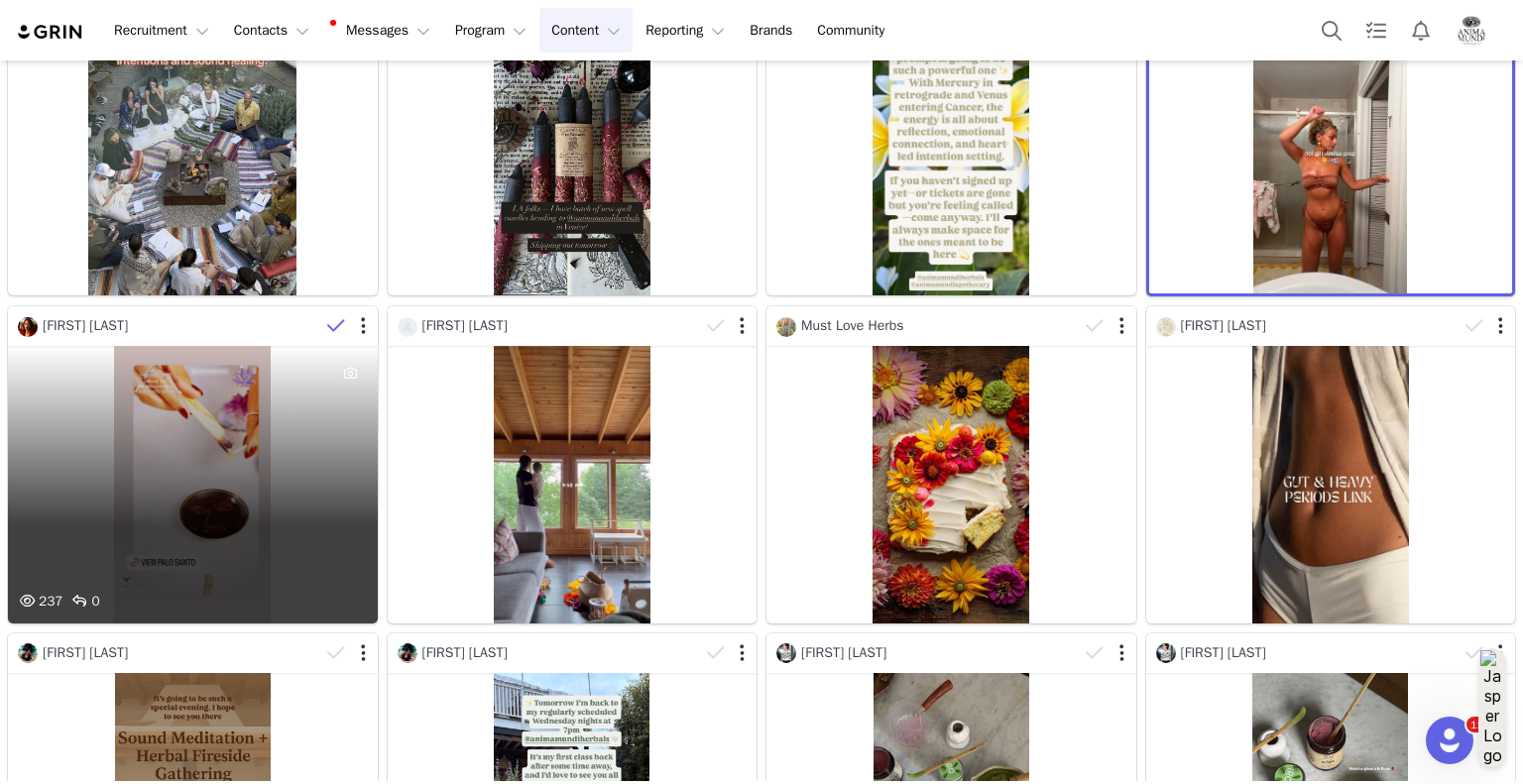 click at bounding box center (336, 326) 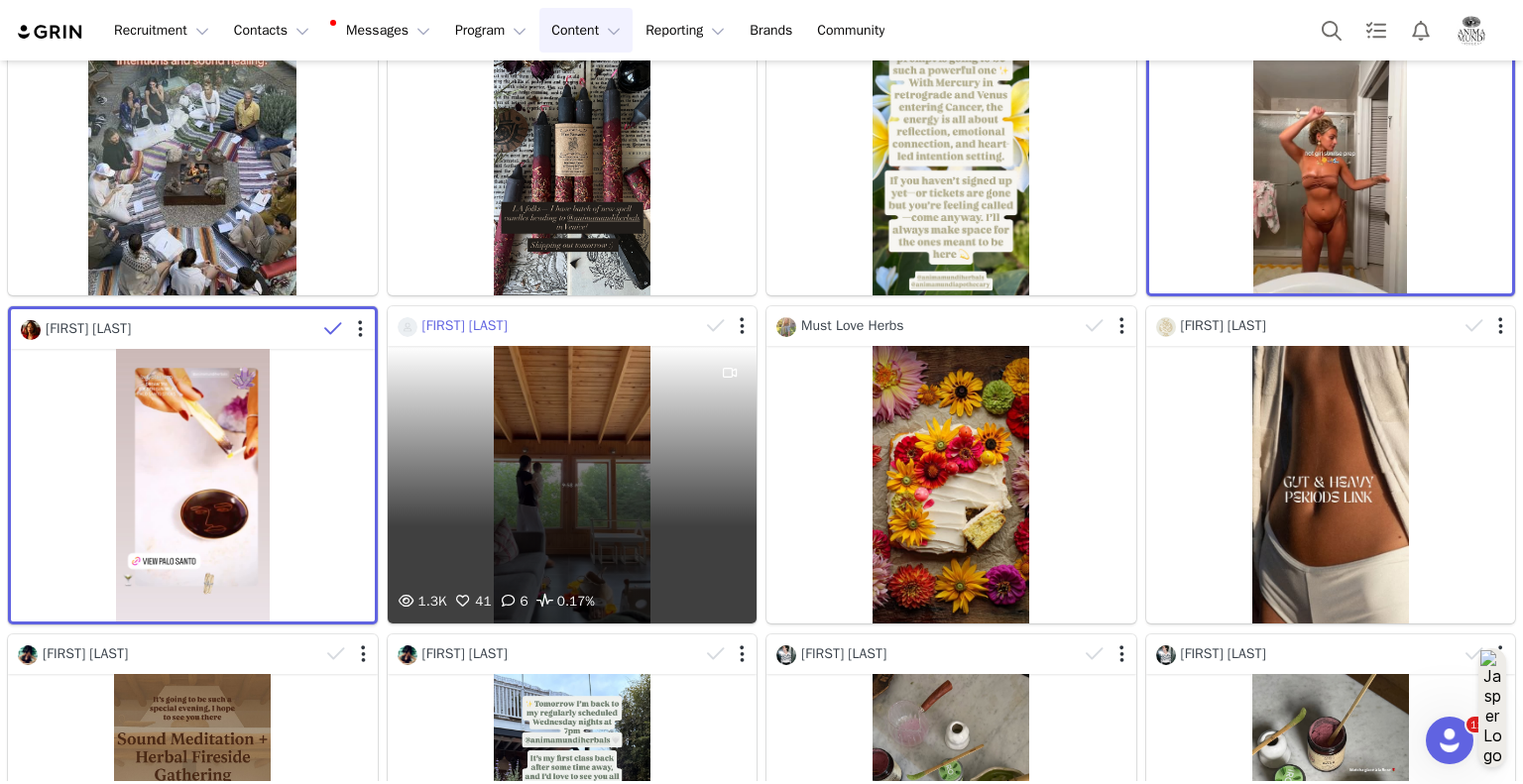 click on "Mathilde Chamberland" at bounding box center (465, 325) 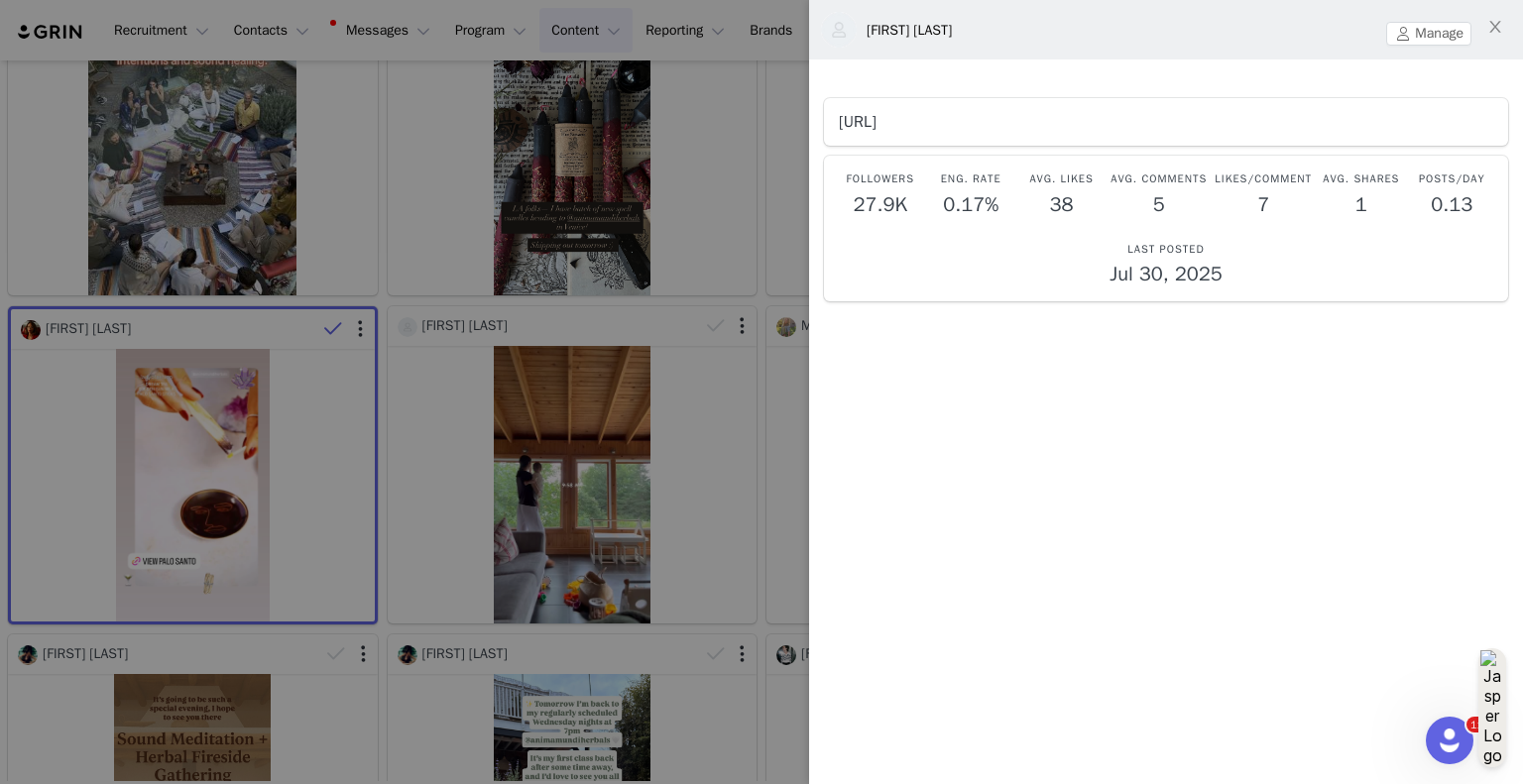 click on "https://www.instagram.com/mathildechamberland/" at bounding box center [858, 122] 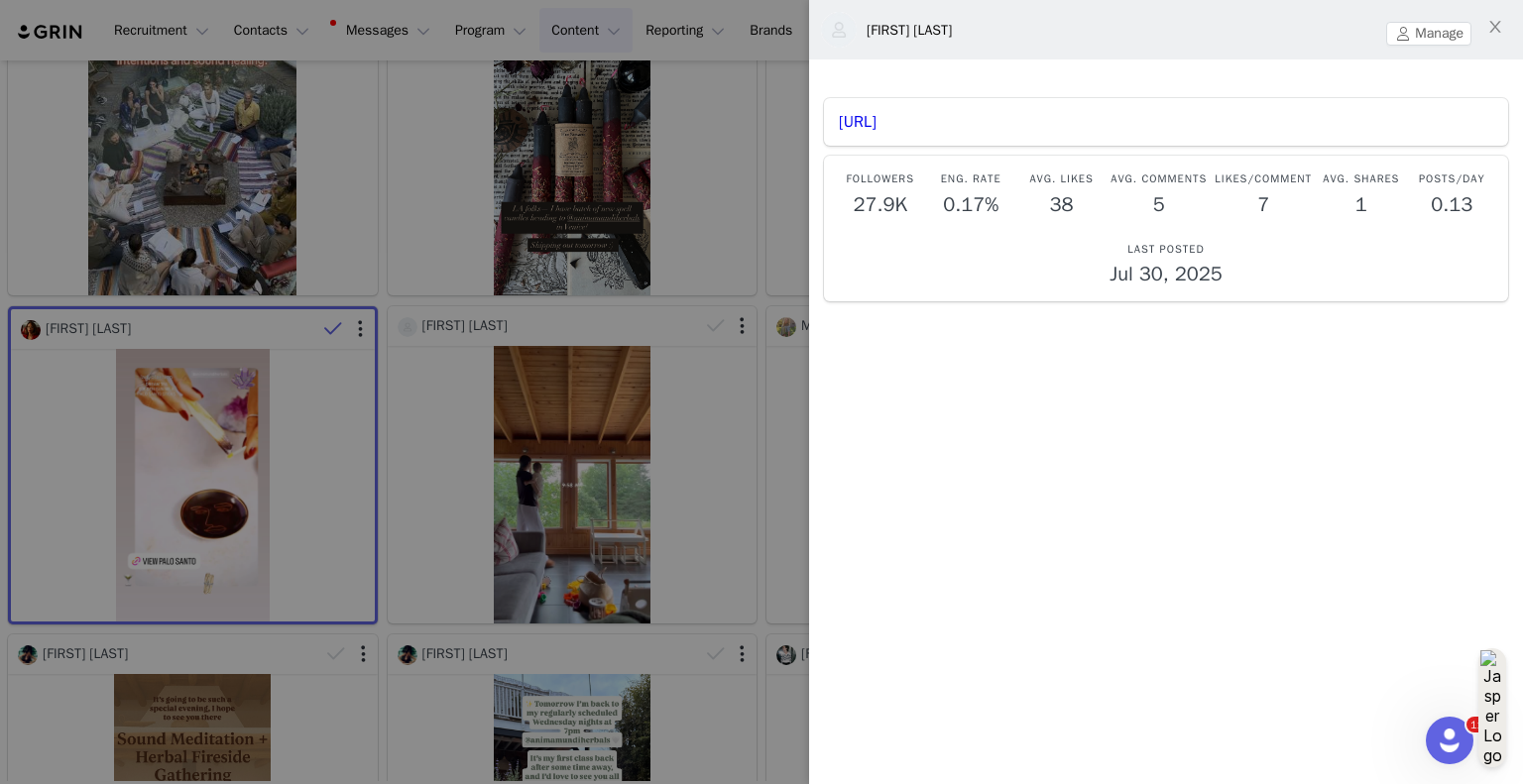 click at bounding box center (762, 392) 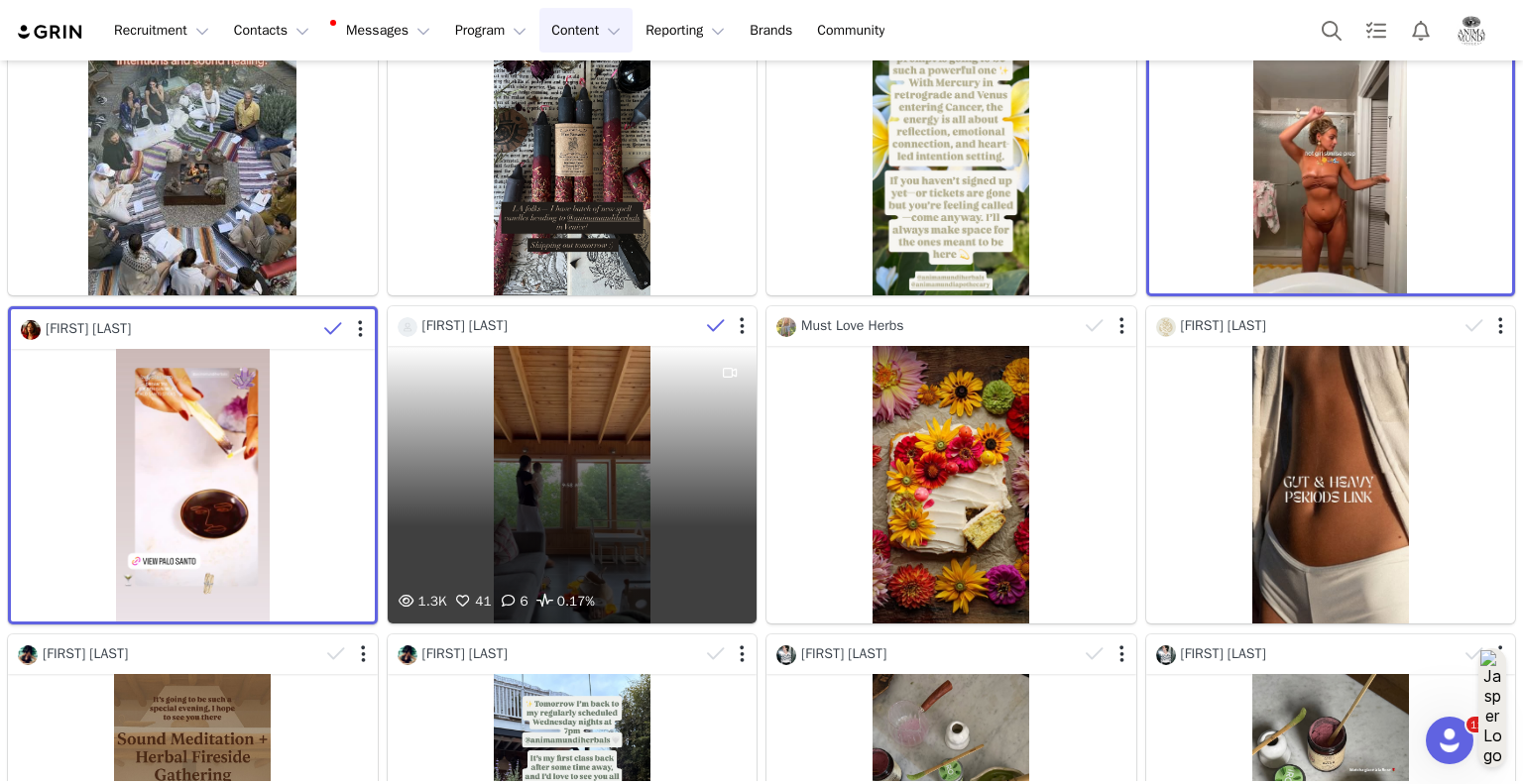 click at bounding box center [716, 326] 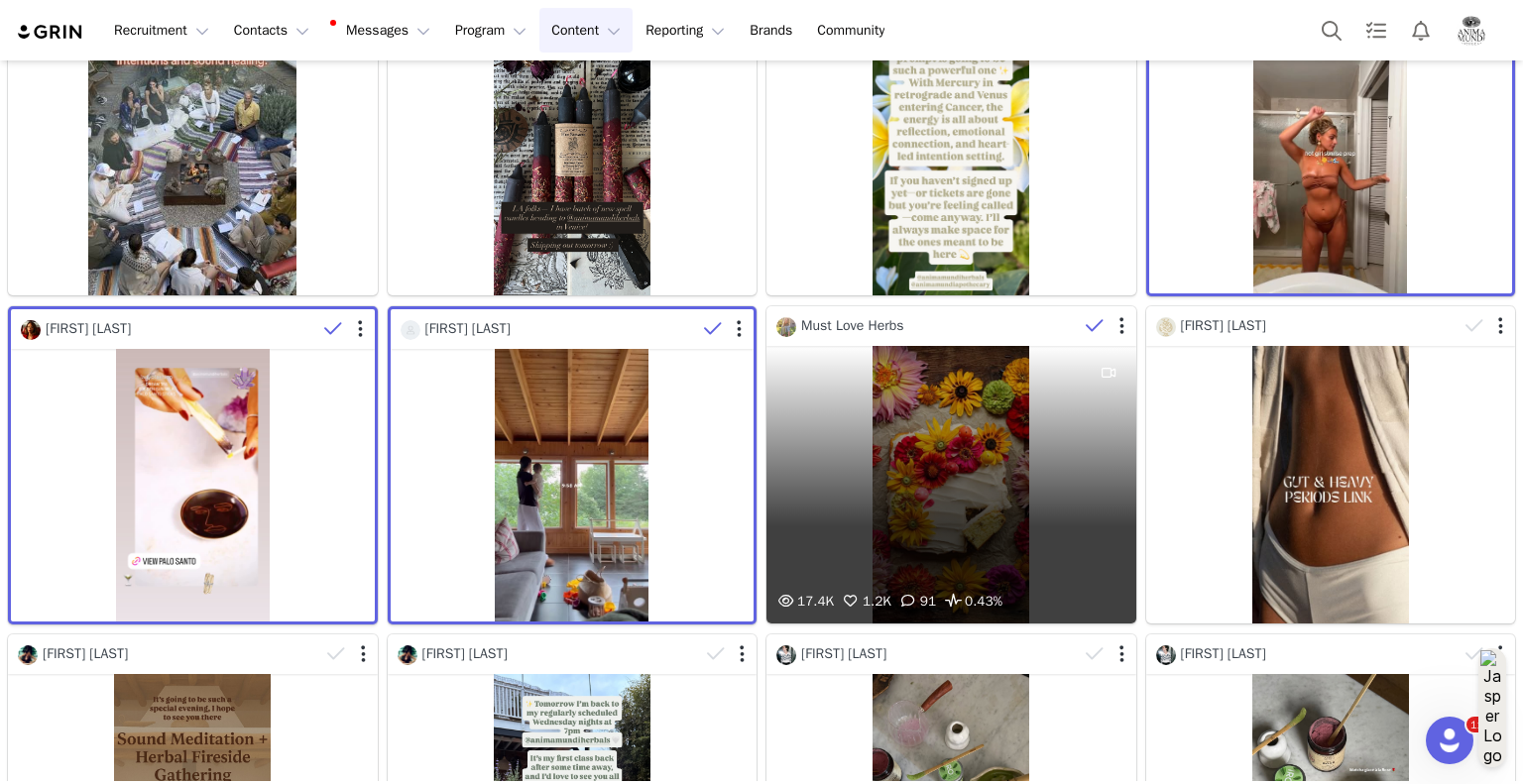click at bounding box center [1095, 326] 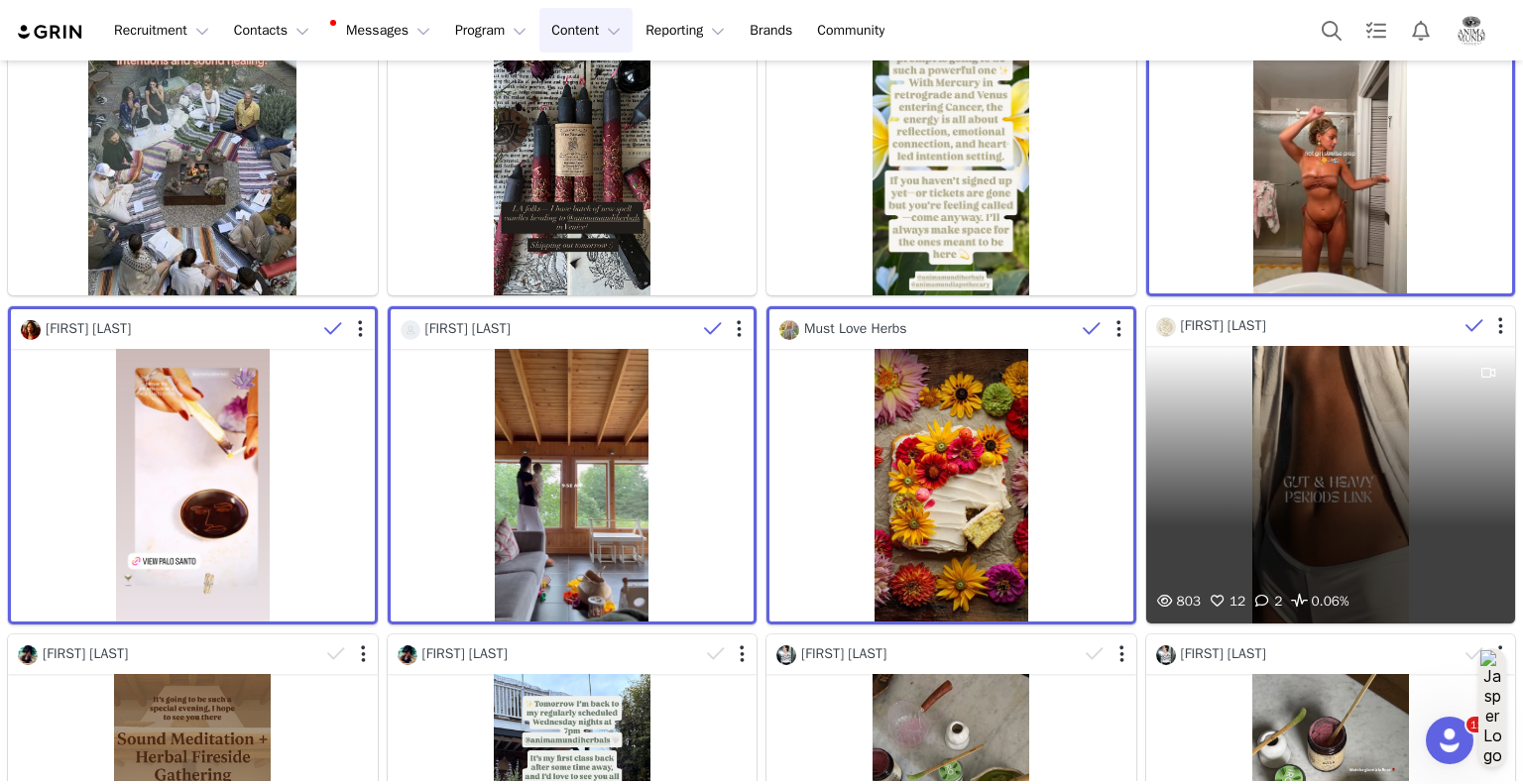 click at bounding box center (1474, 326) 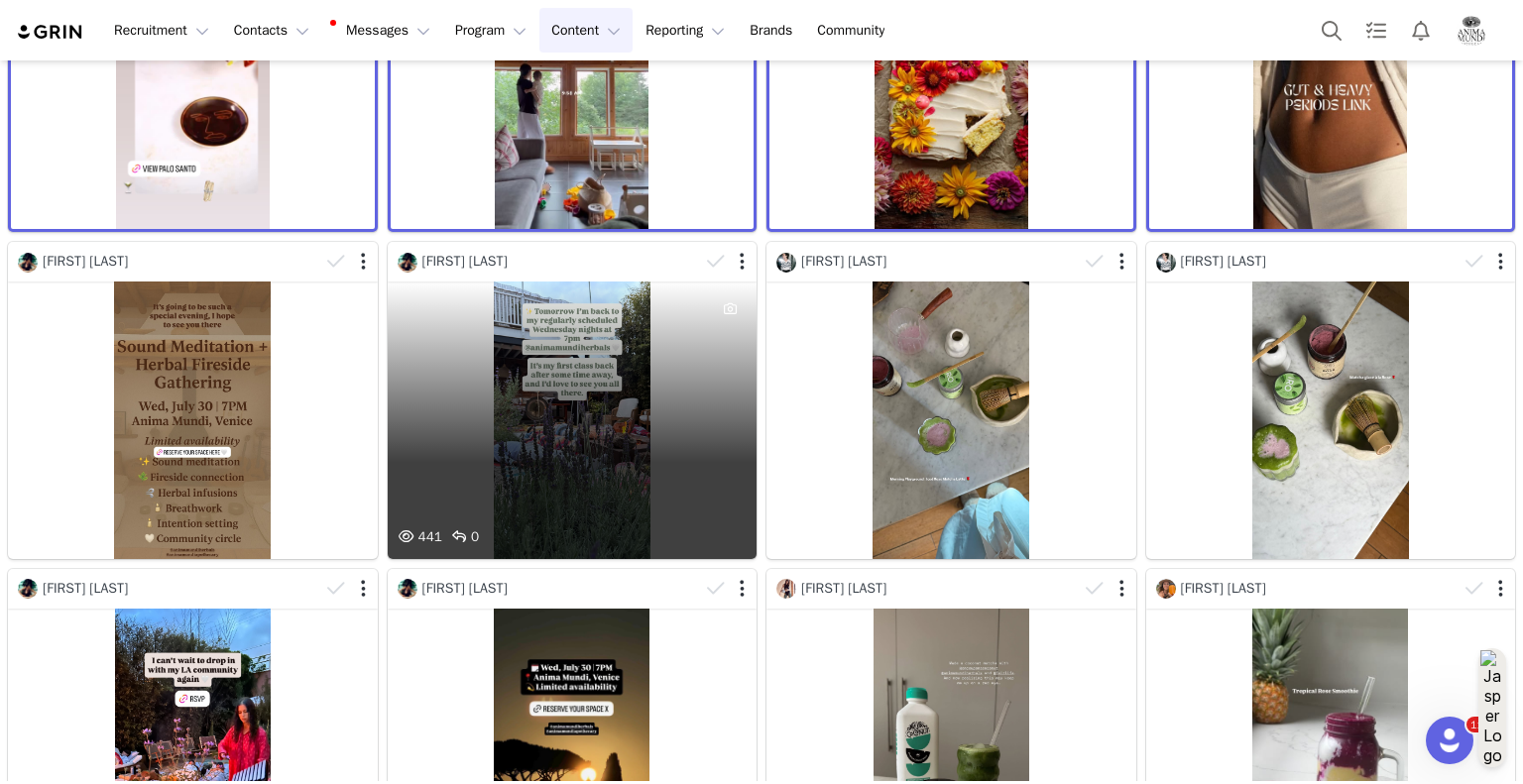 scroll, scrollTop: 892, scrollLeft: 0, axis: vertical 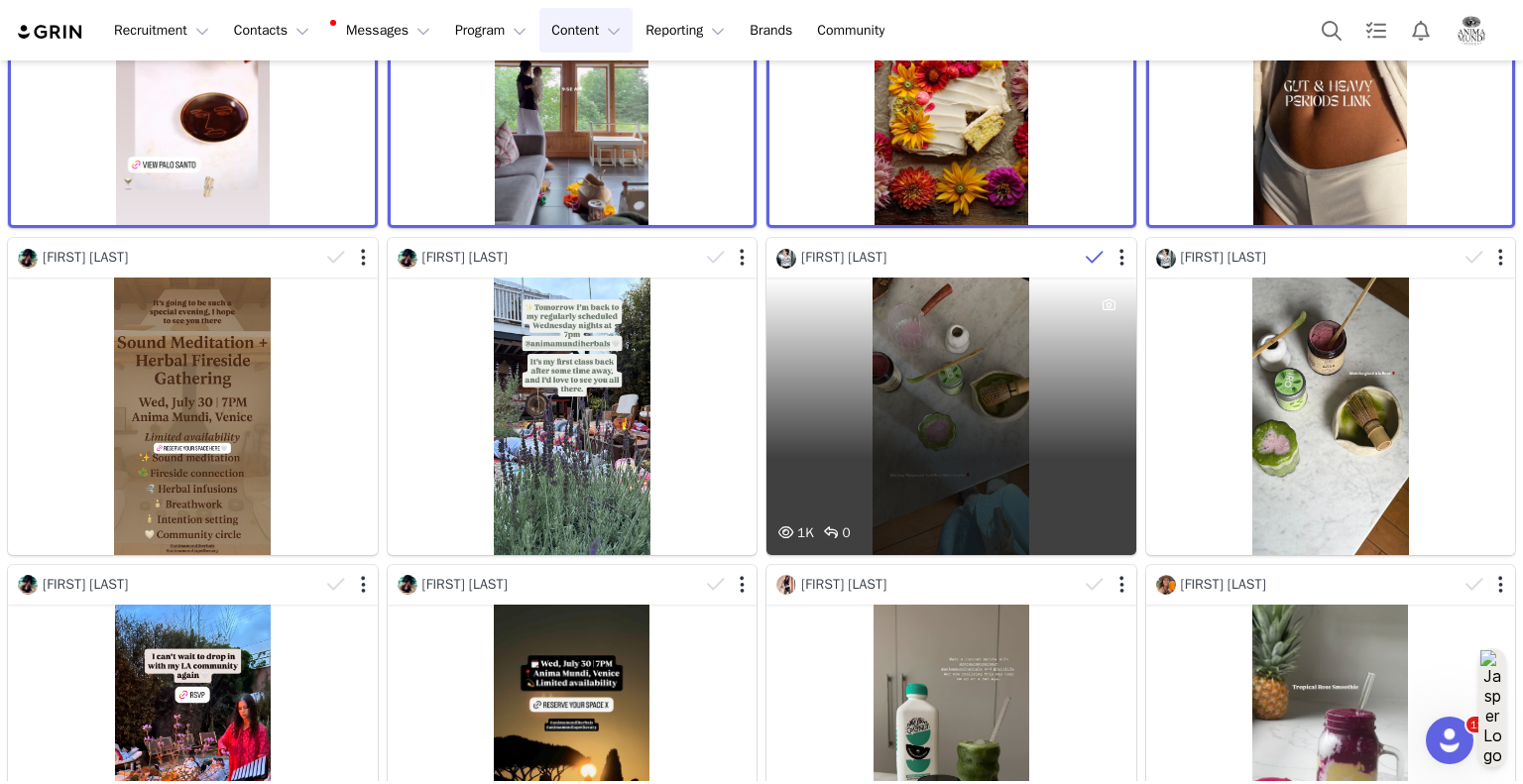 click at bounding box center [1095, 258] 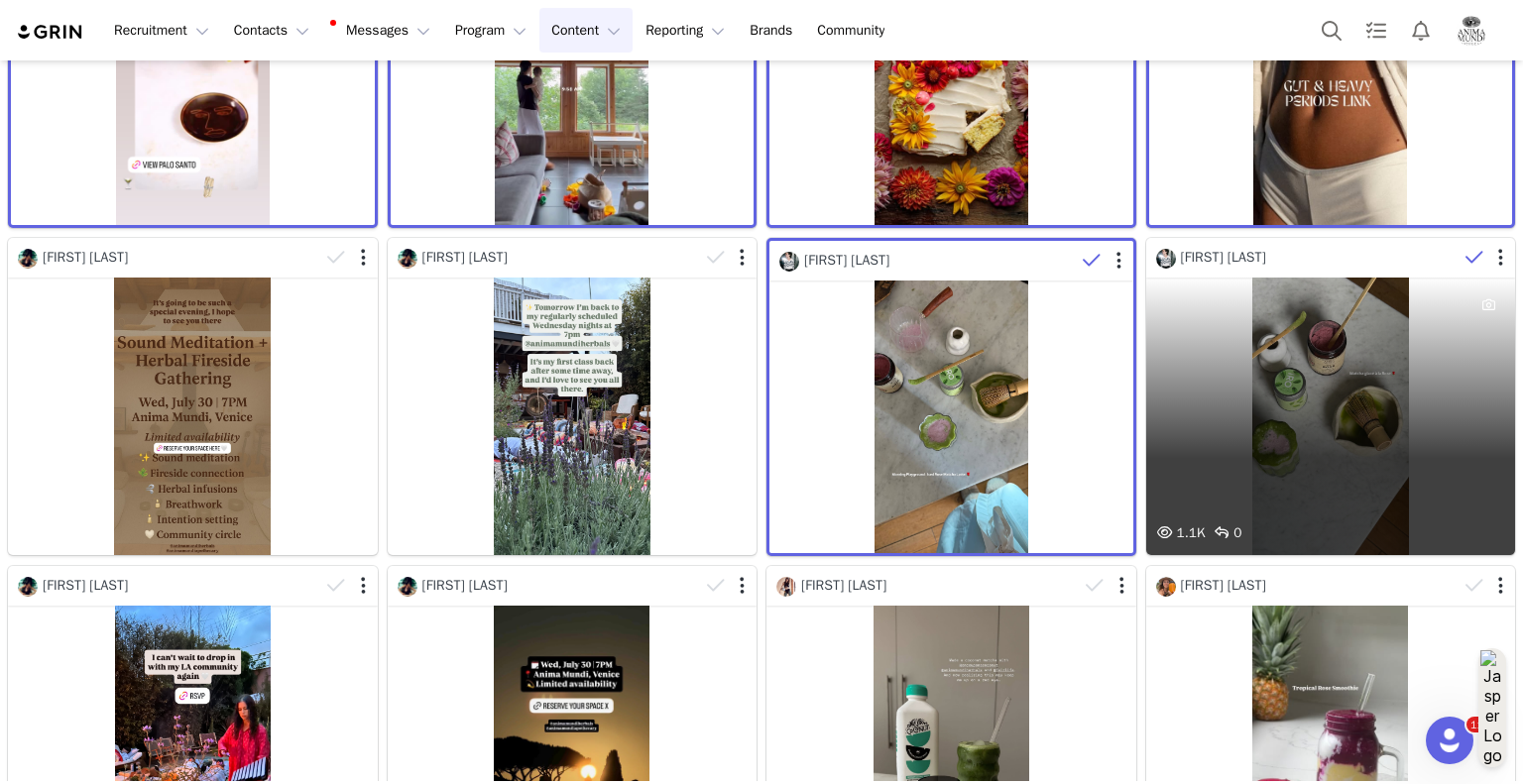 click at bounding box center [1474, 258] 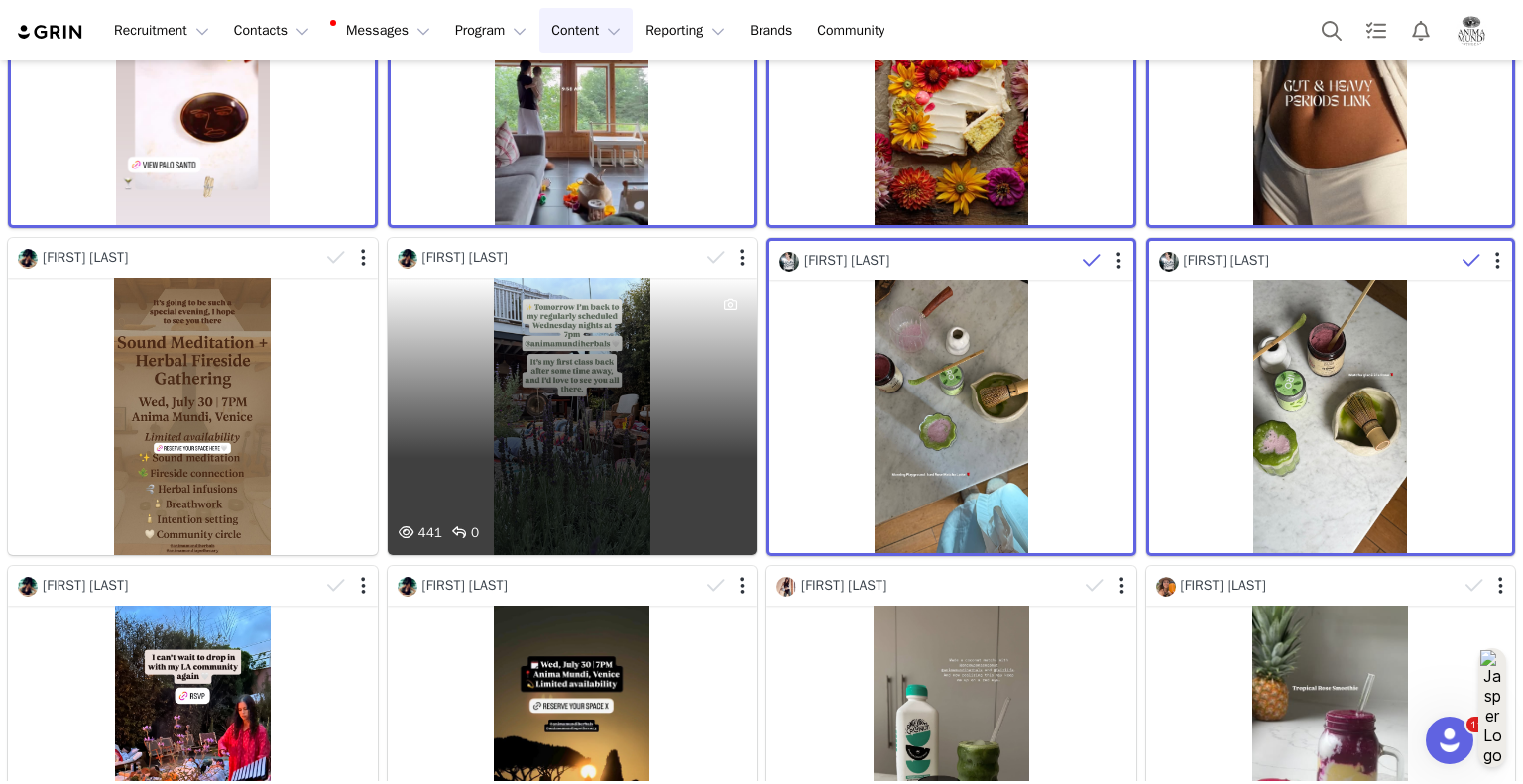 scroll, scrollTop: 1189, scrollLeft: 0, axis: vertical 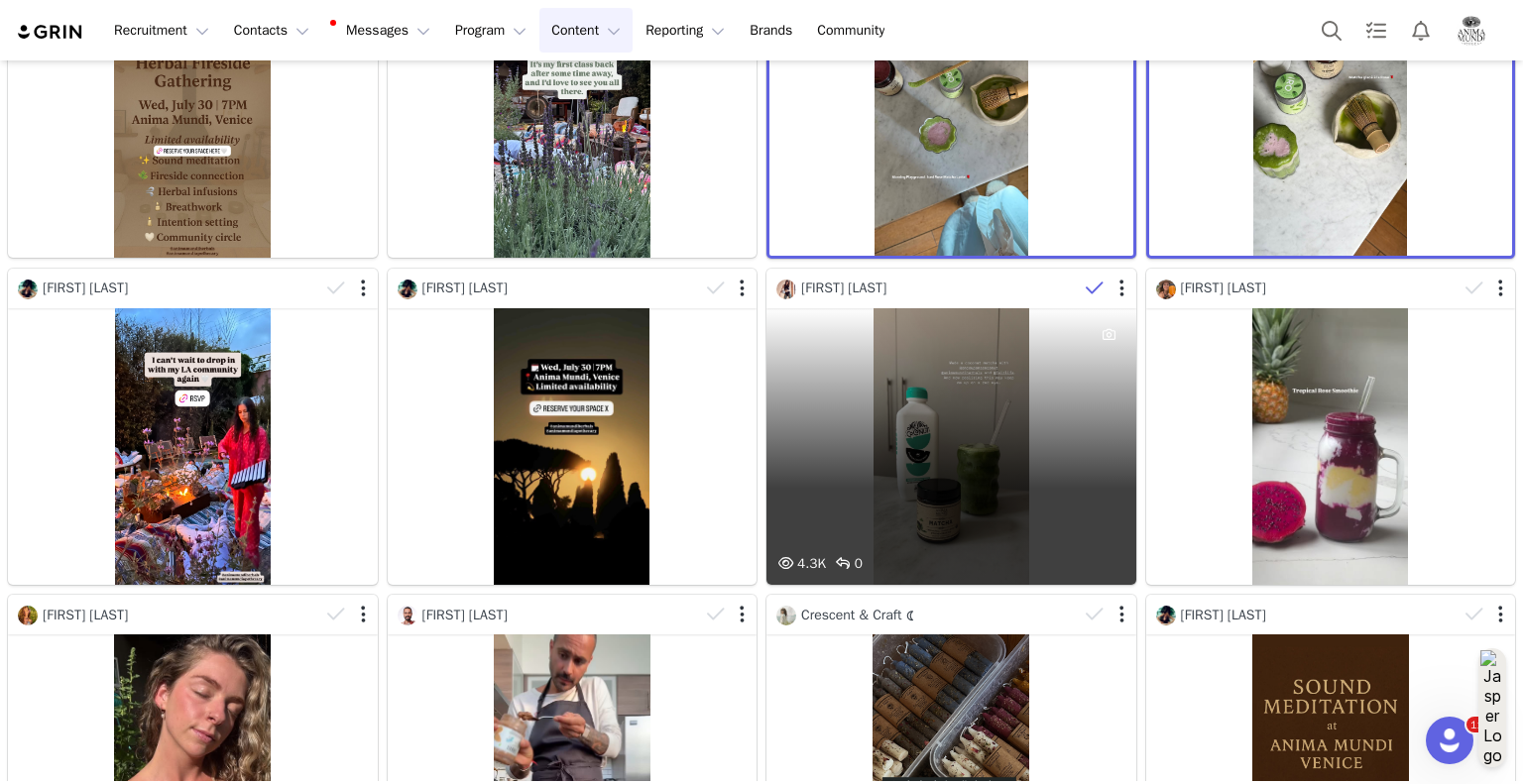 click at bounding box center (1095, 288) 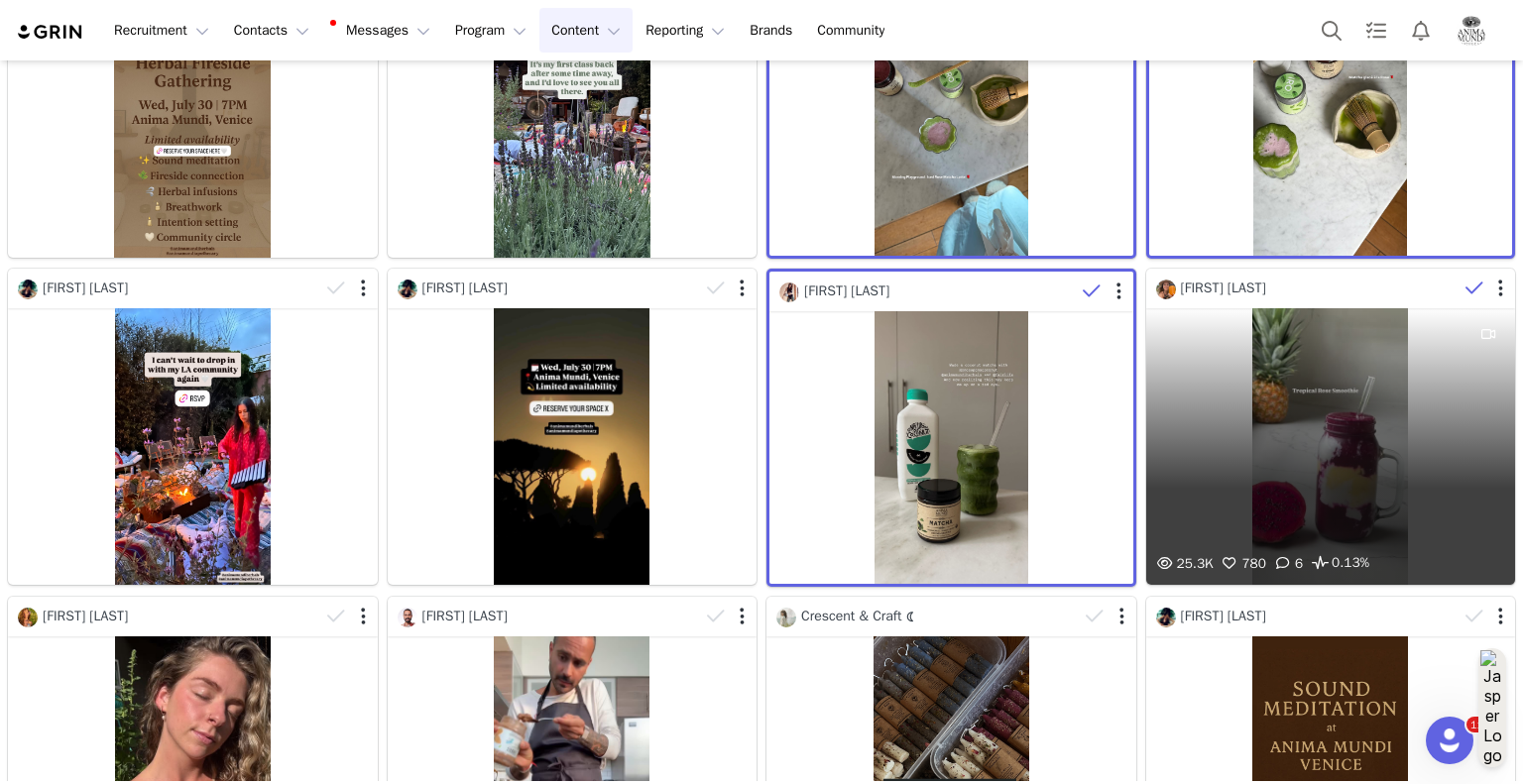 click at bounding box center [1474, 288] 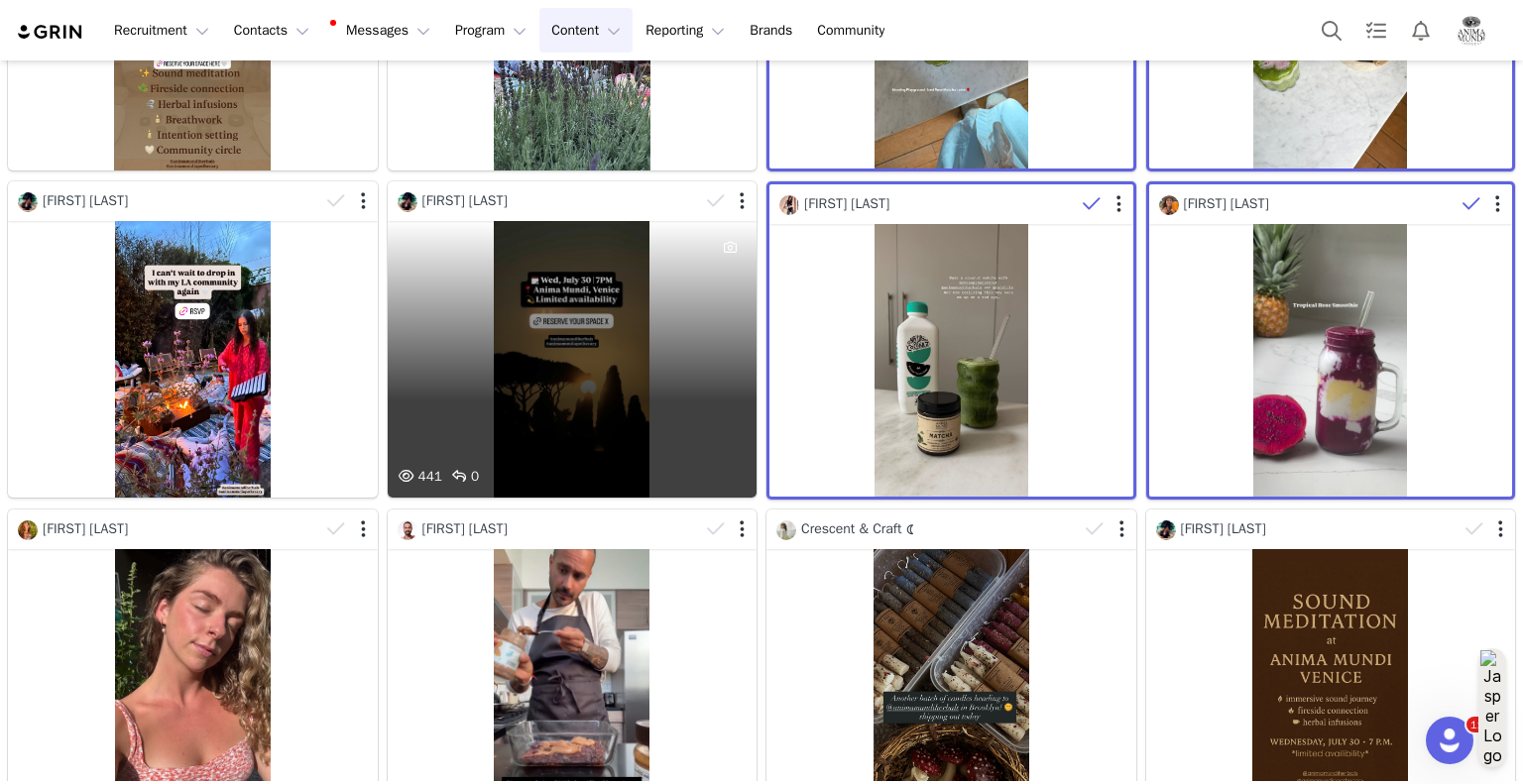 scroll, scrollTop: 1487, scrollLeft: 0, axis: vertical 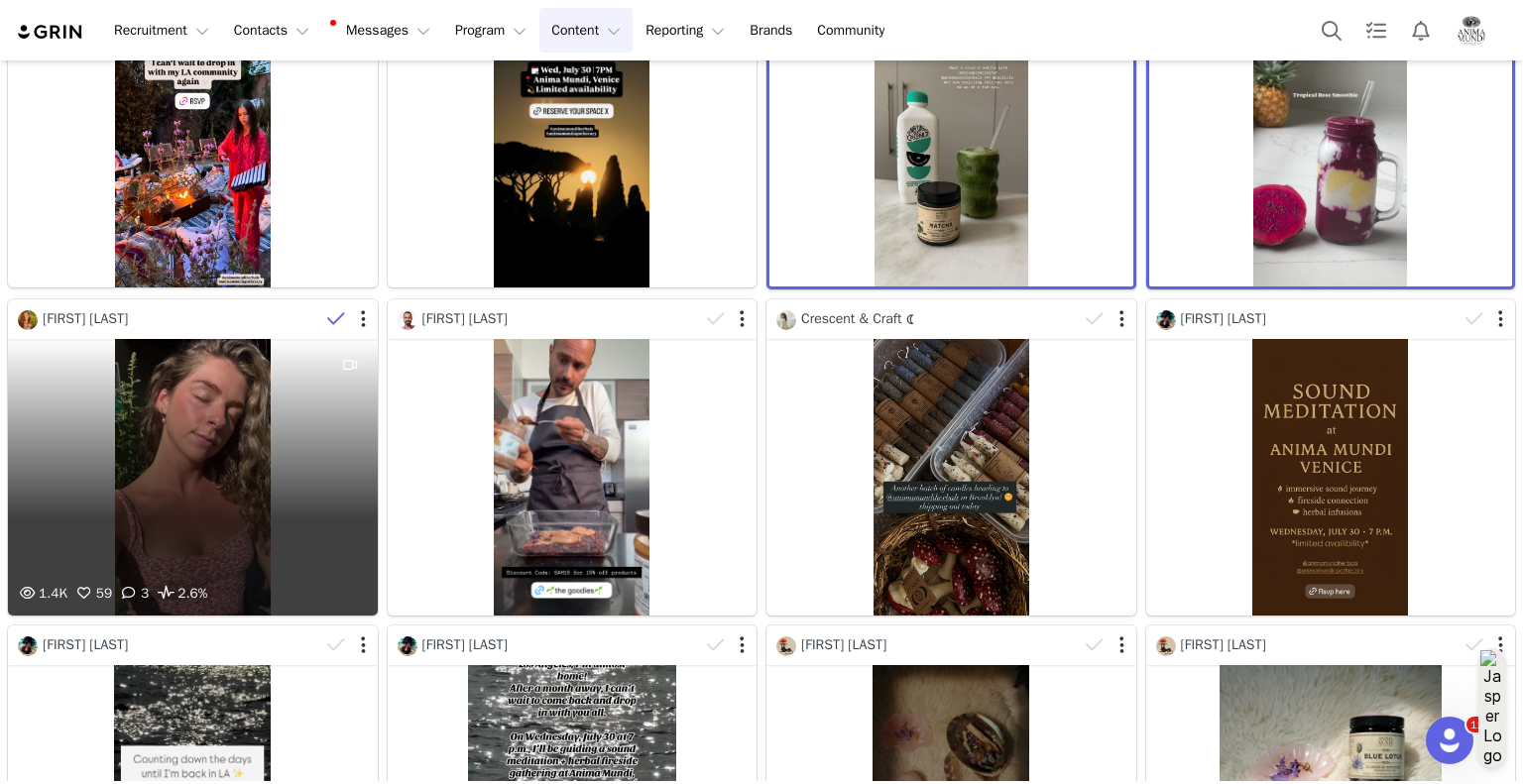 click at bounding box center [336, 319] 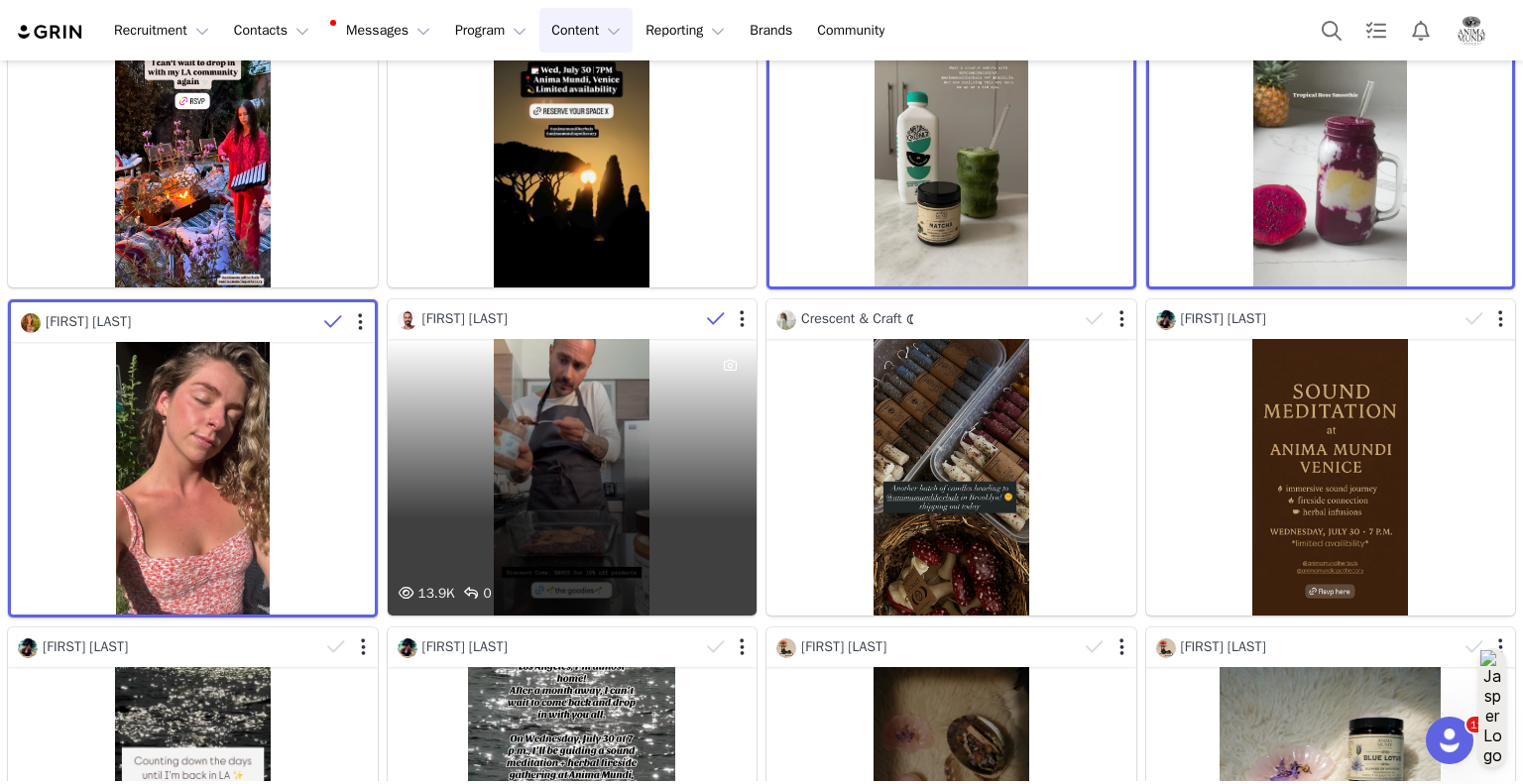 click at bounding box center (716, 319) 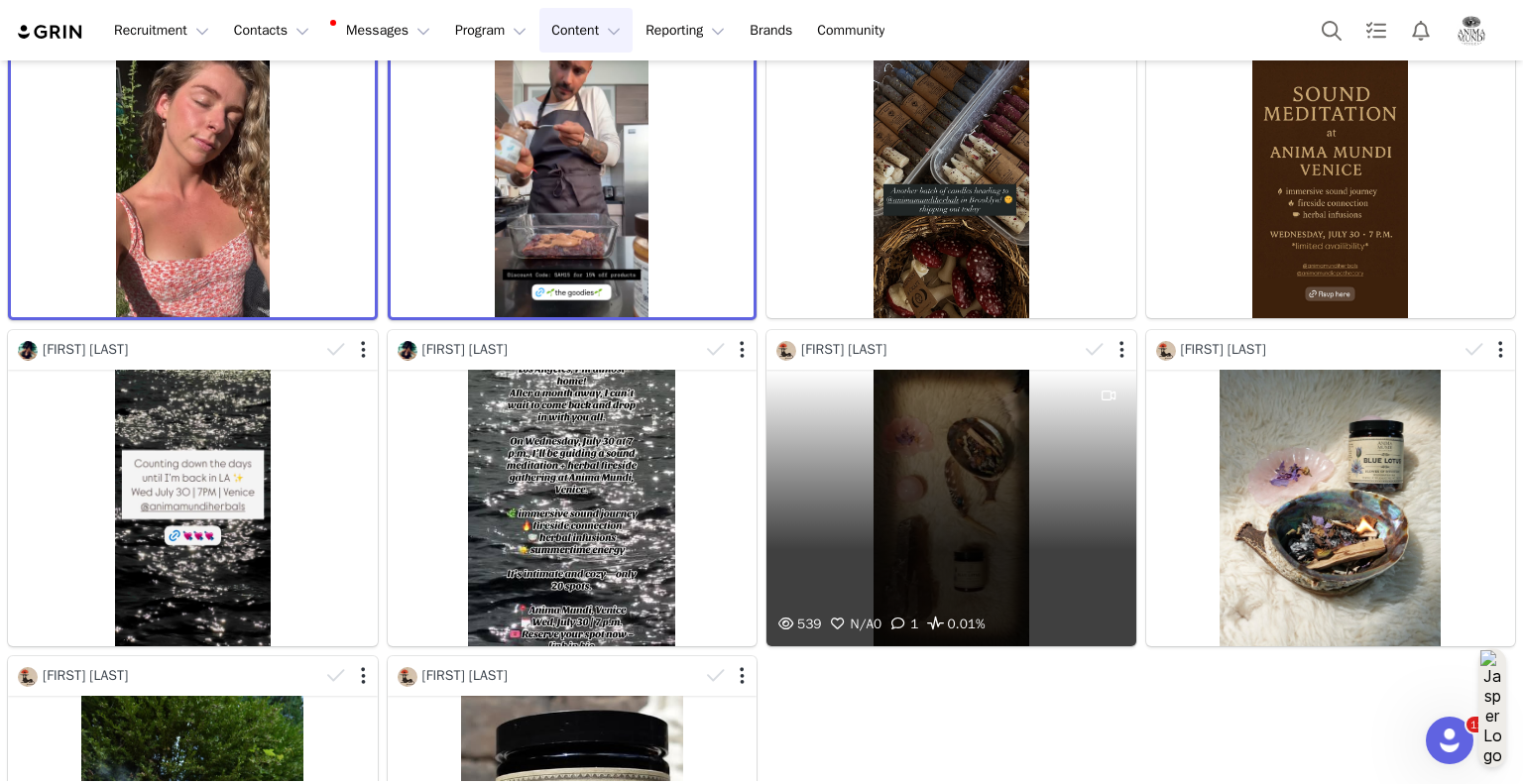 scroll, scrollTop: 1883, scrollLeft: 0, axis: vertical 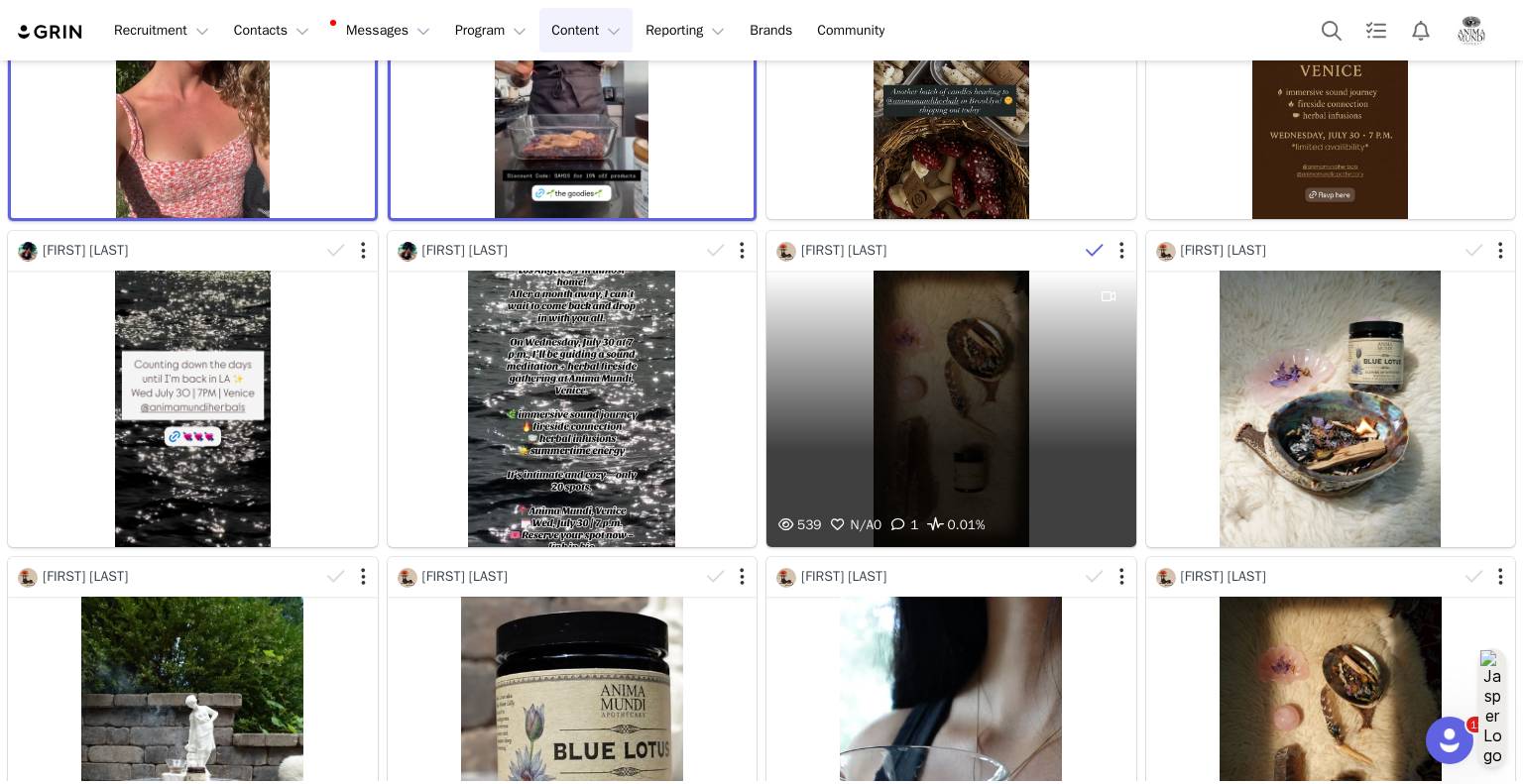 click at bounding box center [1095, 251] 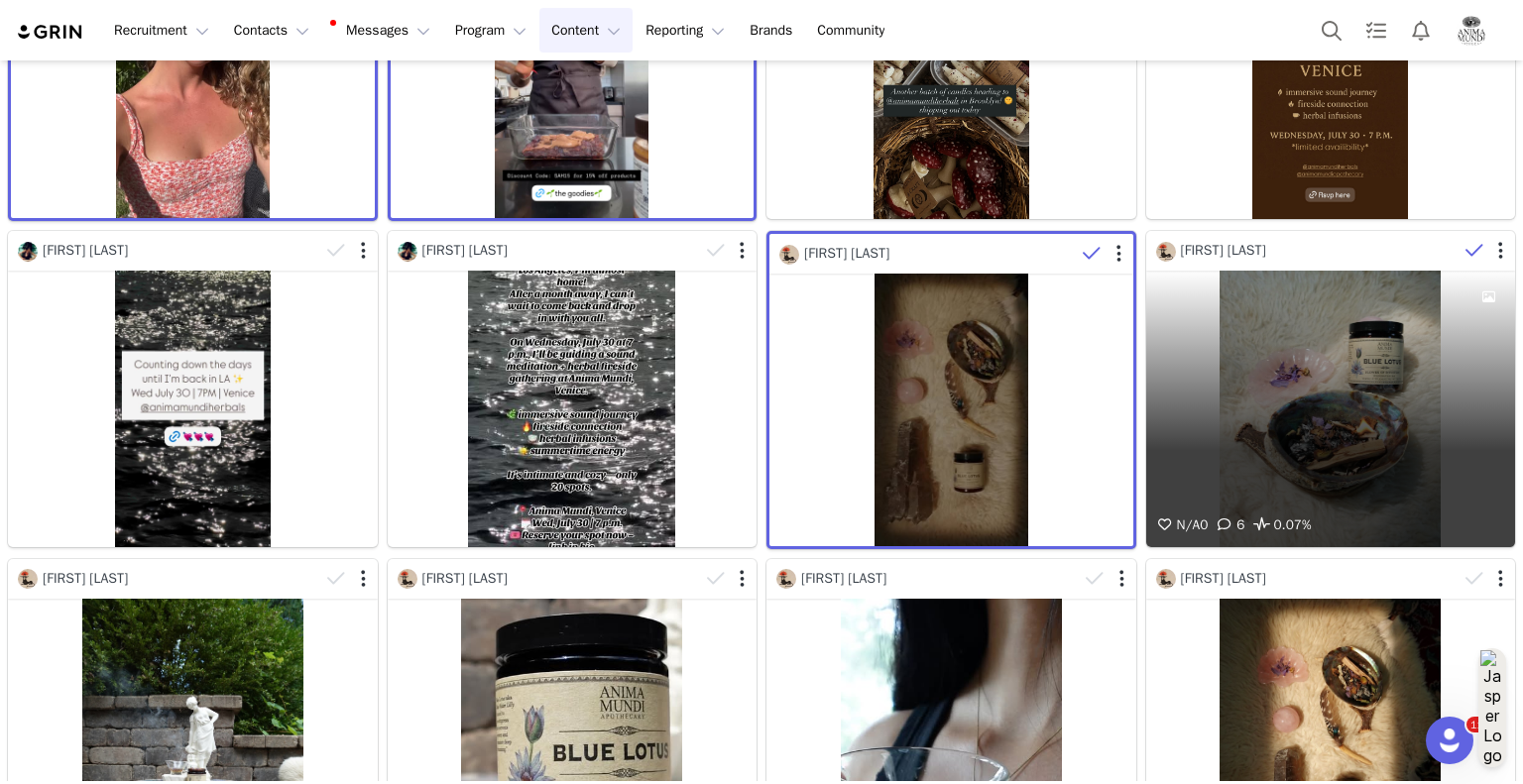 click at bounding box center [1474, 251] 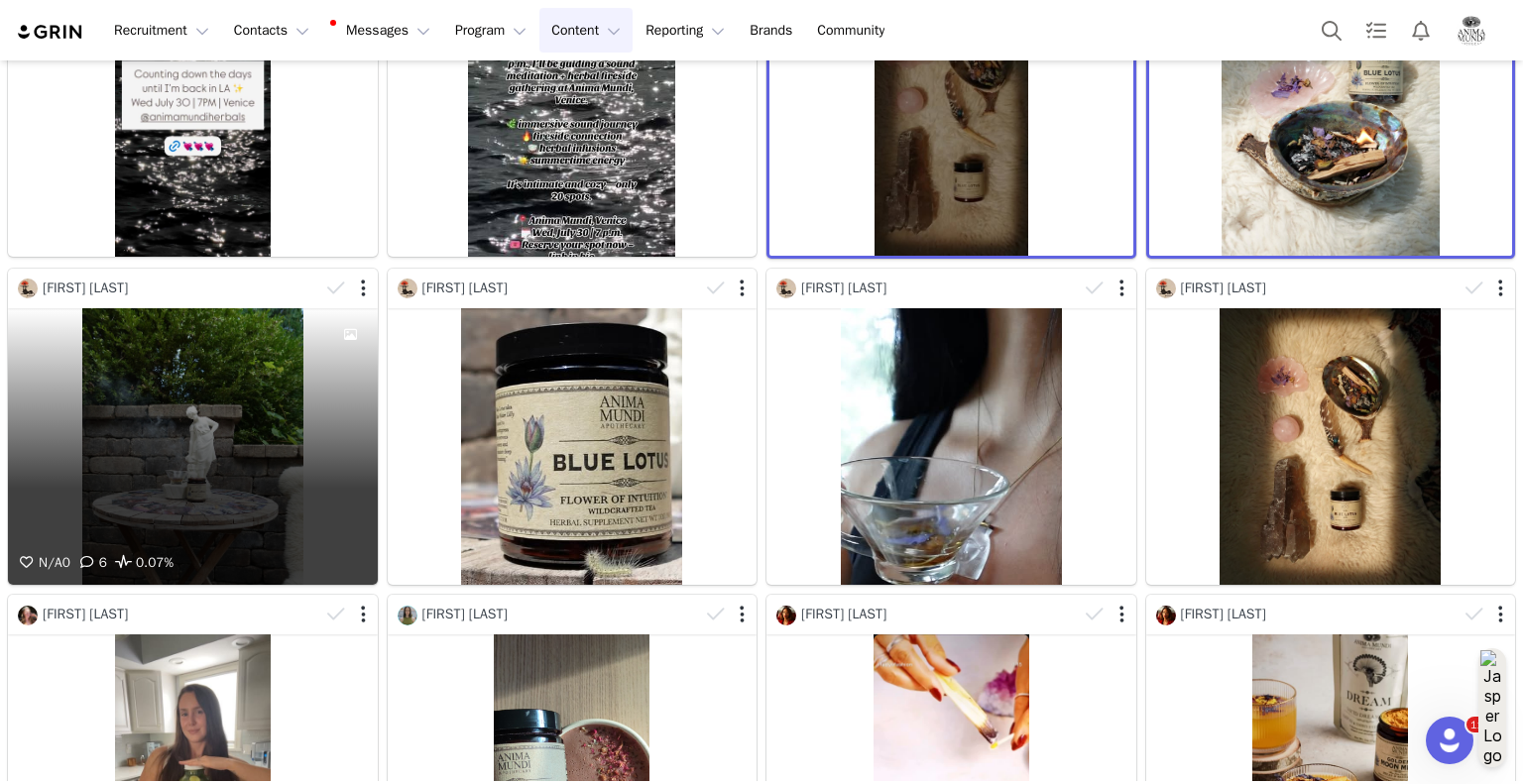 scroll, scrollTop: 2181, scrollLeft: 0, axis: vertical 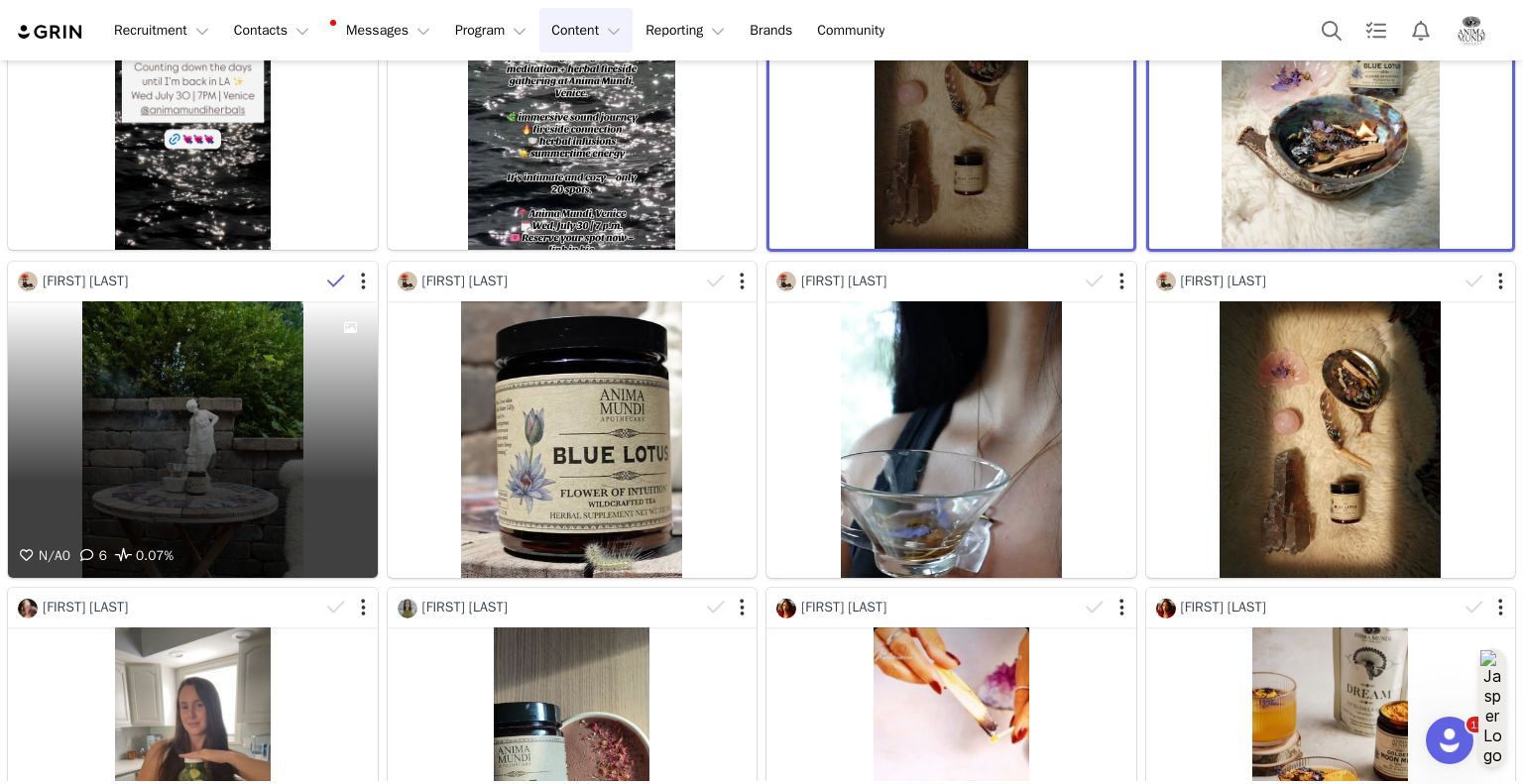 click at bounding box center [336, 281] 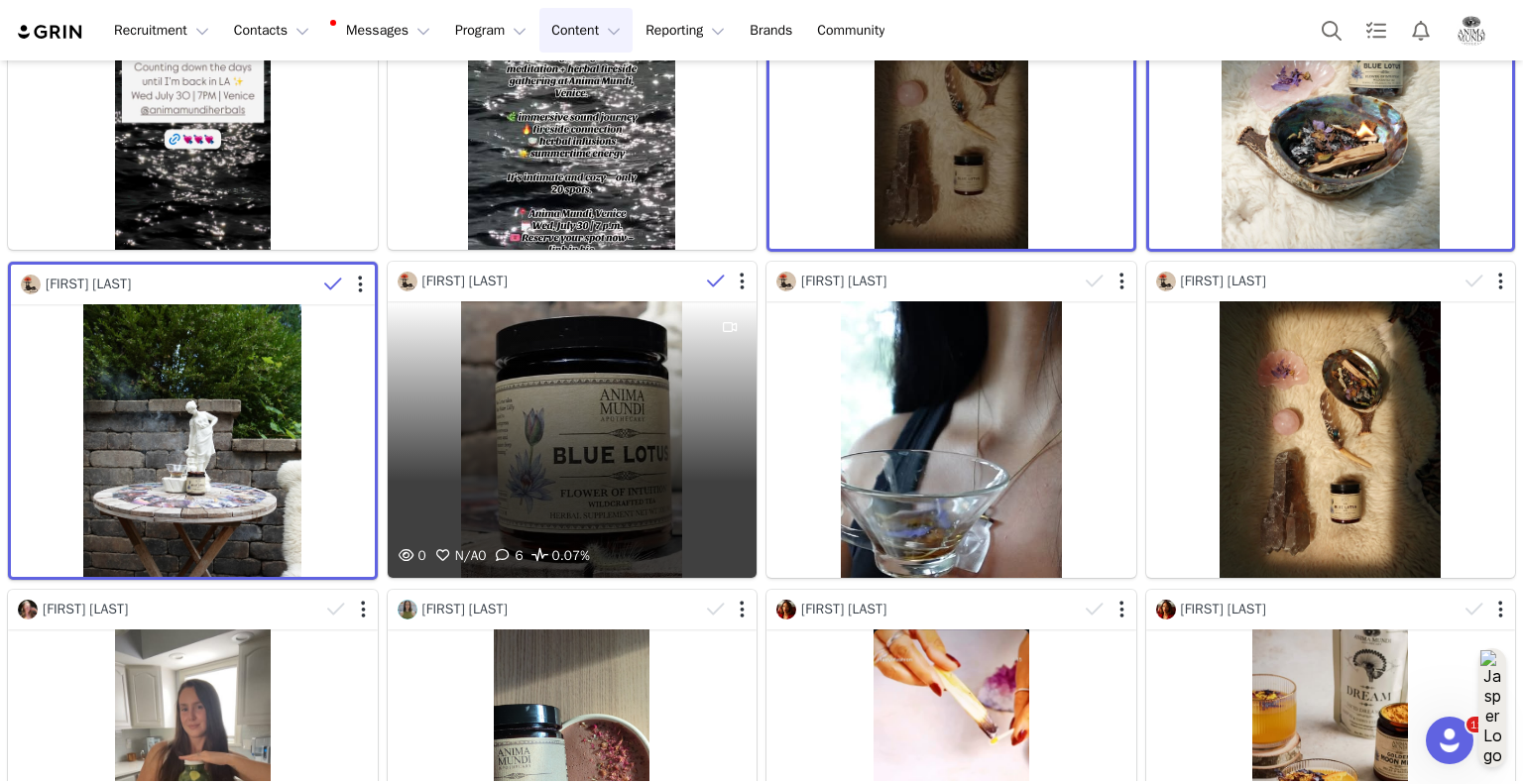 click at bounding box center [716, 281] 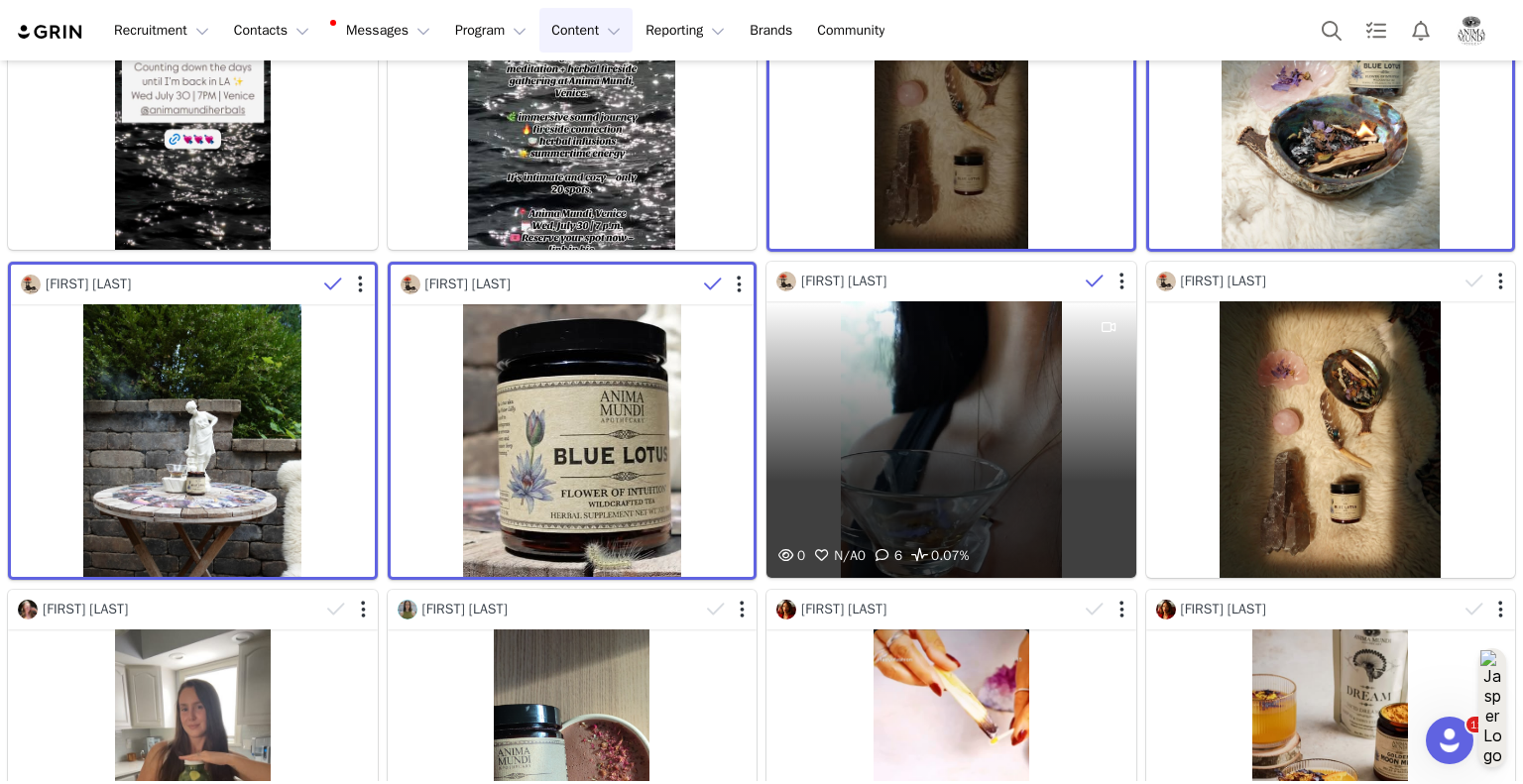 click at bounding box center [1095, 281] 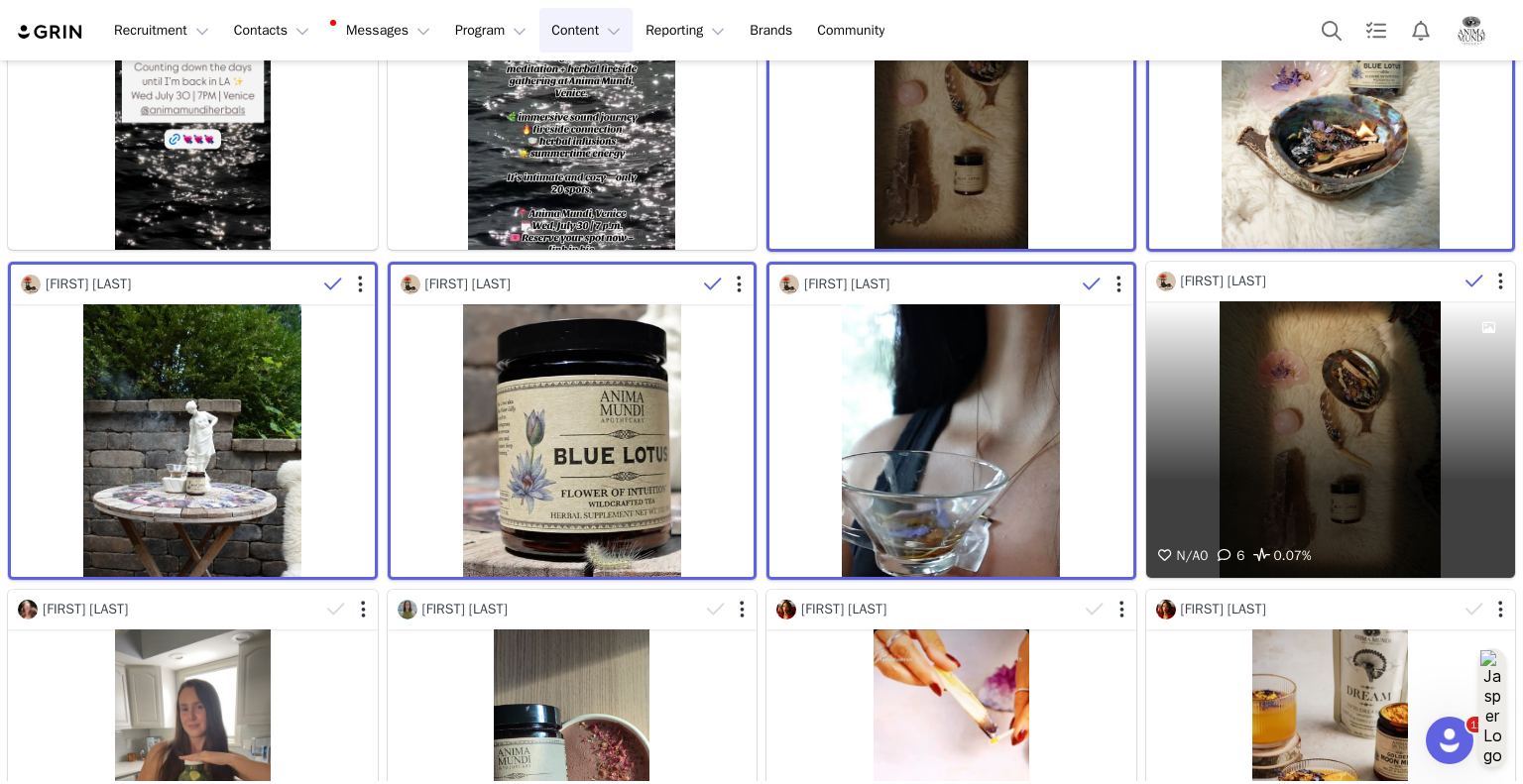 click at bounding box center [1474, 281] 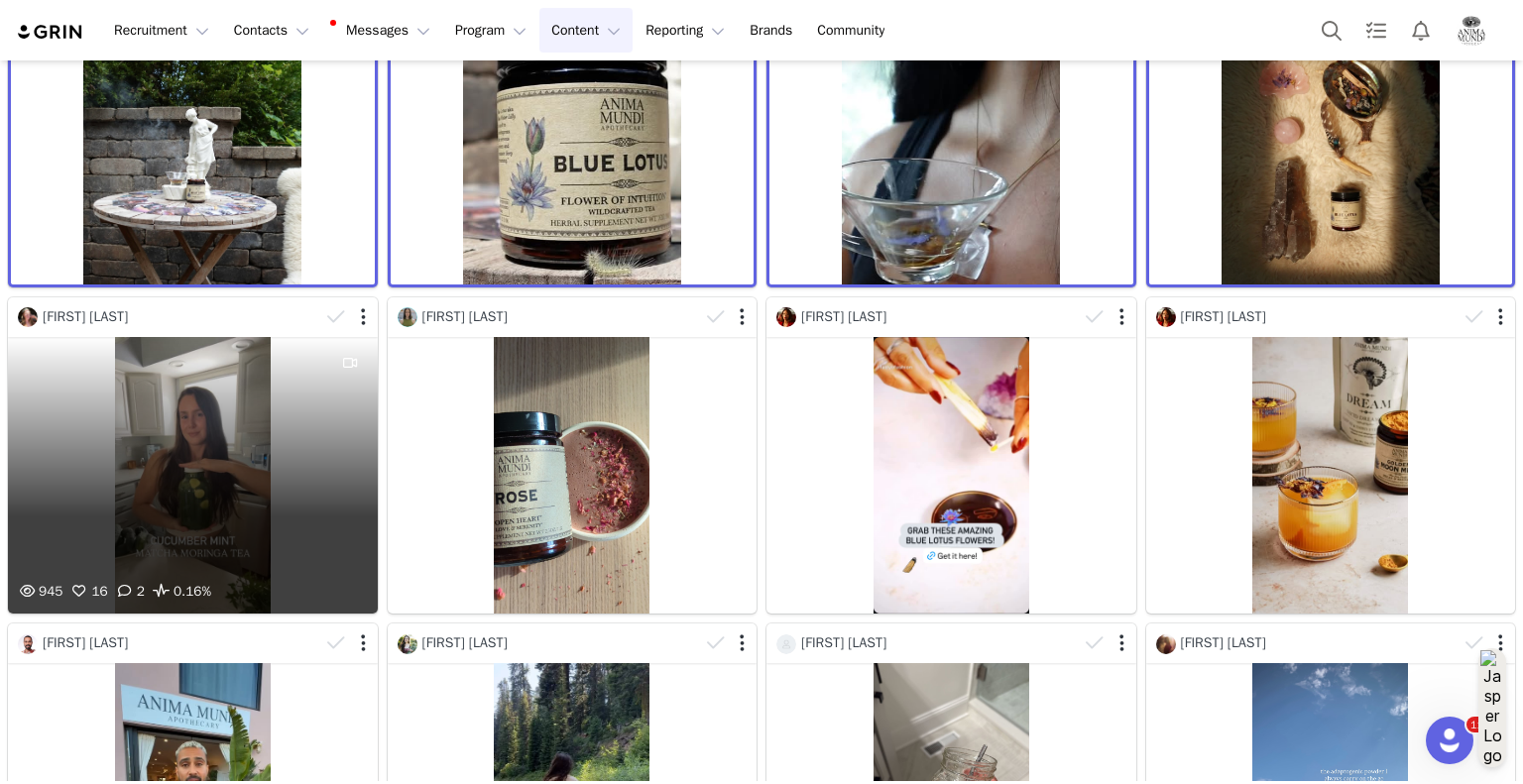 scroll, scrollTop: 2478, scrollLeft: 0, axis: vertical 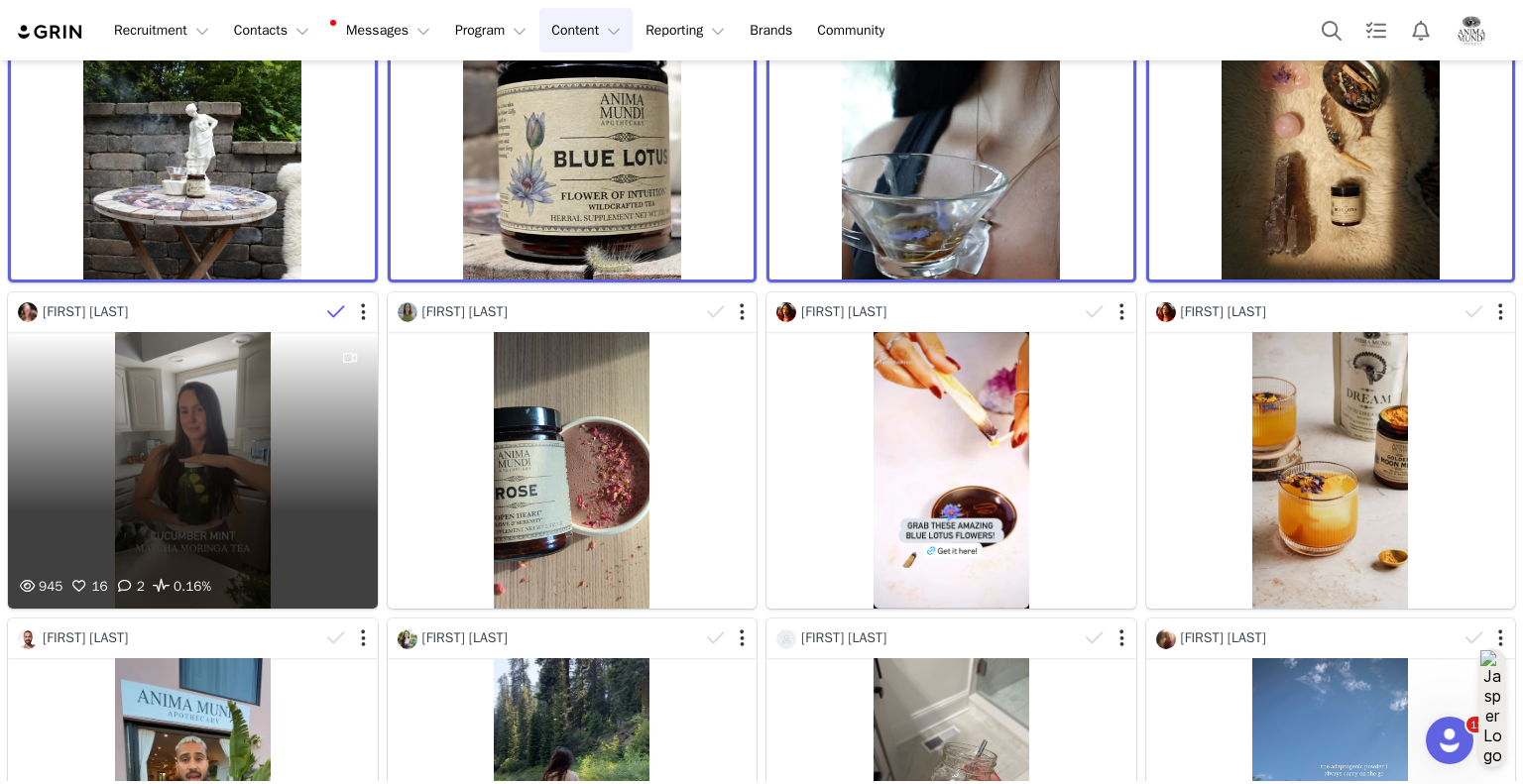 click at bounding box center (336, 312) 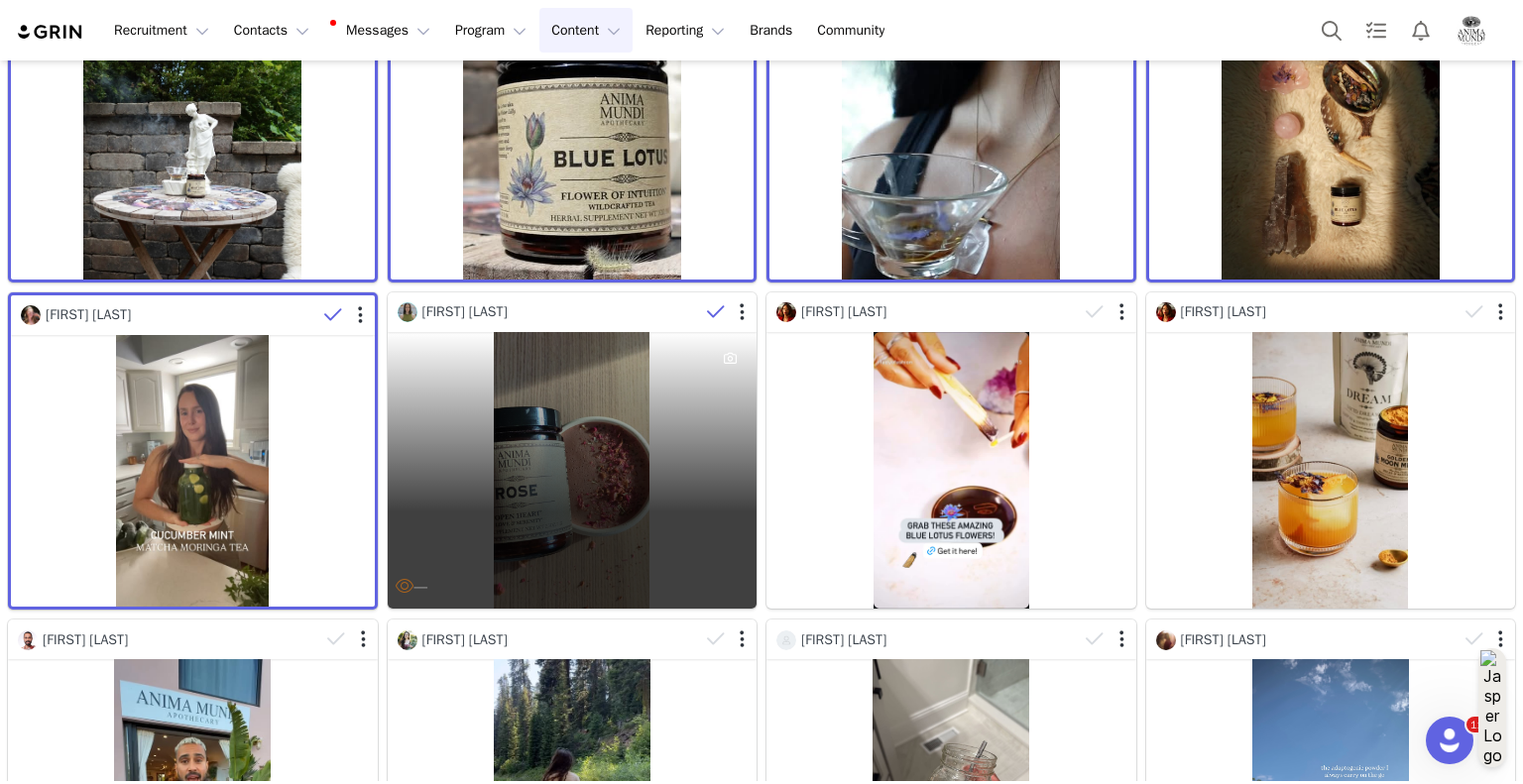 click at bounding box center (716, 312) 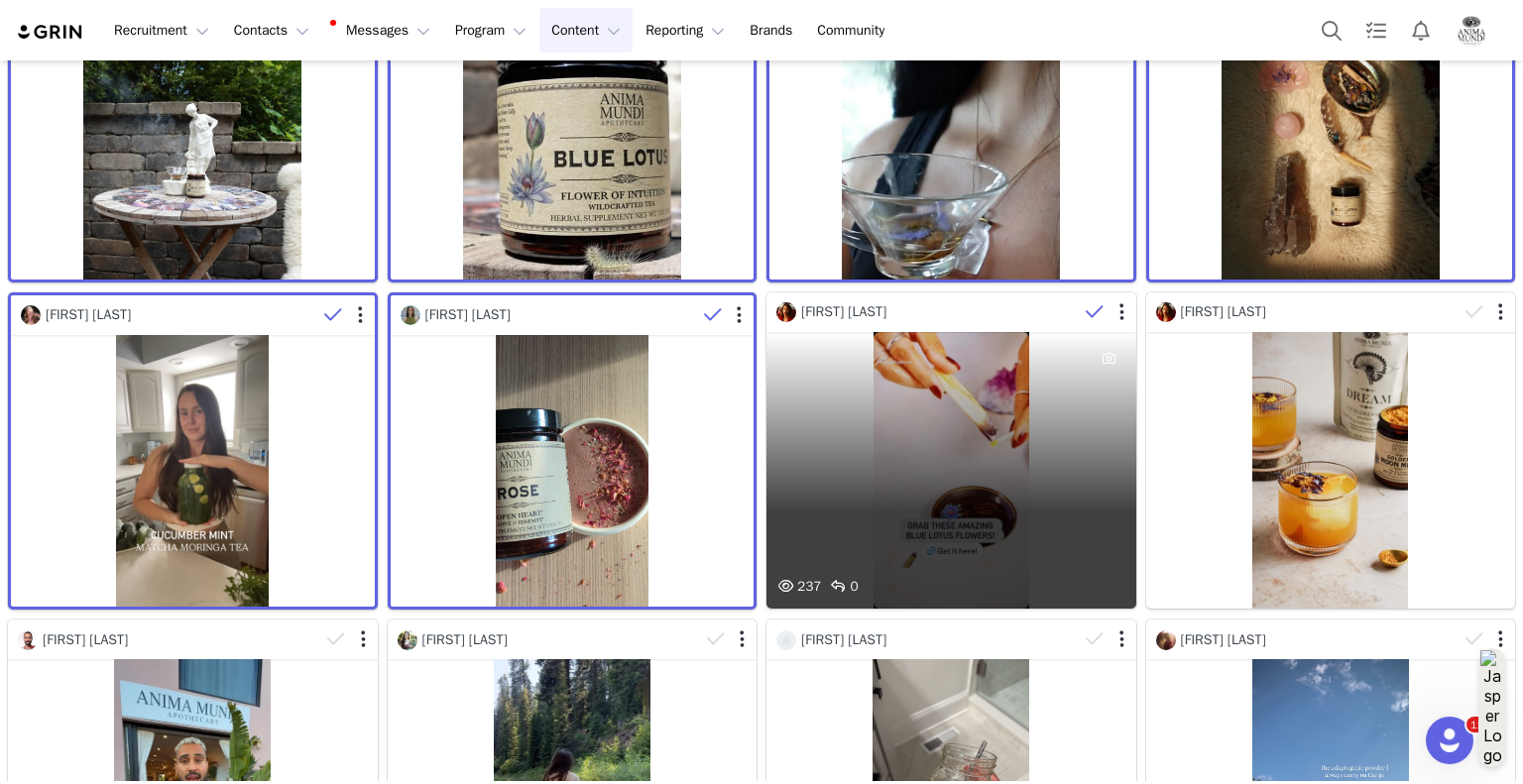 click at bounding box center (1095, 312) 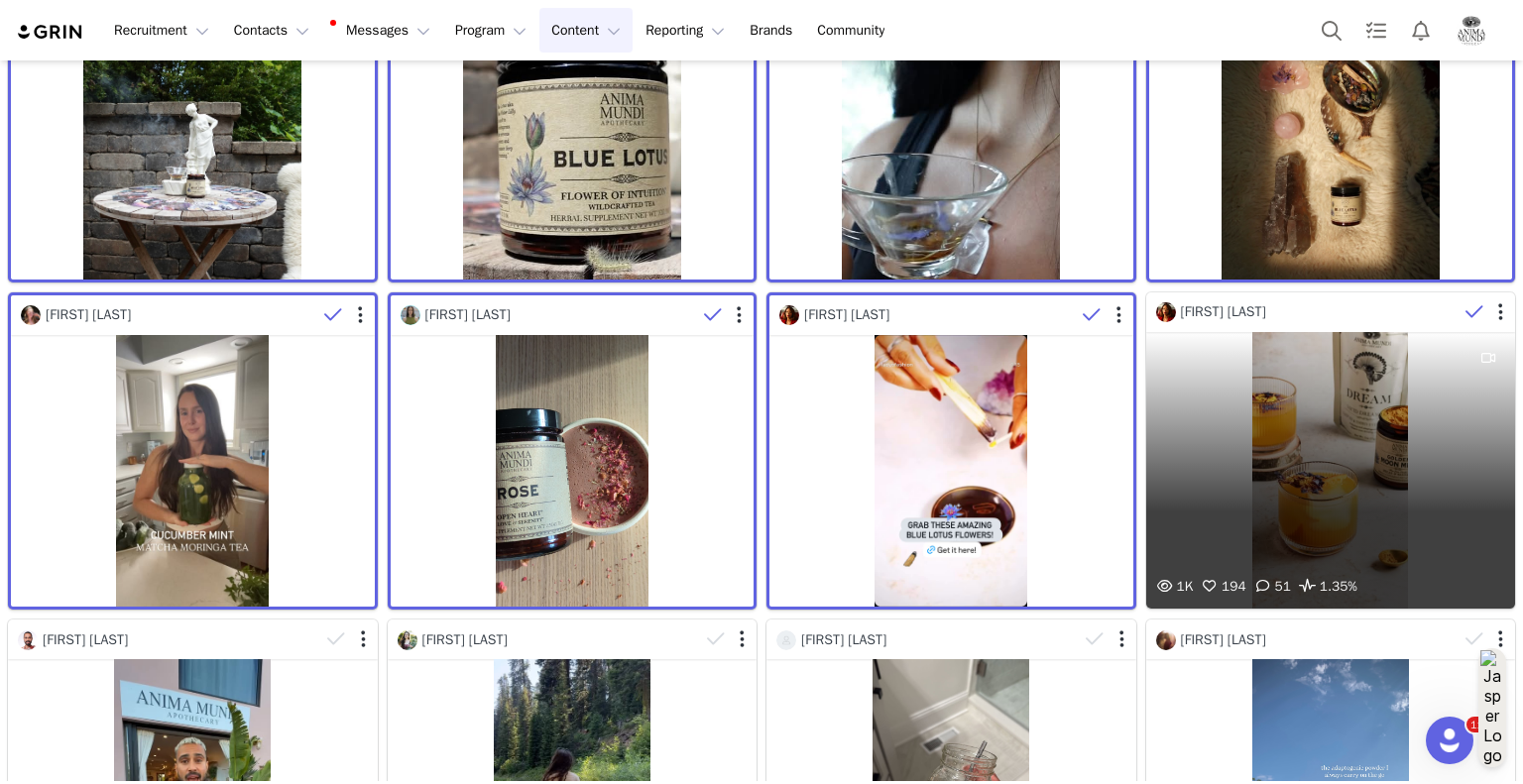 click at bounding box center (1474, 312) 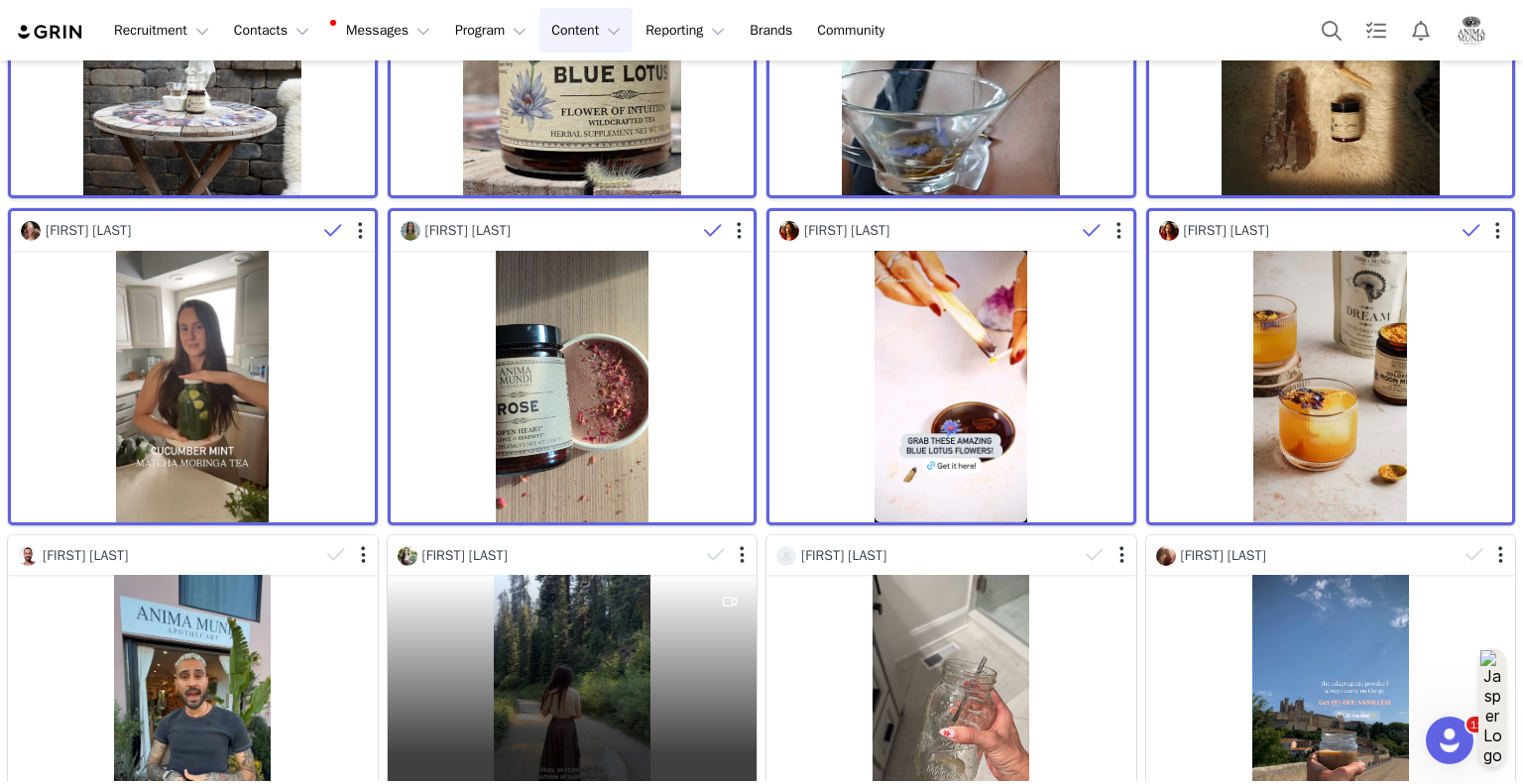 scroll, scrollTop: 2775, scrollLeft: 0, axis: vertical 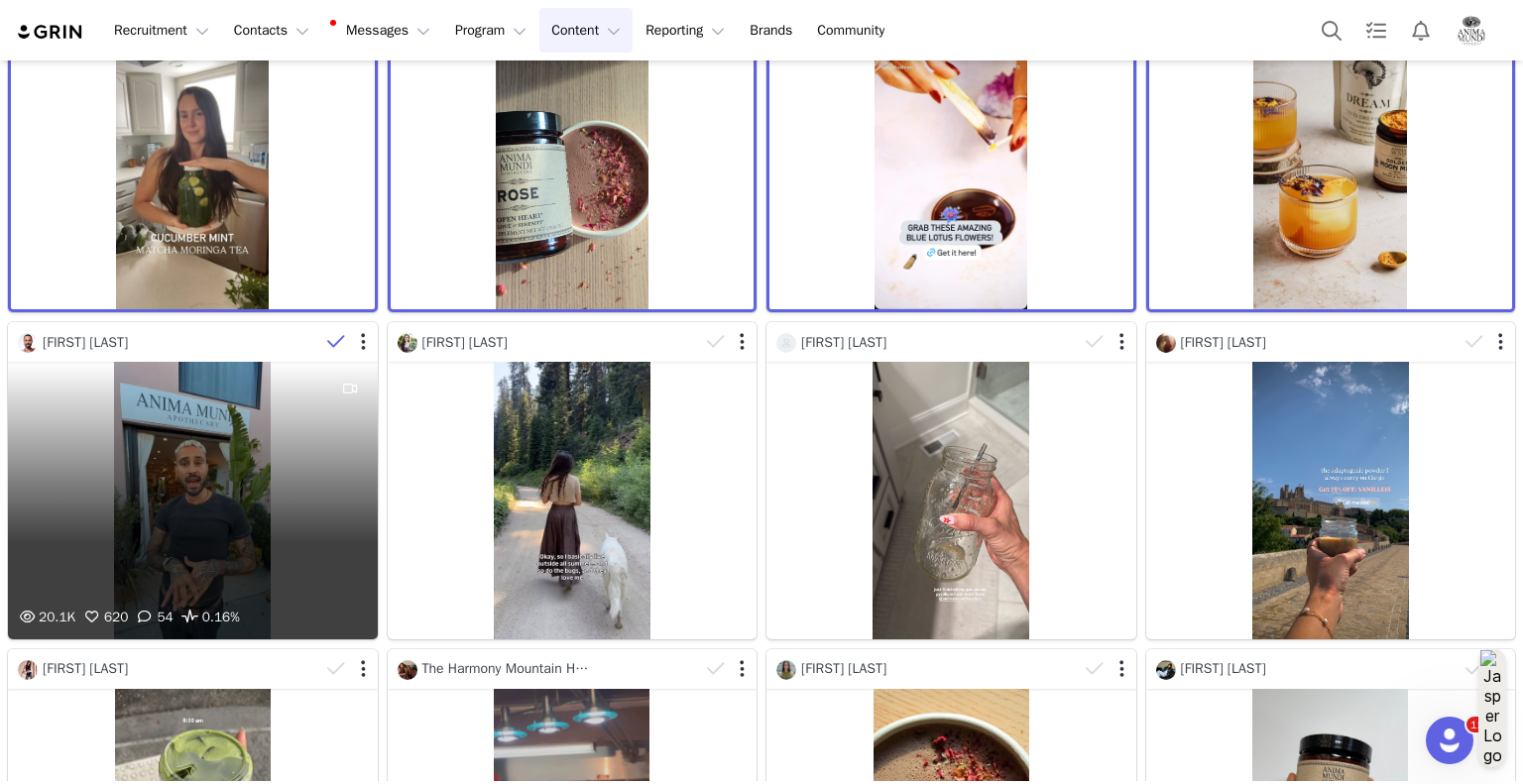 click at bounding box center [336, 342] 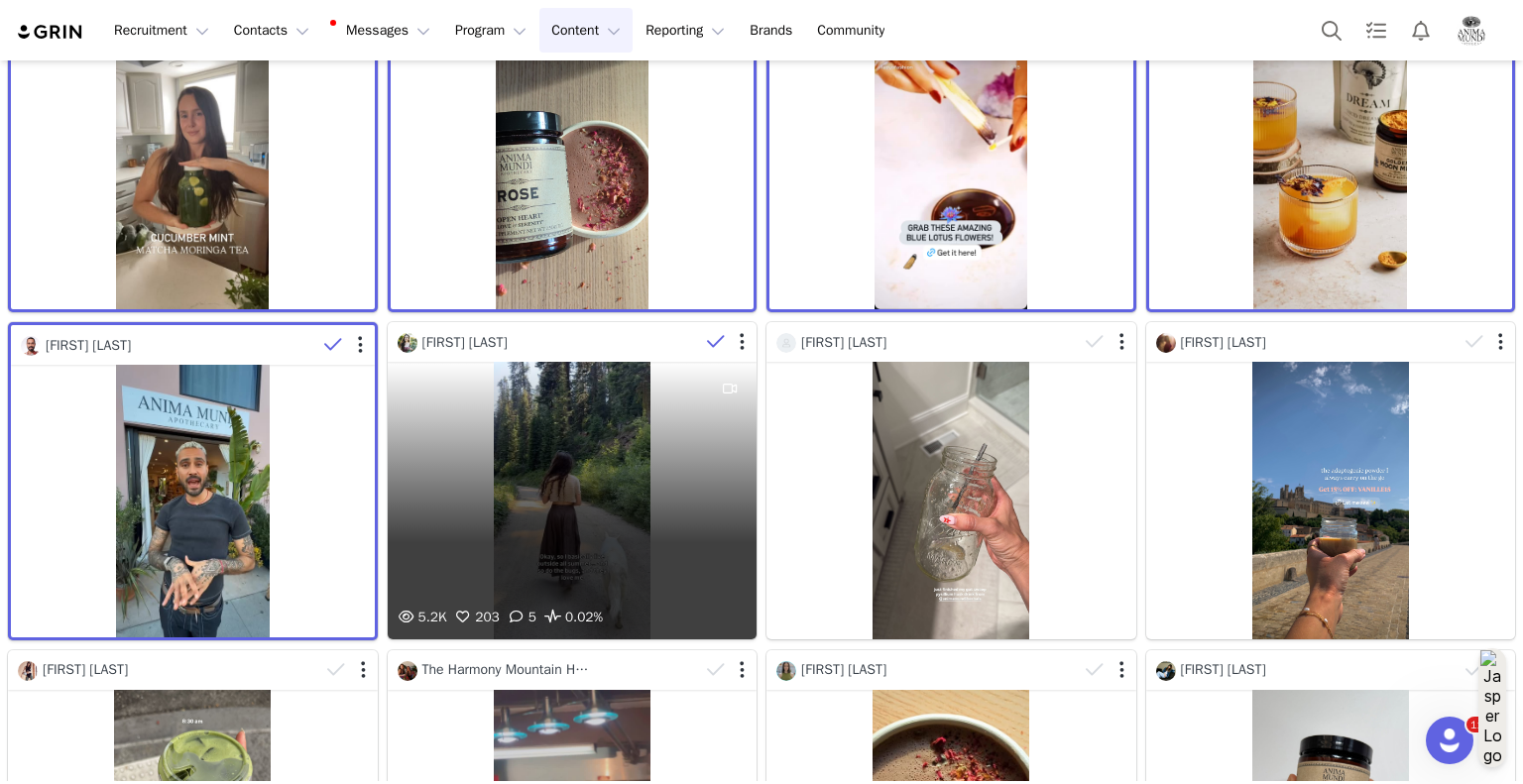 click at bounding box center (716, 342) 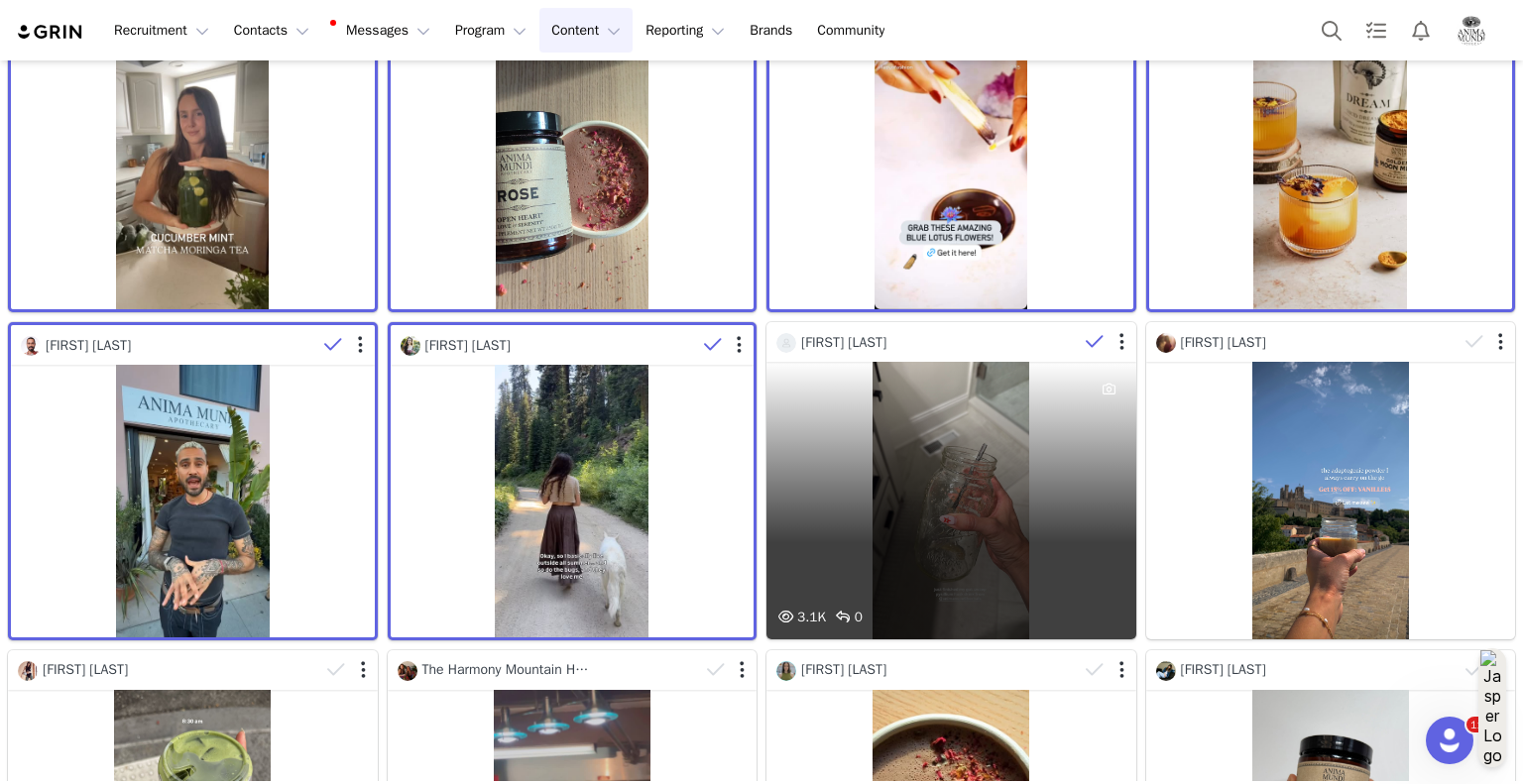click at bounding box center [1095, 342] 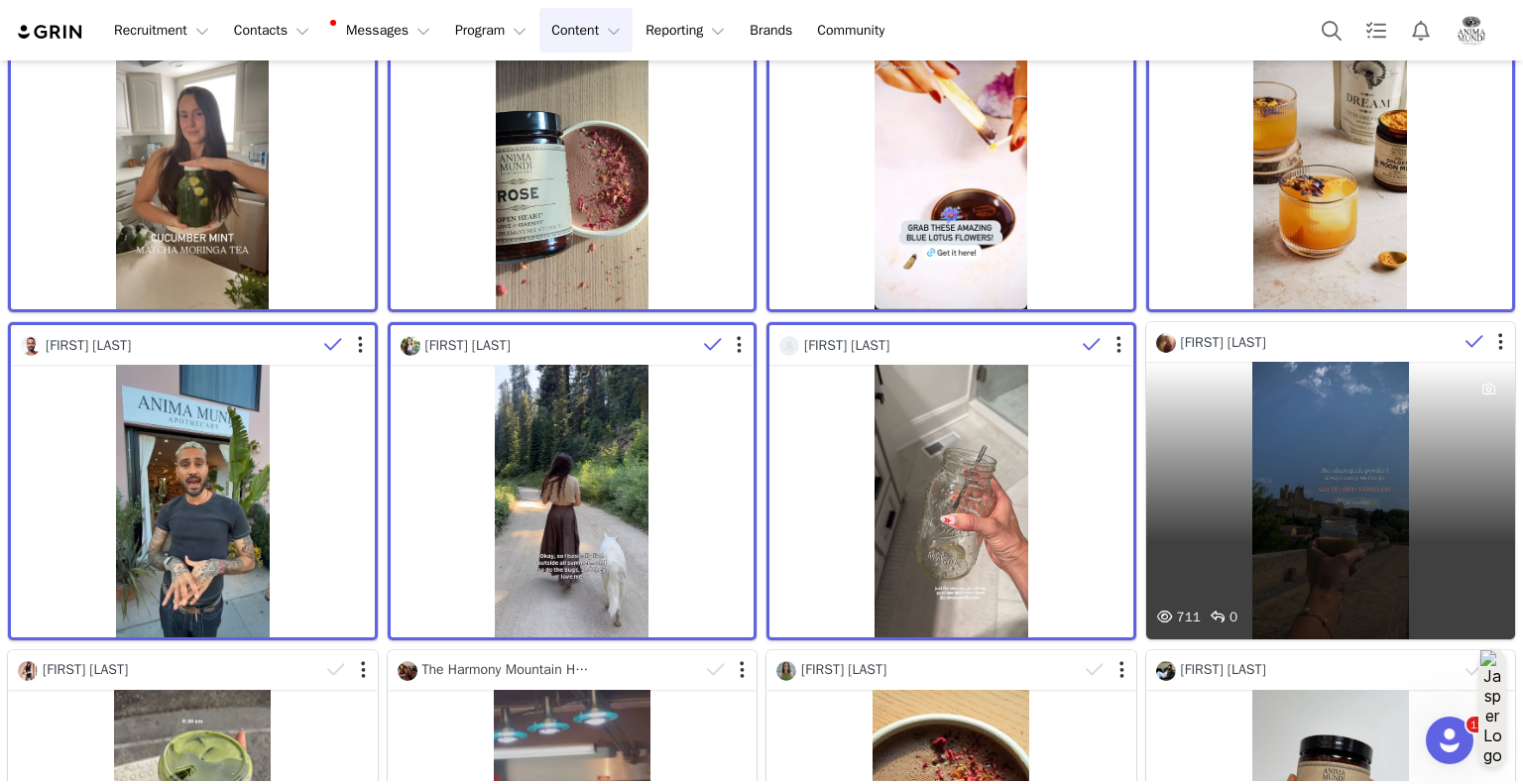 click at bounding box center [1474, 342] 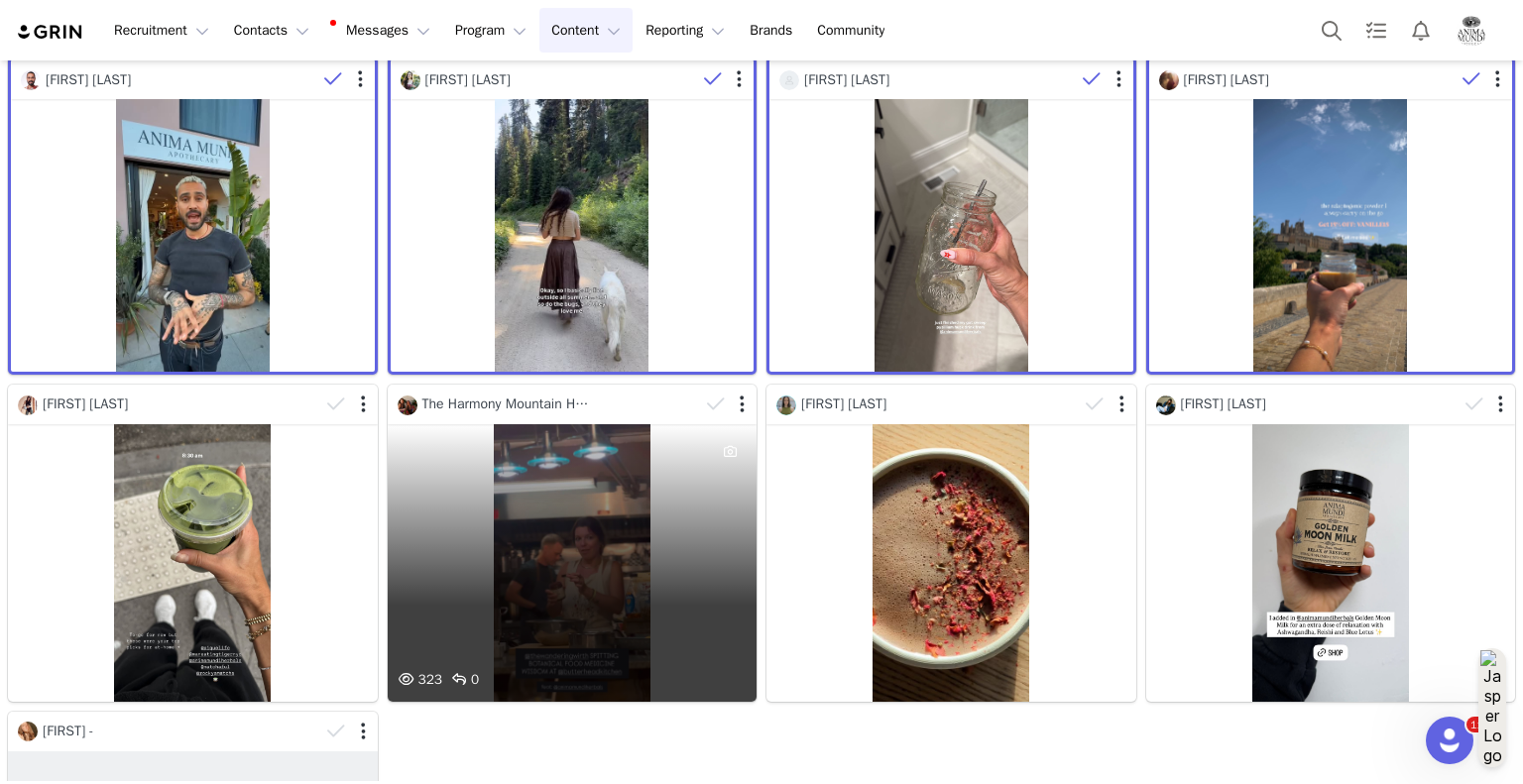 scroll, scrollTop: 3073, scrollLeft: 0, axis: vertical 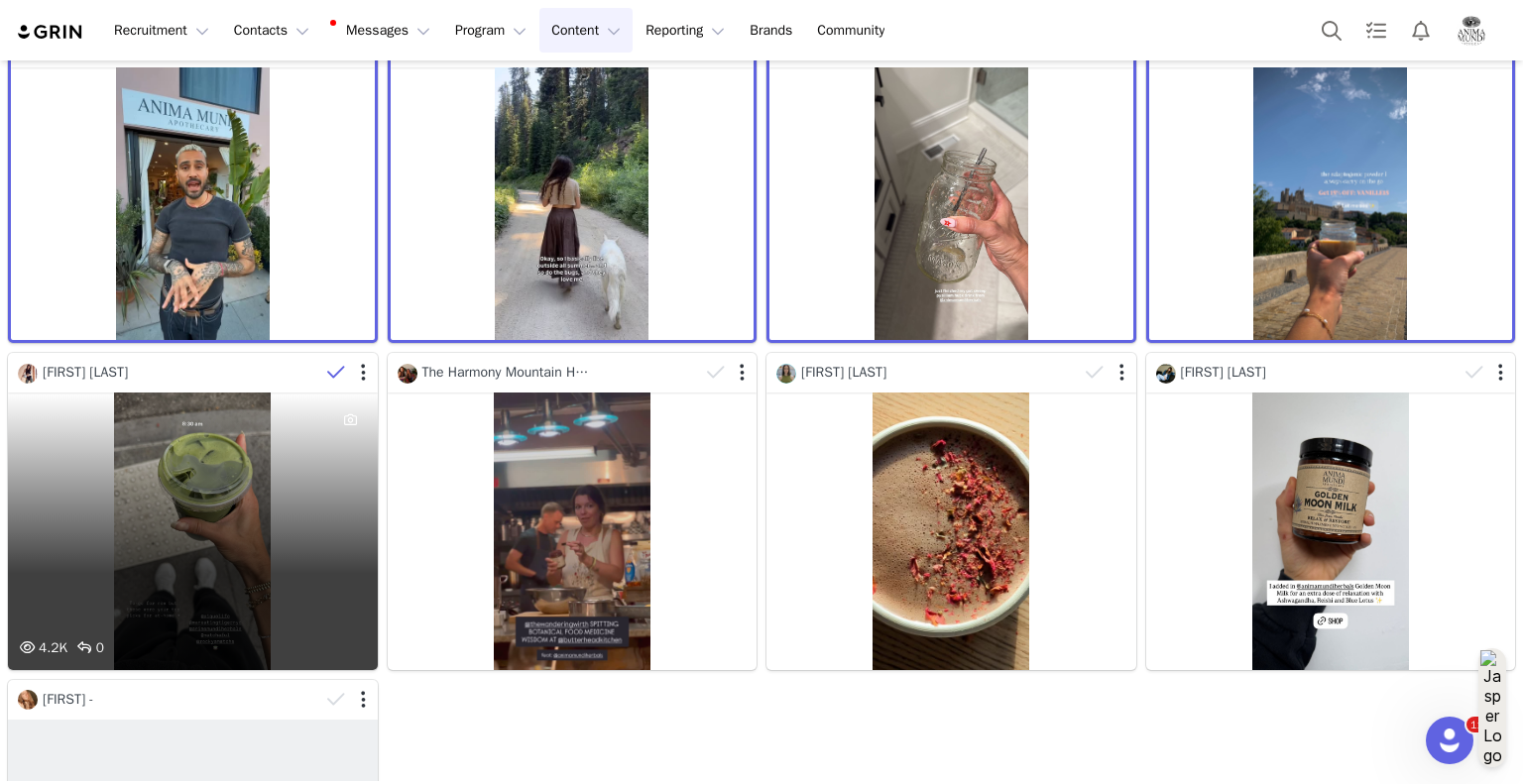 click at bounding box center [336, 373] 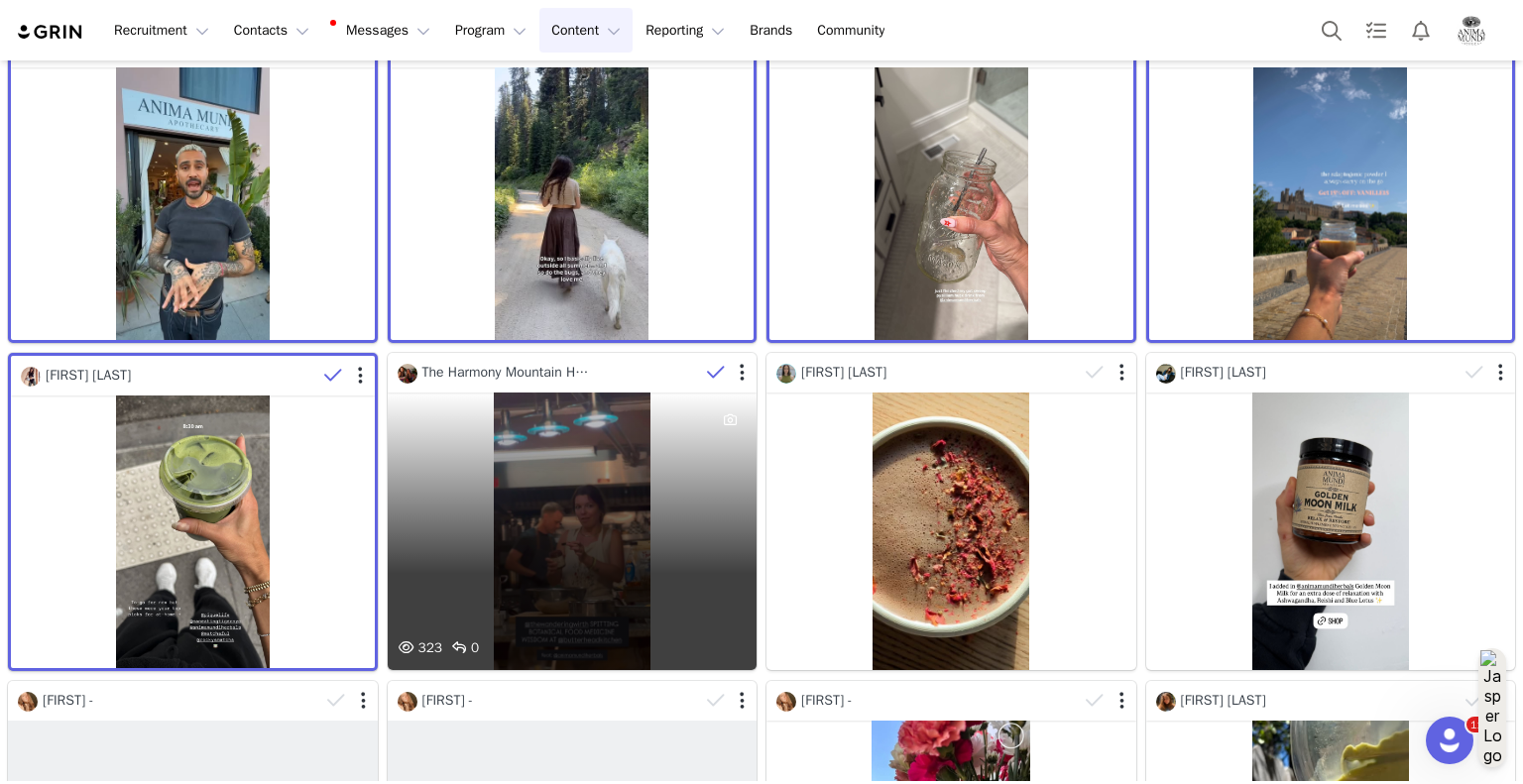 click at bounding box center (716, 373) 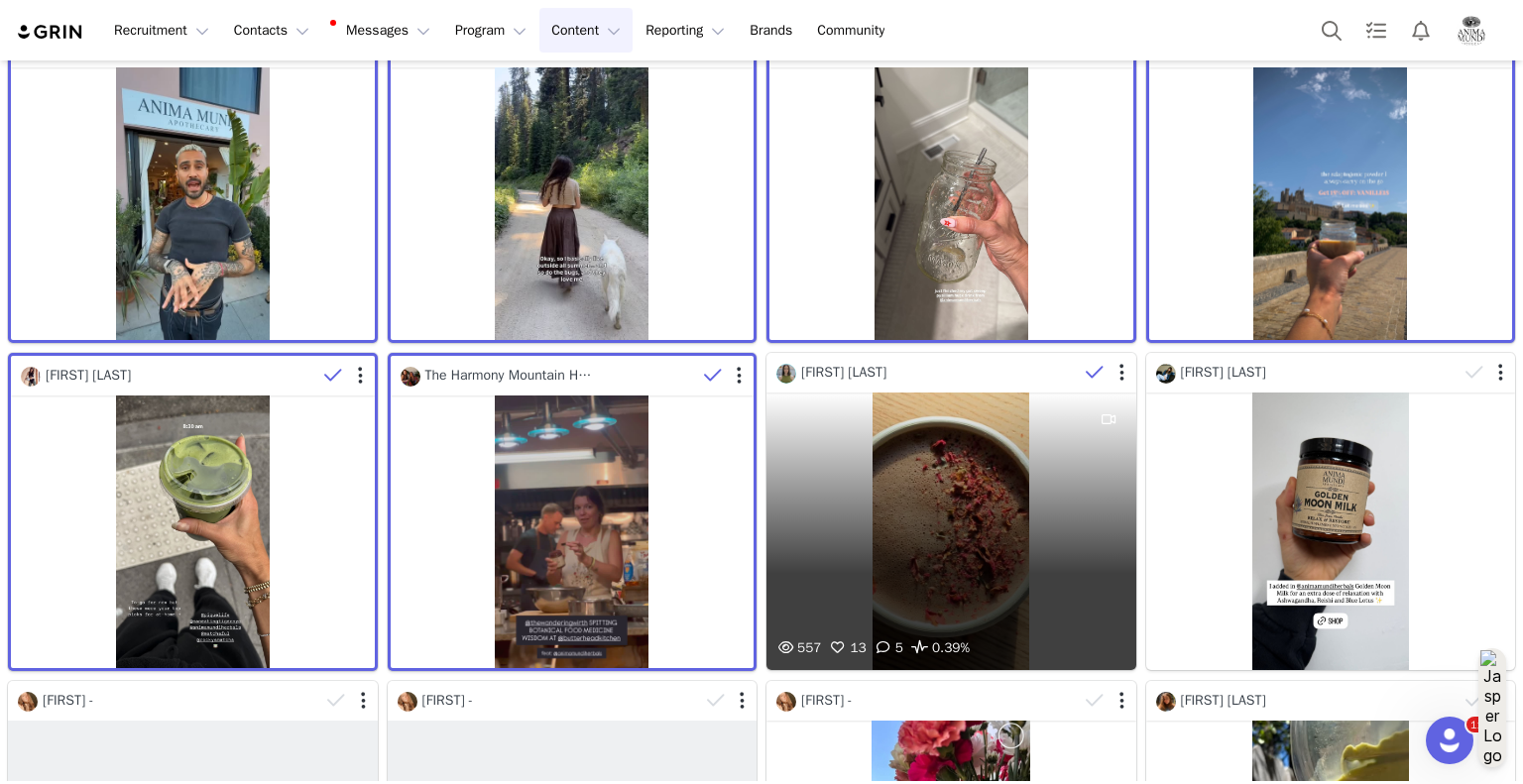 click at bounding box center (1095, 373) 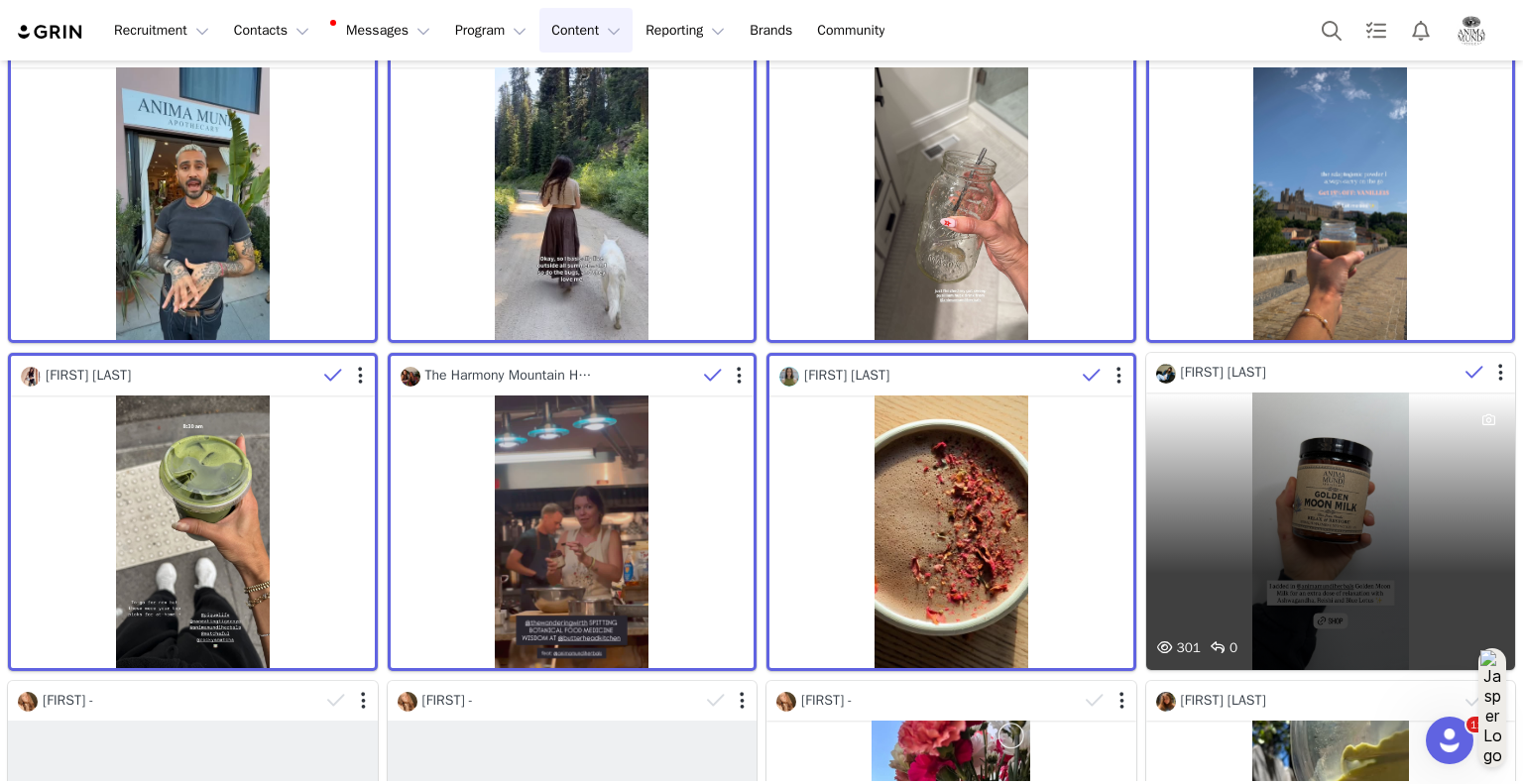 click at bounding box center (1474, 373) 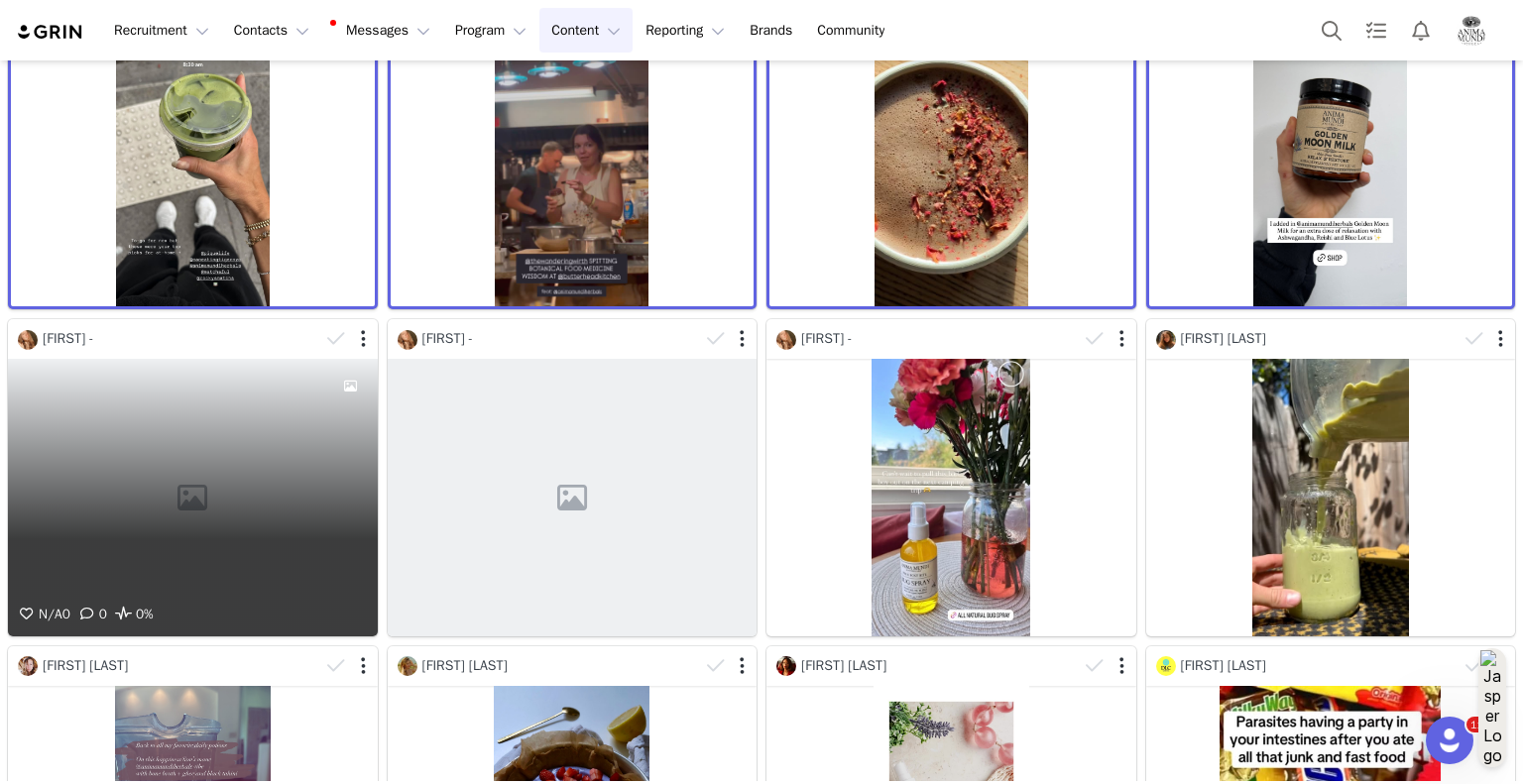 scroll, scrollTop: 3469, scrollLeft: 0, axis: vertical 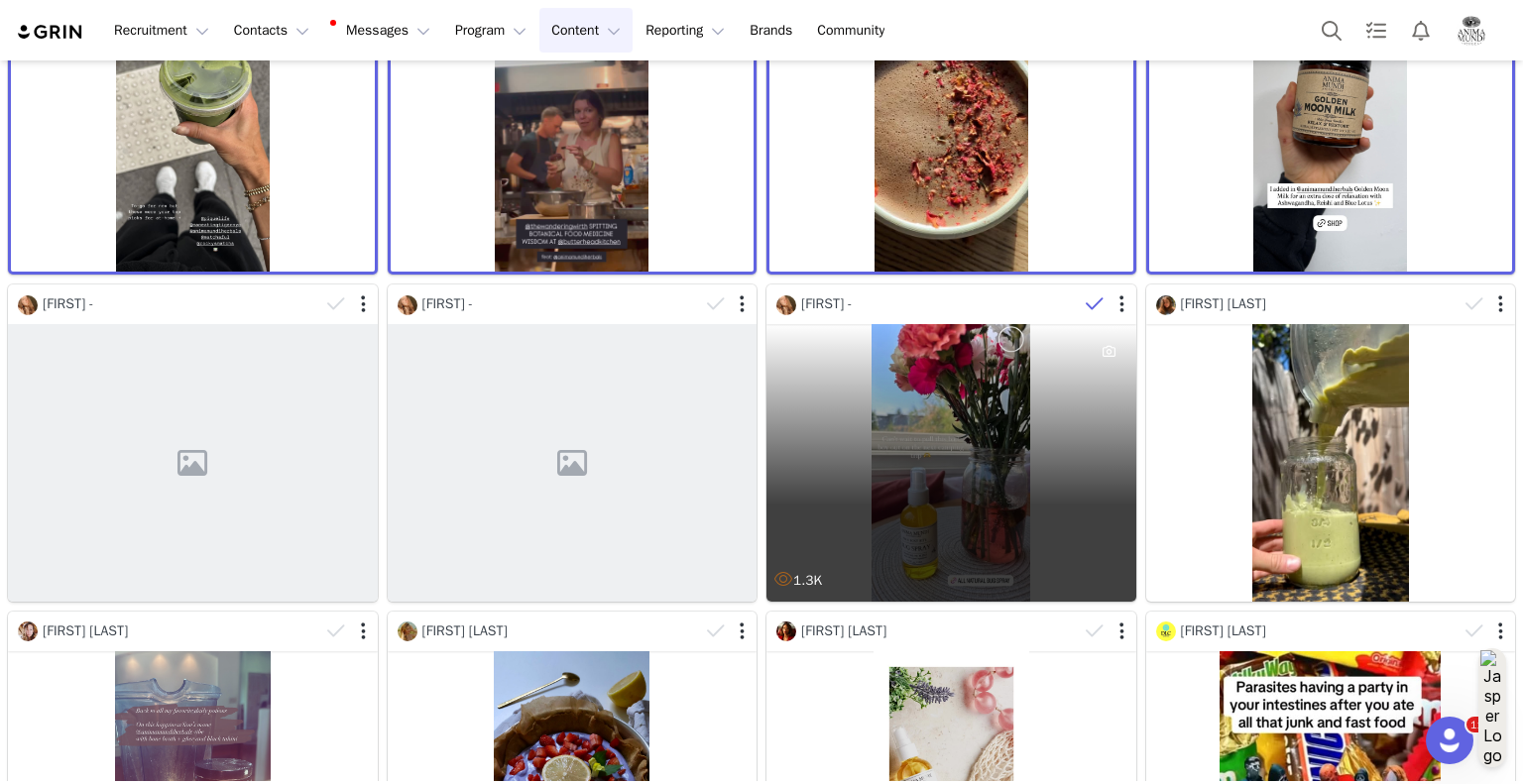 click at bounding box center [1095, 304] 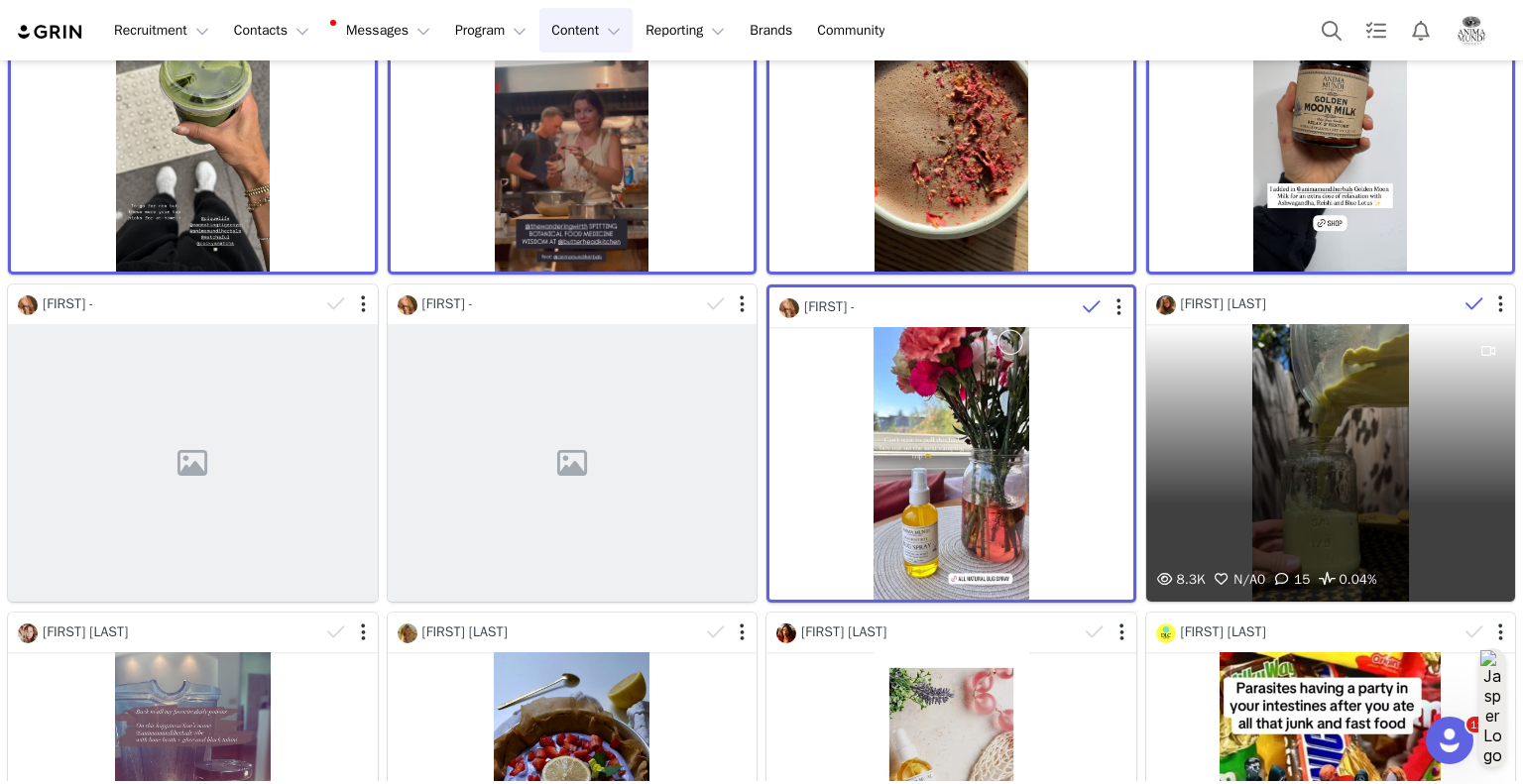 click at bounding box center [1474, 304] 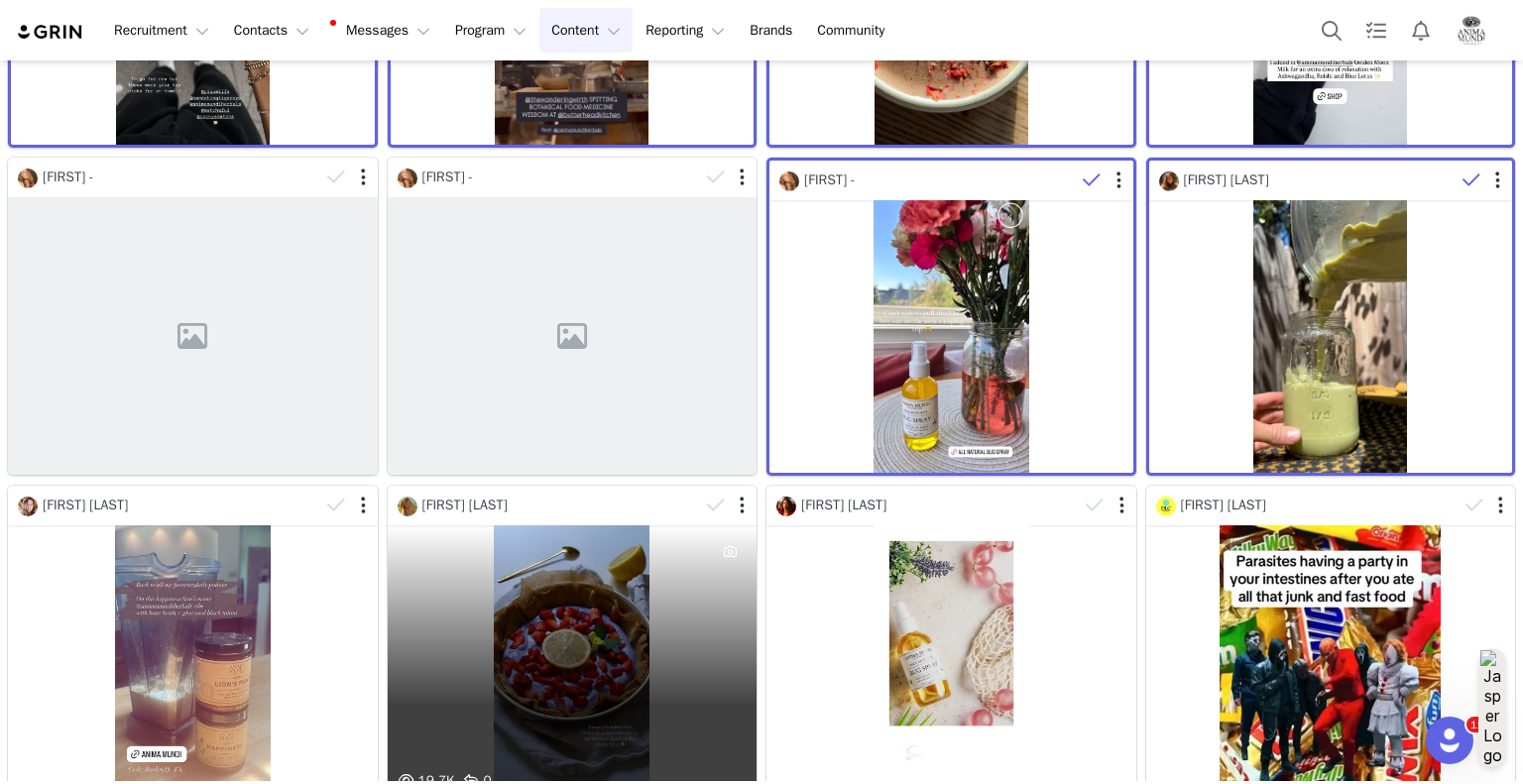 scroll, scrollTop: 3766, scrollLeft: 0, axis: vertical 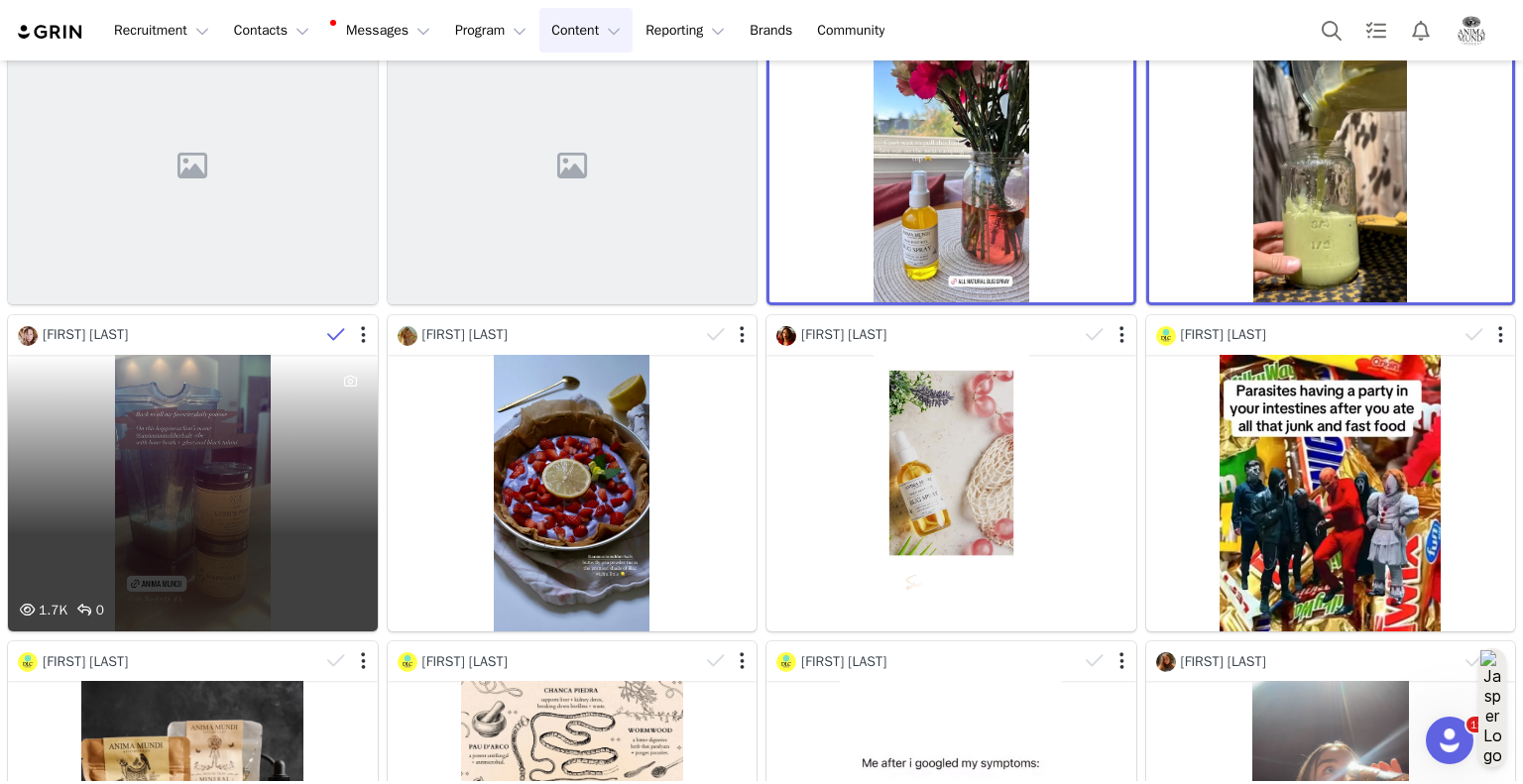 click at bounding box center [336, 335] 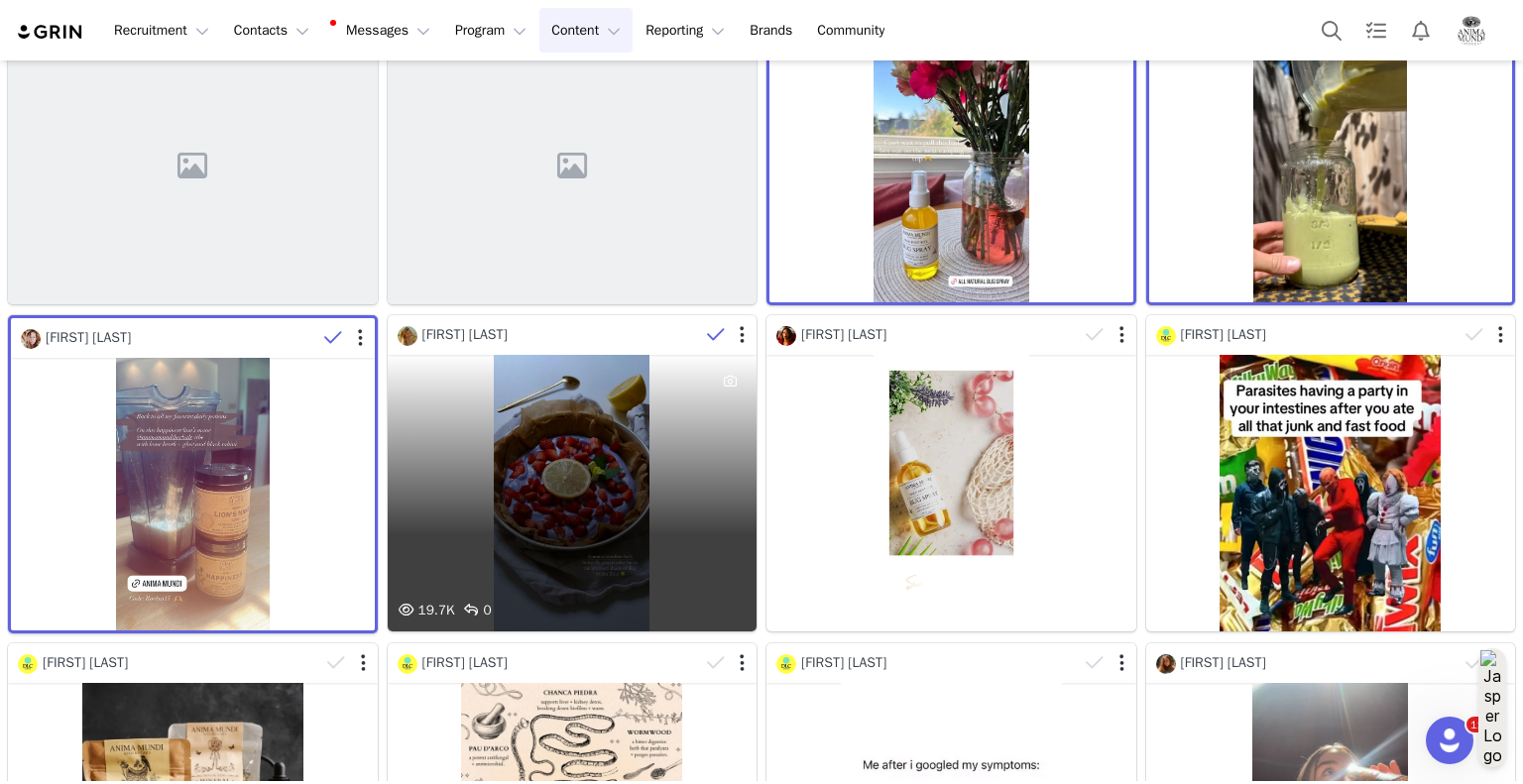 click at bounding box center (716, 335) 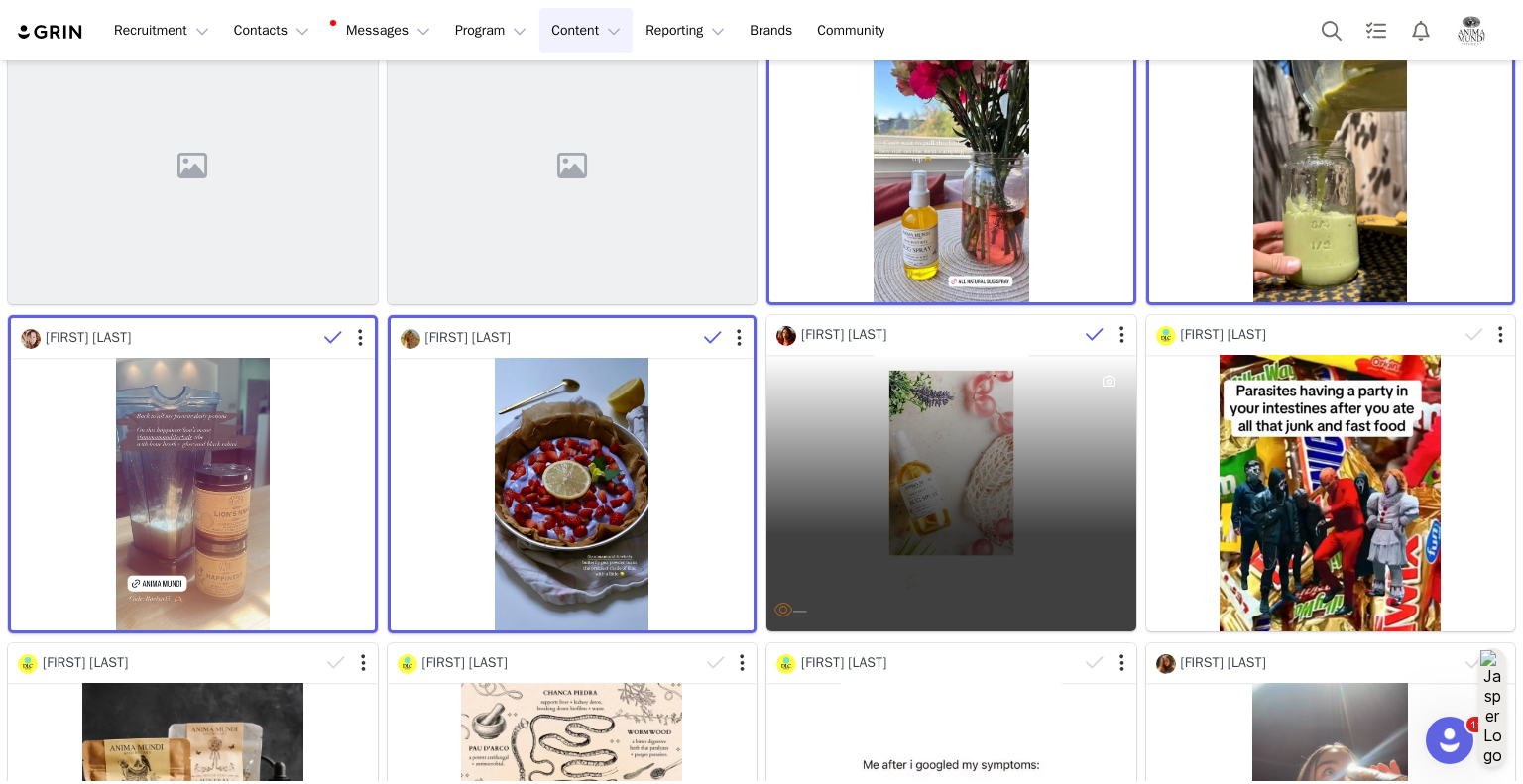 click at bounding box center [1095, 335] 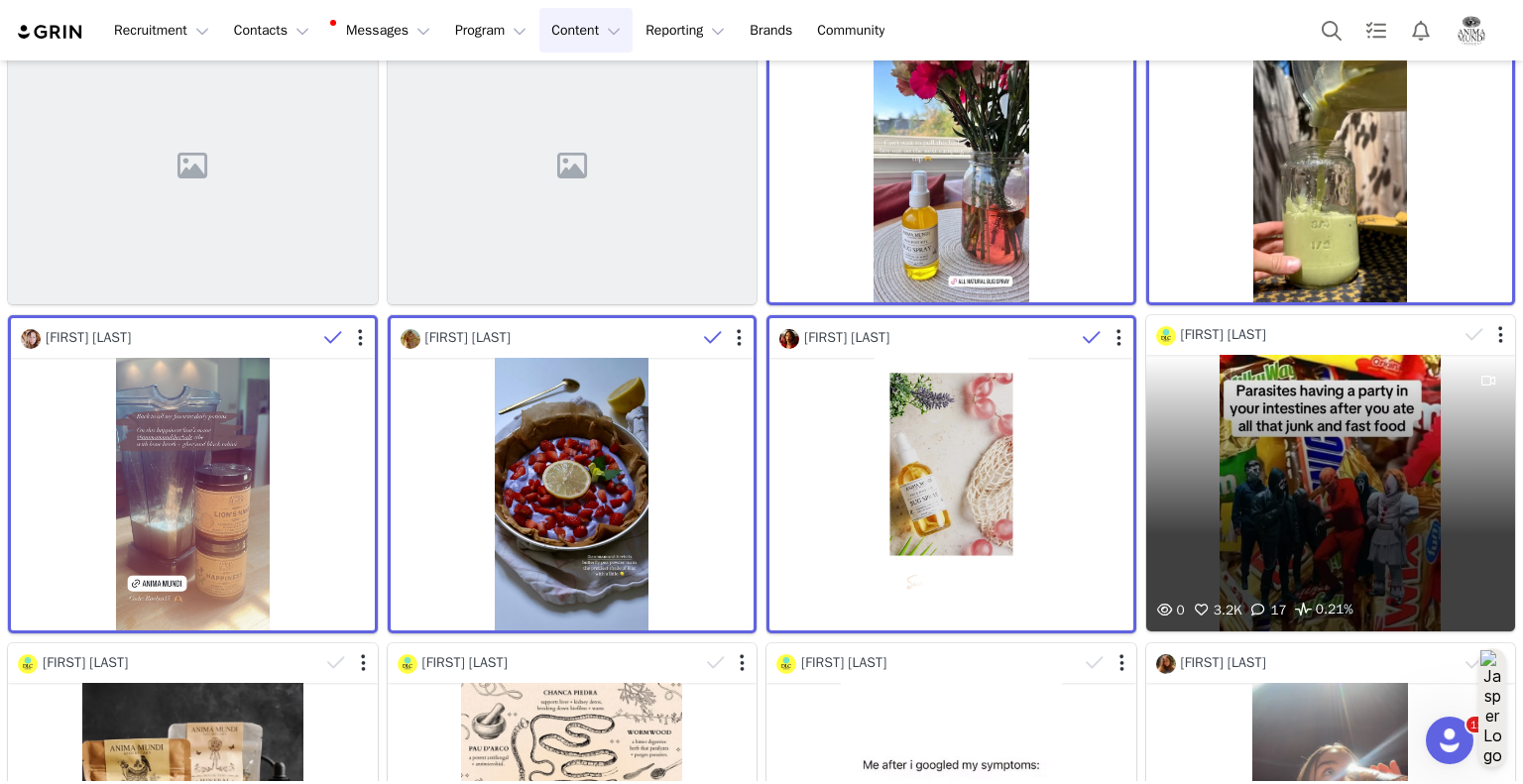 click at bounding box center (1473, 335) 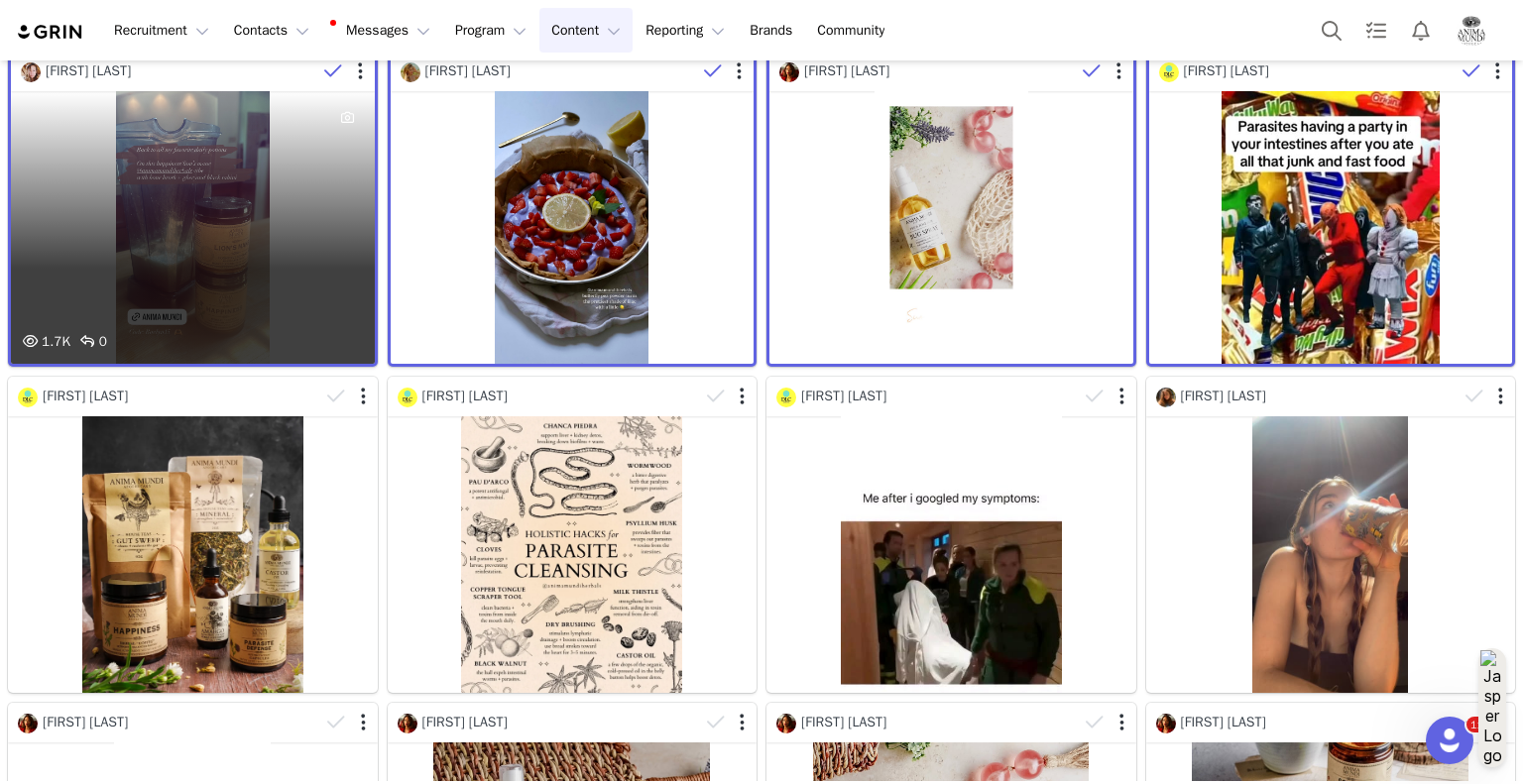 scroll, scrollTop: 4064, scrollLeft: 0, axis: vertical 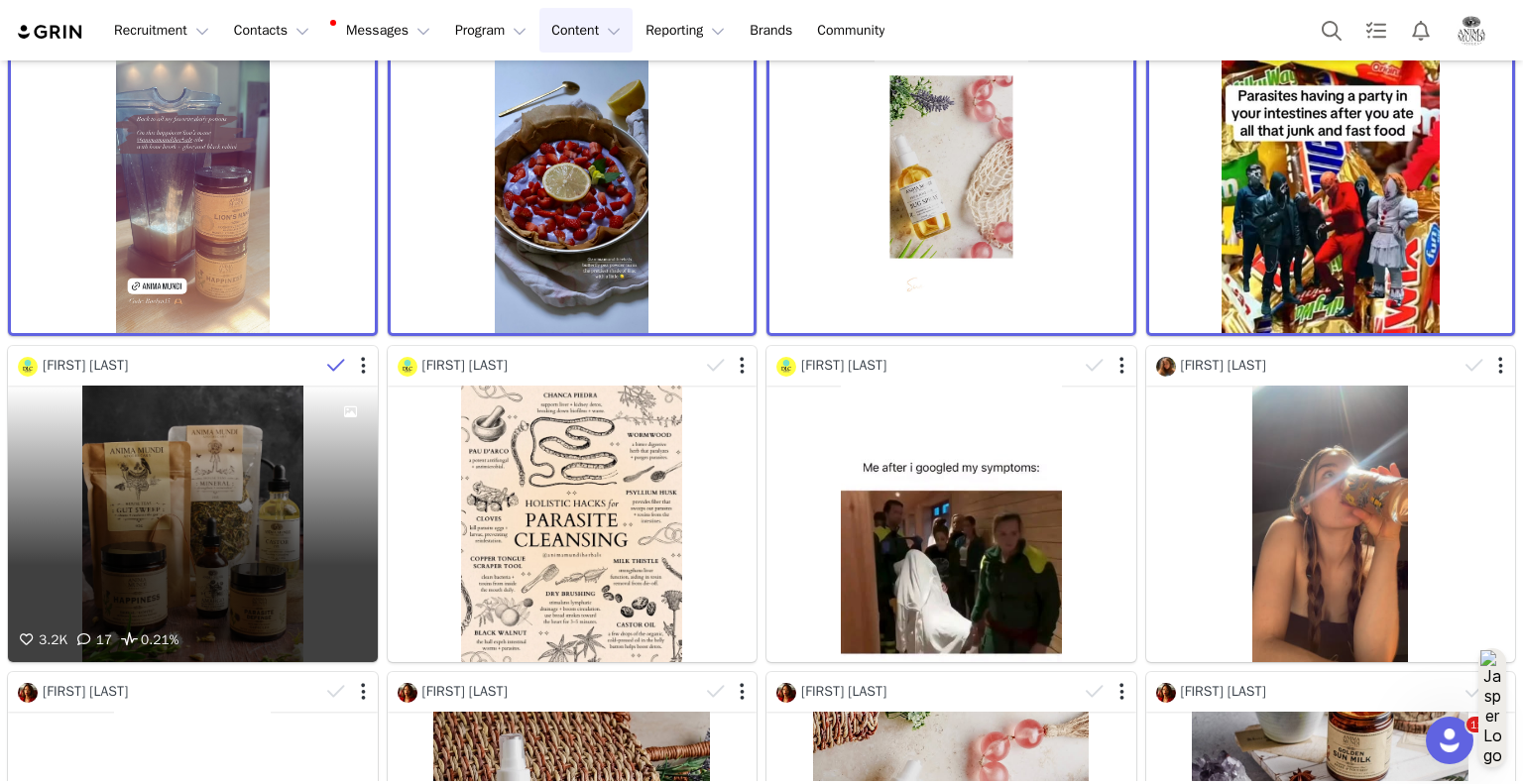 click at bounding box center [336, 366] 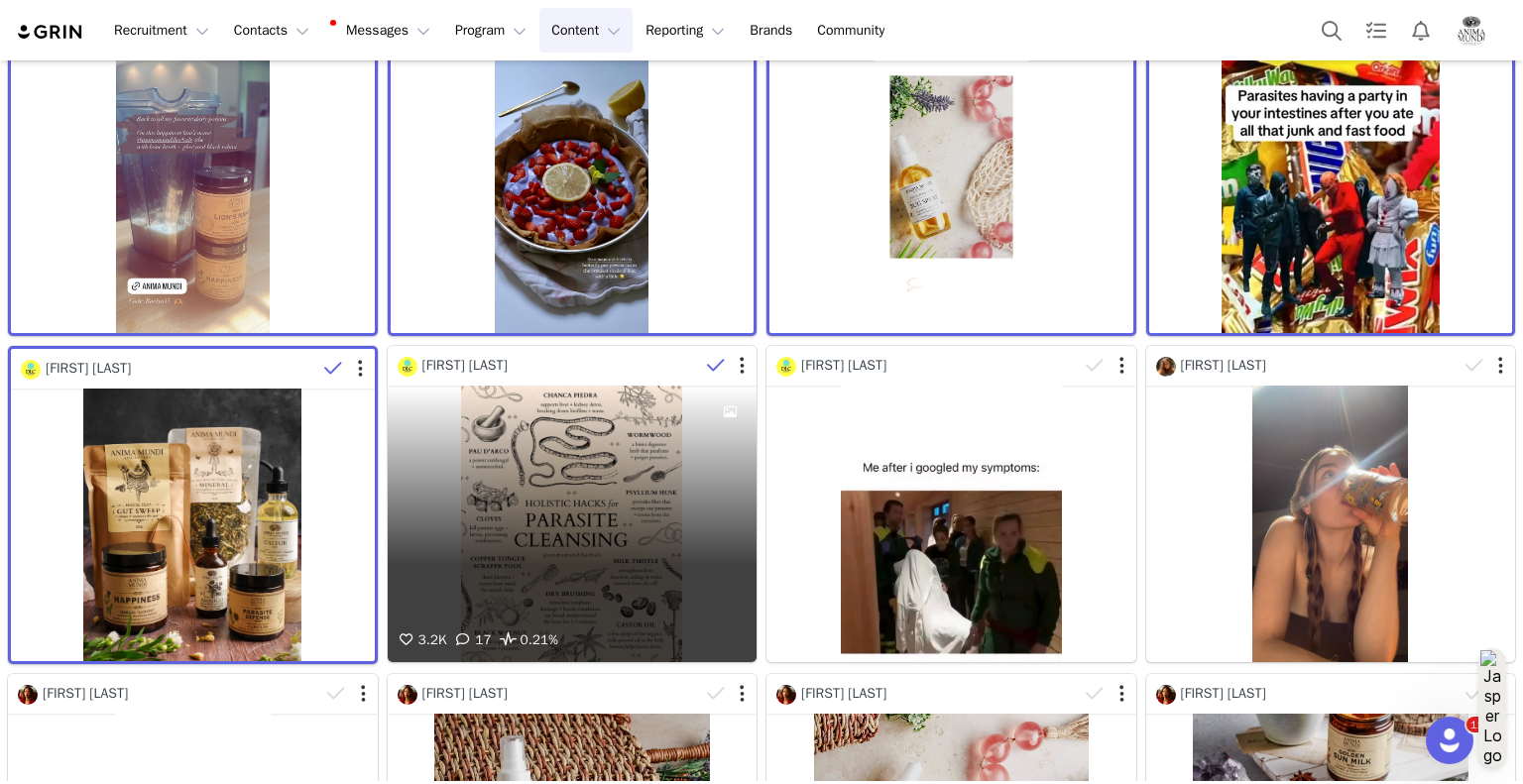 click at bounding box center [716, 366] 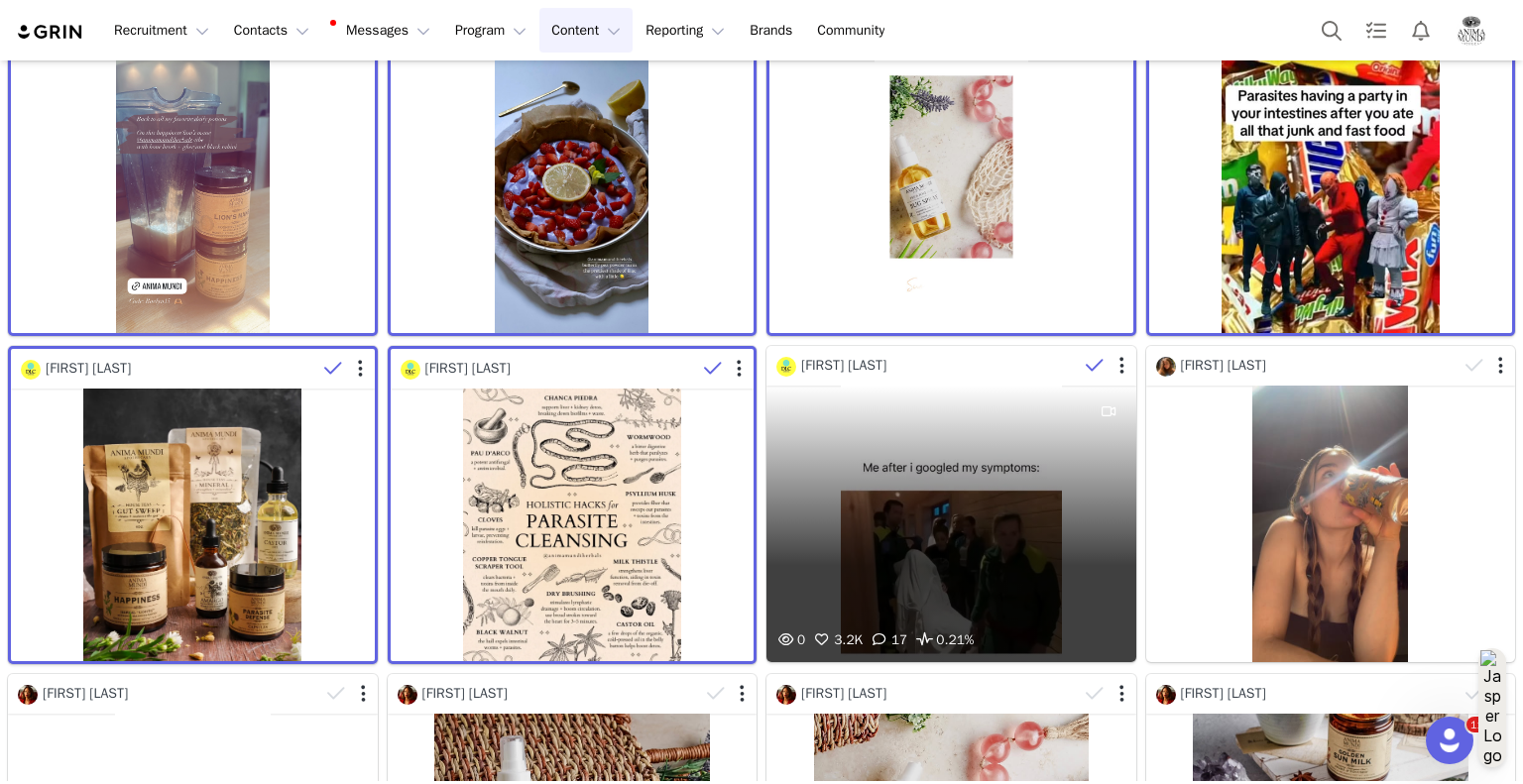 click at bounding box center (1095, 366) 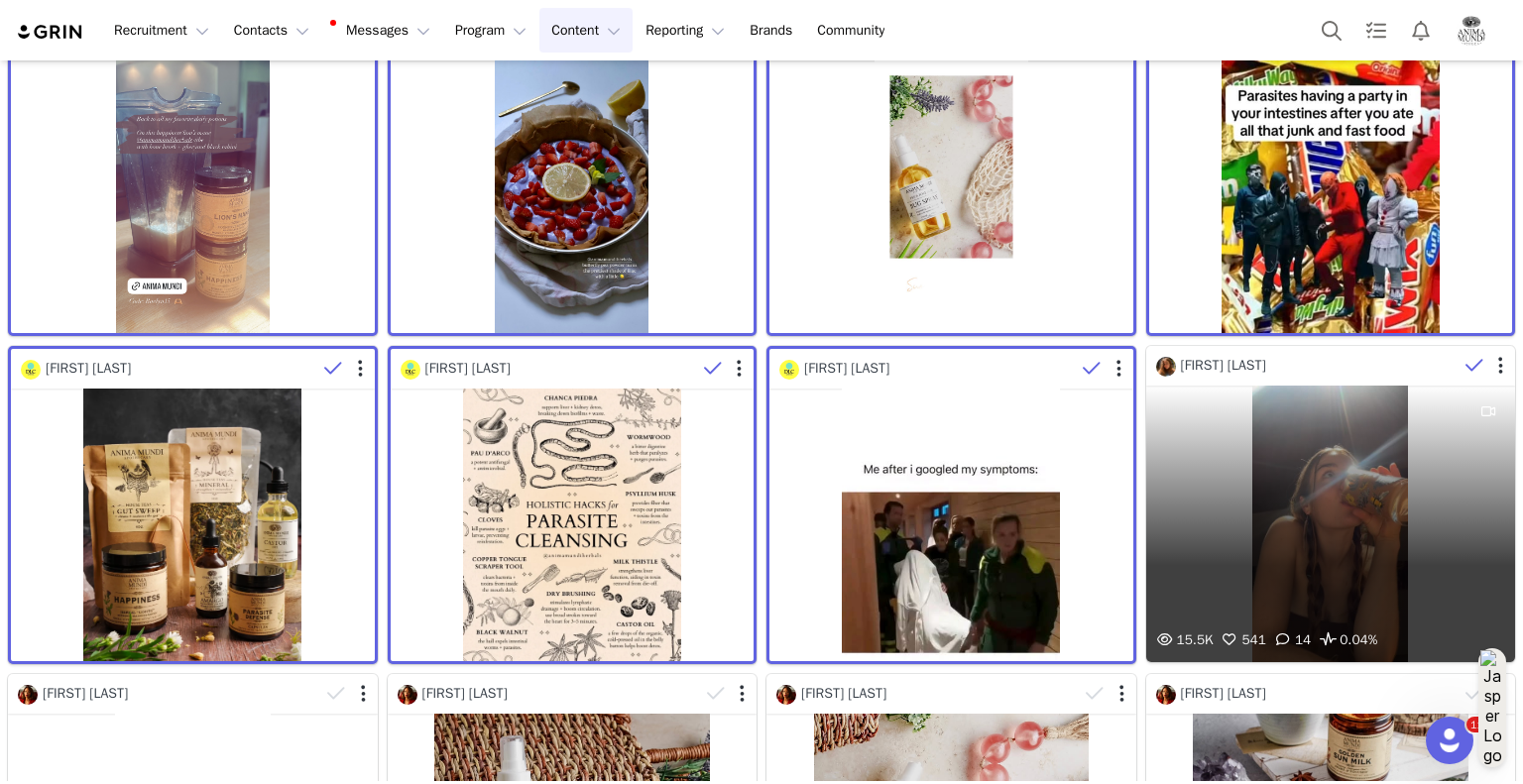 click at bounding box center (1474, 366) 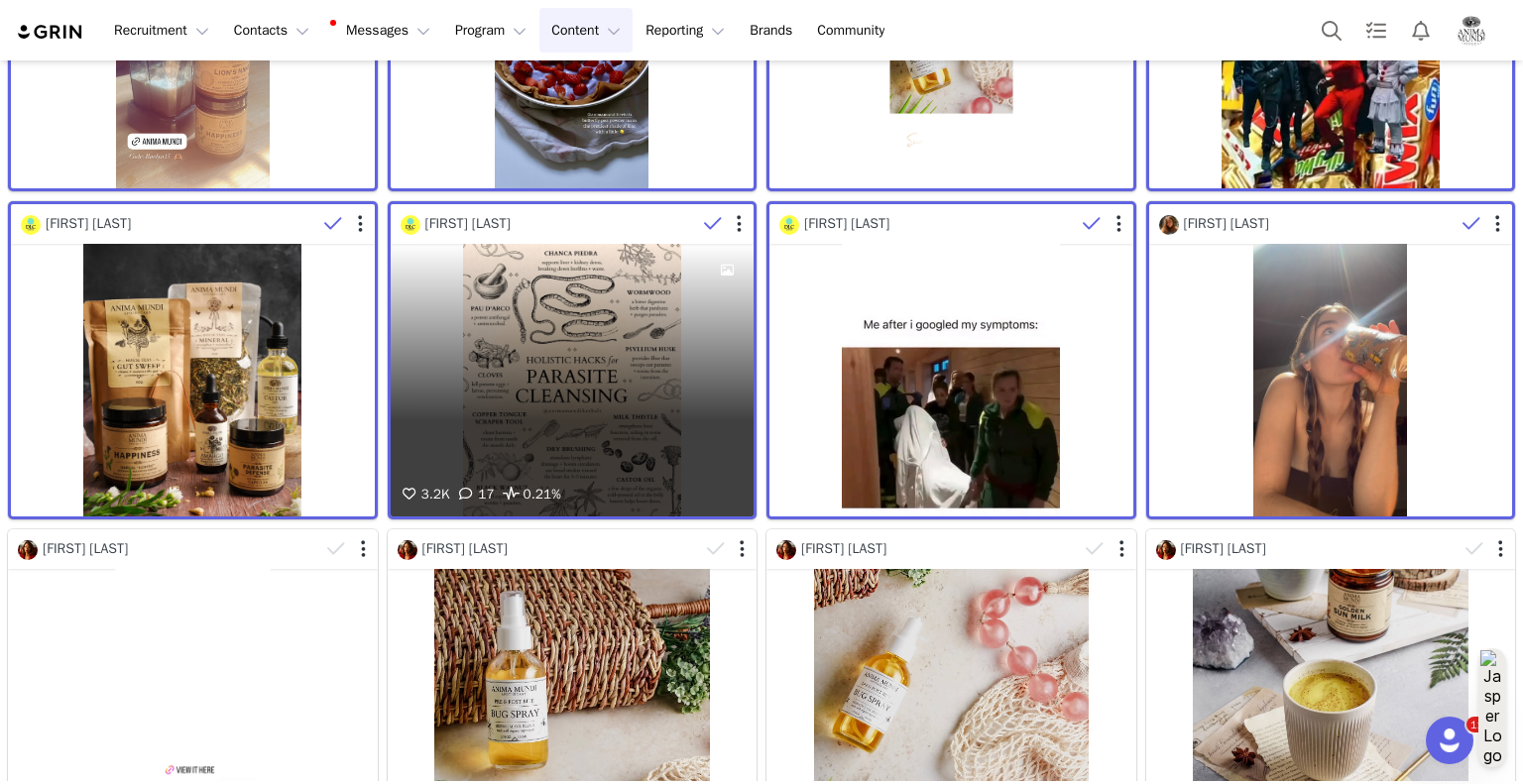 scroll, scrollTop: 4361, scrollLeft: 0, axis: vertical 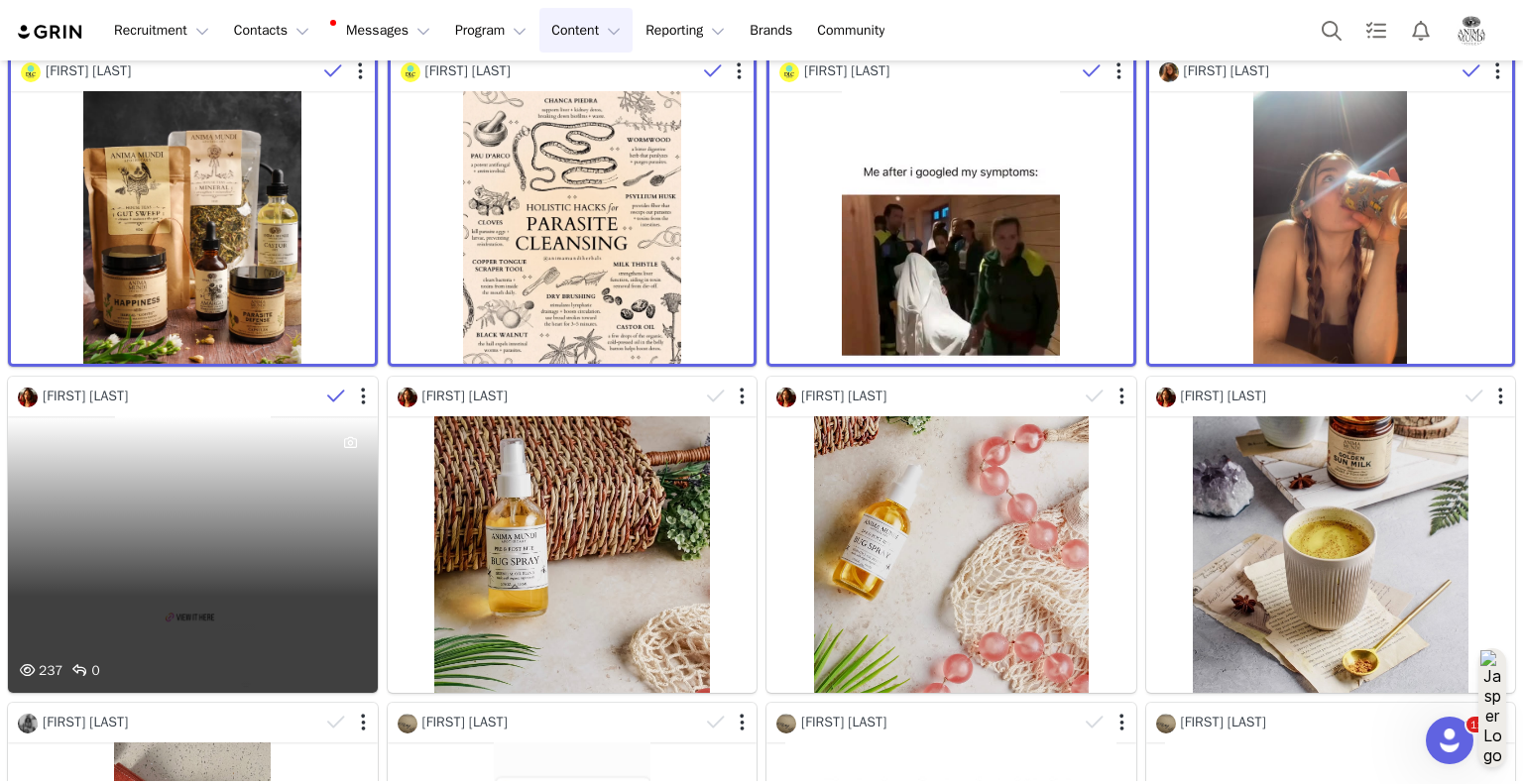 click at bounding box center [336, 396] 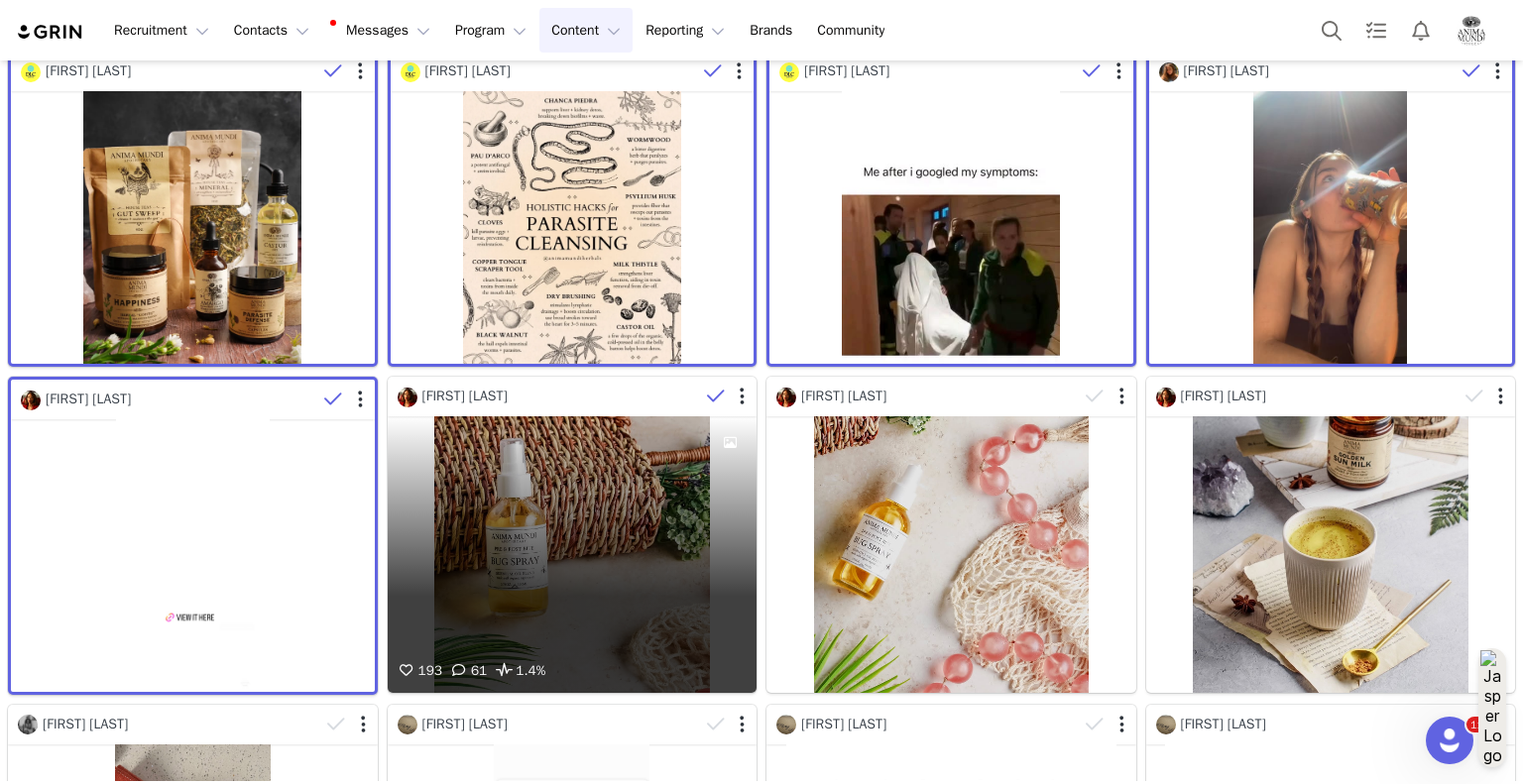 click at bounding box center (716, 396) 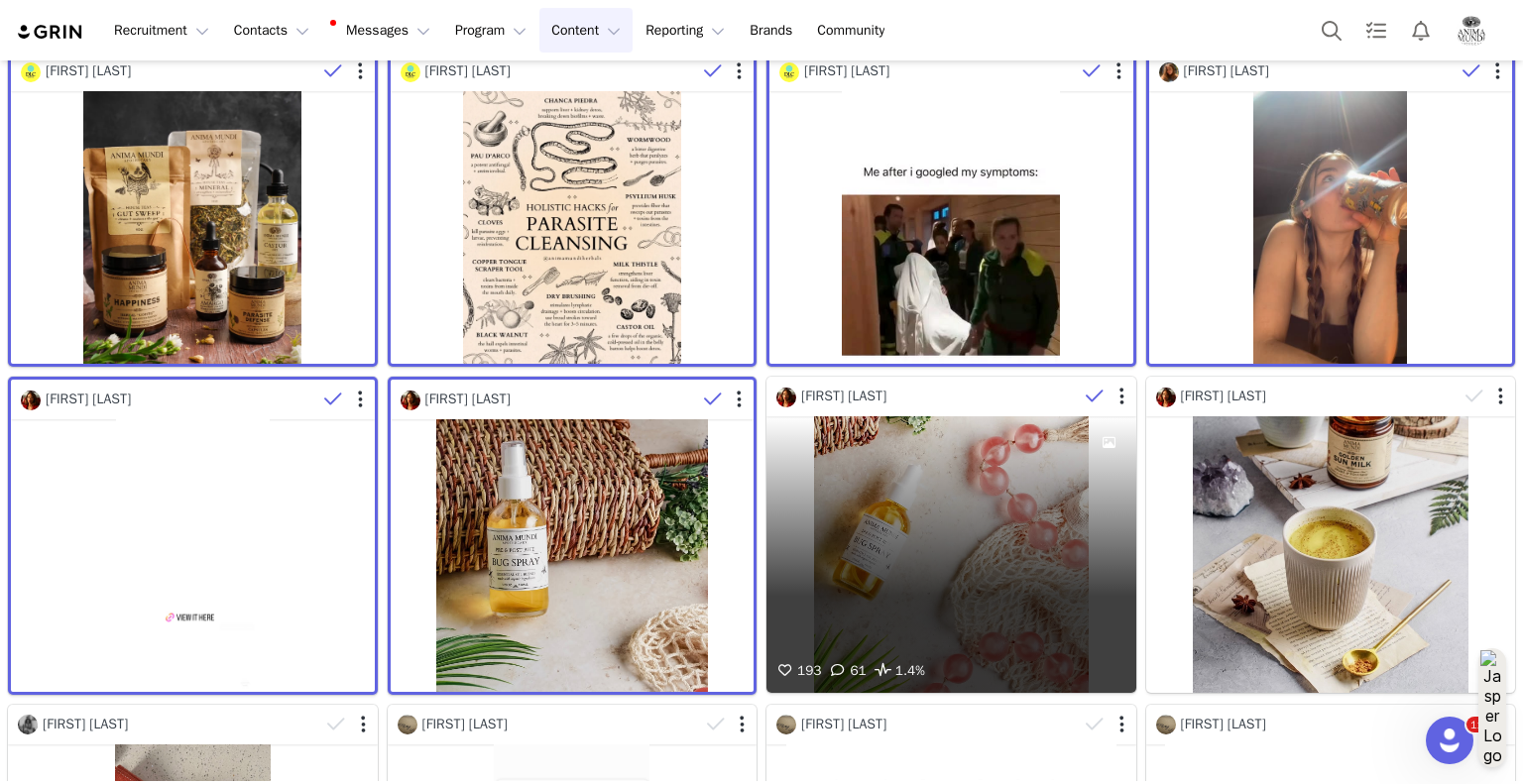 click at bounding box center (1095, 396) 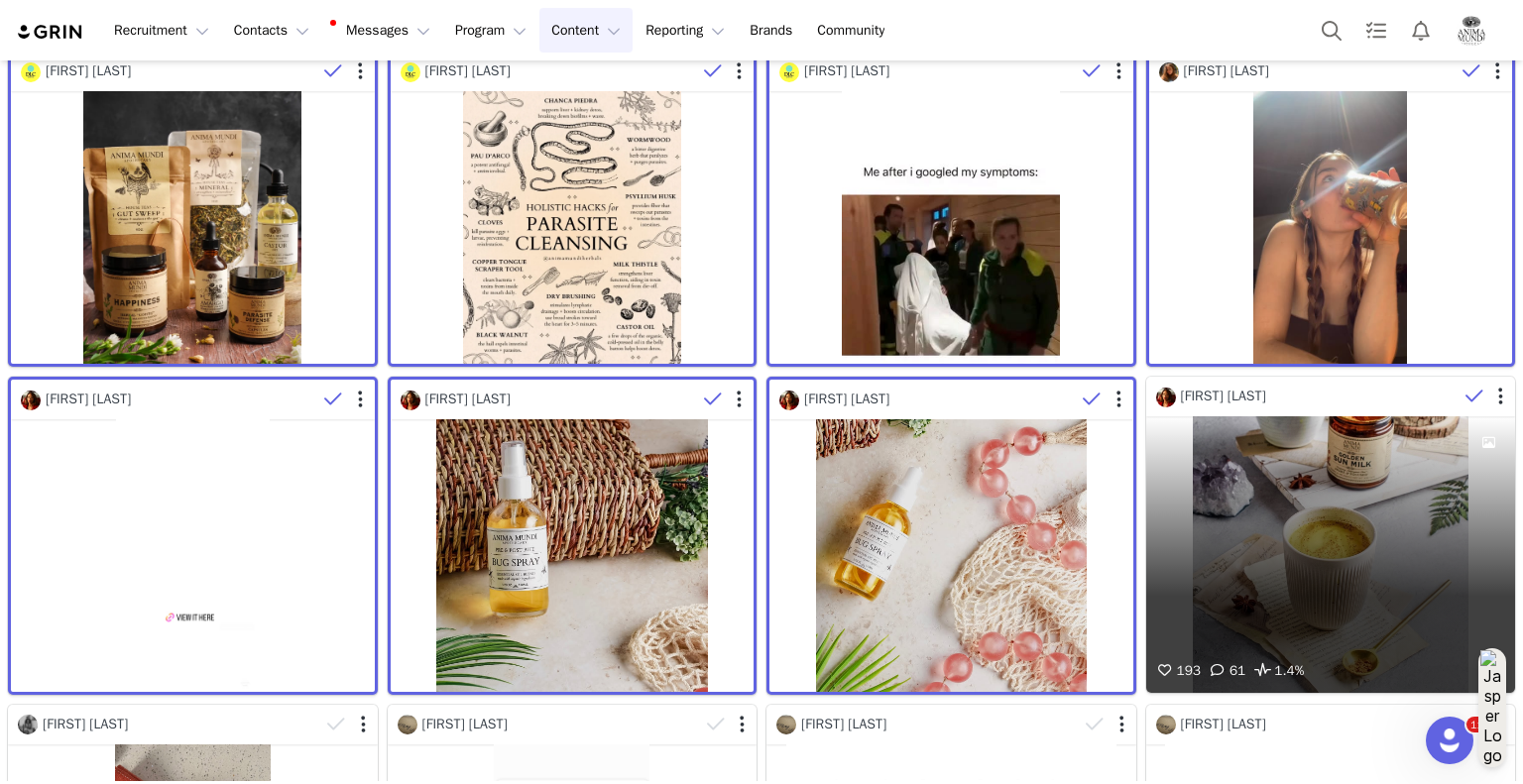 click at bounding box center [1474, 396] 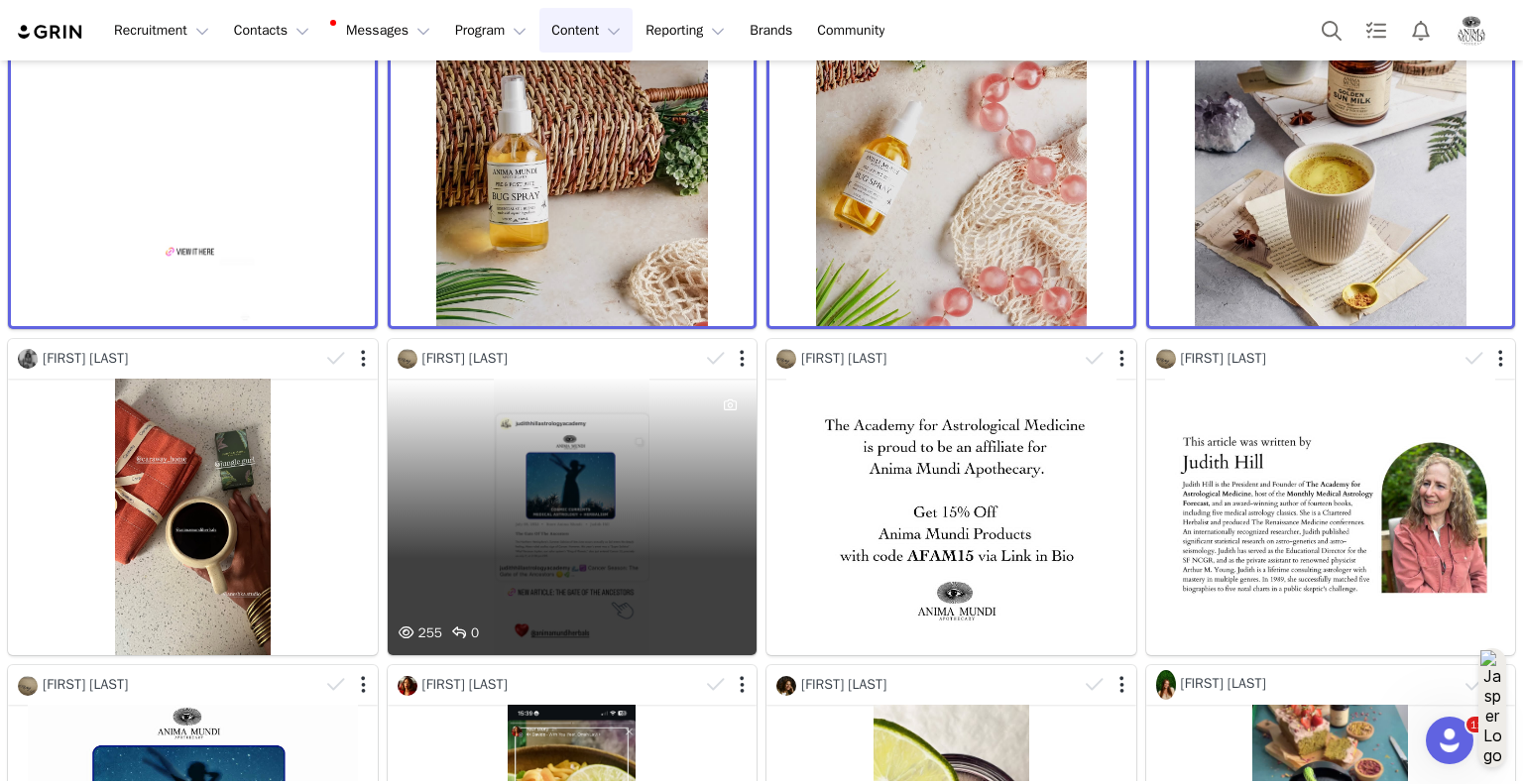 scroll, scrollTop: 4758, scrollLeft: 0, axis: vertical 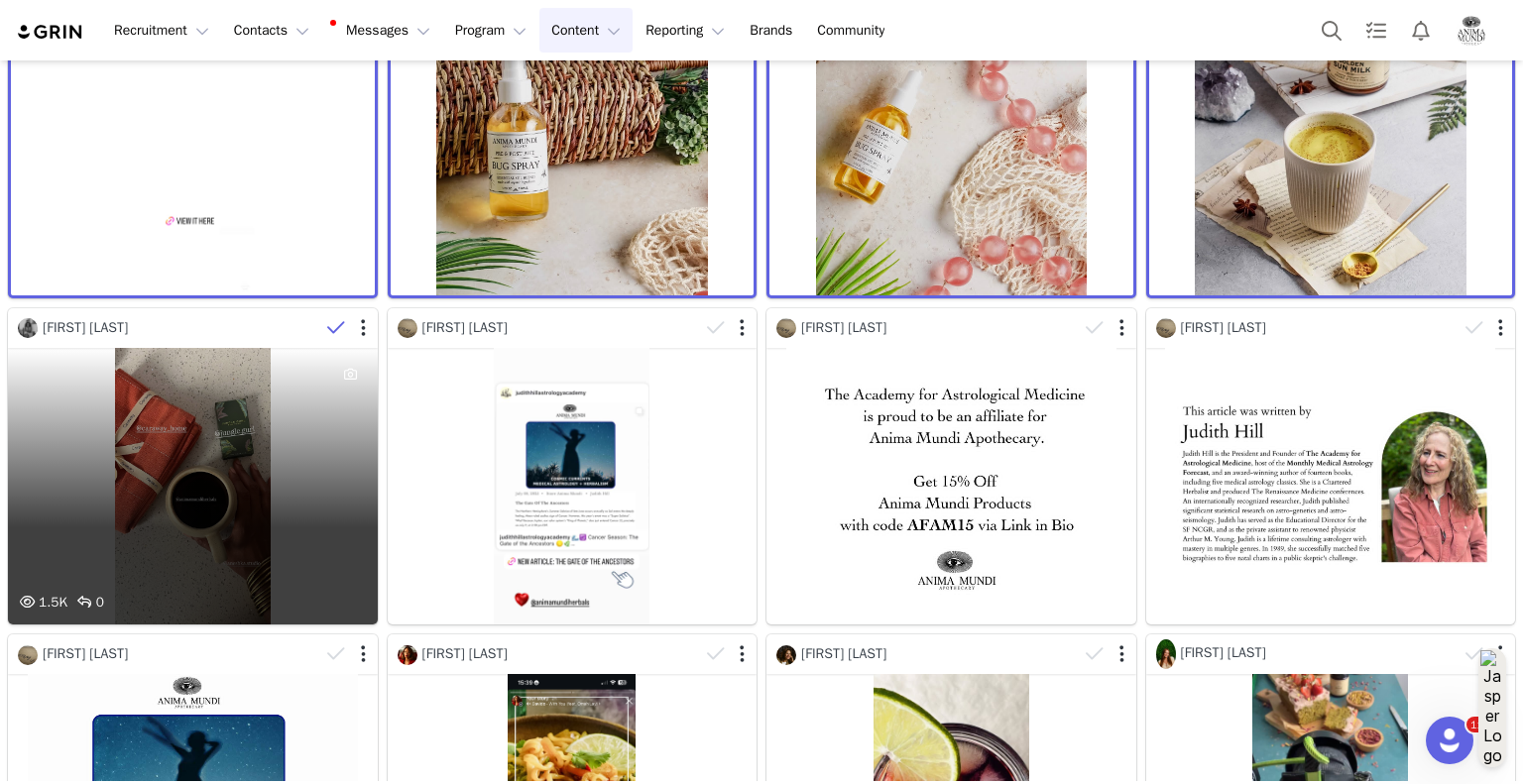 click at bounding box center [336, 328] 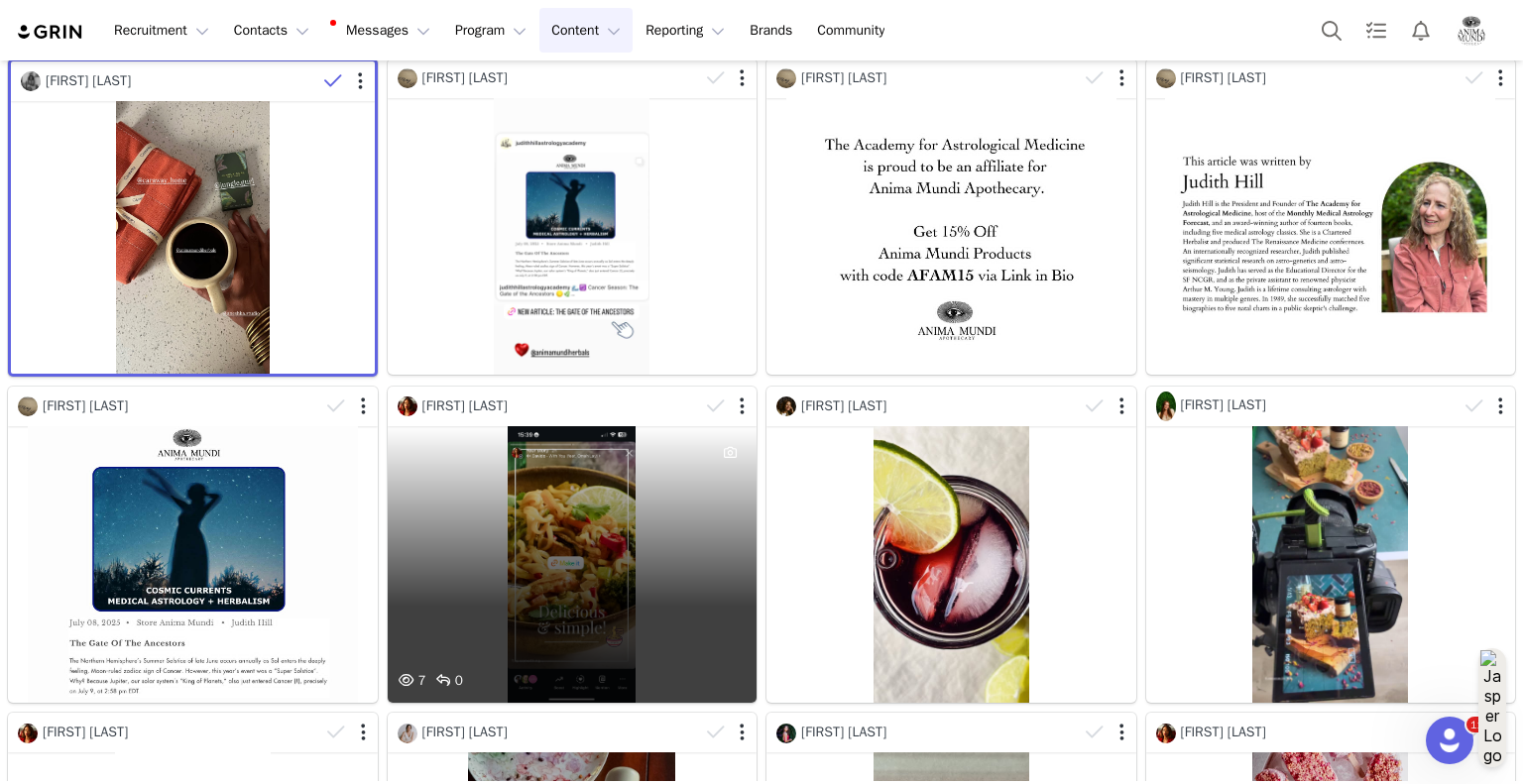 scroll, scrollTop: 5055, scrollLeft: 0, axis: vertical 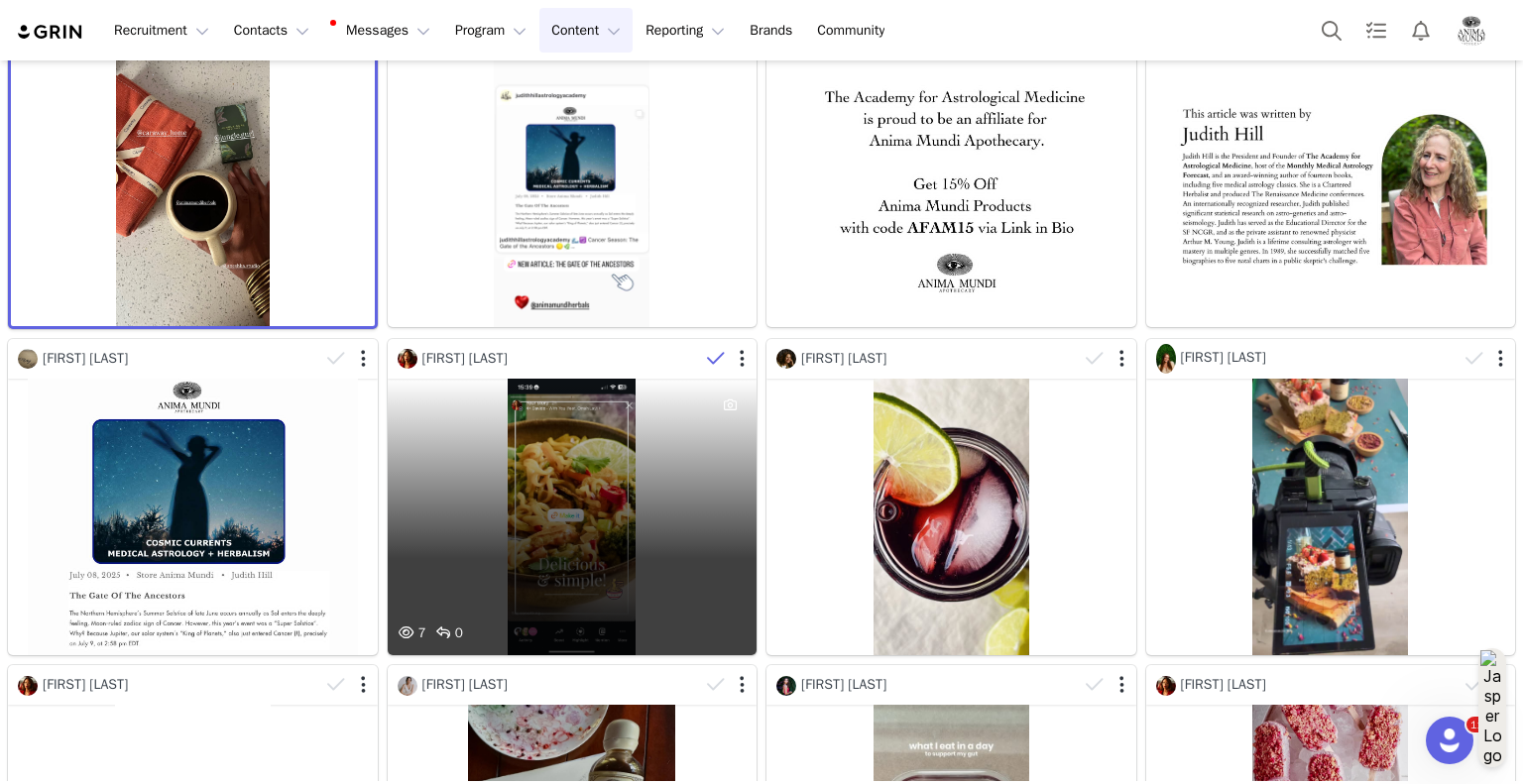 click at bounding box center [716, 359] 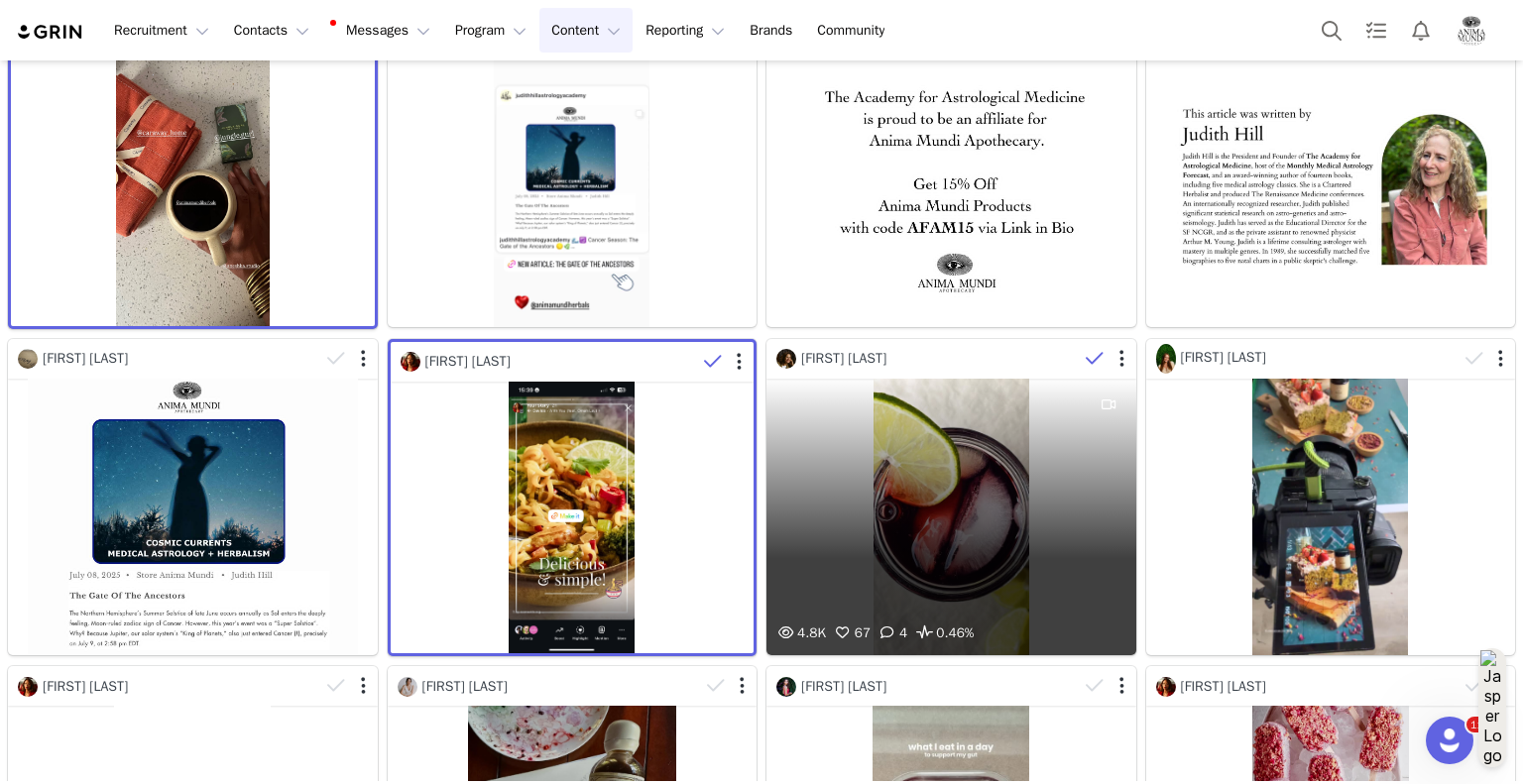click at bounding box center [1095, 359] 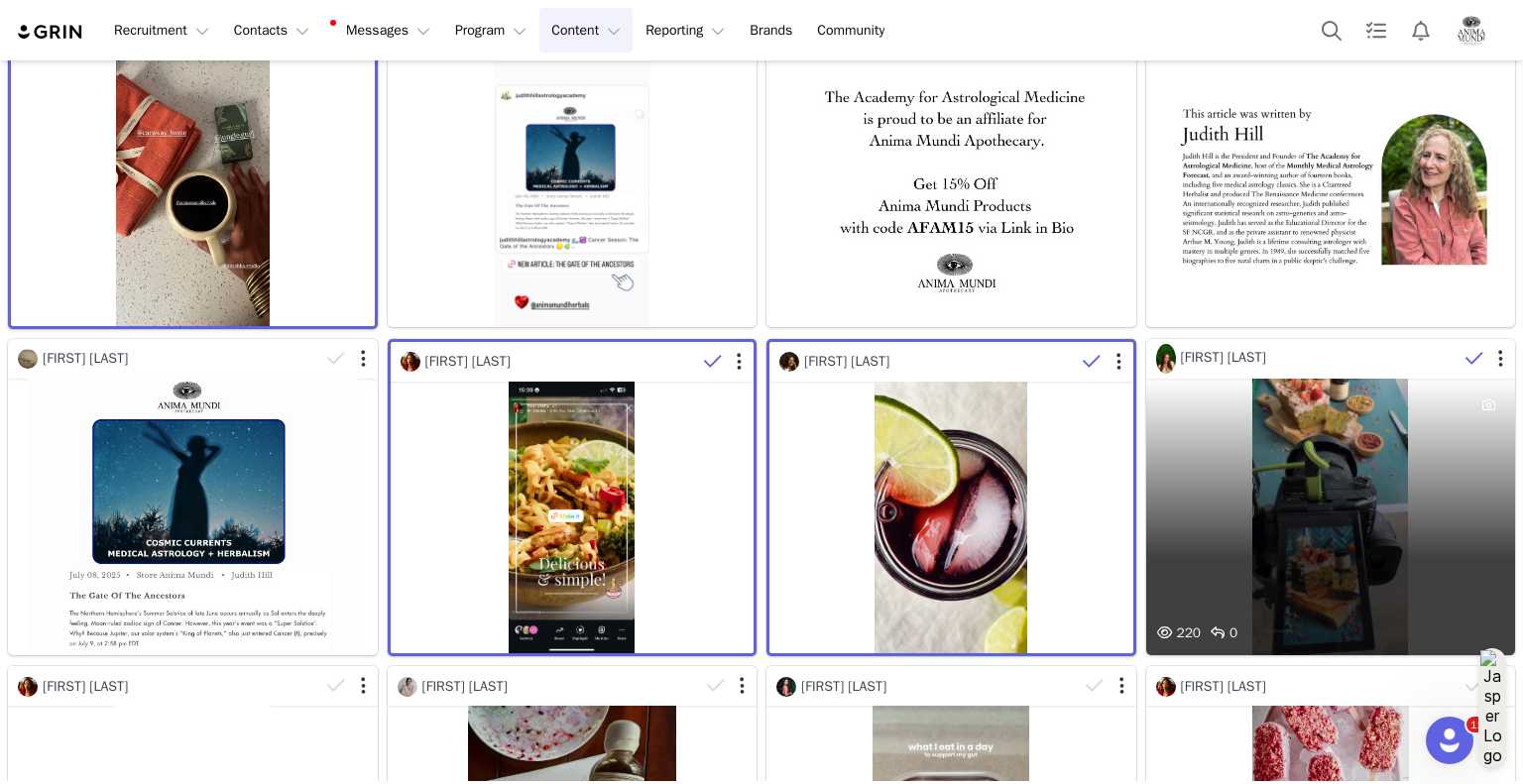 click at bounding box center [1474, 359] 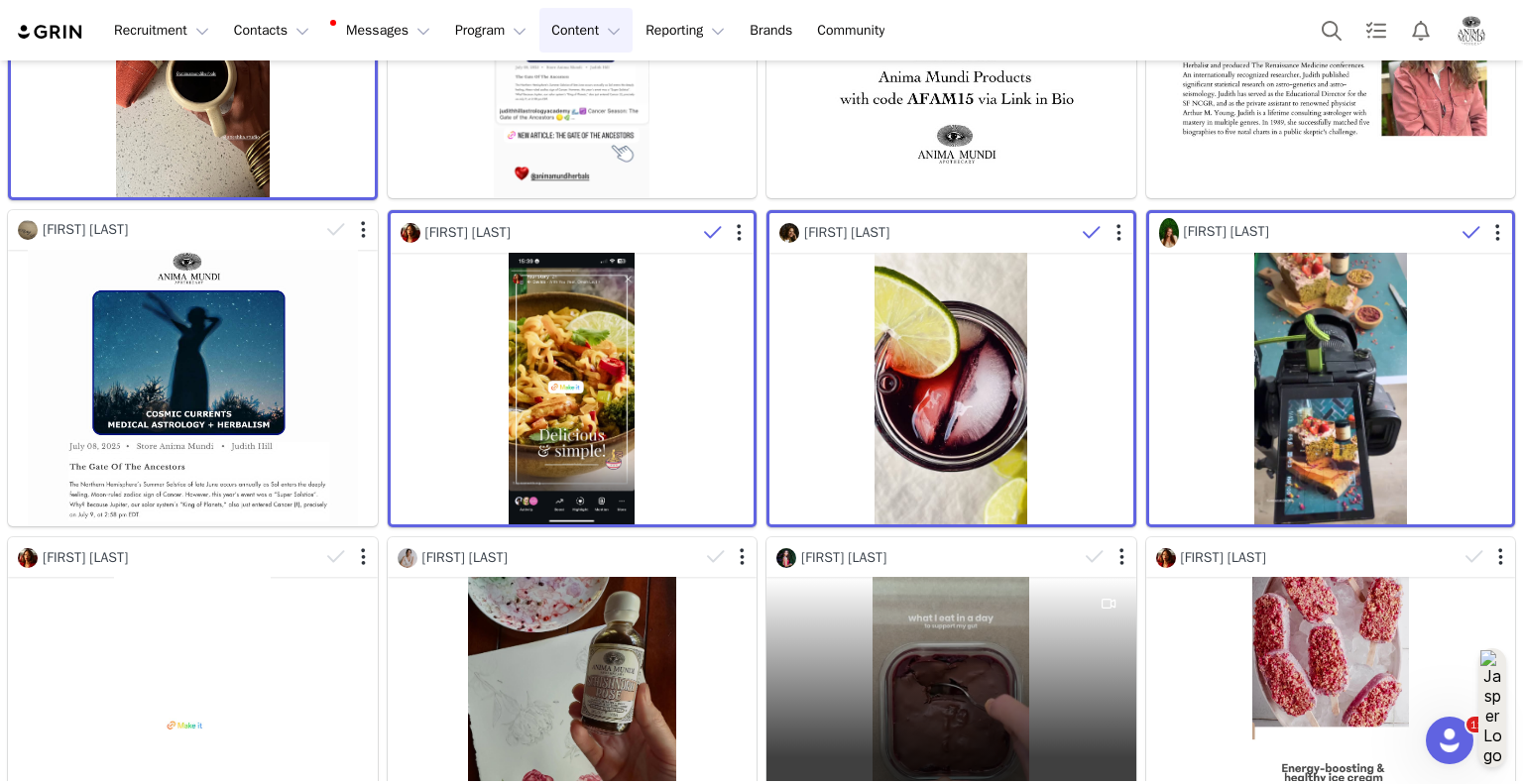 scroll, scrollTop: 5352, scrollLeft: 0, axis: vertical 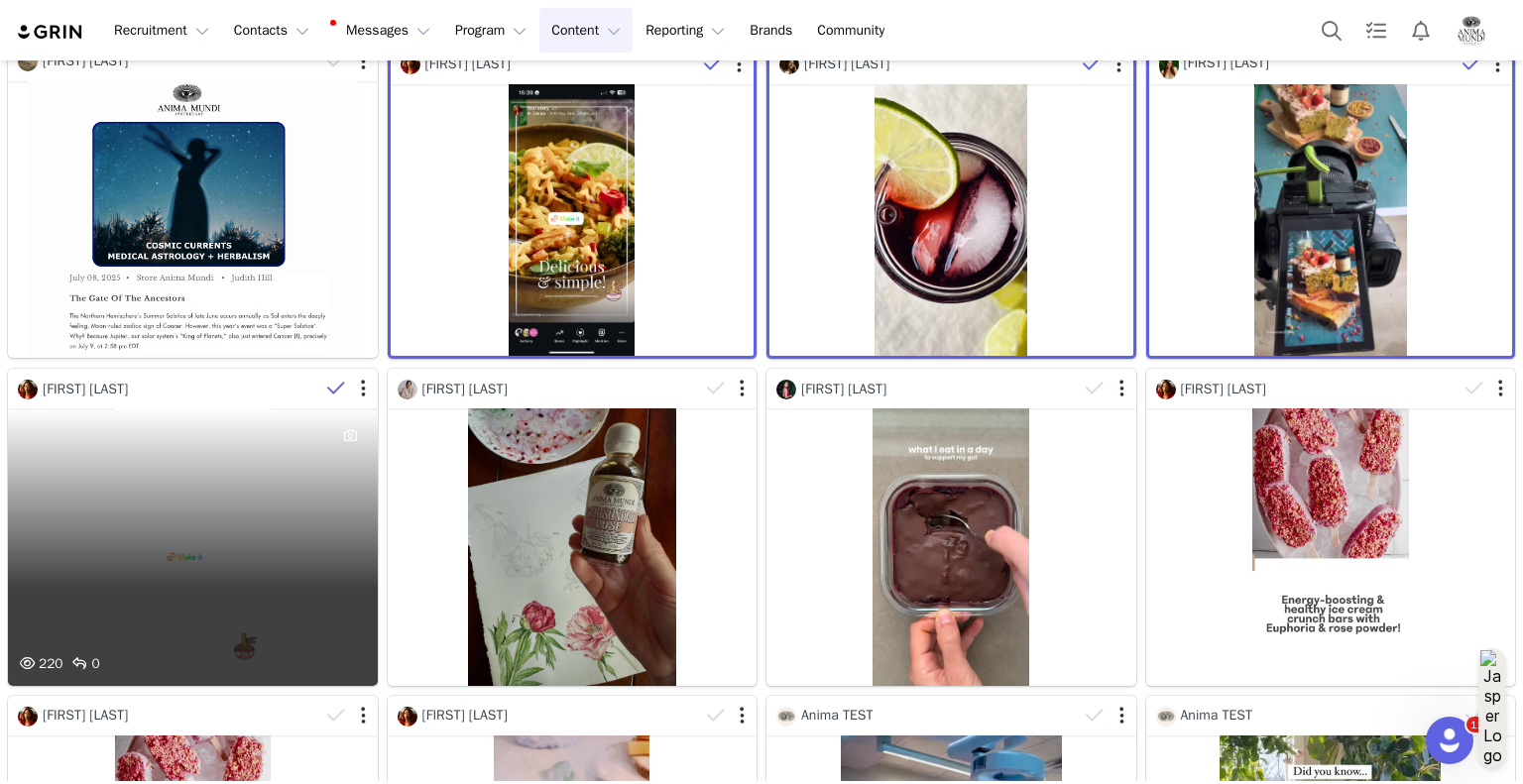 click at bounding box center (336, 389) 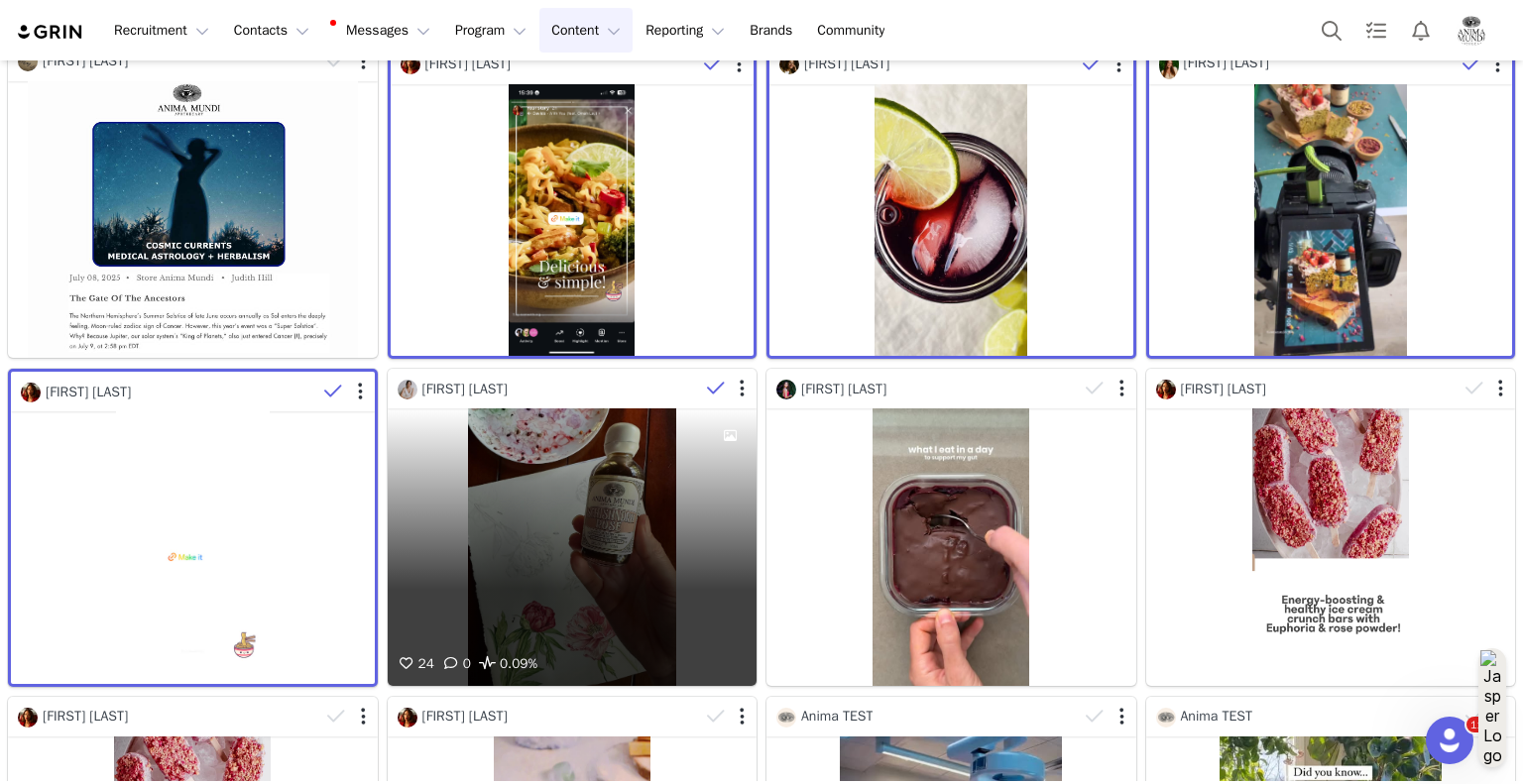 click at bounding box center (716, 389) 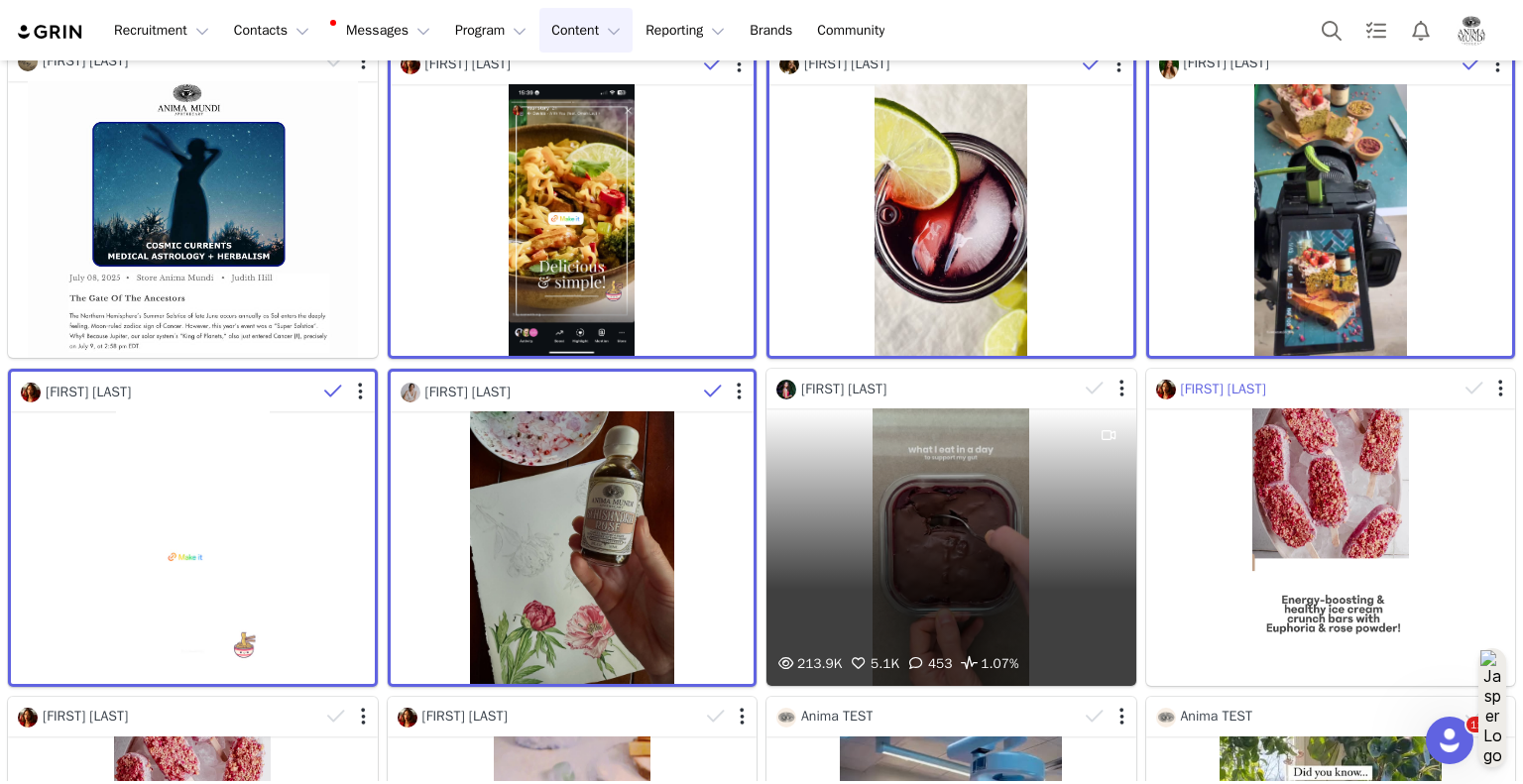 drag, startPoint x: 1084, startPoint y: 329, endPoint x: 1215, endPoint y: 336, distance: 131.18689 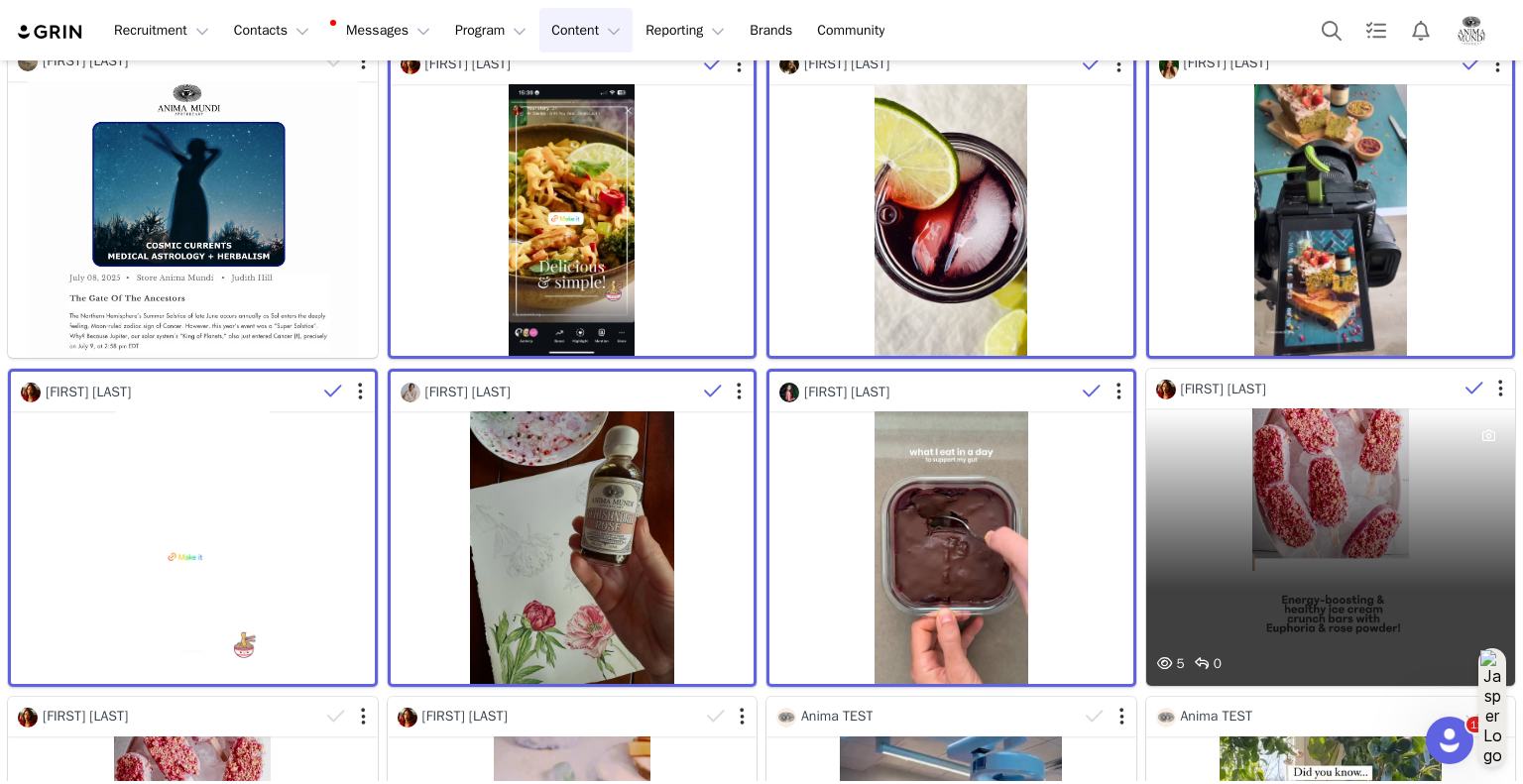 click at bounding box center (1474, 389) 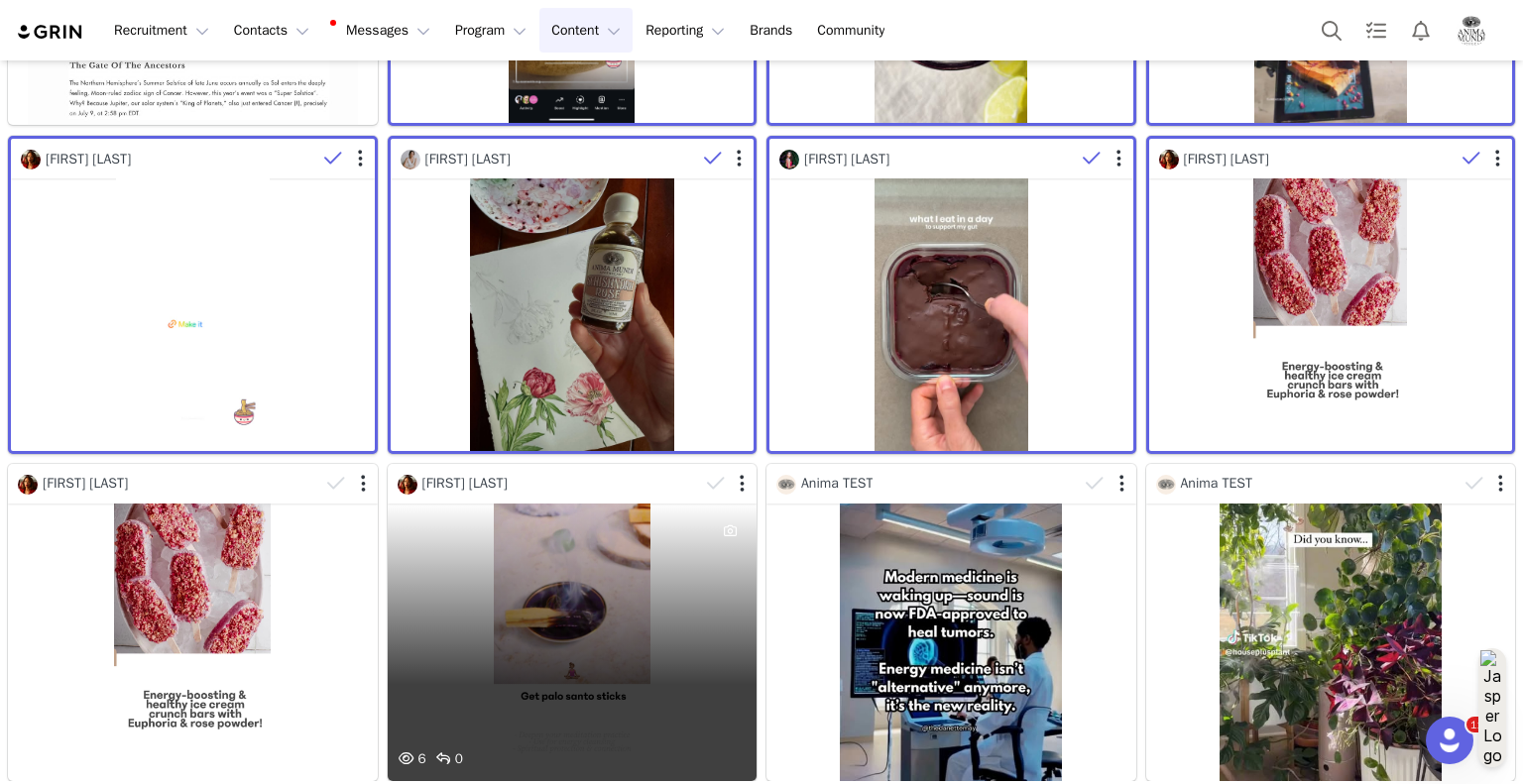 scroll, scrollTop: 5650, scrollLeft: 0, axis: vertical 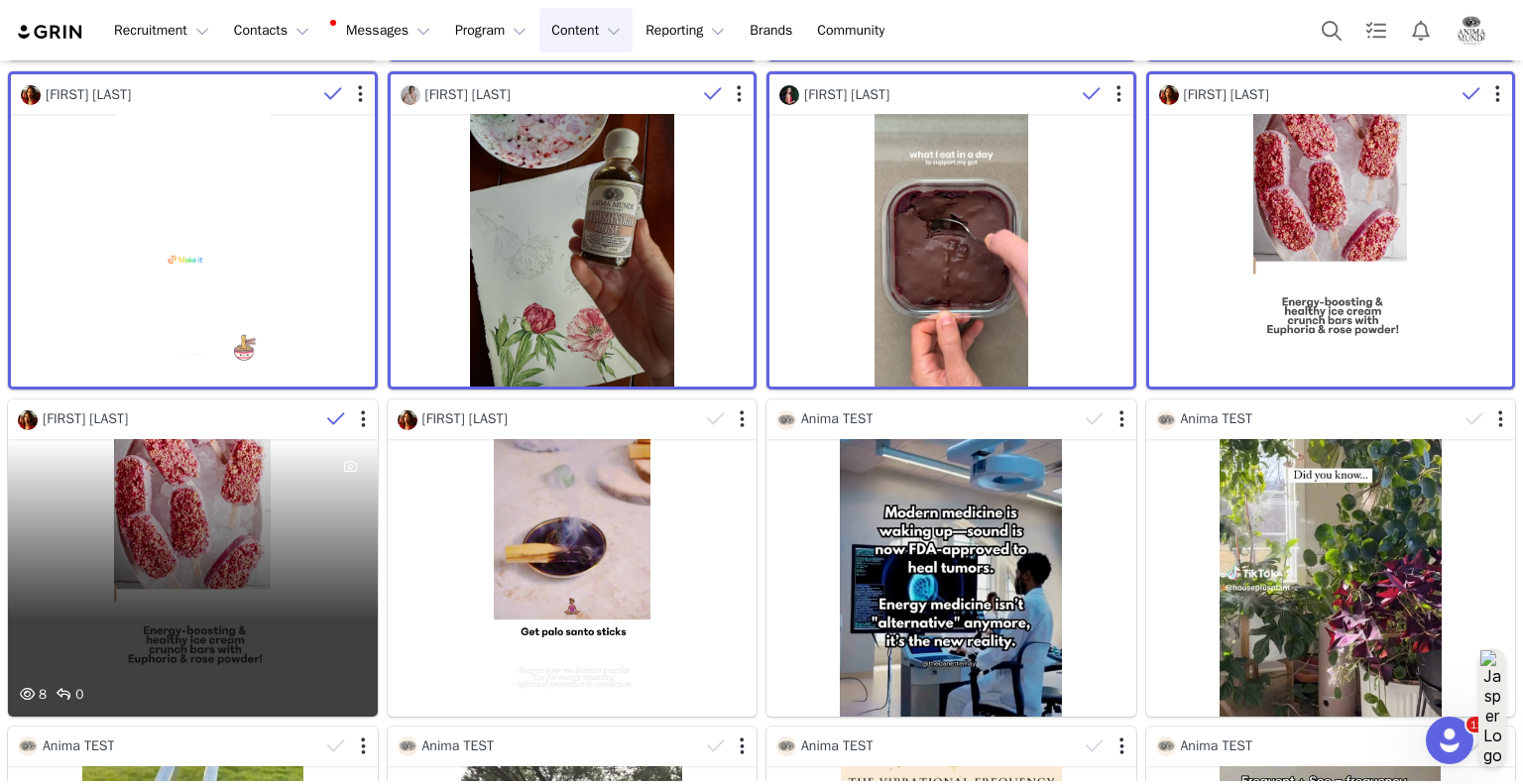 click at bounding box center [336, 419] 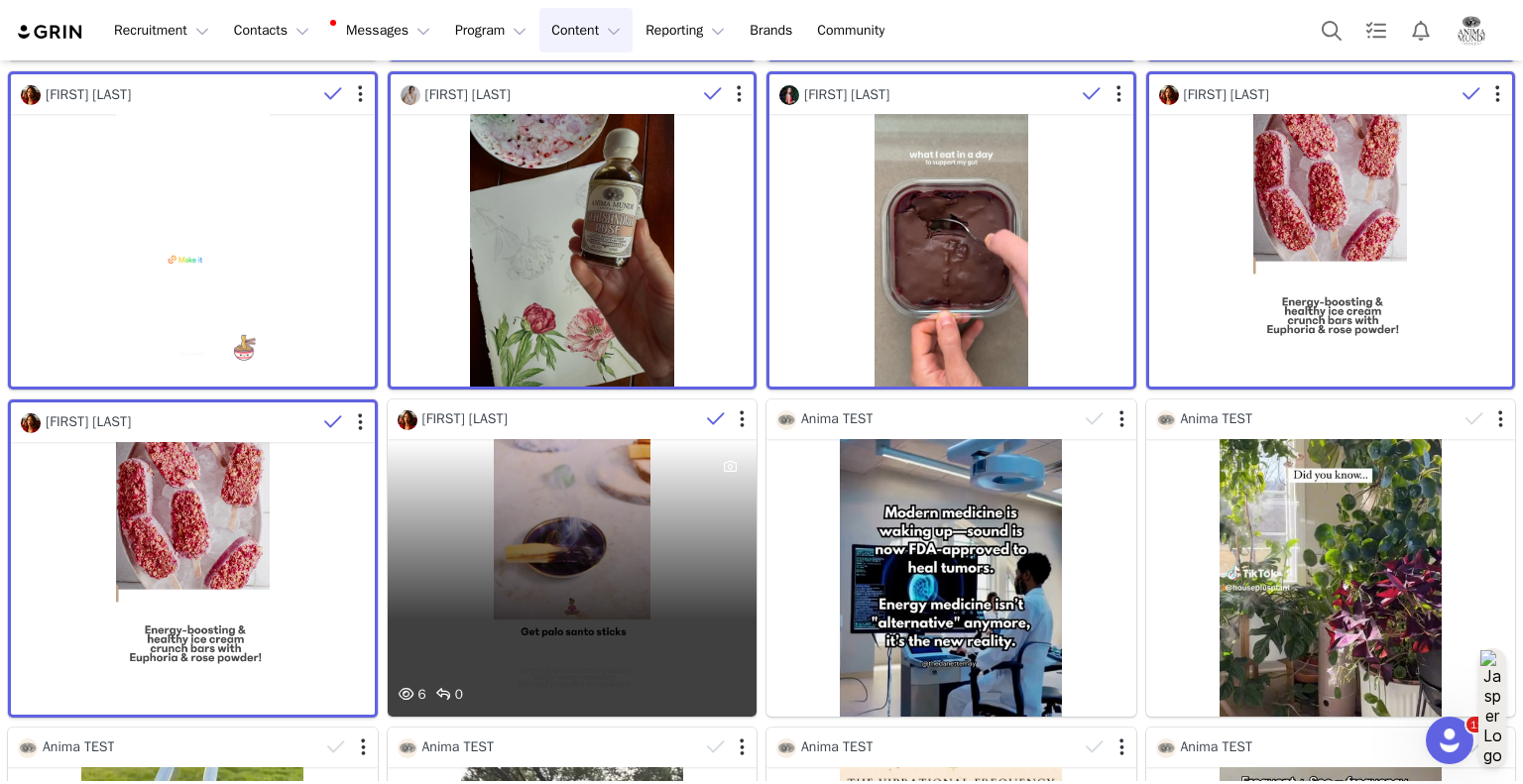 click at bounding box center (716, 419) 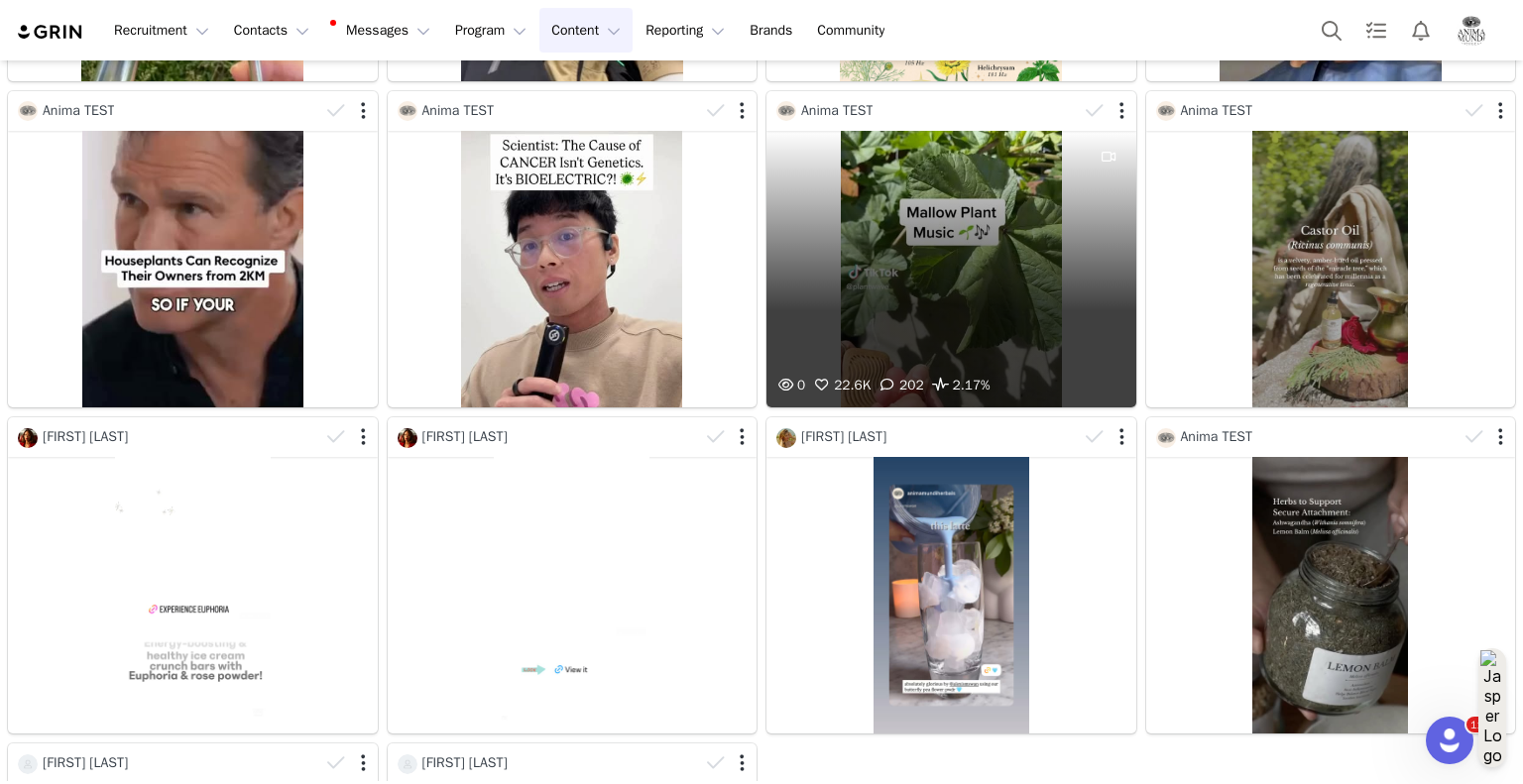 scroll, scrollTop: 6641, scrollLeft: 0, axis: vertical 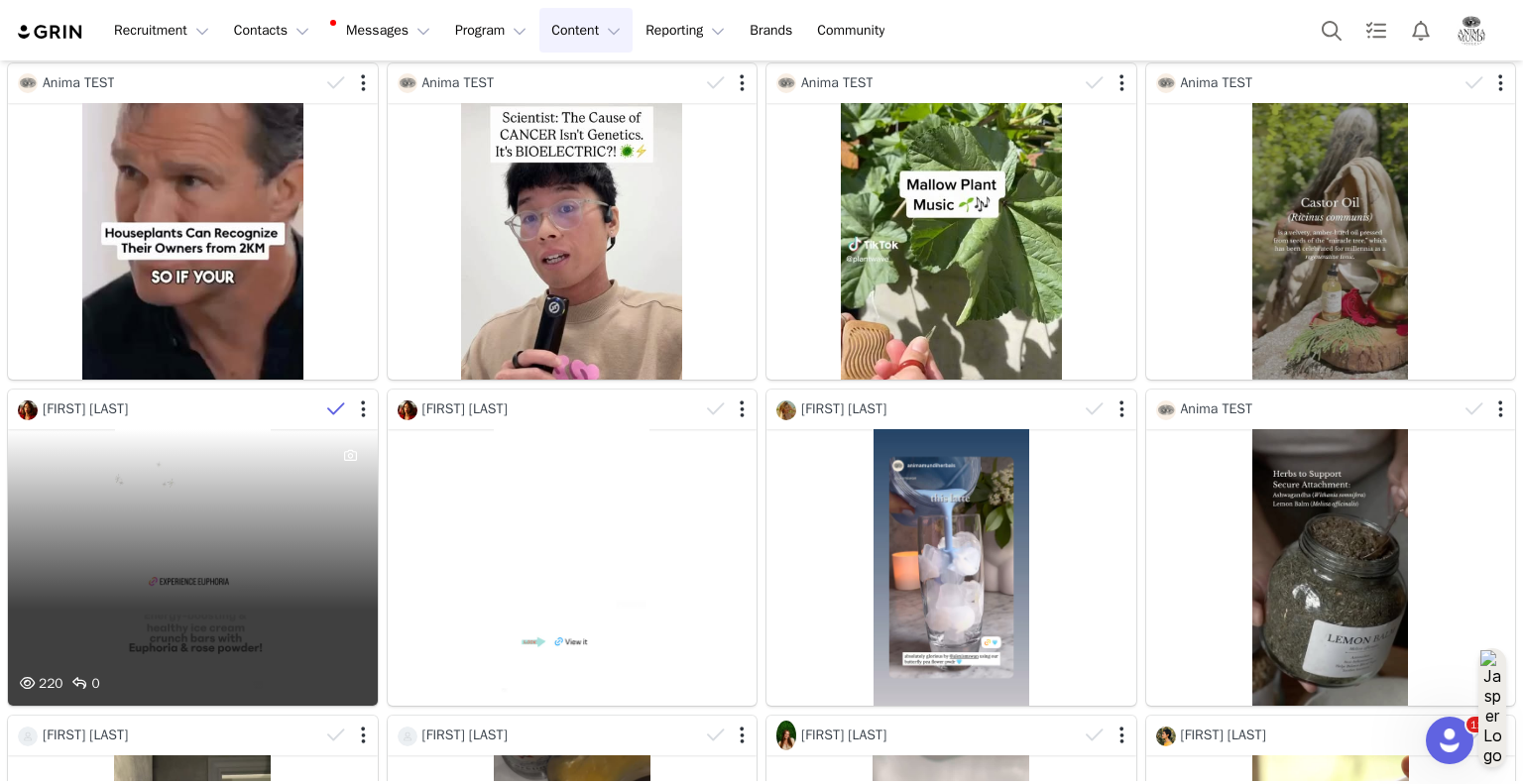 click at bounding box center (336, 409) 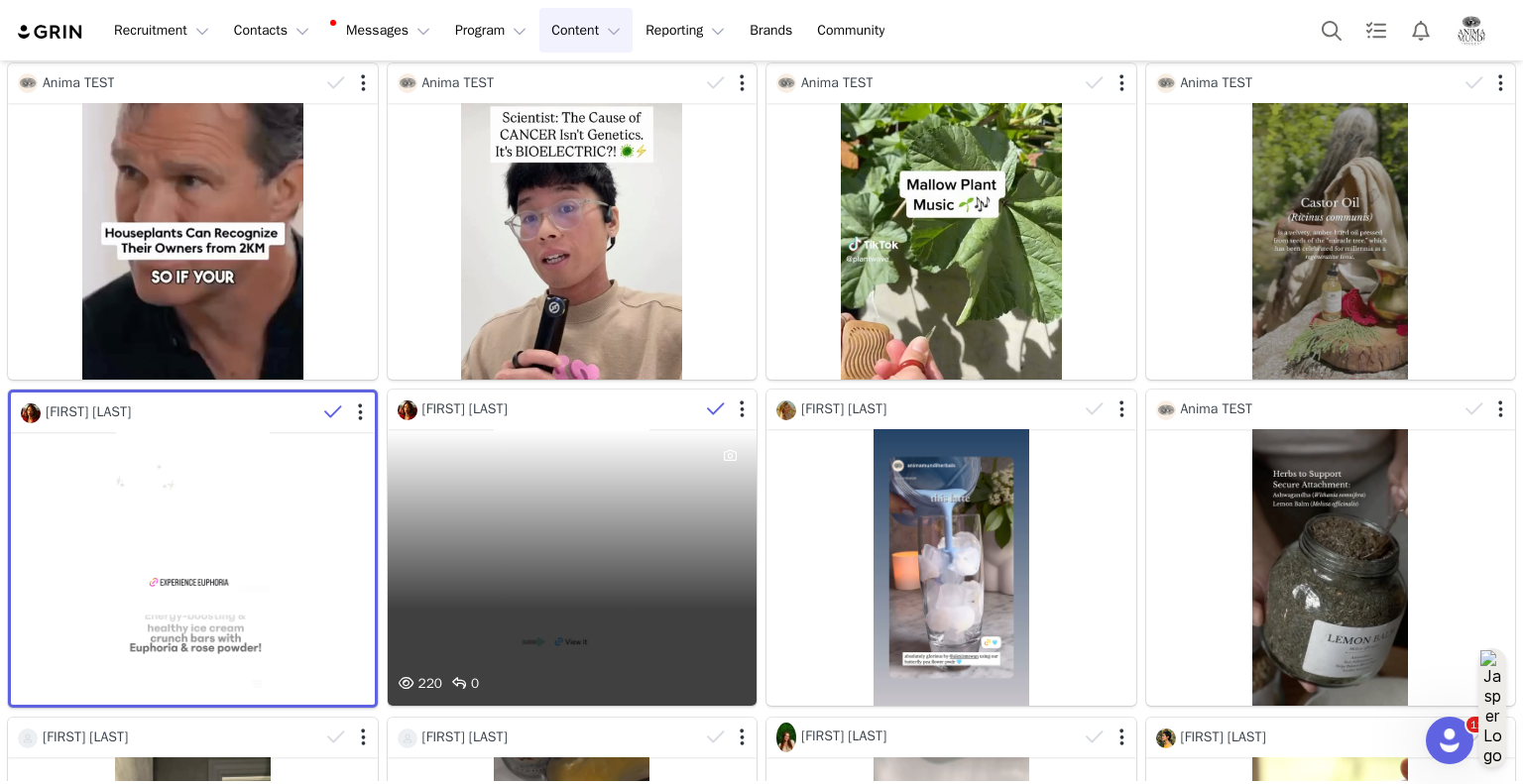 click at bounding box center (716, 409) 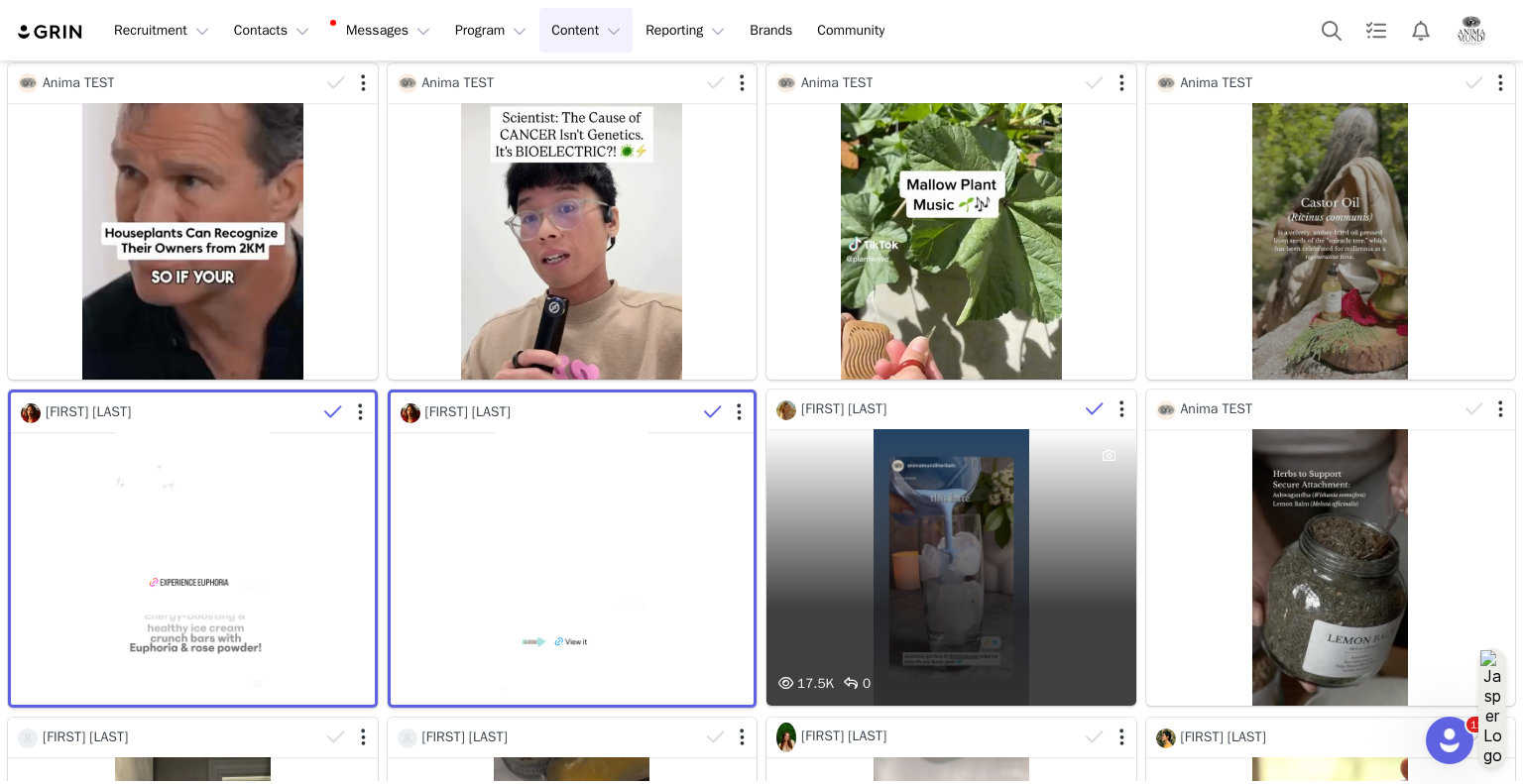 click at bounding box center (1095, 409) 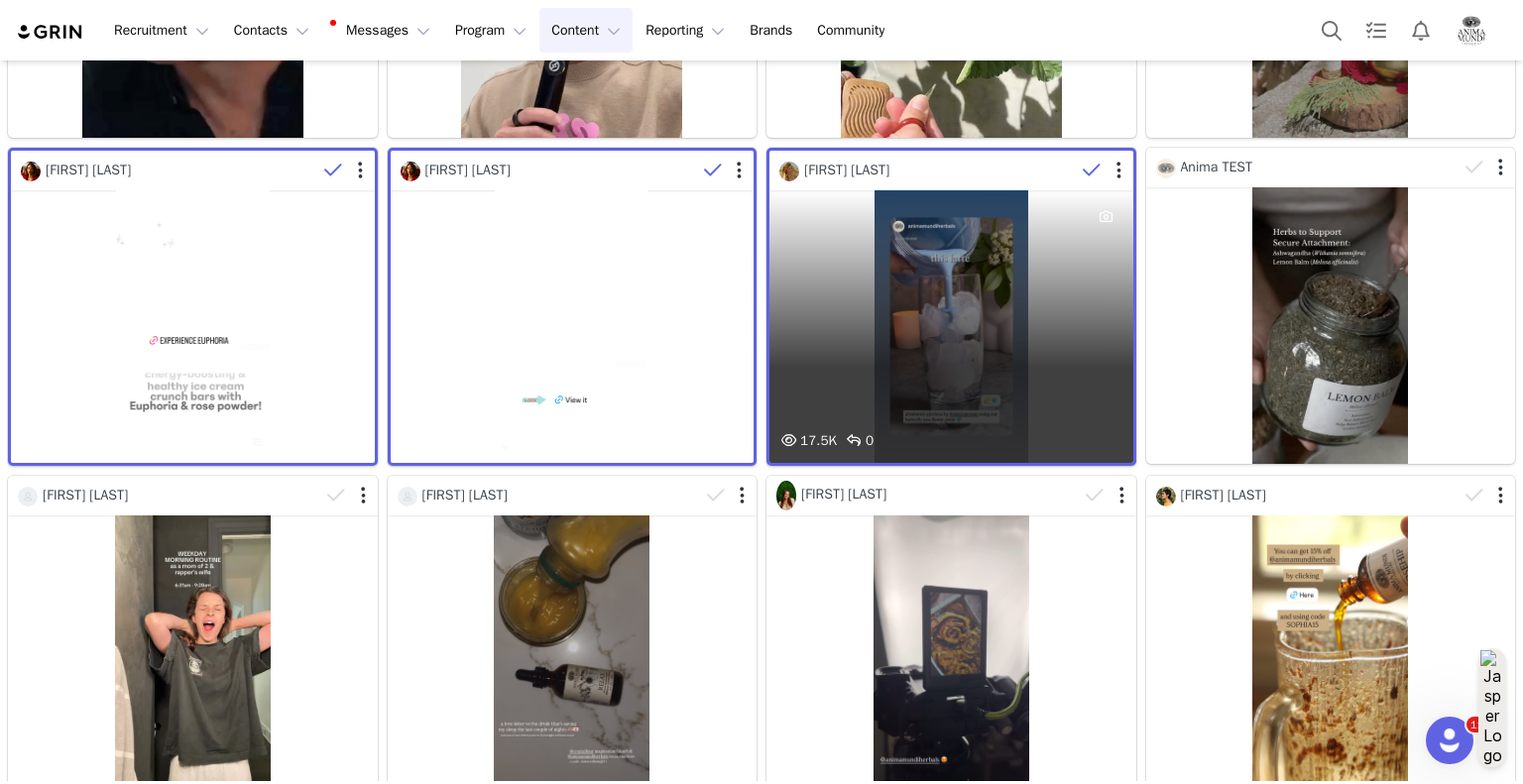 scroll, scrollTop: 6938, scrollLeft: 0, axis: vertical 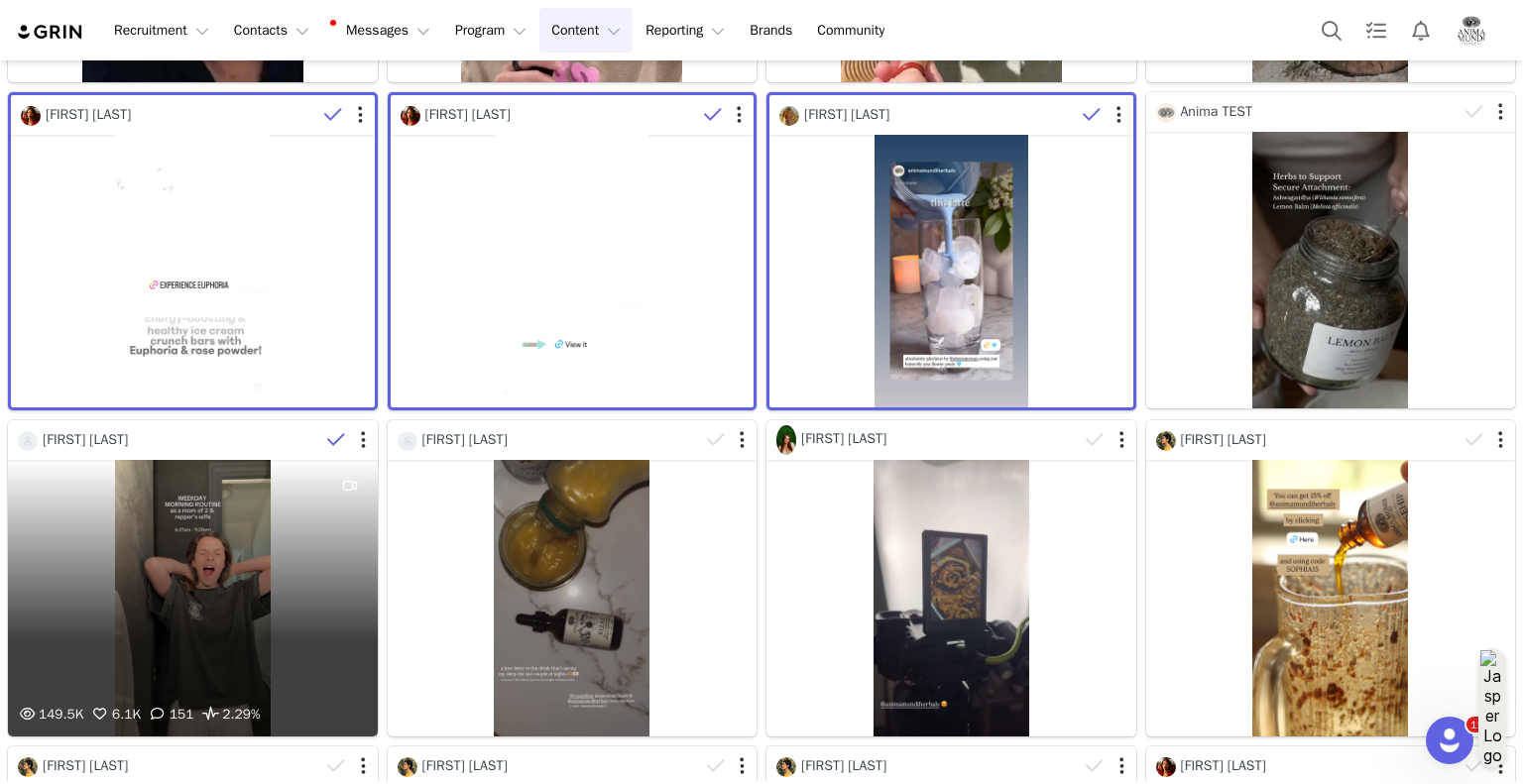 click at bounding box center (336, 440) 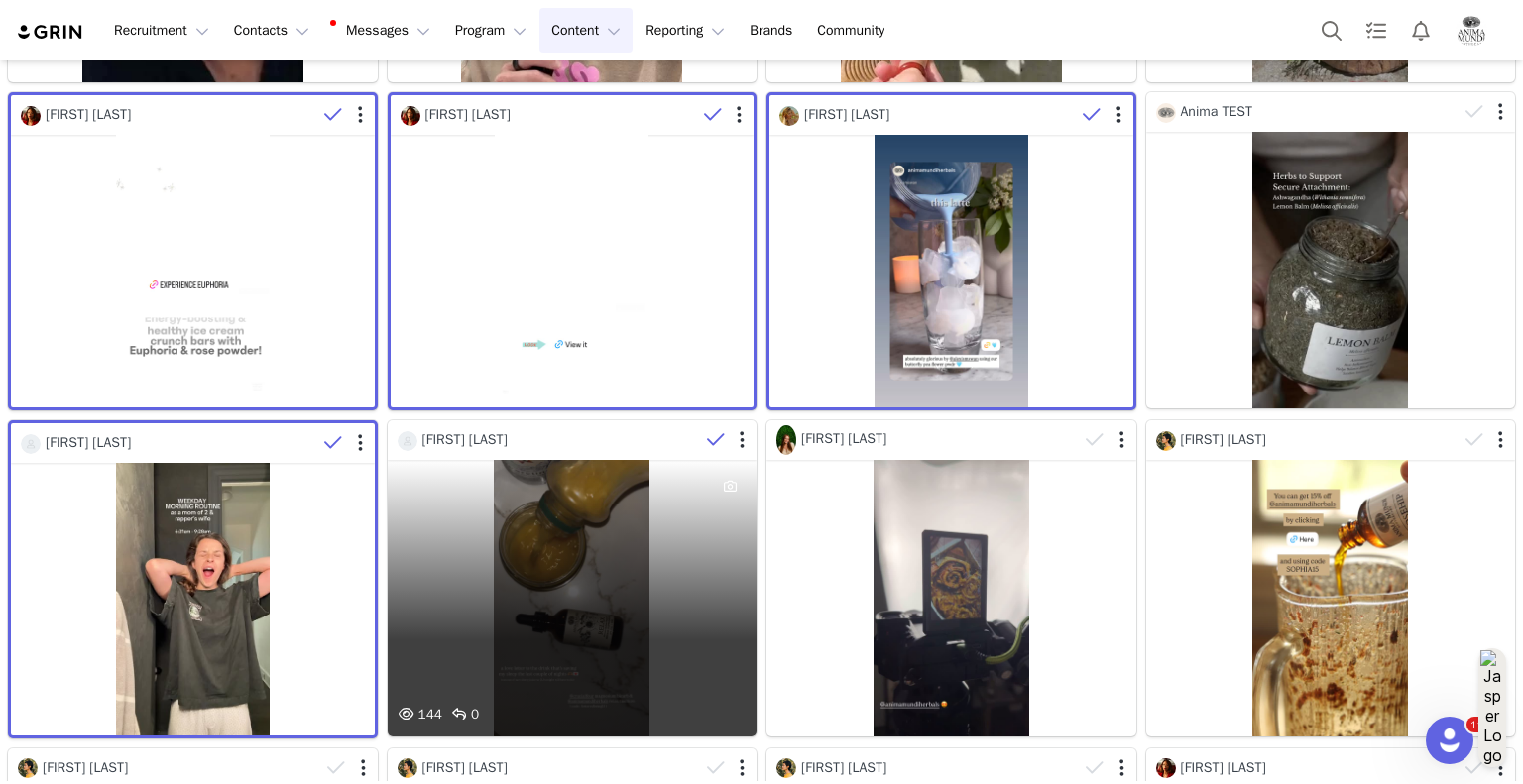 click at bounding box center (716, 440) 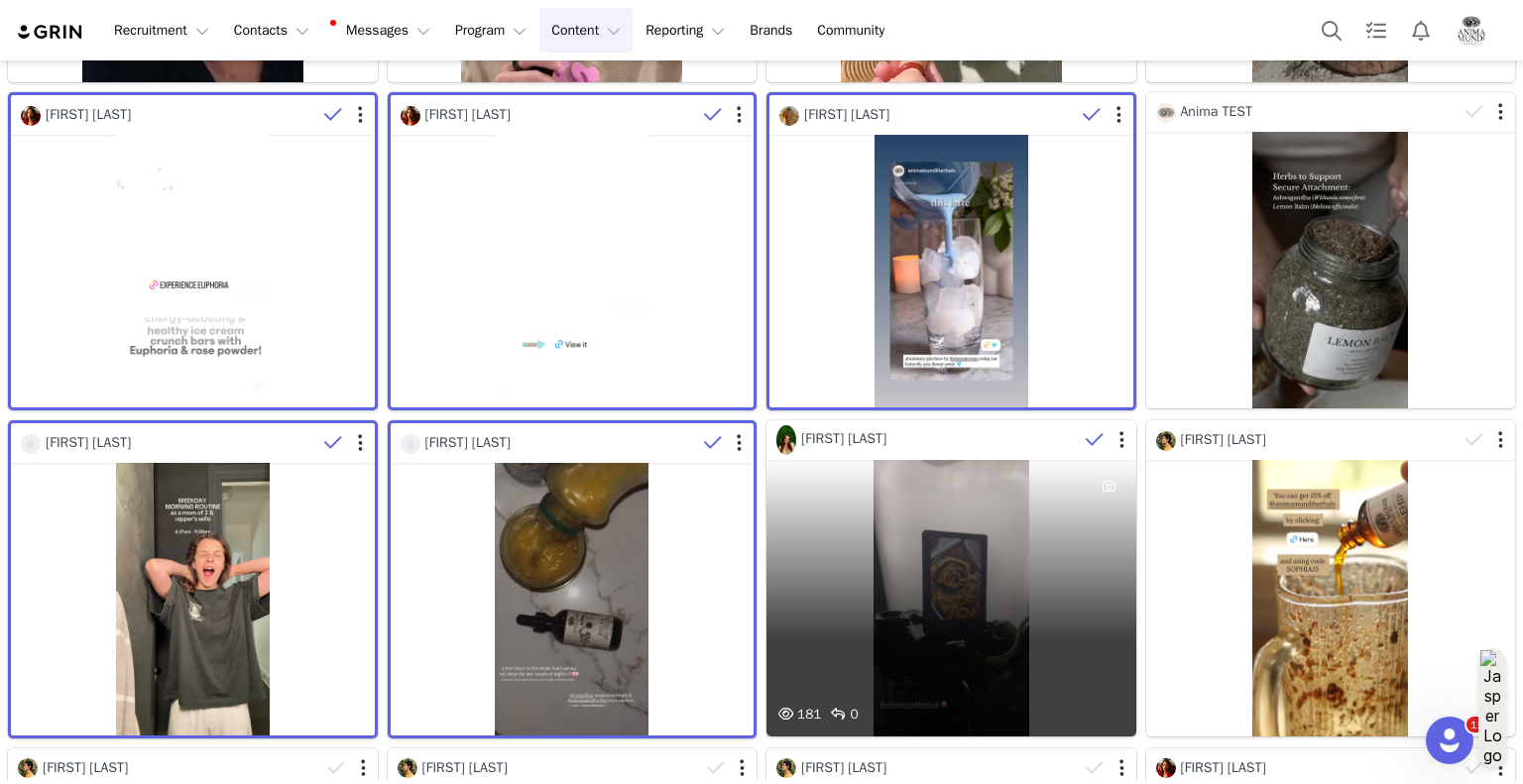 click at bounding box center [1095, 440] 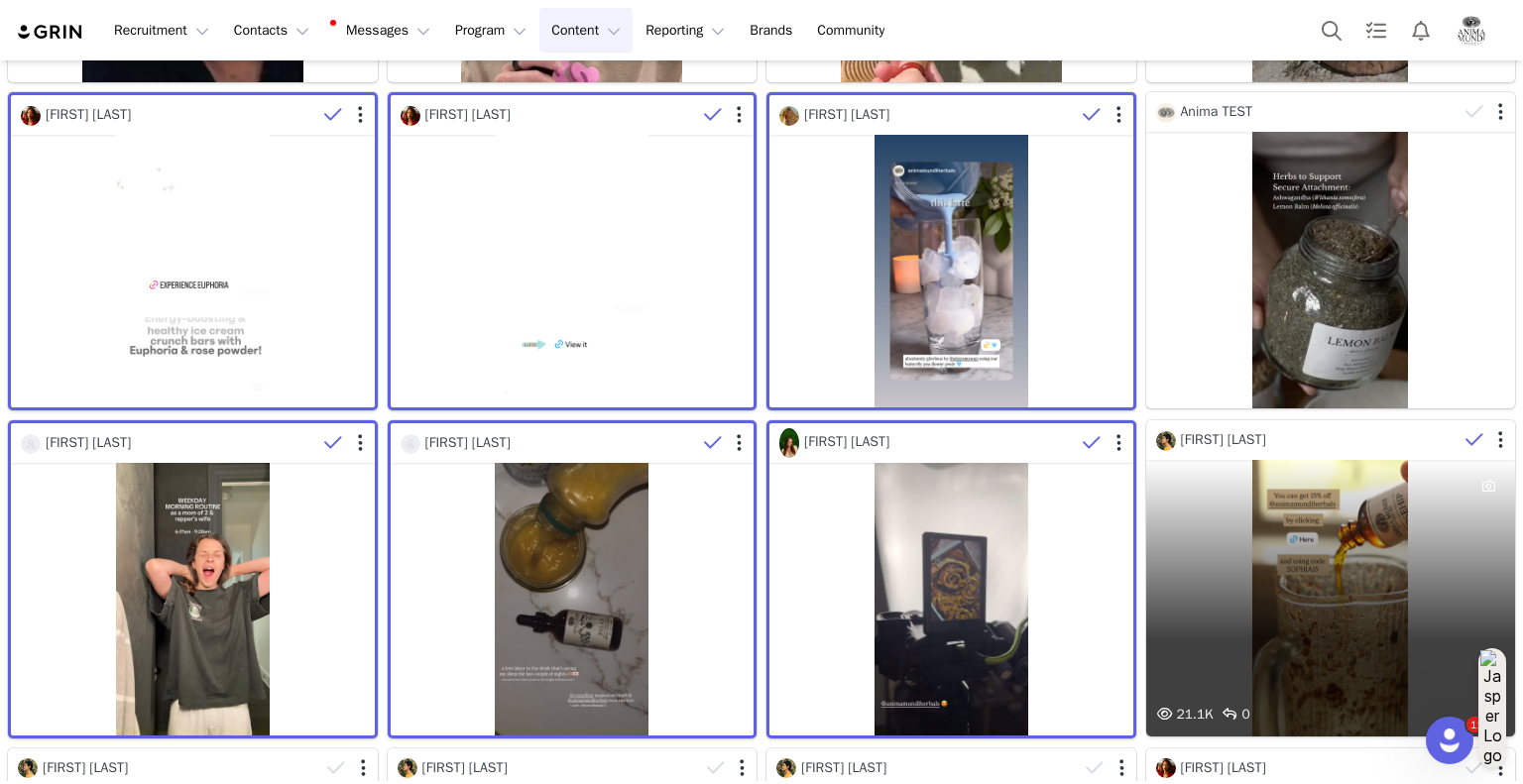 click at bounding box center (1474, 440) 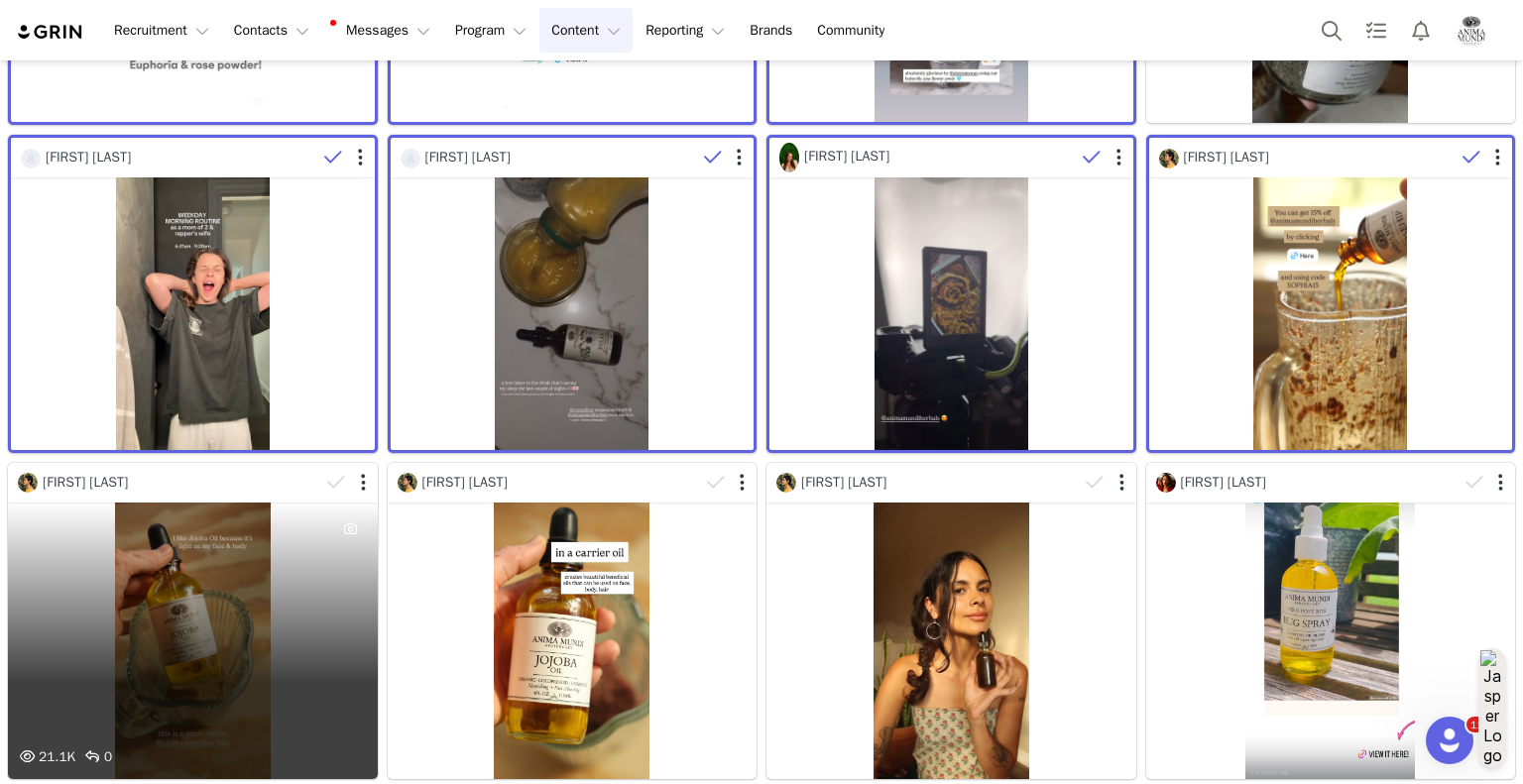 scroll, scrollTop: 7235, scrollLeft: 0, axis: vertical 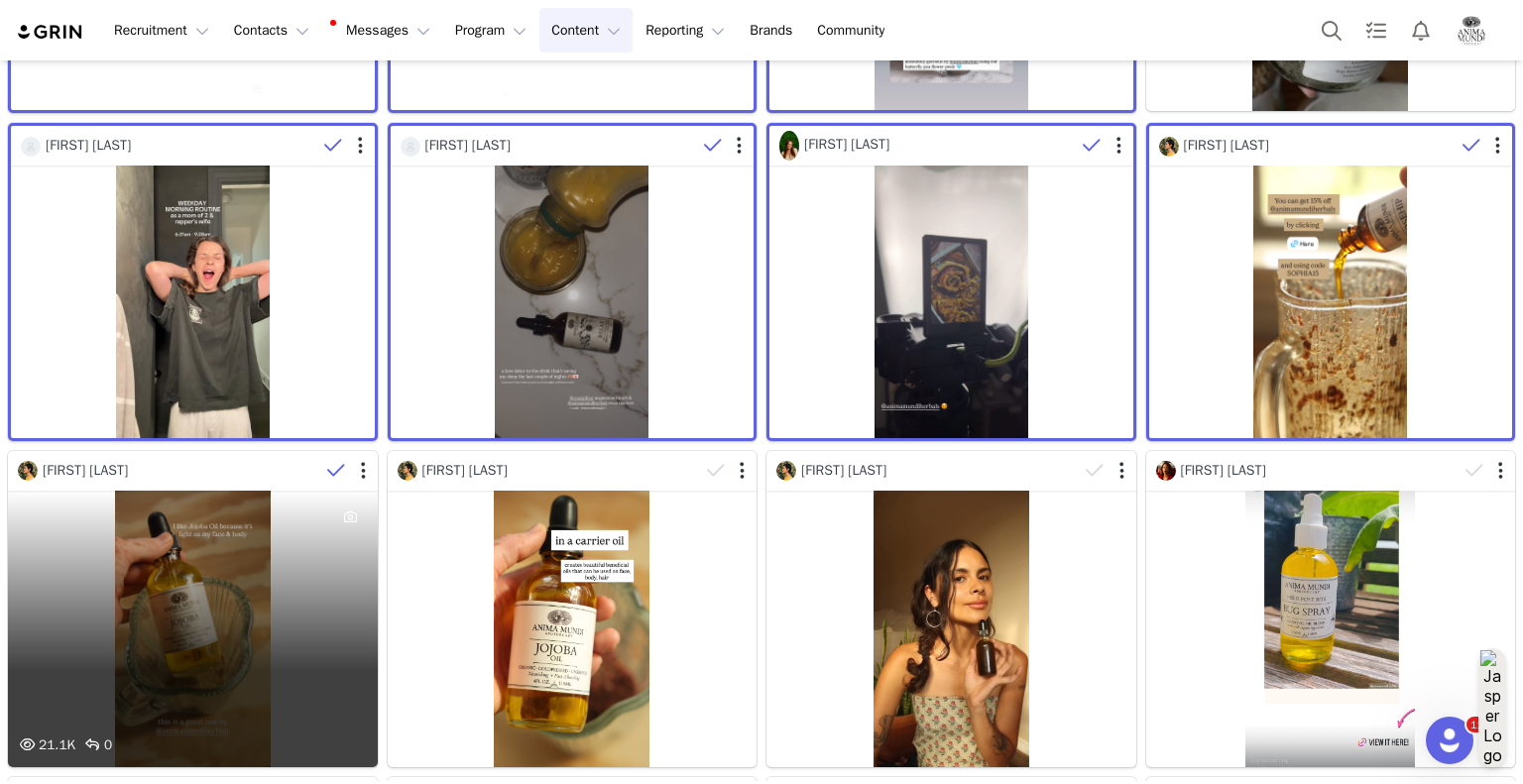 click at bounding box center [336, 471] 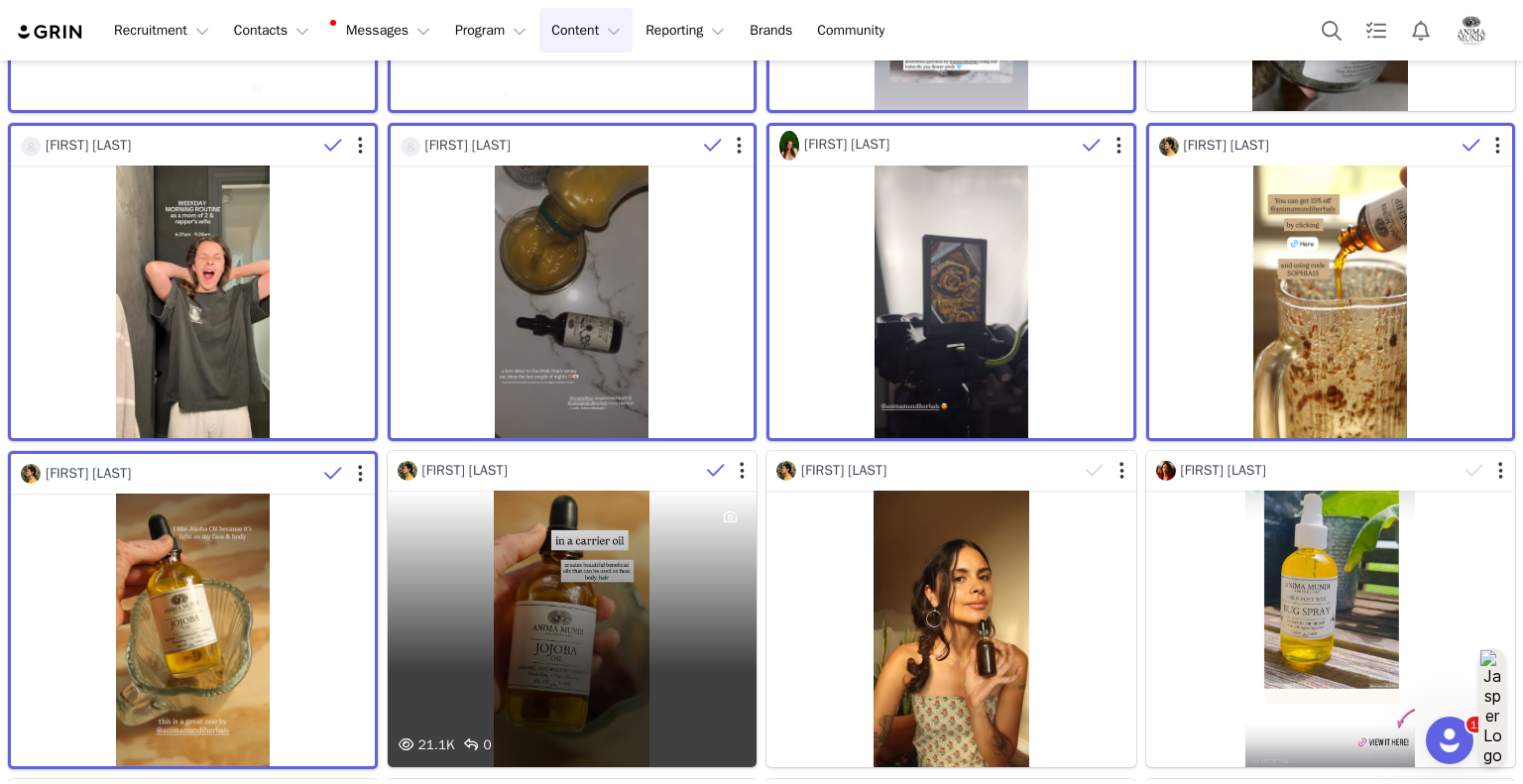 click at bounding box center [716, 471] 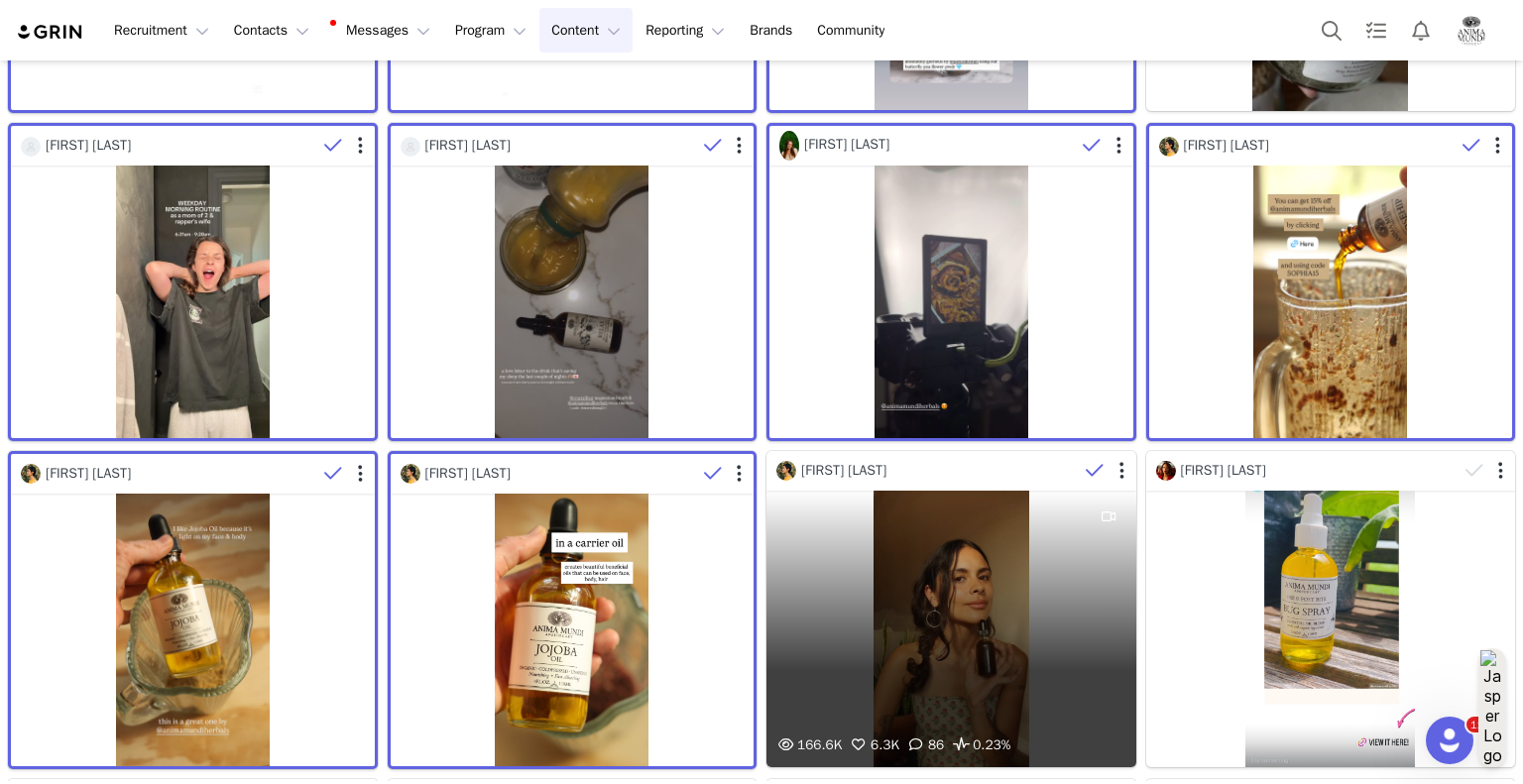 click at bounding box center (1095, 471) 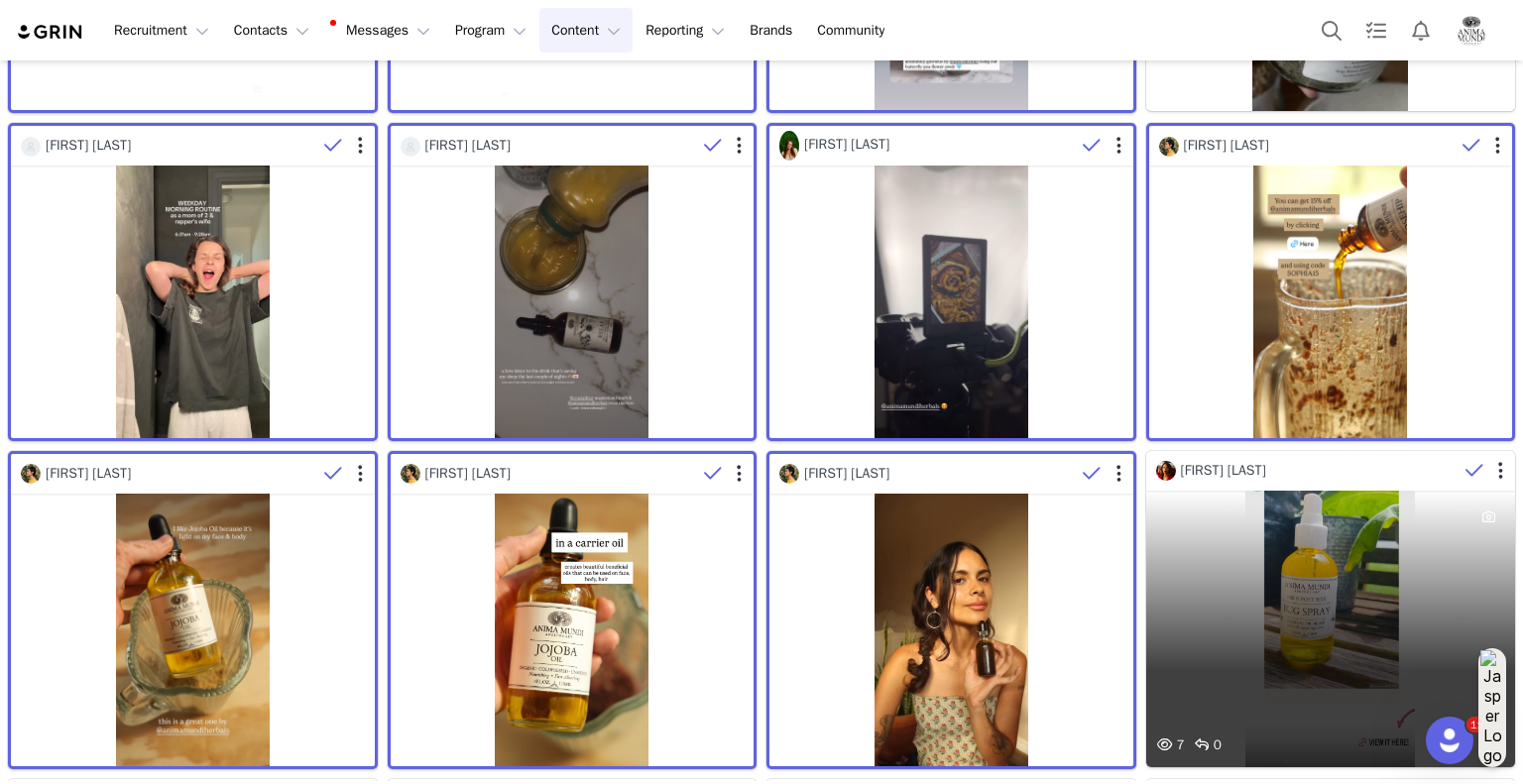 click at bounding box center [1474, 471] 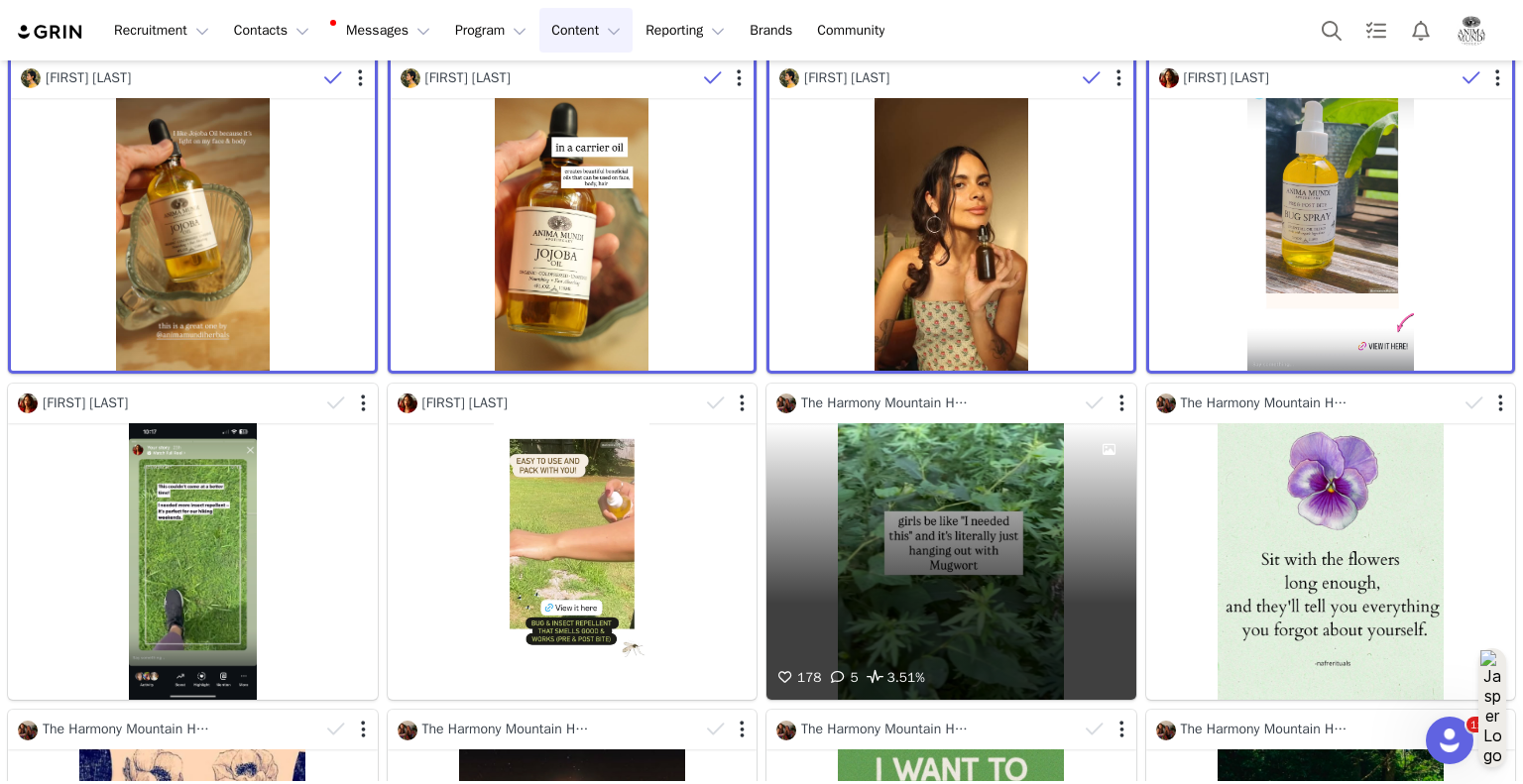 scroll, scrollTop: 7632, scrollLeft: 0, axis: vertical 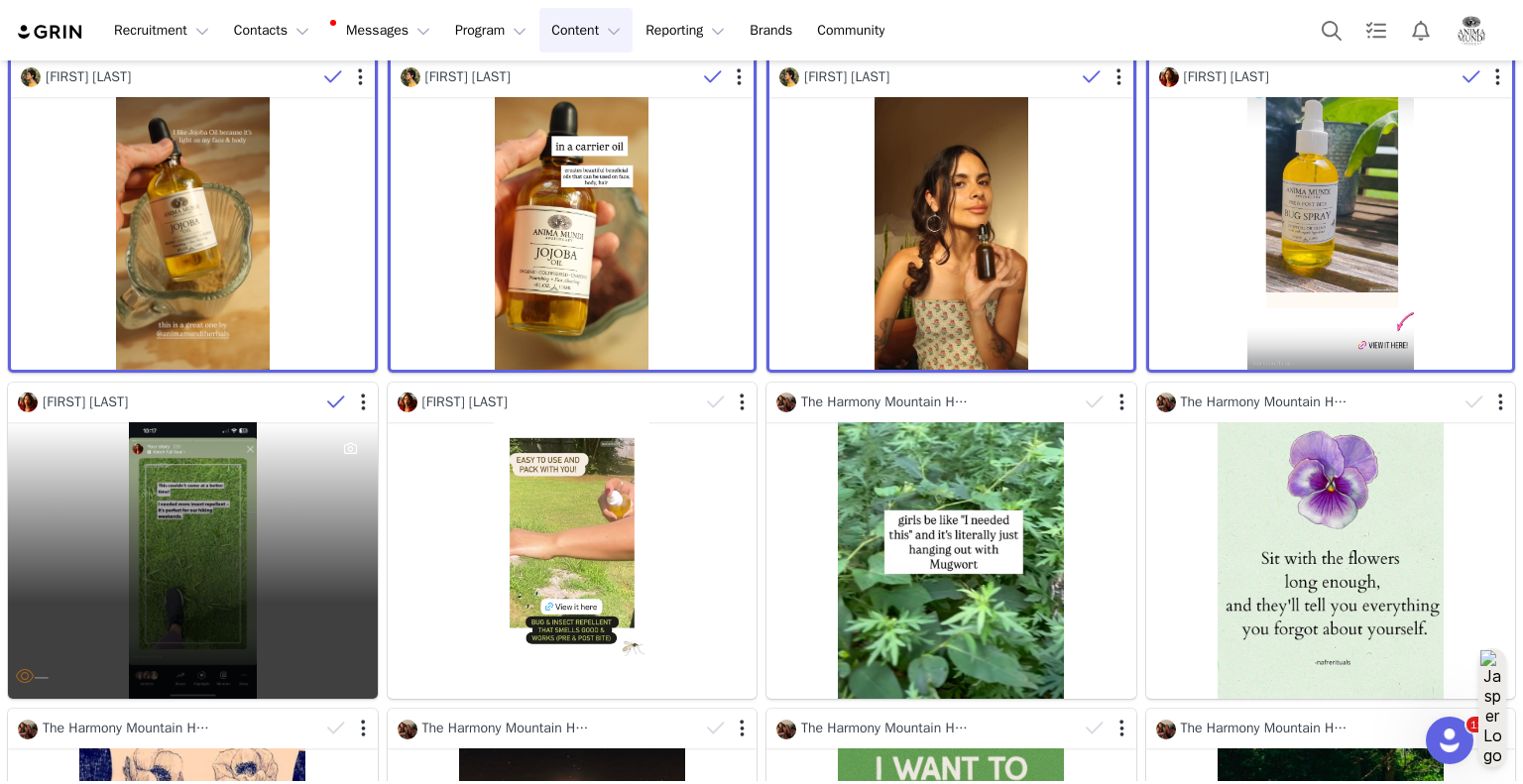 click at bounding box center (336, 402) 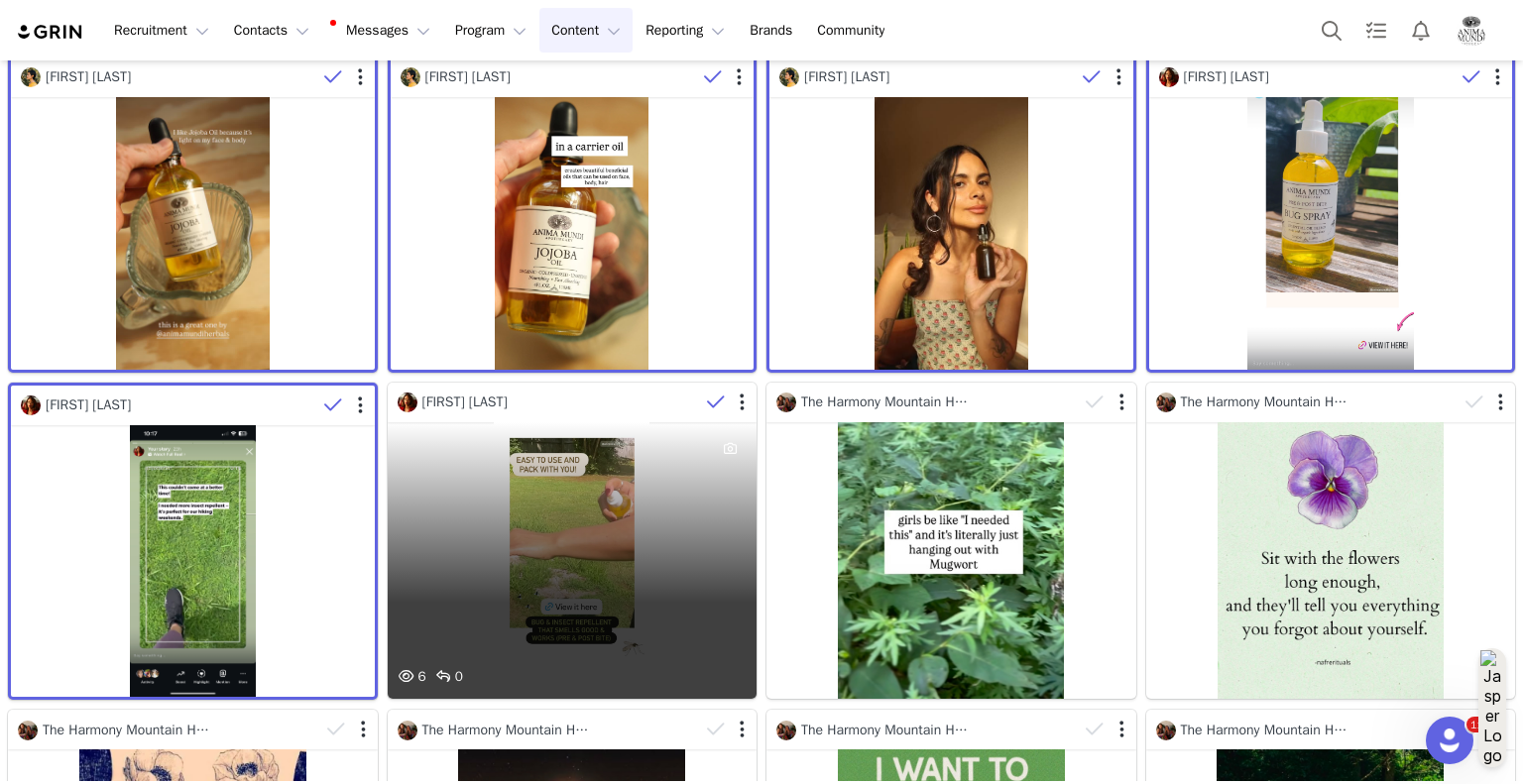 click at bounding box center (716, 402) 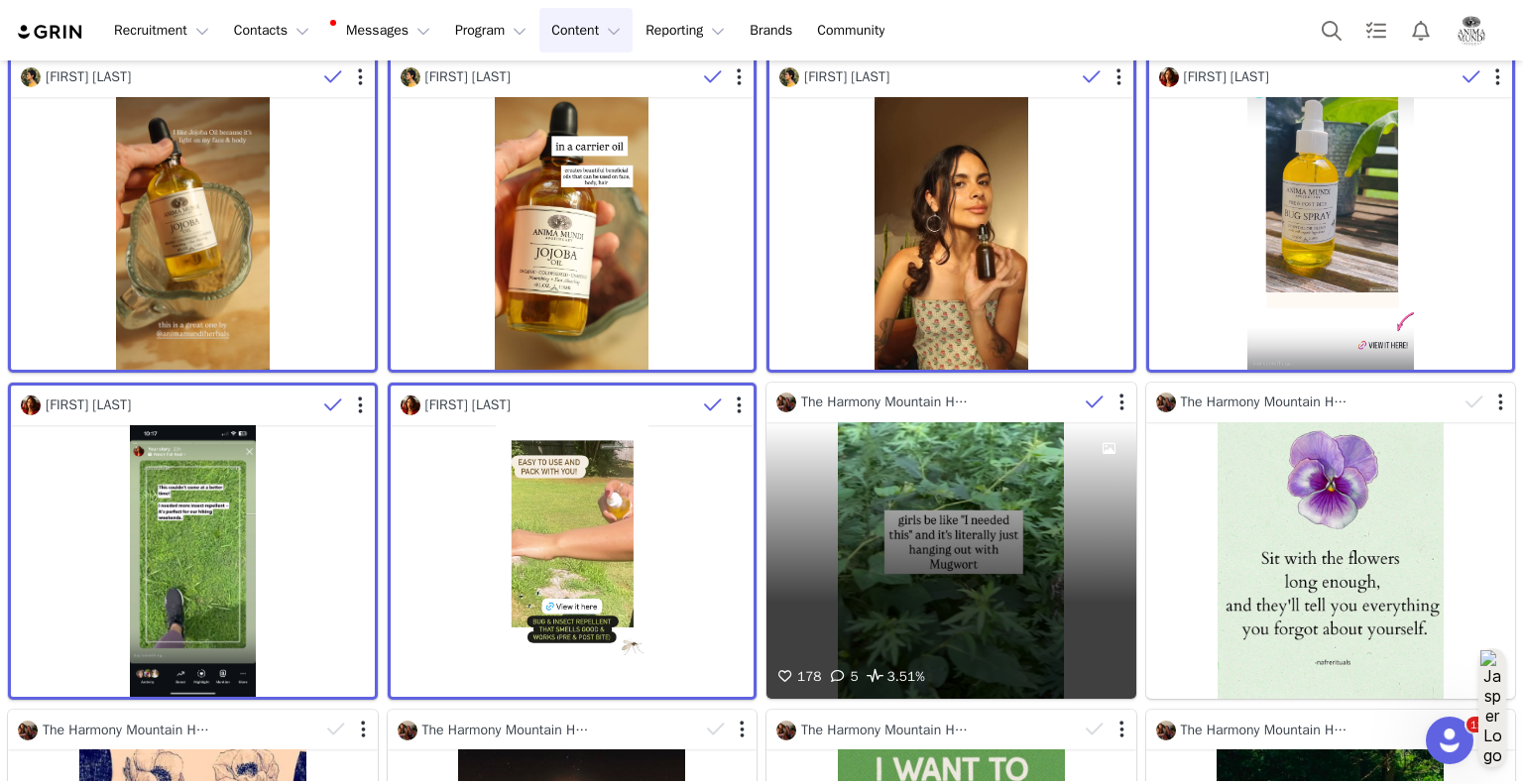 click at bounding box center (1095, 402) 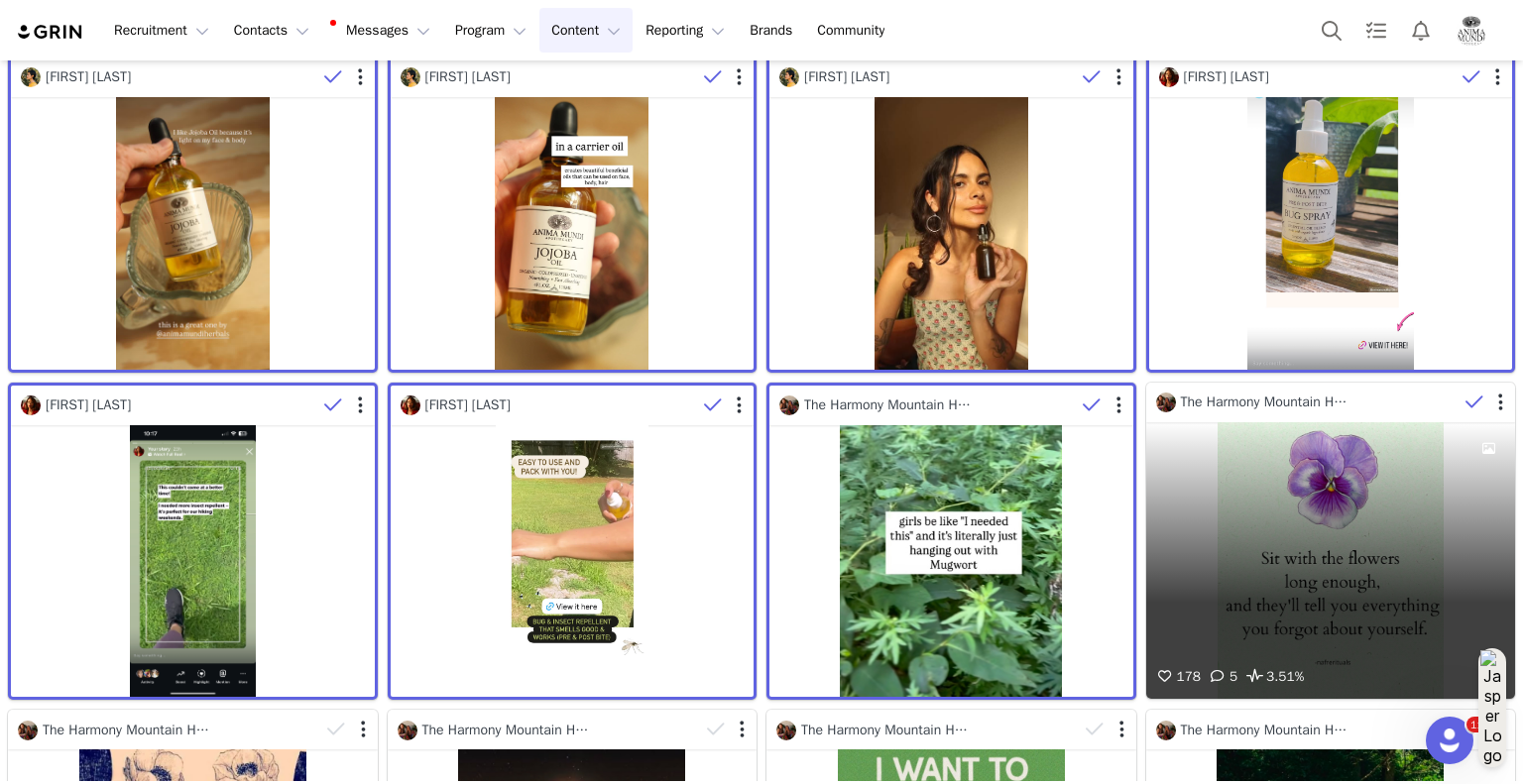 click at bounding box center [1474, 402] 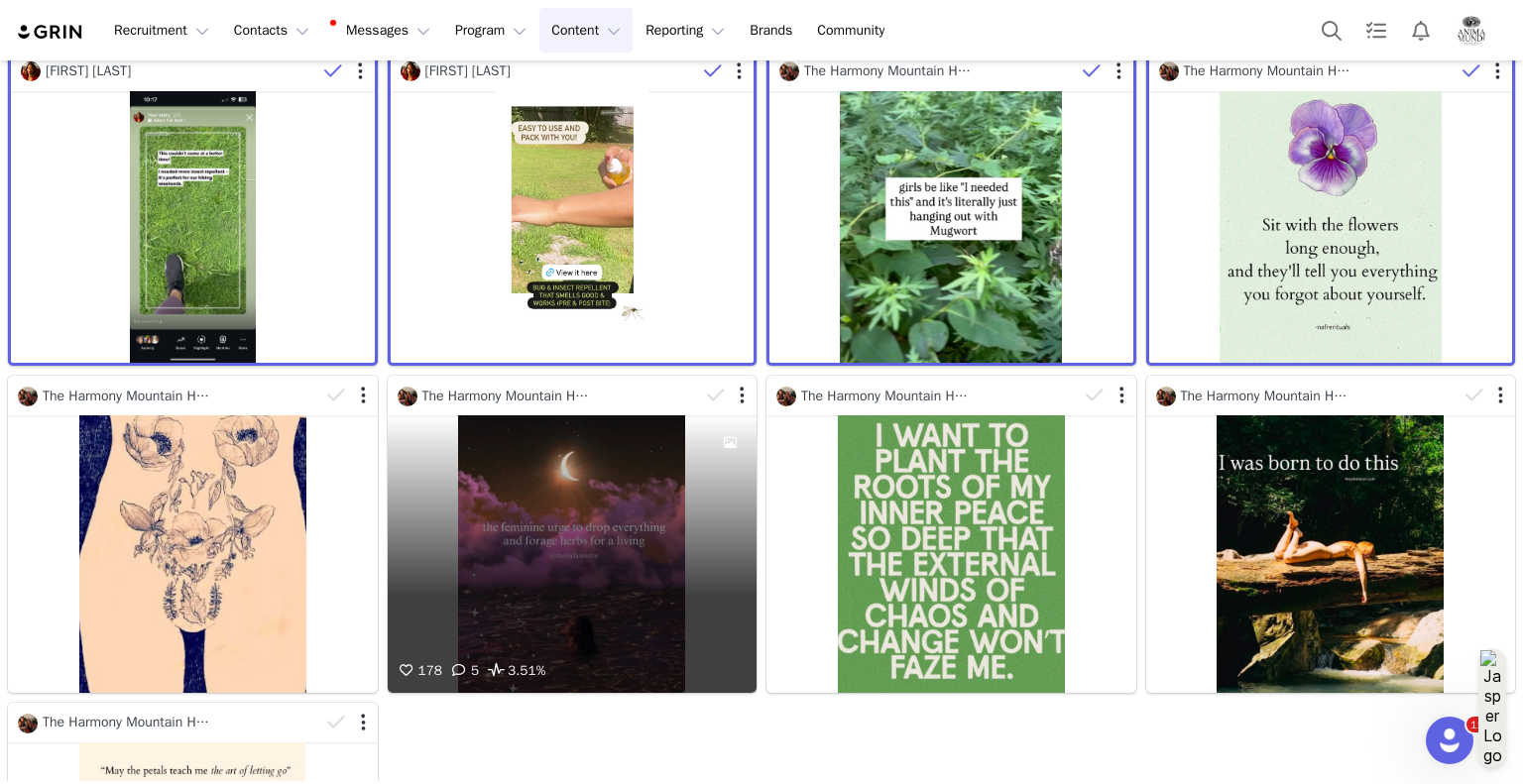 scroll, scrollTop: 8028, scrollLeft: 0, axis: vertical 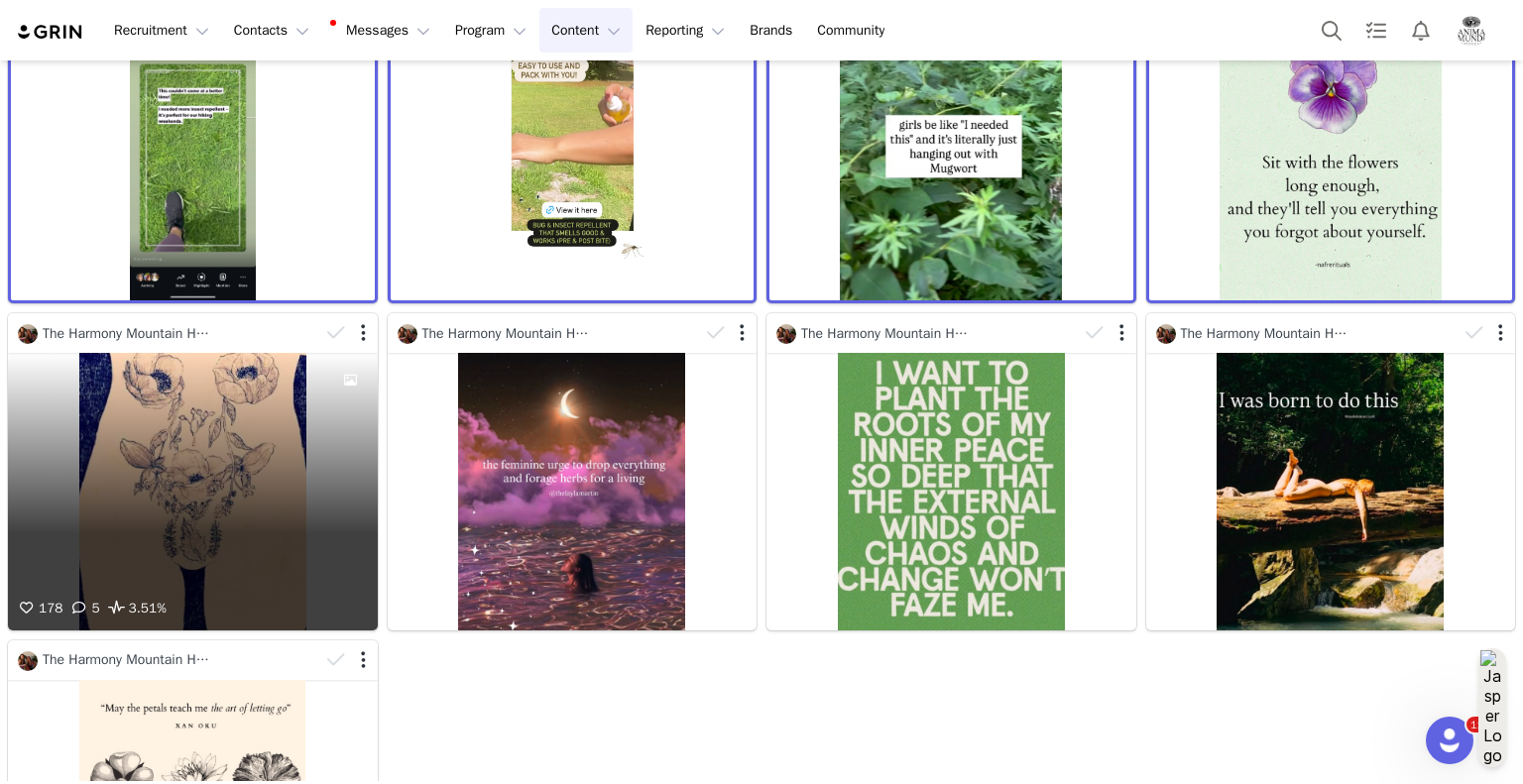 click at bounding box center (336, 333) 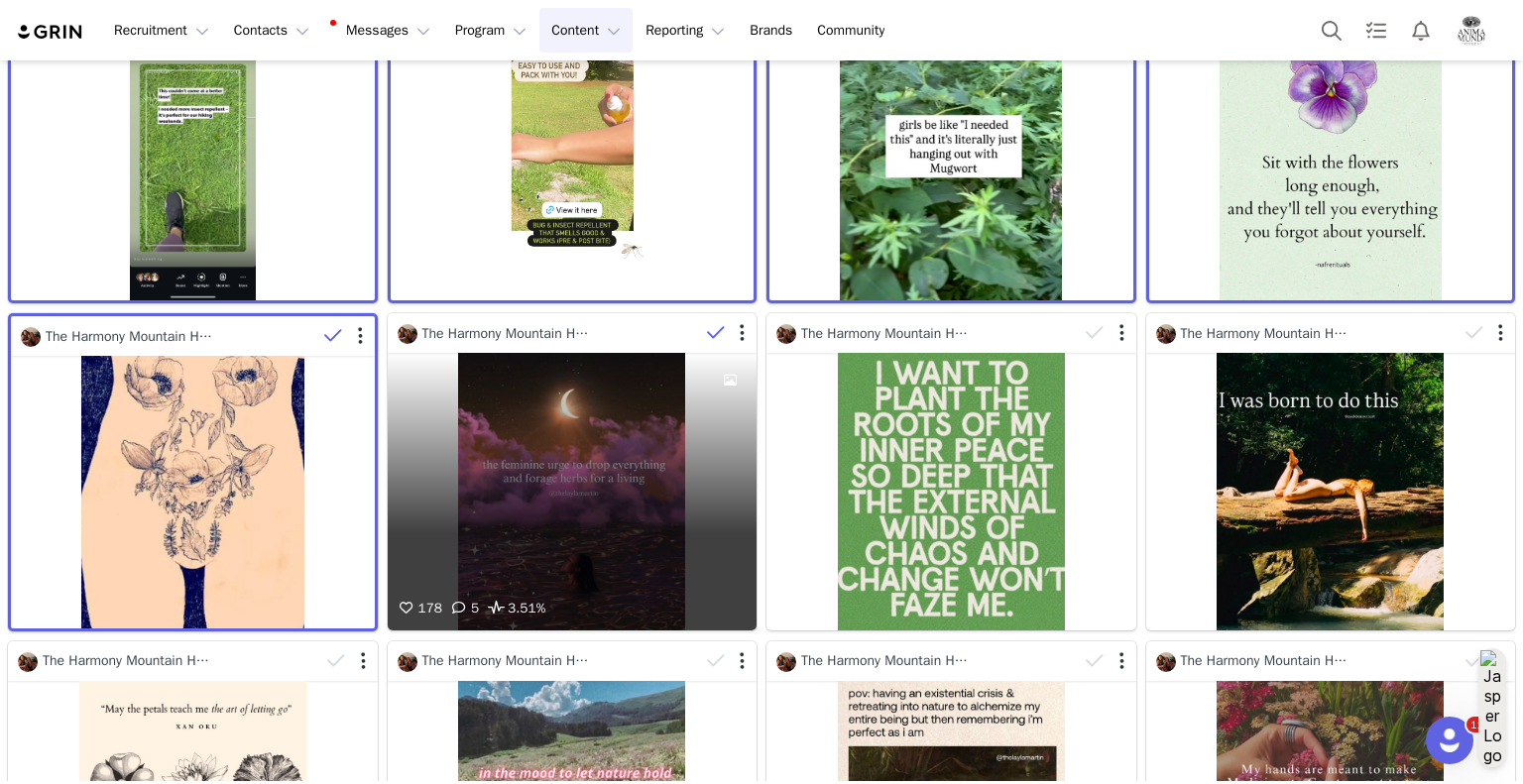 click at bounding box center [716, 333] 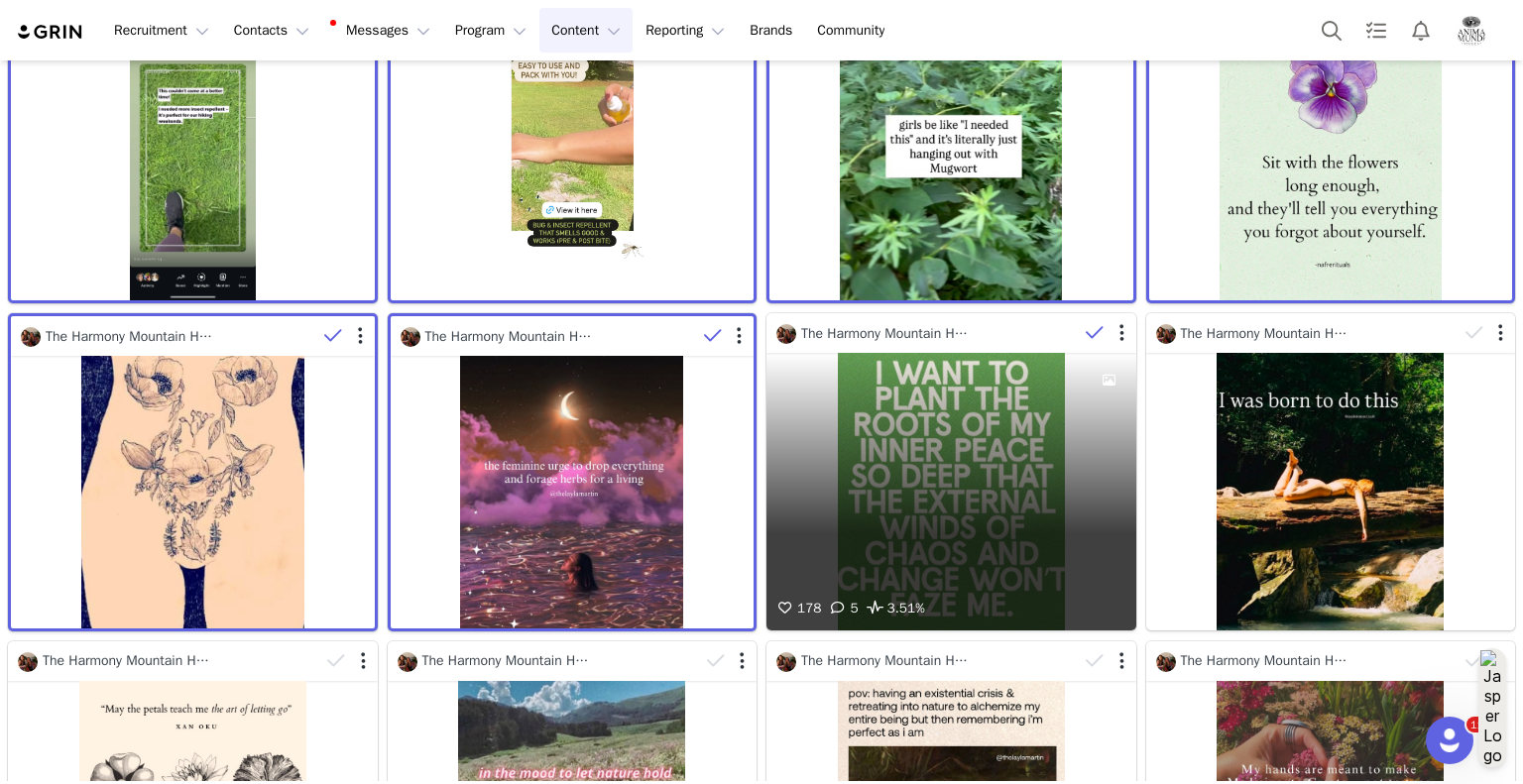 click at bounding box center [1095, 333] 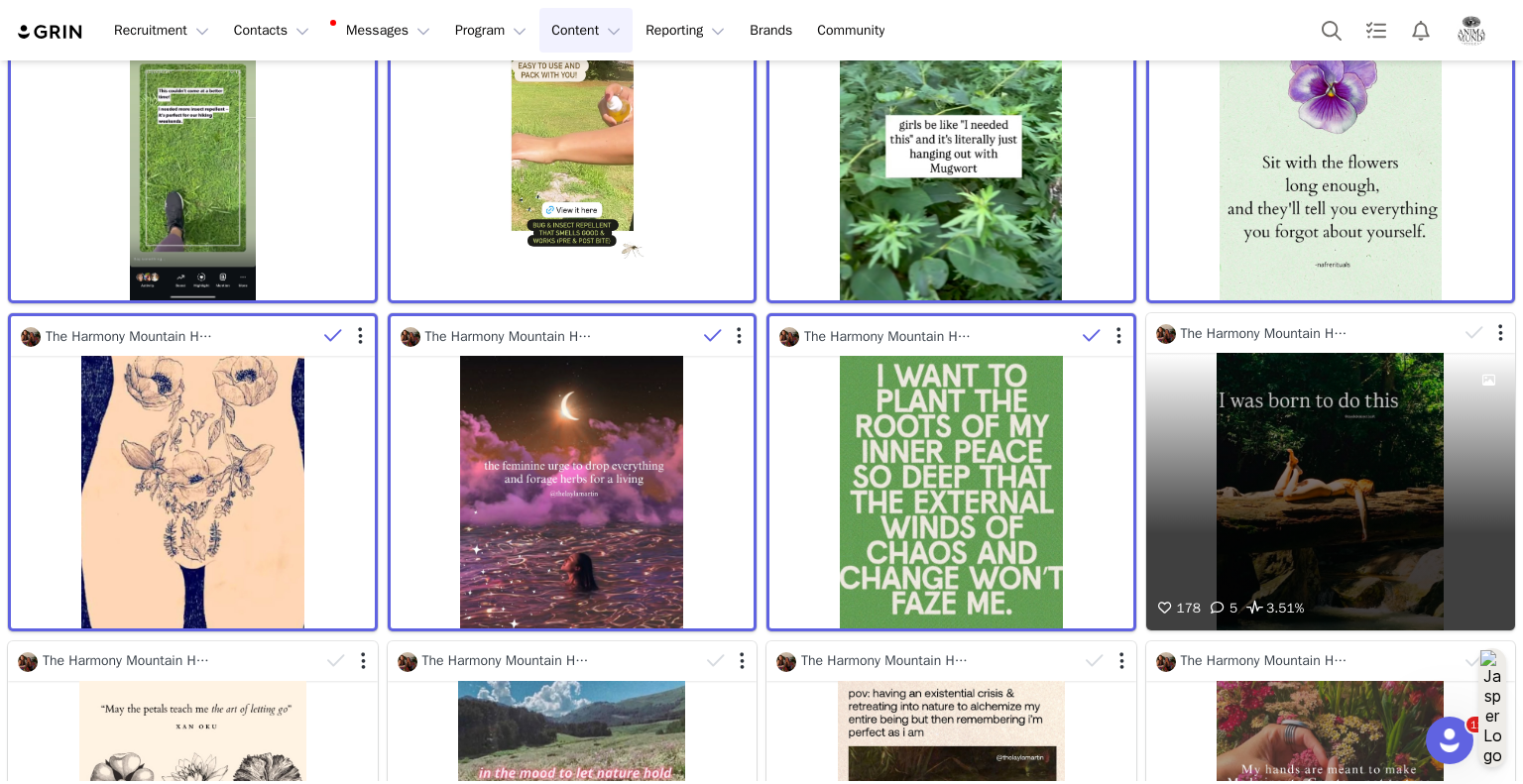 drag, startPoint x: 1448, startPoint y: 254, endPoint x: 703, endPoint y: 436, distance: 766.90873 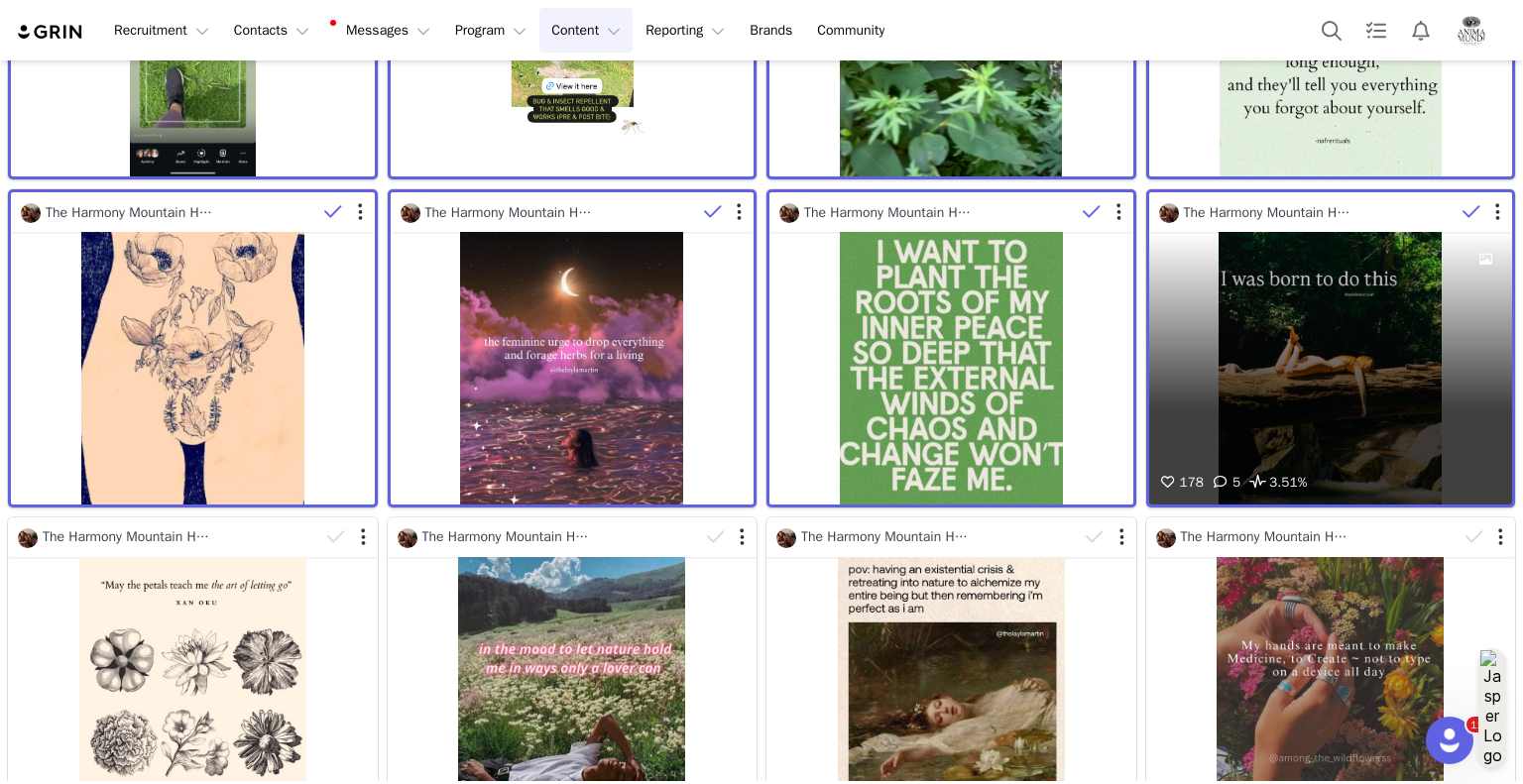 scroll, scrollTop: 8028, scrollLeft: 0, axis: vertical 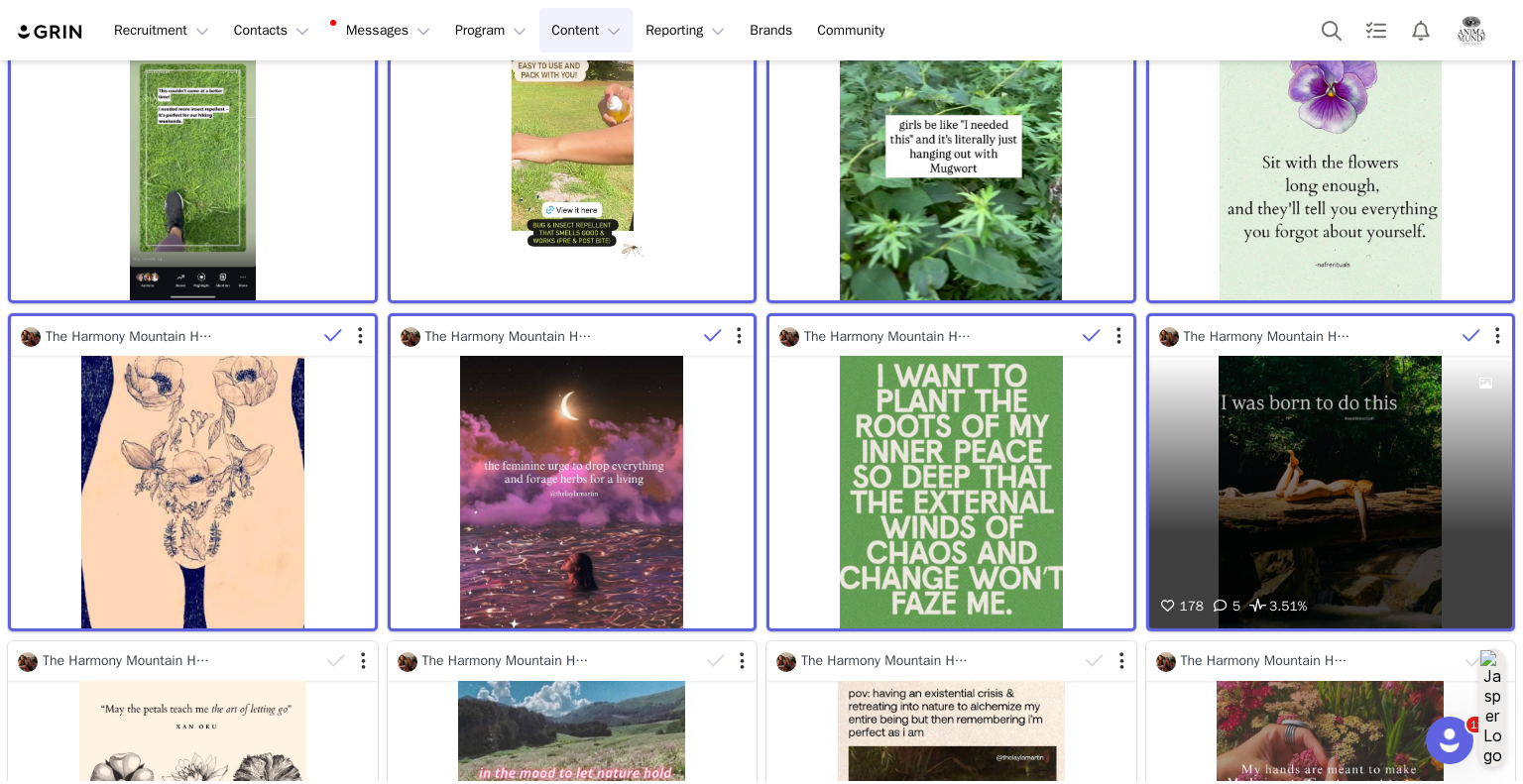 click at bounding box center (1471, 336) 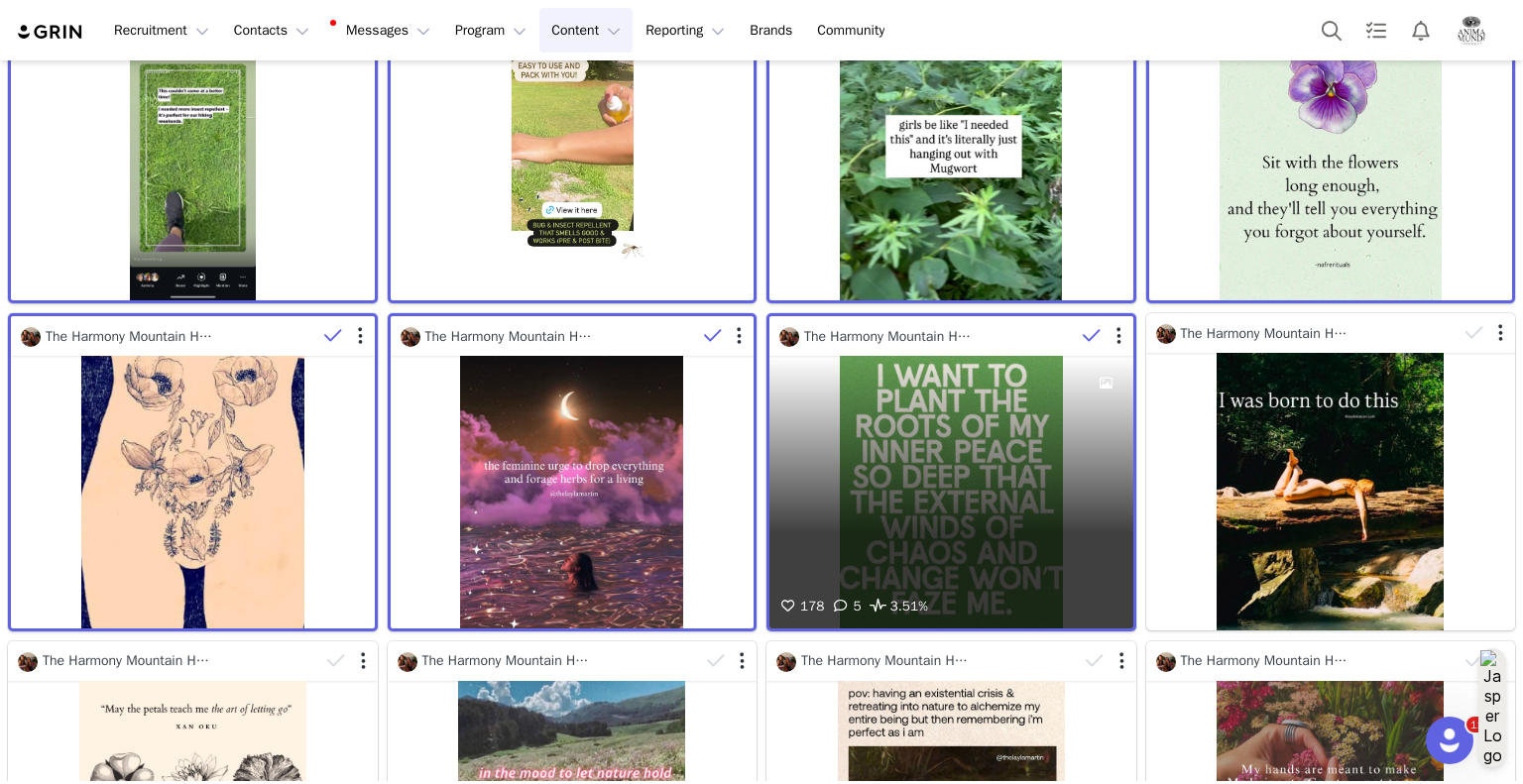 click at bounding box center (1092, 336) 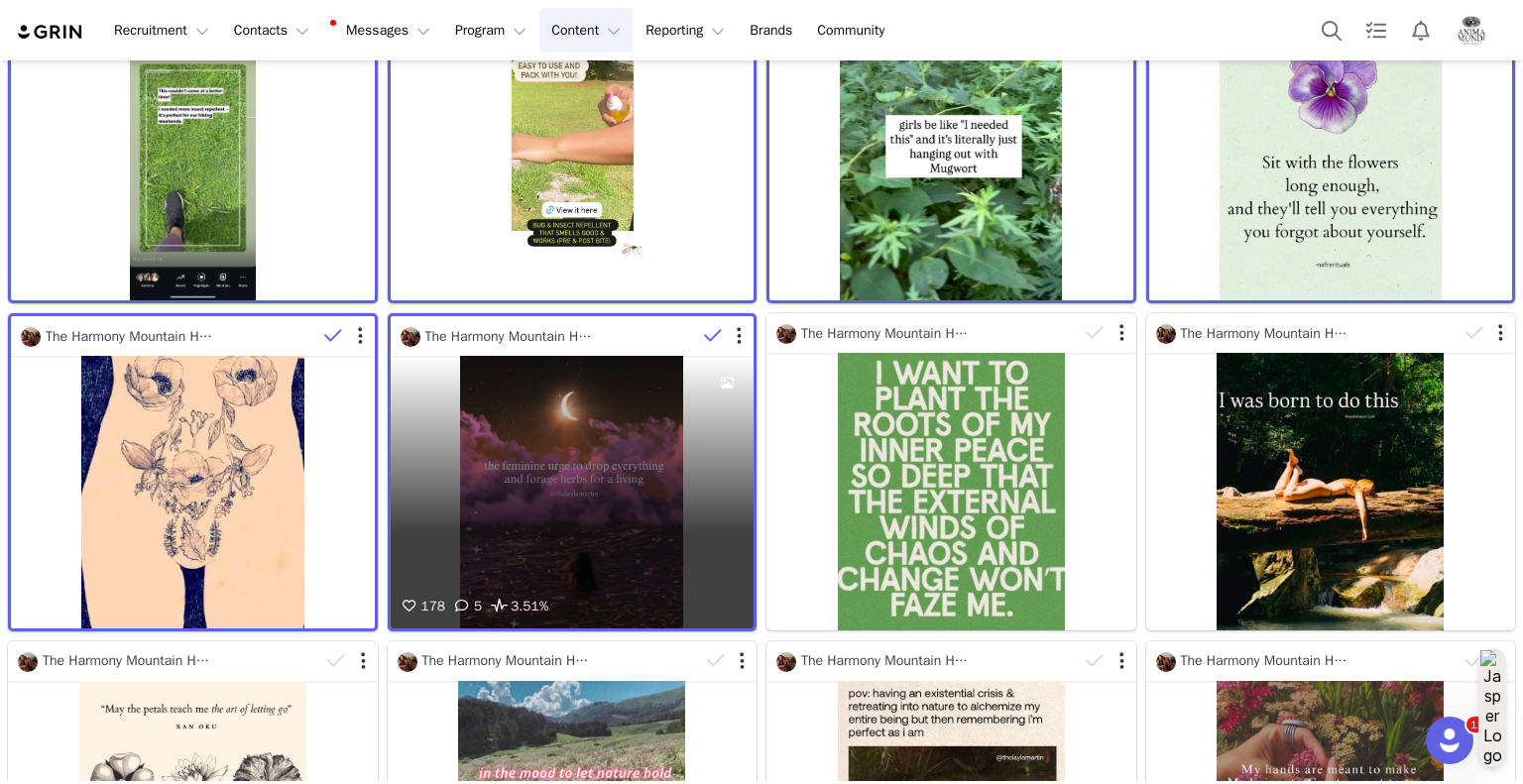 click at bounding box center [713, 336] 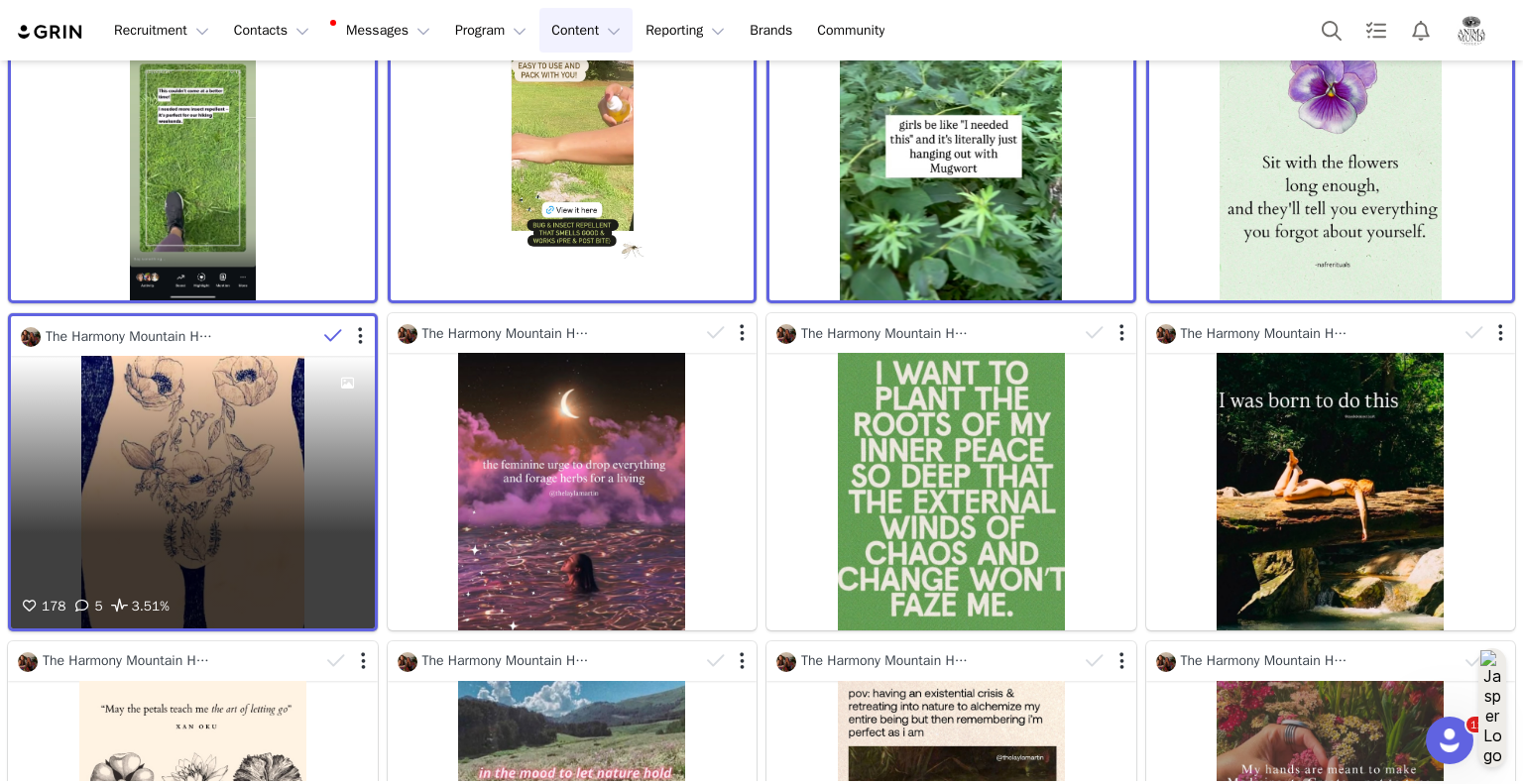 click at bounding box center (333, 336) 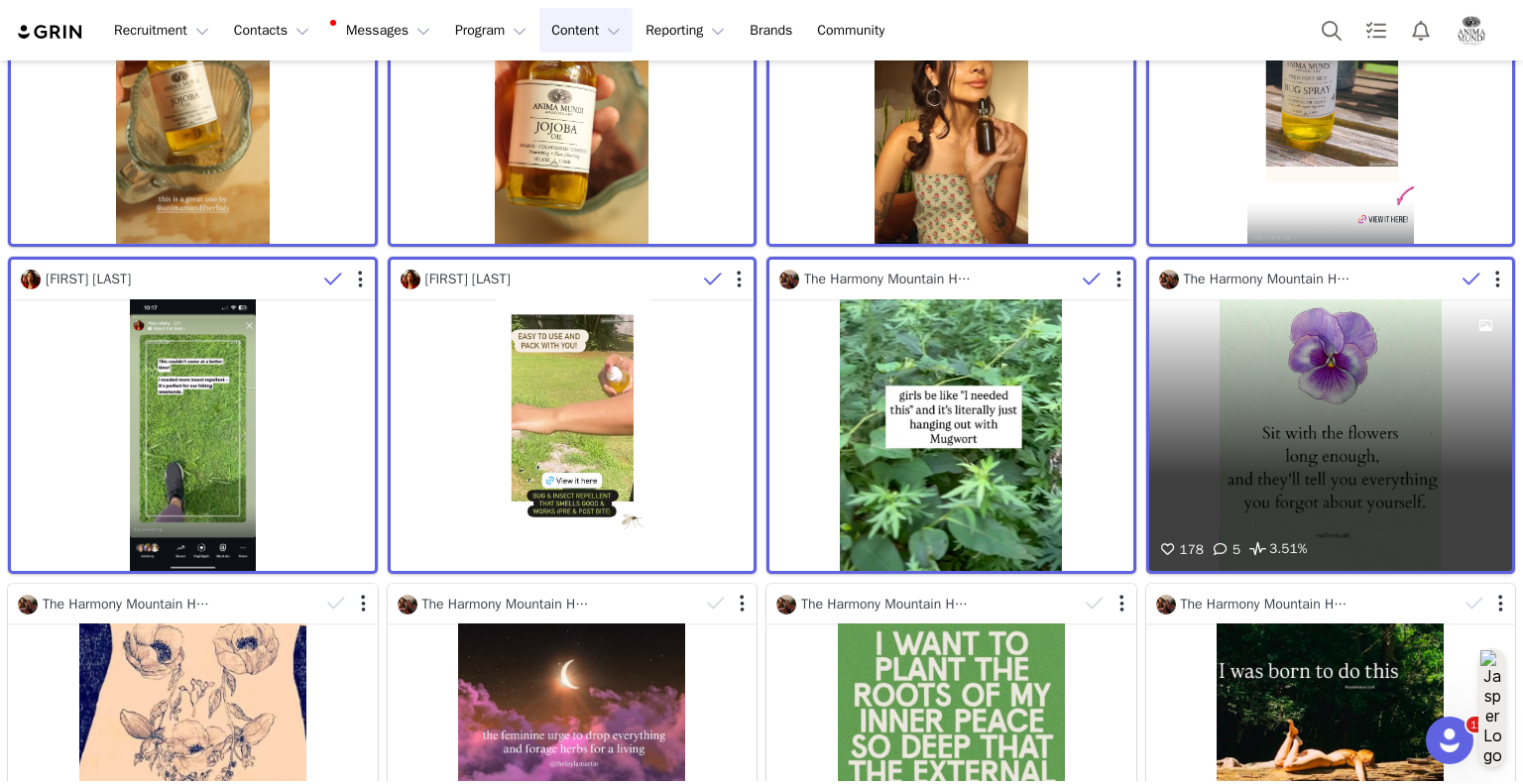 scroll, scrollTop: 7731, scrollLeft: 0, axis: vertical 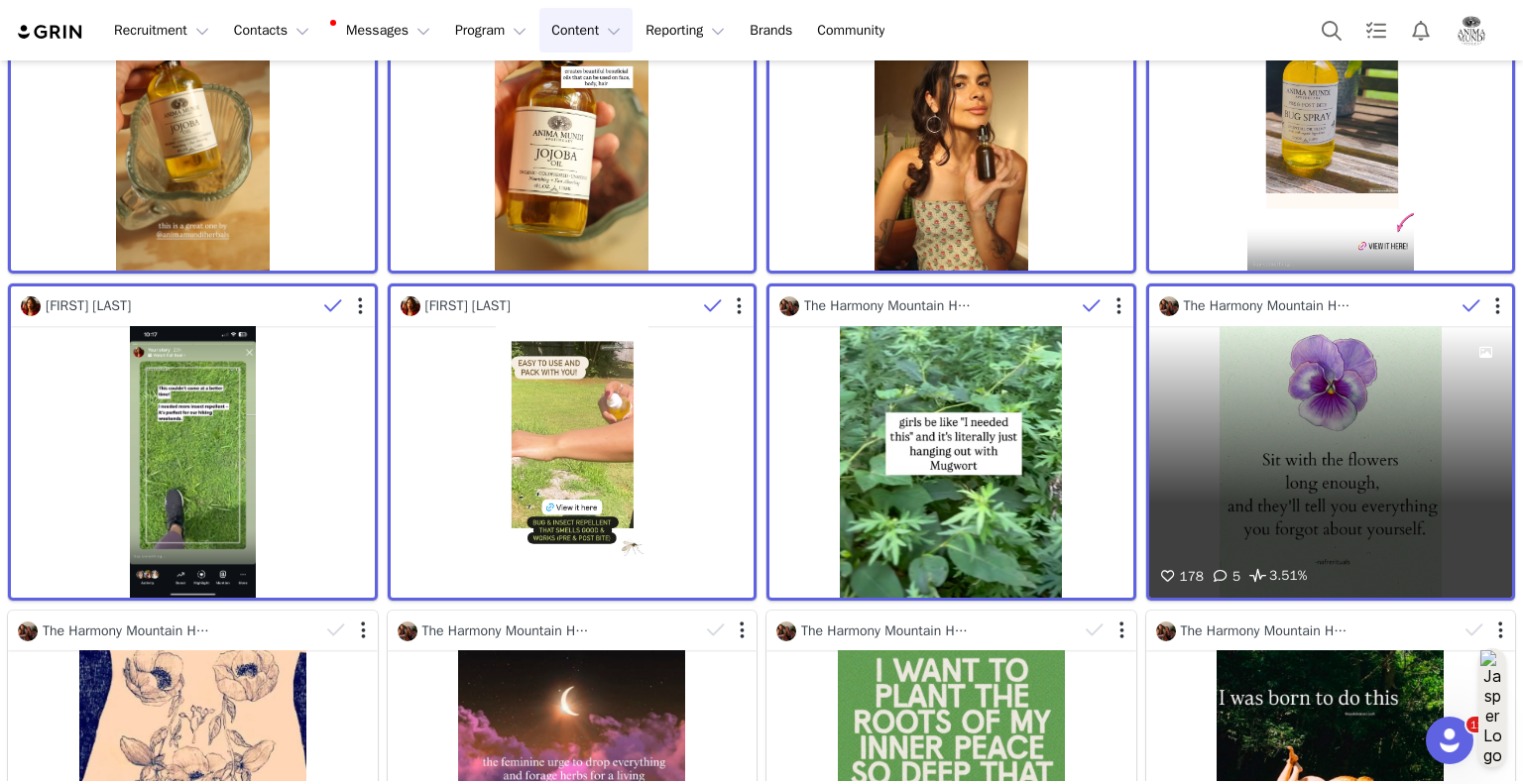 click at bounding box center [1471, 306] 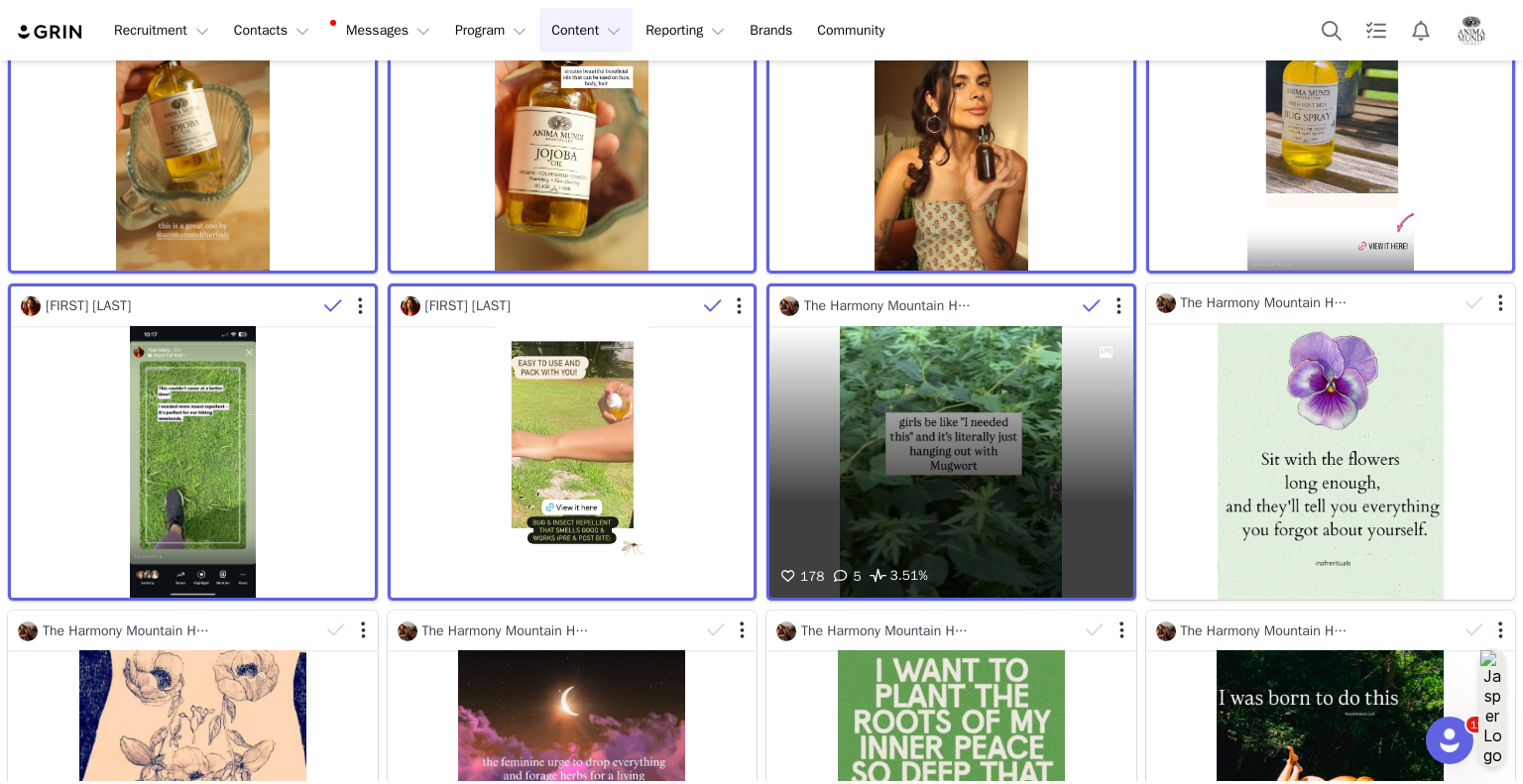 click at bounding box center (1092, 306) 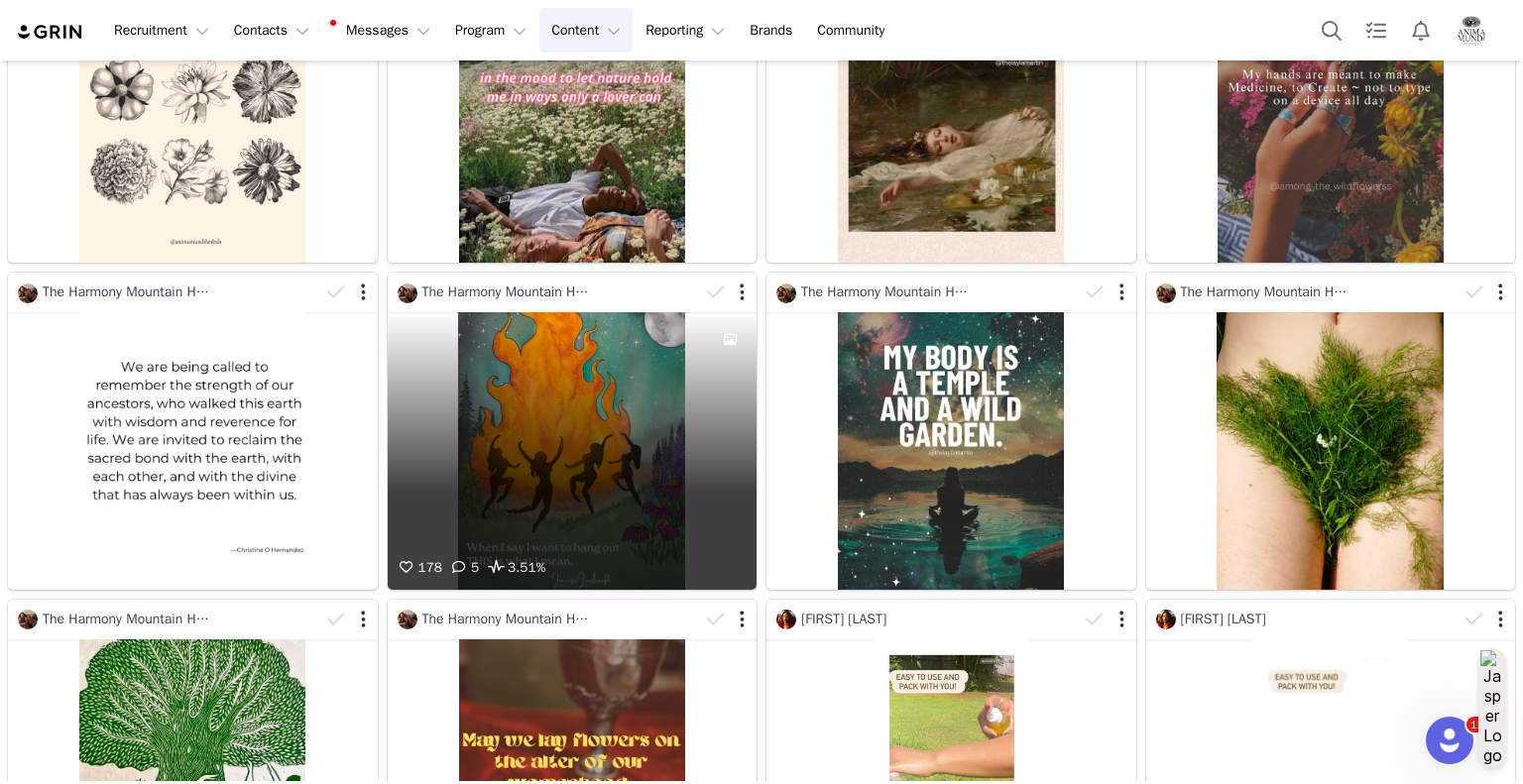 scroll, scrollTop: 8920, scrollLeft: 0, axis: vertical 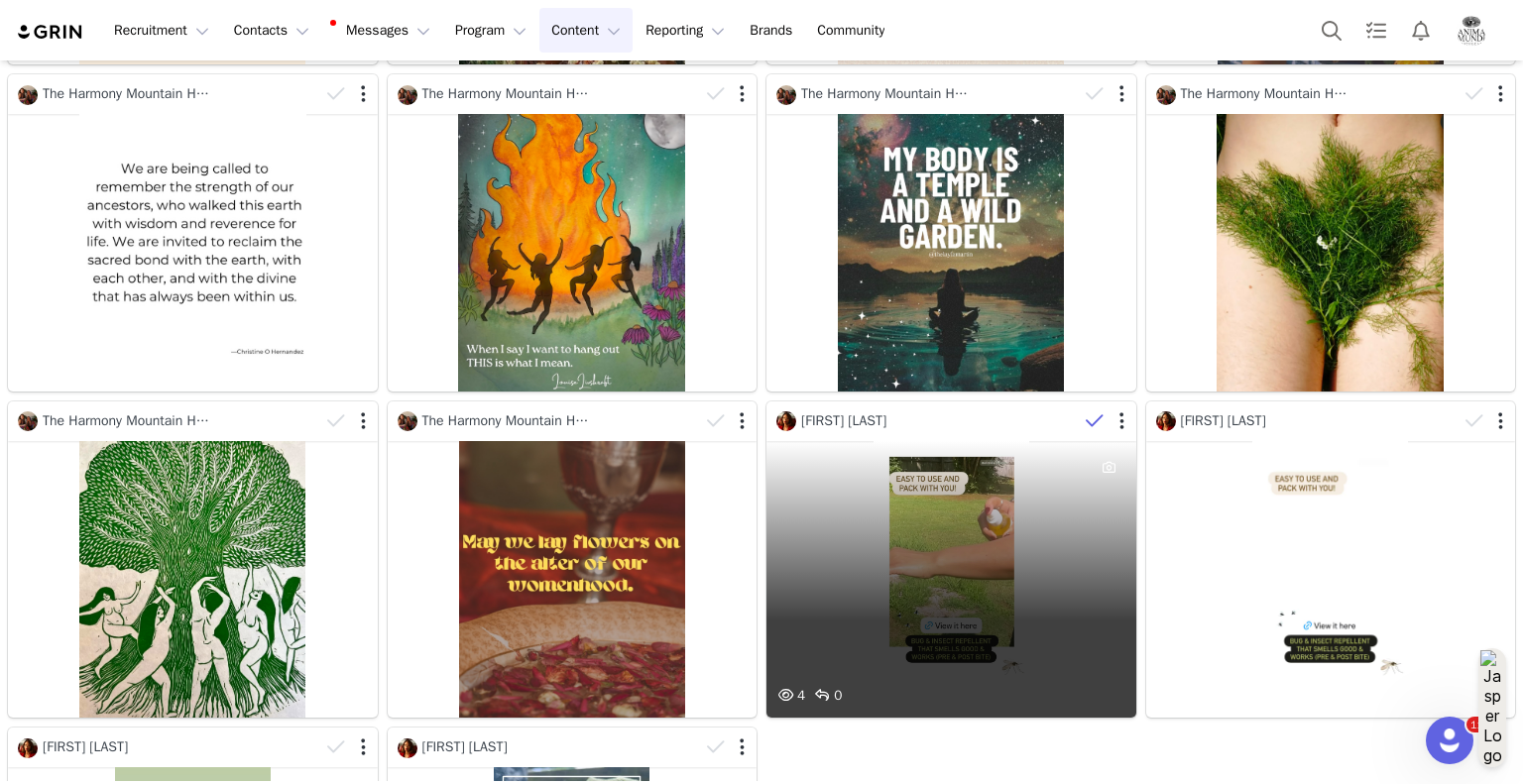 click at bounding box center (1095, 421) 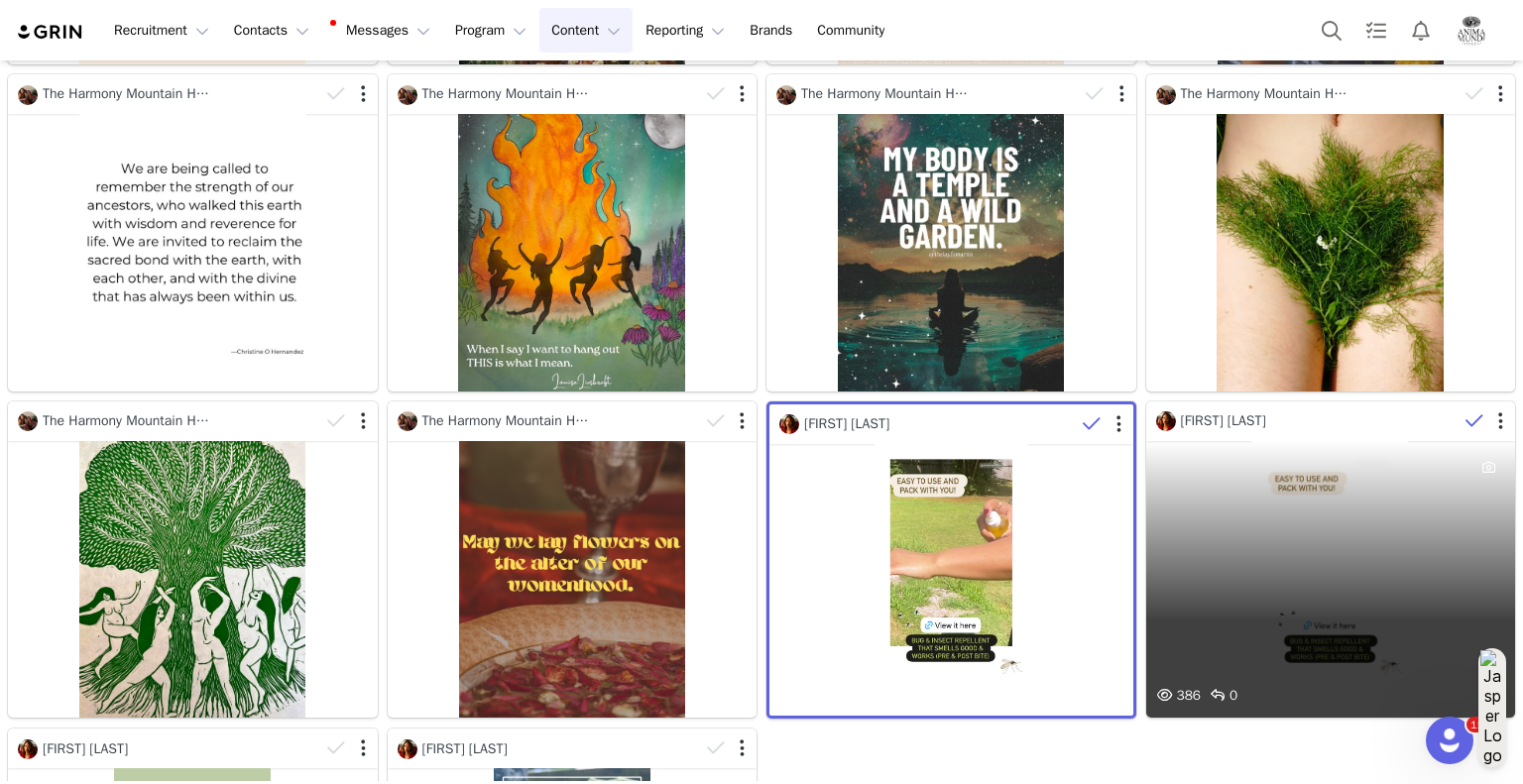 click at bounding box center [1474, 421] 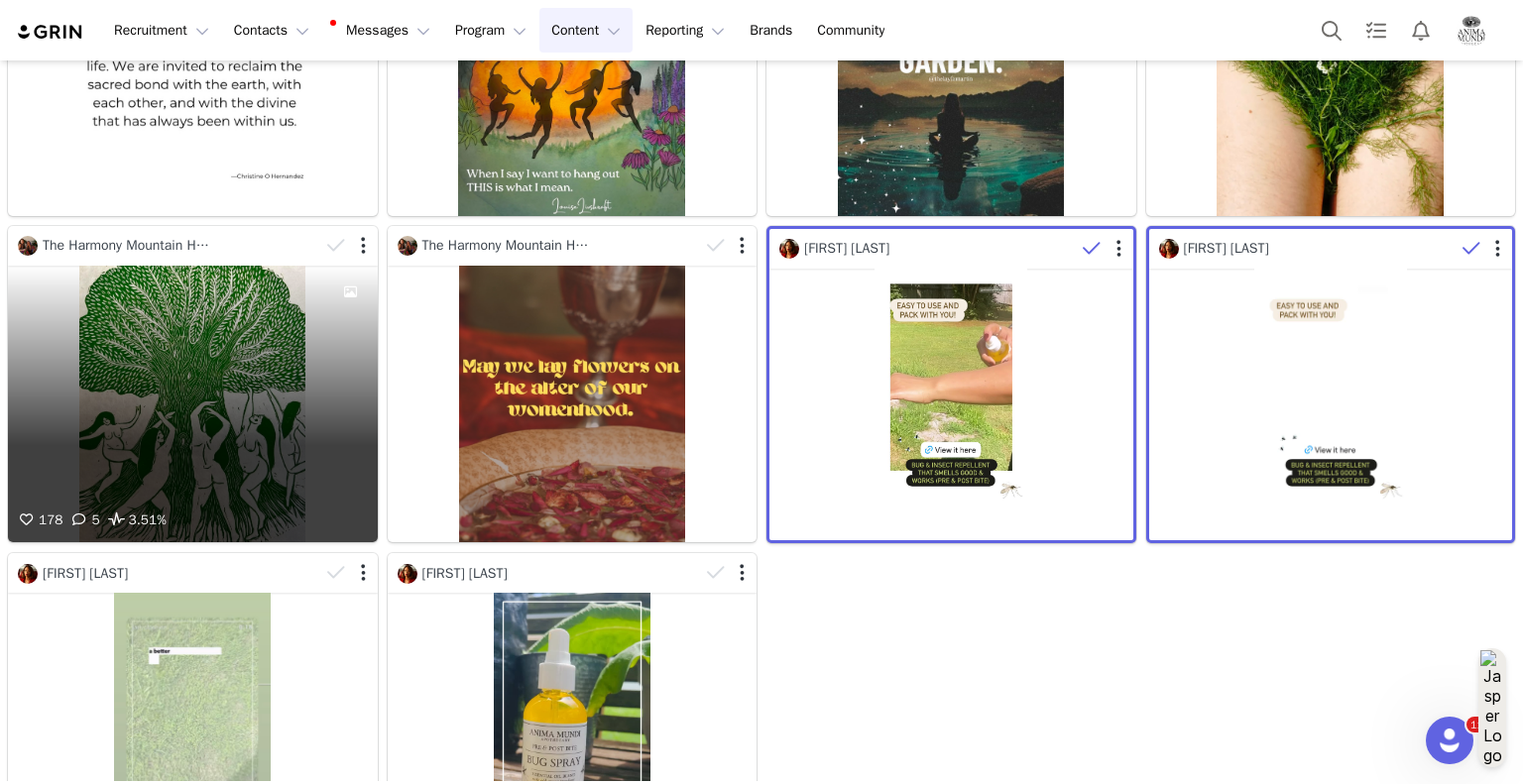 scroll, scrollTop: 9101, scrollLeft: 0, axis: vertical 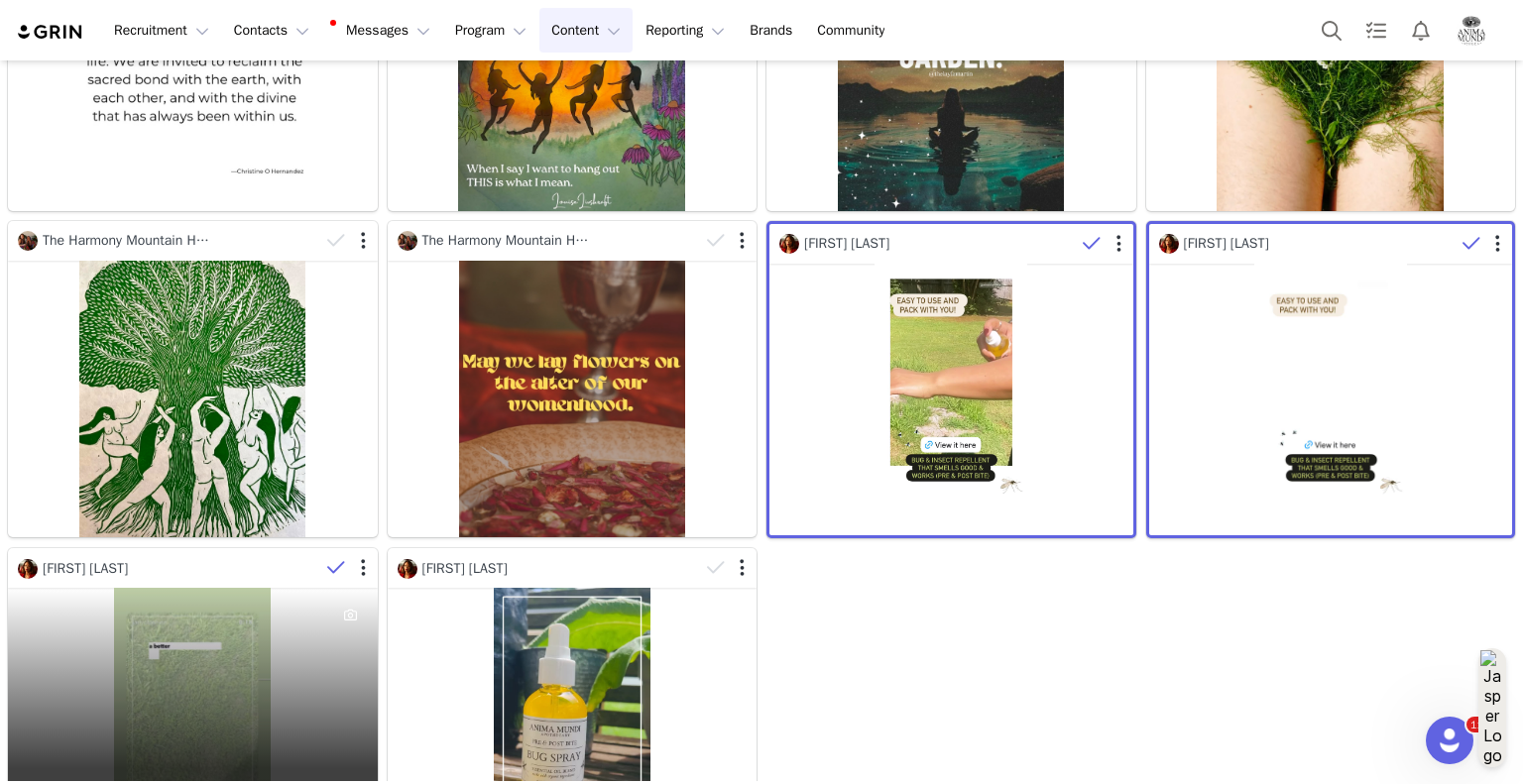 click at bounding box center (336, 568) 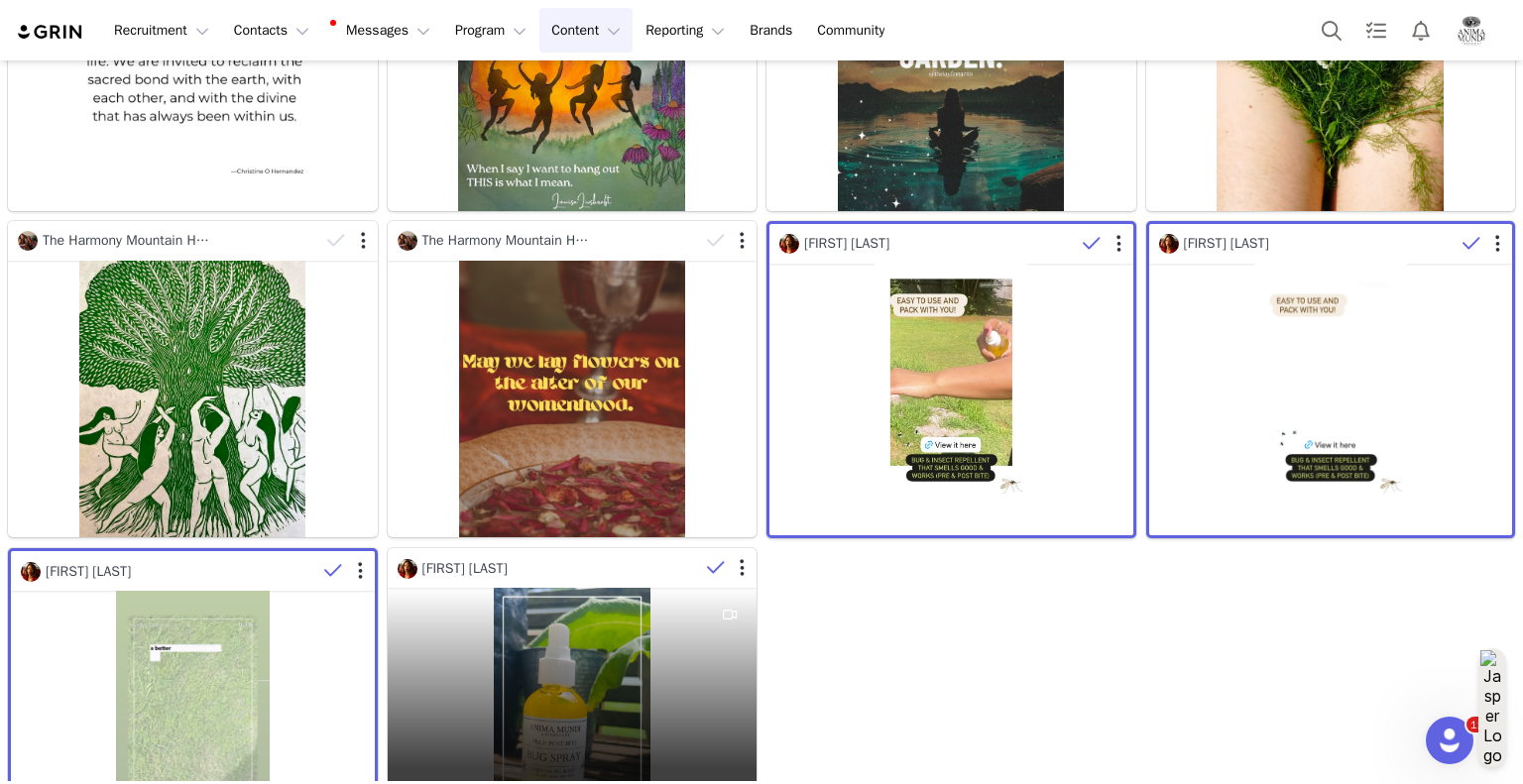 click at bounding box center [716, 568] 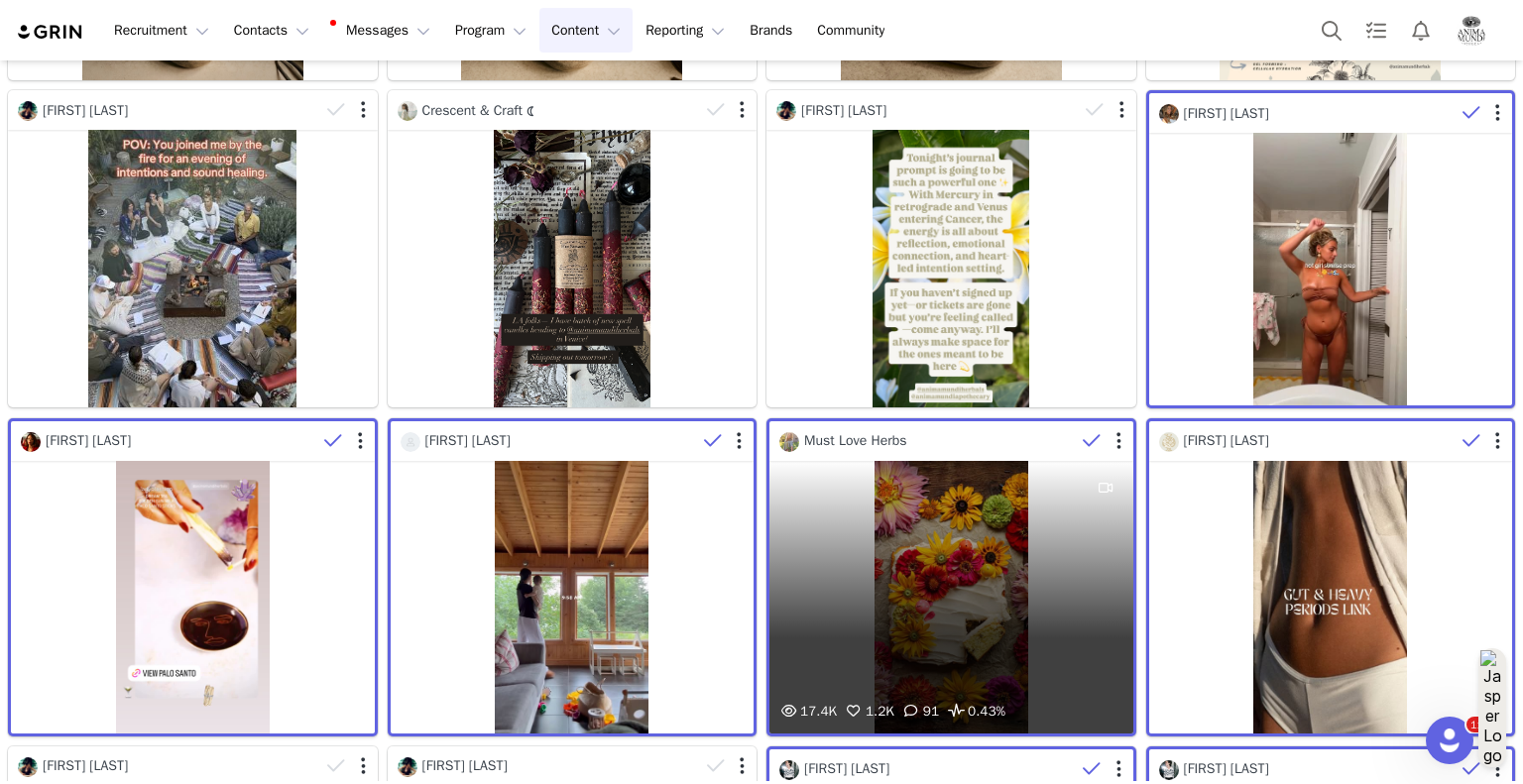 scroll, scrollTop: 0, scrollLeft: 0, axis: both 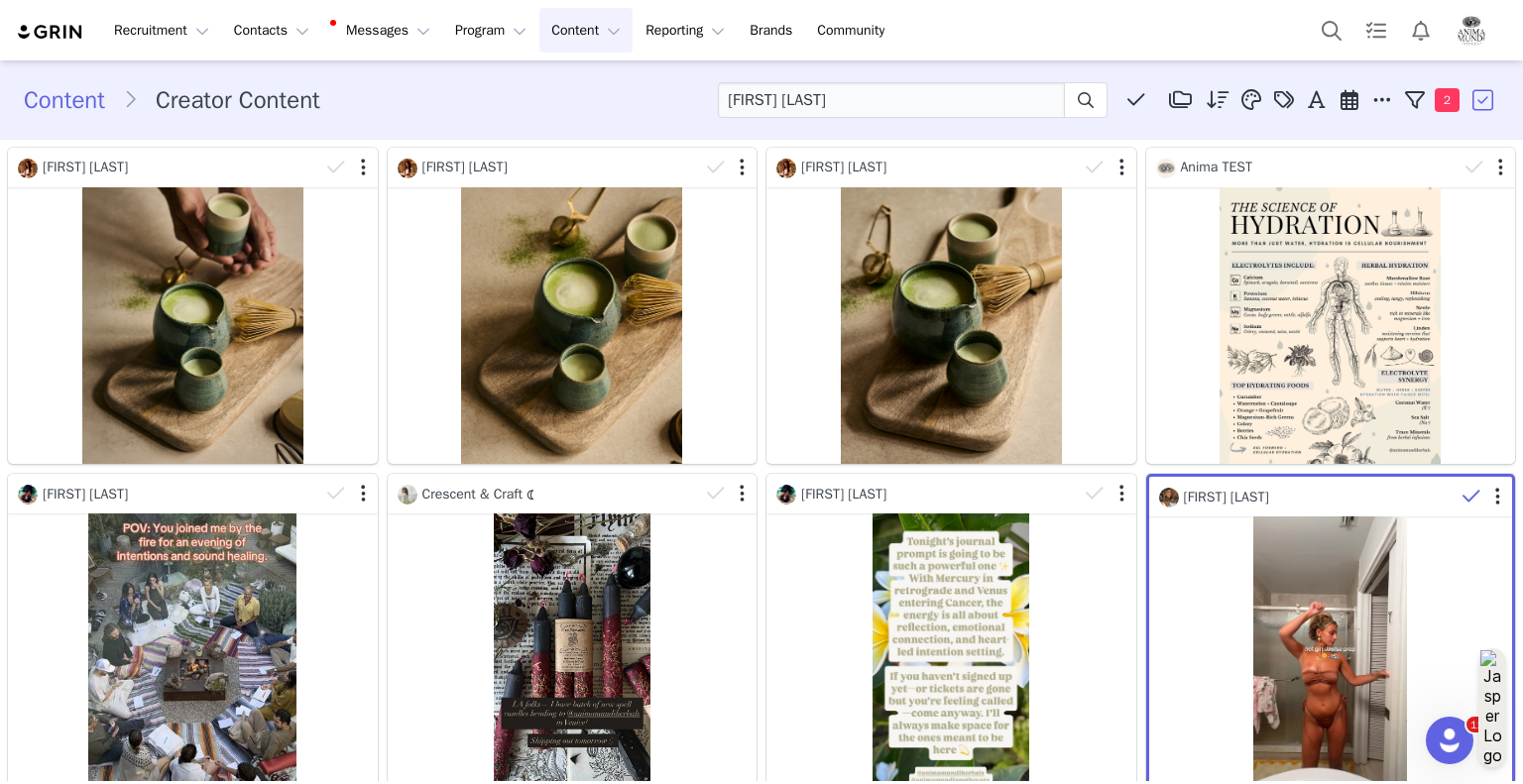 click at bounding box center [1484, 100] 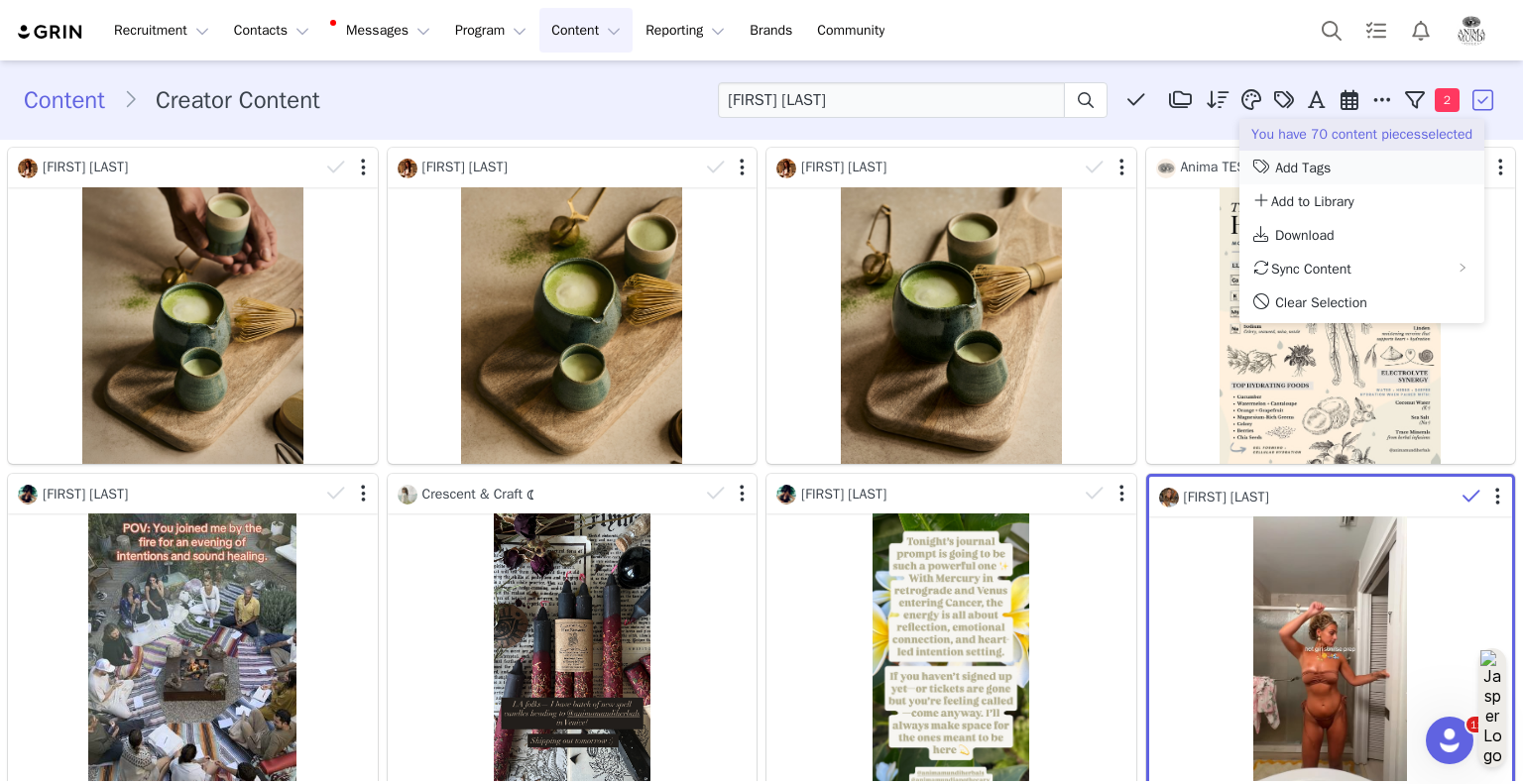 click on "Add Tags" at bounding box center (1303, 168) 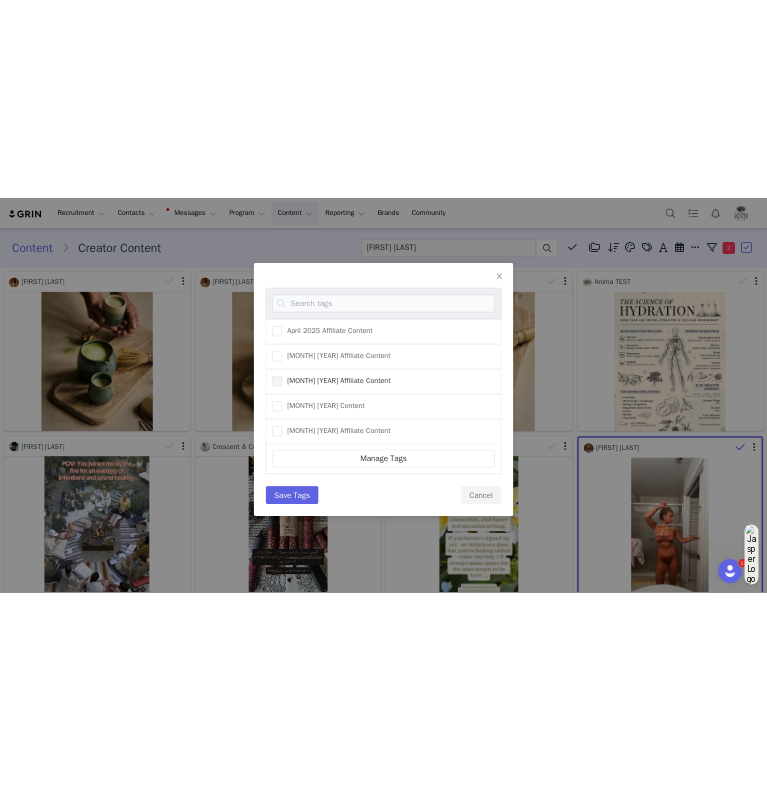 scroll, scrollTop: 44, scrollLeft: 0, axis: vertical 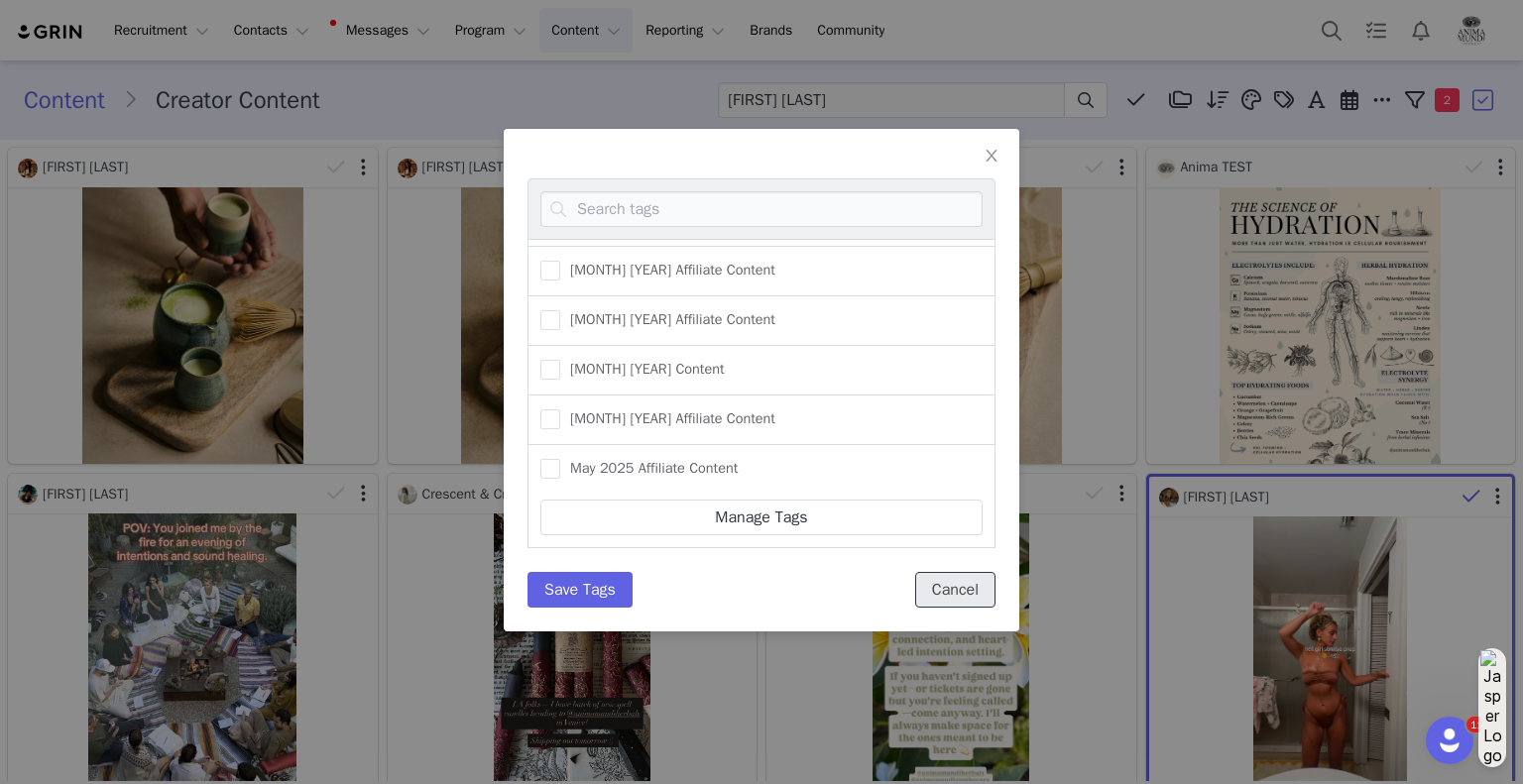 click on "Cancel" at bounding box center [955, 590] 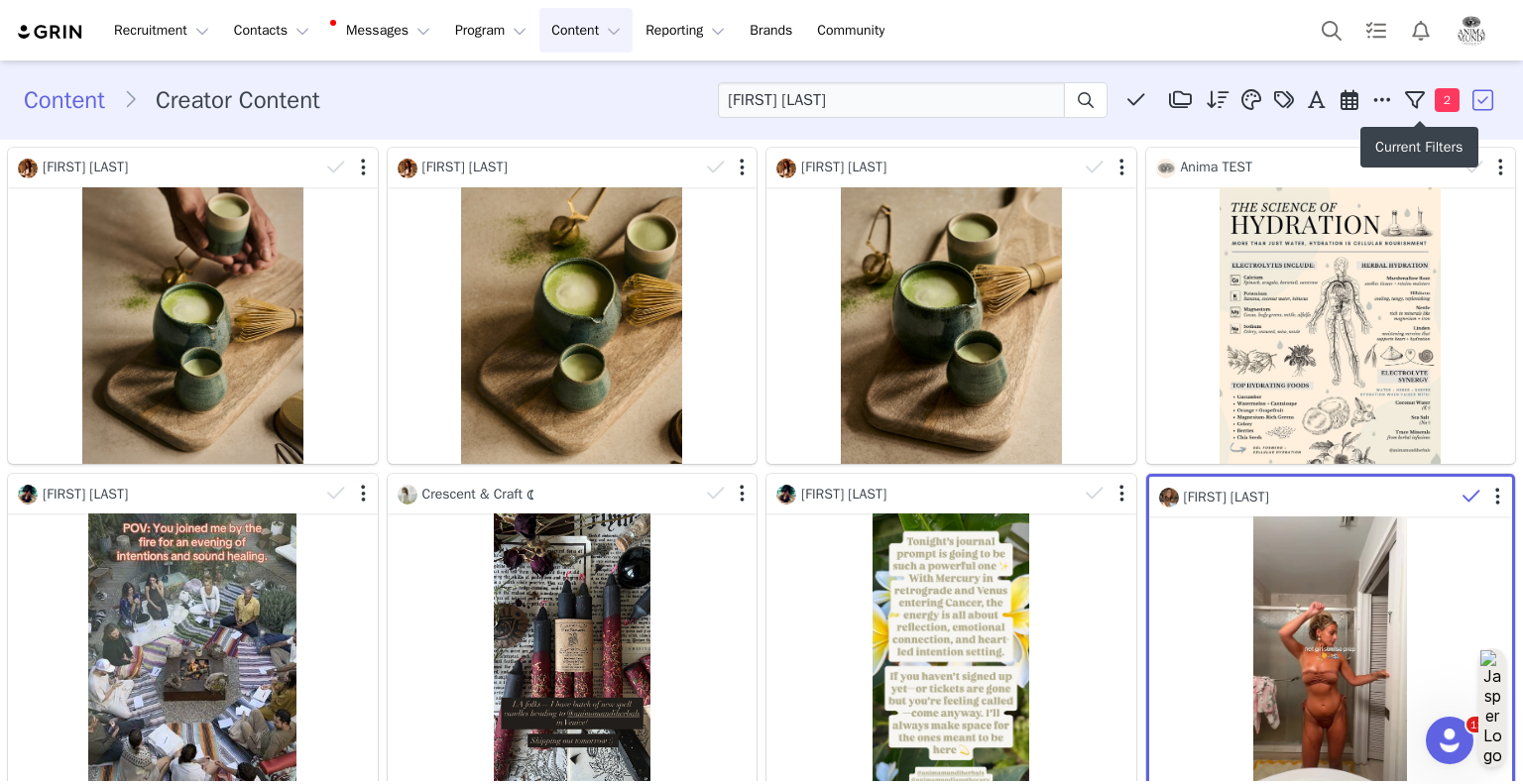 click on "2" at bounding box center (1447, 100) 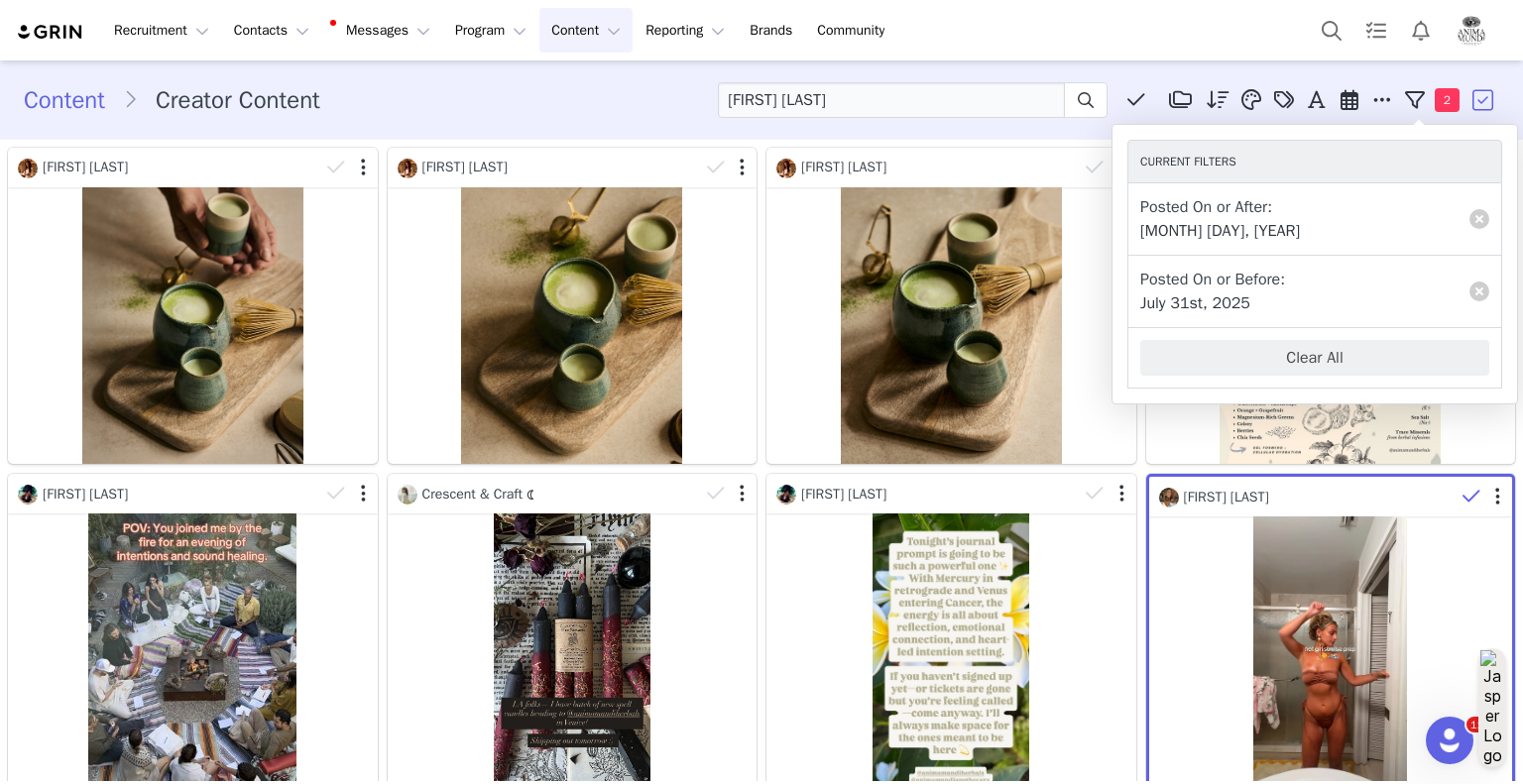 click at bounding box center [1484, 100] 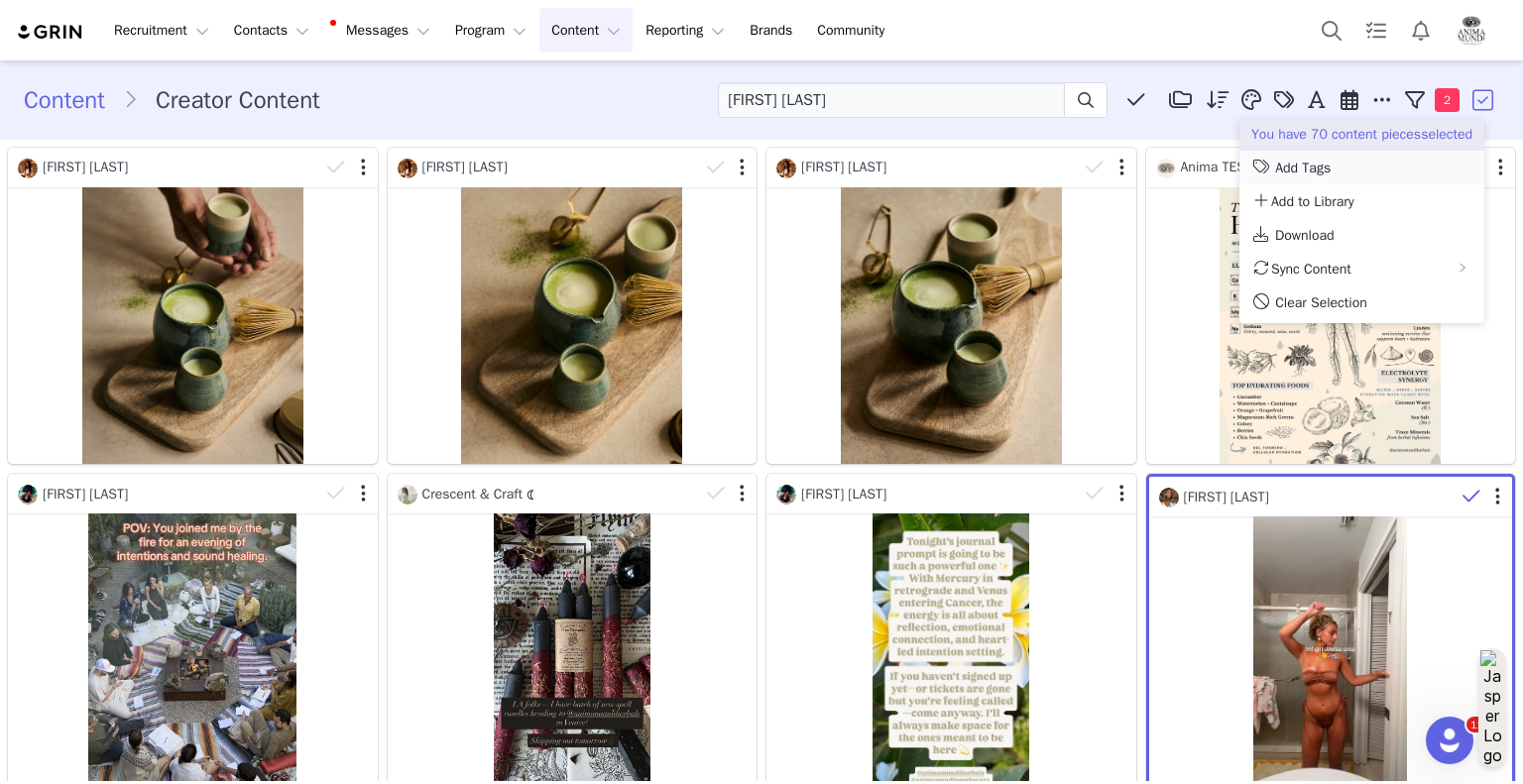 click on "Add Tags" at bounding box center (1361, 168) 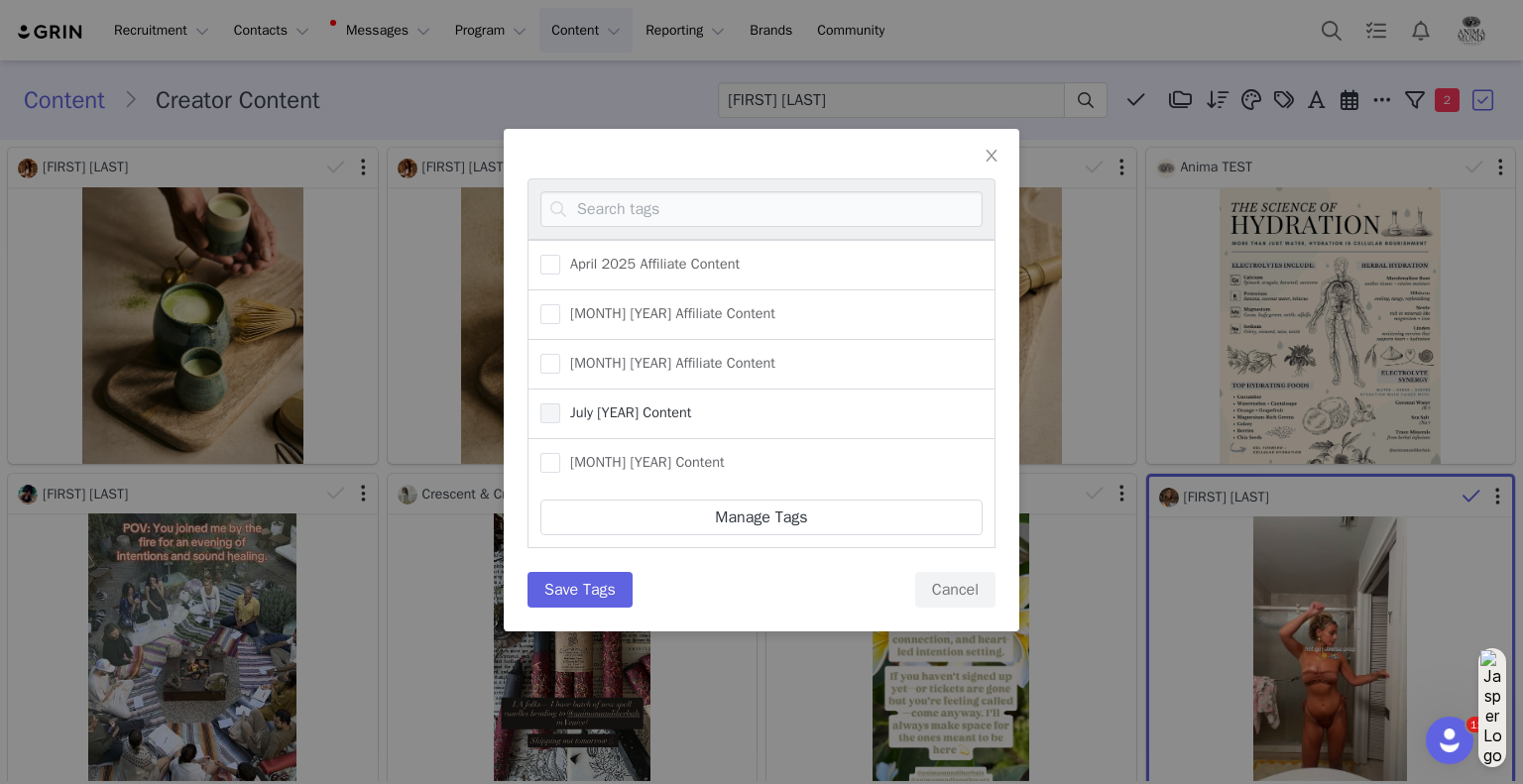click on "[MONTH] [YEAR] Content" at bounding box center [626, 412] 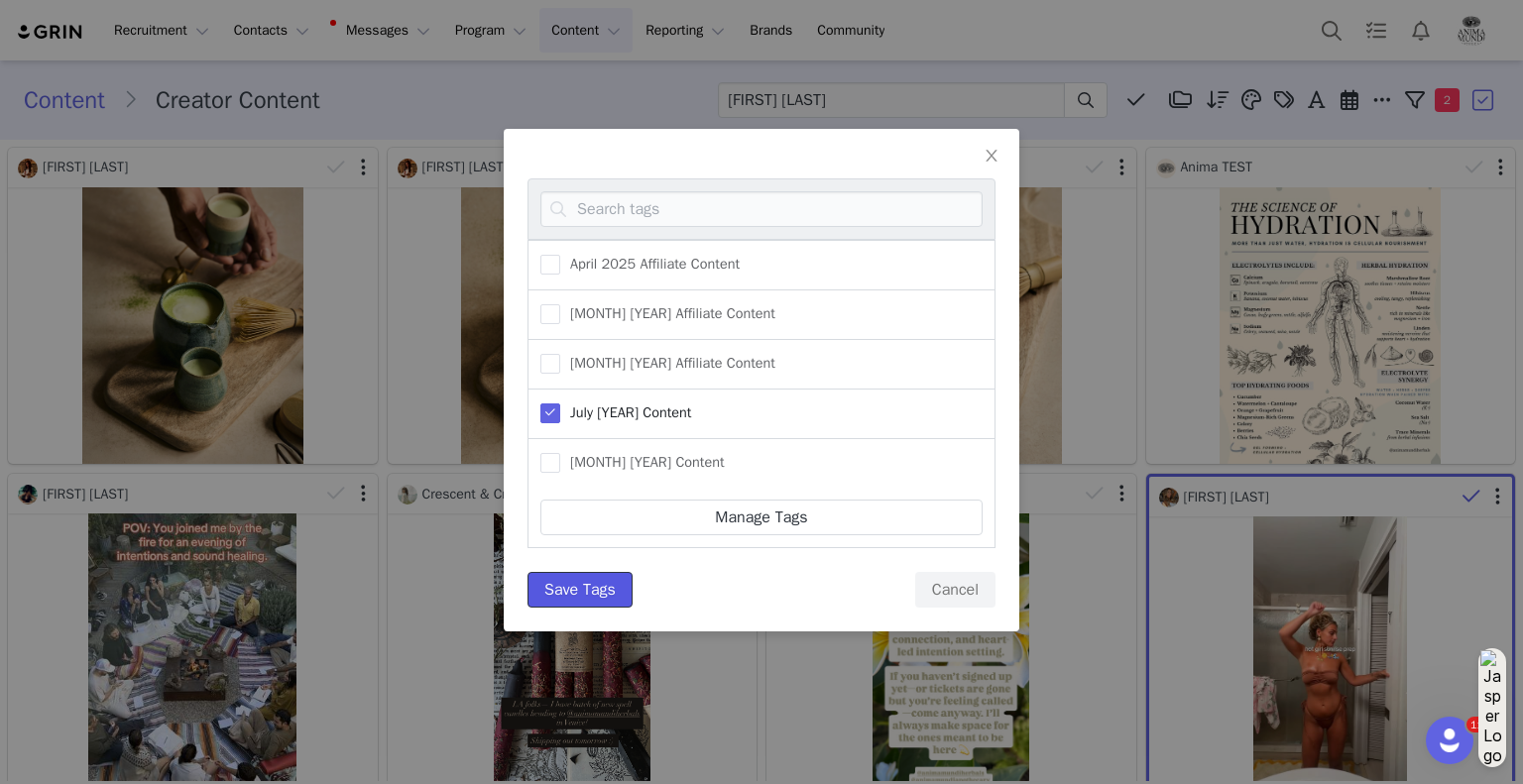 click on "Save Tags" at bounding box center (580, 590) 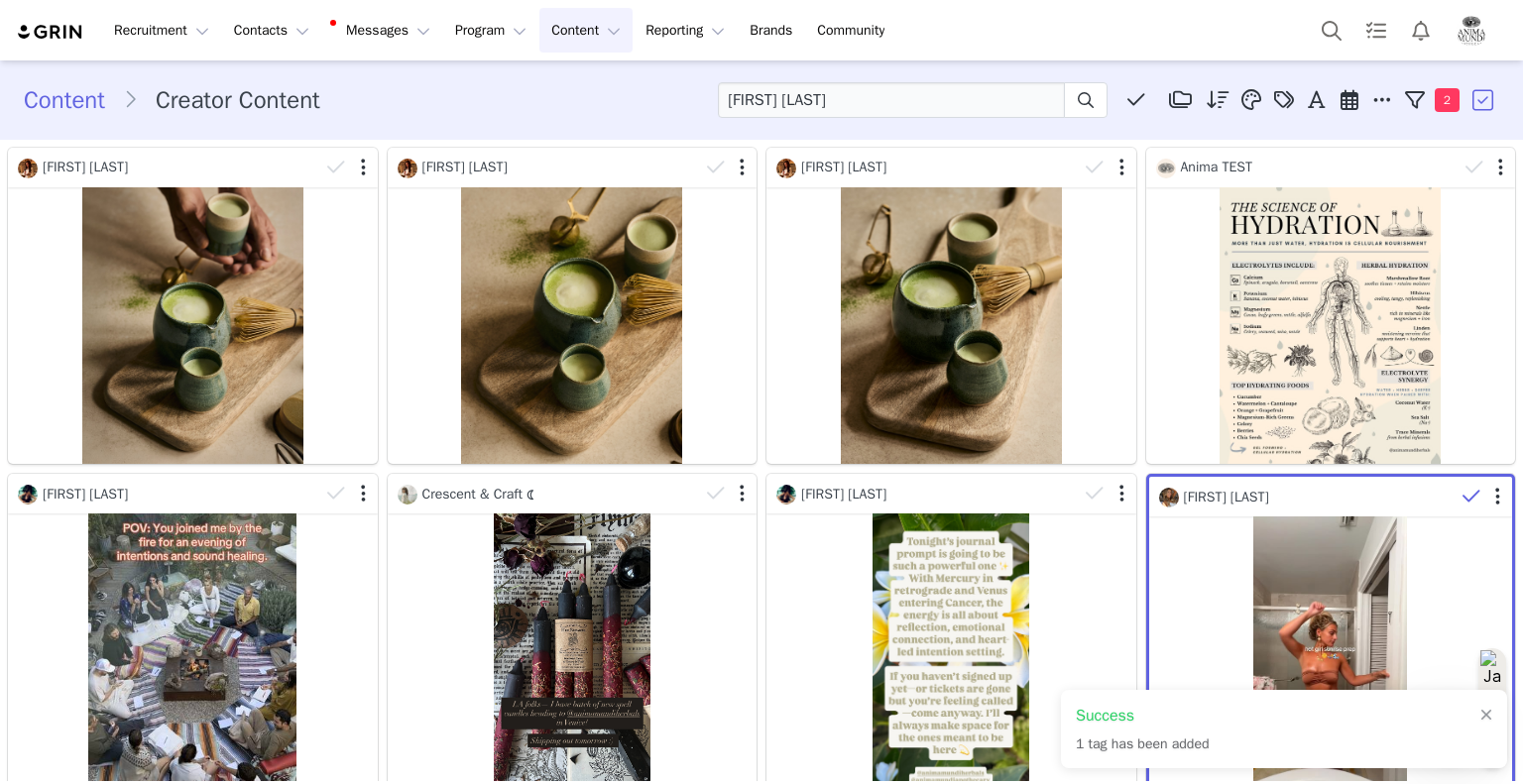 click on "2" at bounding box center [1447, 100] 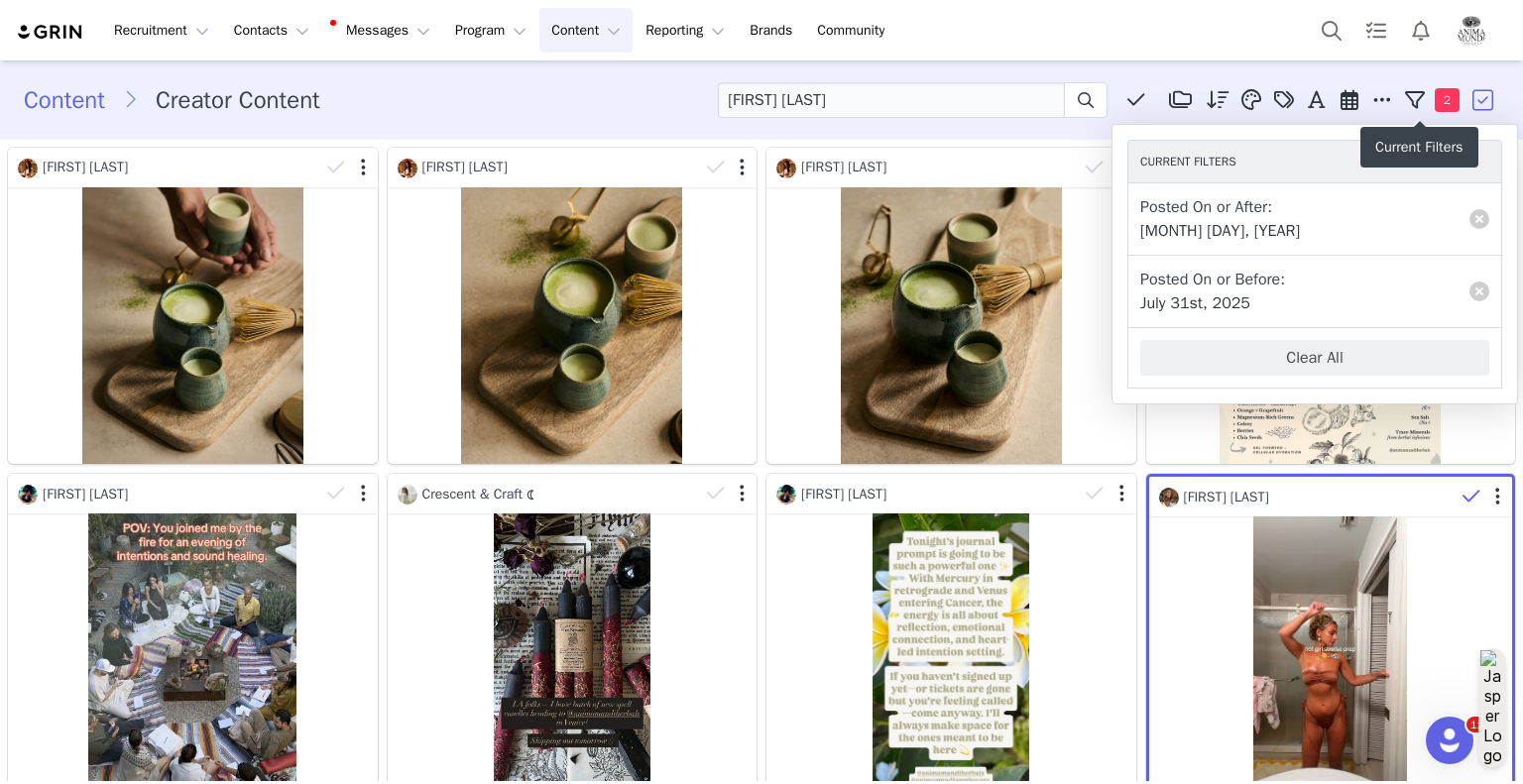 click on "Content Creator Content Suze Morrison  Media Library  (27) Folders No folders have been created yet.  New Folder   Descending order, go  ascending .   Relevance   Like Count   Comment Count   Engagements   Engagement Rate   Story Reply Rate   Video View Count   Date Posted   April 2025 Affiliate Content   February 2025 Affiliate Content   January 2025 Affiliate Content   June 2025 Content   March 2025 Affiliate Content   May 2025 Affiliate Content   Manage Tags   Apply   Font (589)   Ingredient (341)   Food (304)   Plant (298)   Liquid (244)   Tableware (240)   Apply  Contact Owner All  Bess O'Connor   Adriana Ayales   Bess O'Connor  Media Type All  Image   Video  Network All  YouTube   Twitter   Facebook   Twitch   Instagram   Pinterest   TikTok   Other Uploads  Campaign All  WINTER SOLSTICE SALE   Holiday Campaign 2023 - New Affiliates!   Holiday Campaign 2023   30% Plant Partner + product   10% Plant Partner + product   Black Friday Holiday Sale - (Copied on Nov 15, 2022)   20% Plant Partner + product  All" at bounding box center [762, 100] 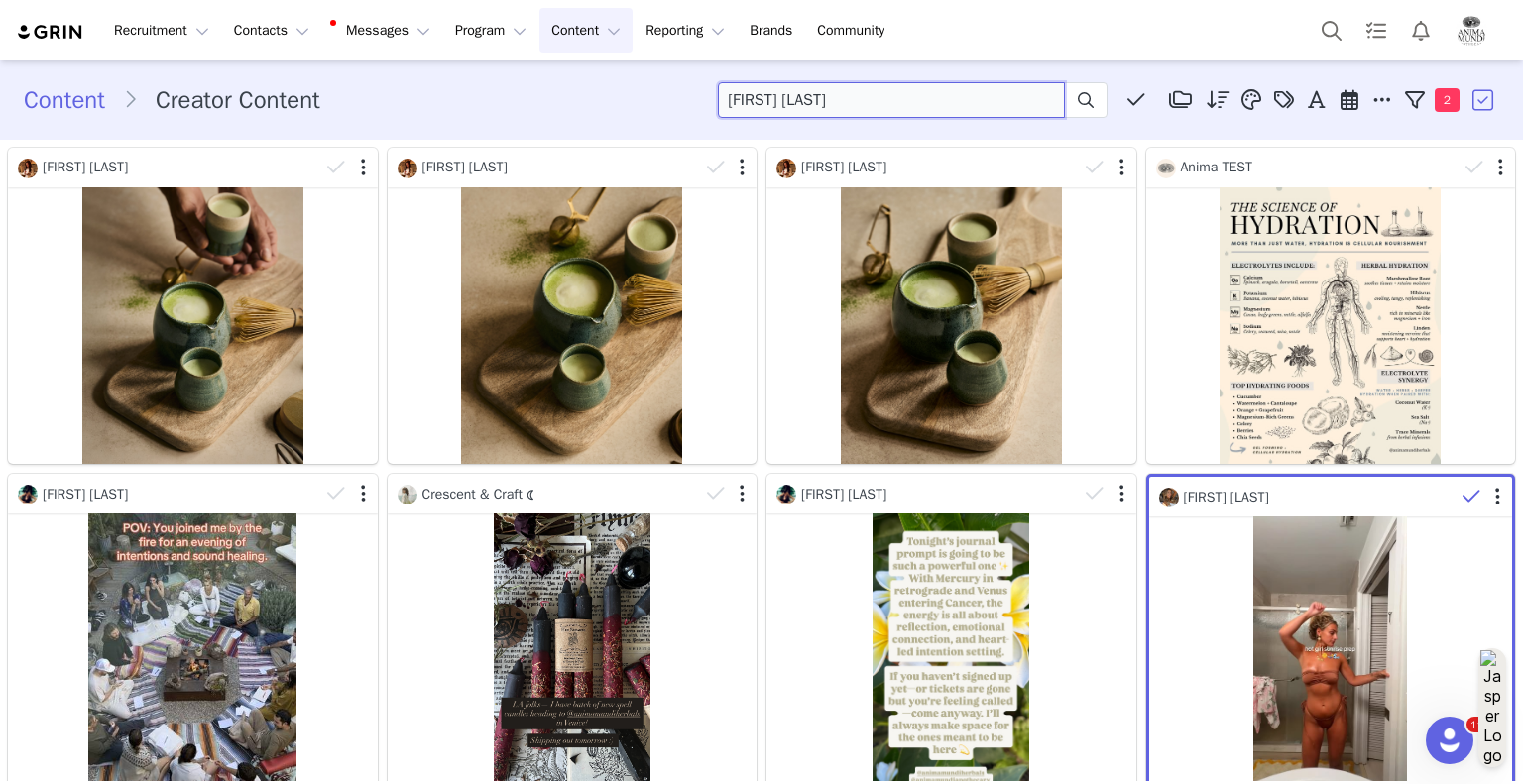 click on "Suze Morrison" at bounding box center [891, 100] 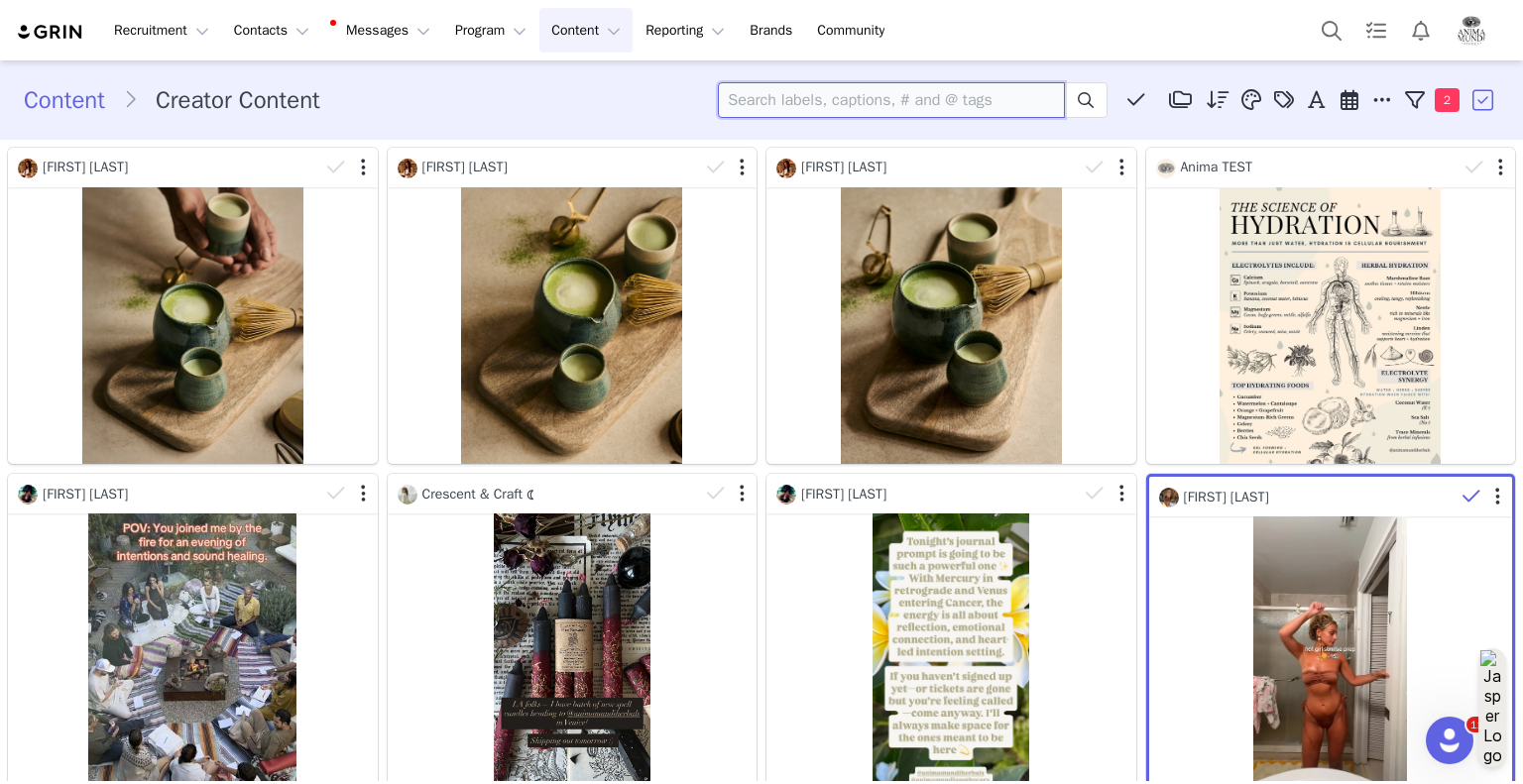 type 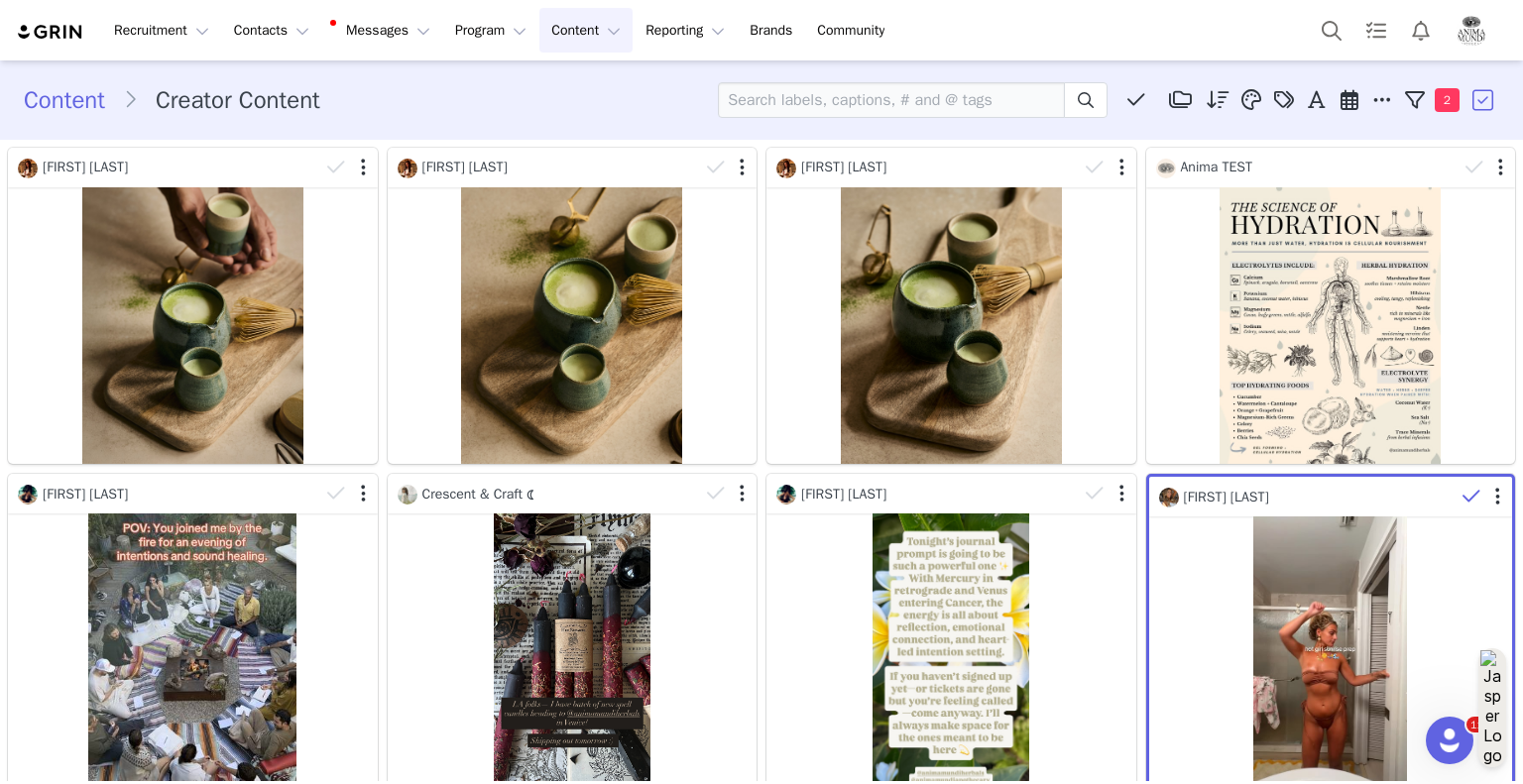 click on "Content Creator Content  Media Library  (27) Folders No folders have been created yet.  New Folder   Descending order, go  ascending .   Relevance   Like Count   Comment Count   Engagements   Engagement Rate   Story Reply Rate   Video View Count   Date Posted   April 2025 Affiliate Content   February 2025 Affiliate Content   January 2025 Affiliate Content   June 2025 Content   March 2025 Affiliate Content   May 2025 Affiliate Content   Manage Tags   Apply   Font (589)   Ingredient (341)   Food (304)   Plant (298)   Liquid (244)   Tableware (240)   Apply  Contact Owner All  Bess O'Connor   Adriana Ayales   Bess O'Connor  Media Type All  Image   Video  Network All  YouTube   Twitter   Facebook   Twitch   Instagram   Pinterest   TikTok   Other Uploads  Campaign All  WINTER SOLSTICE SALE   Holiday Campaign 2023 - New Affiliates!   Holiday Campaign 2023   30% Plant Partner + product   10% Plant Partner + product   Black Friday Holiday Sale - (Copied on Nov 15, 2022)   20% Plant Partner + product  Activation All 2" at bounding box center (762, 100) 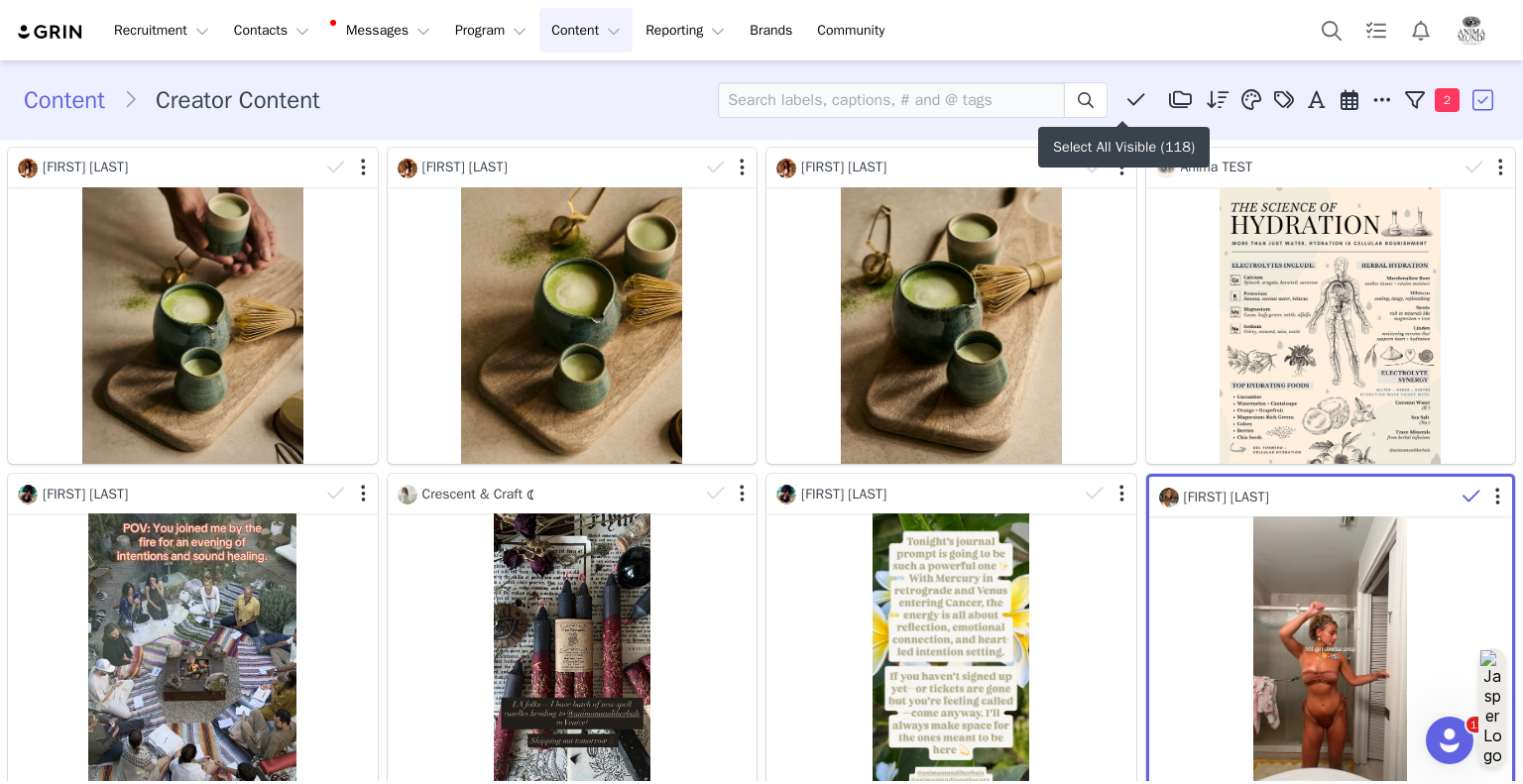click at bounding box center [1136, 100] 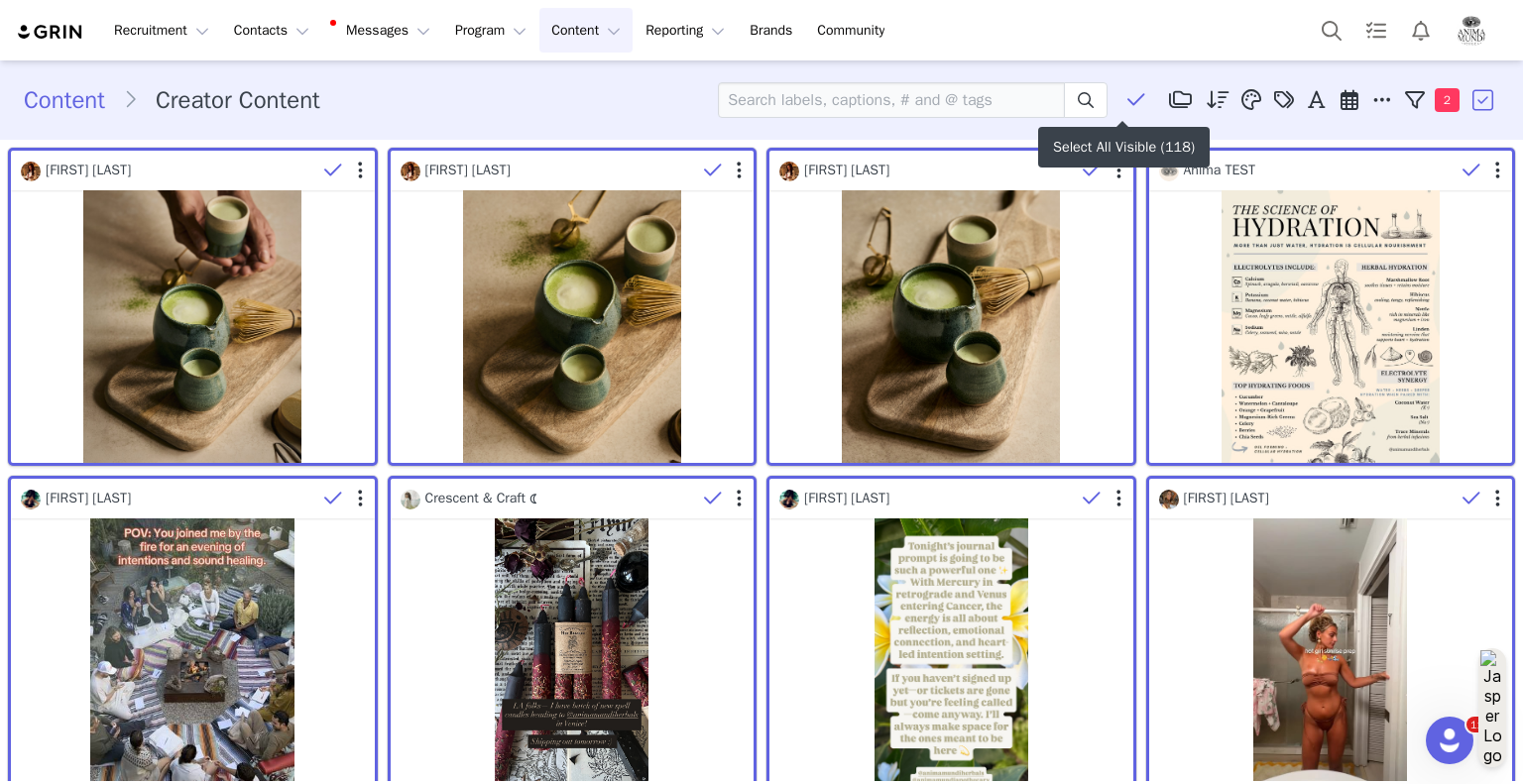 click at bounding box center (1136, 100) 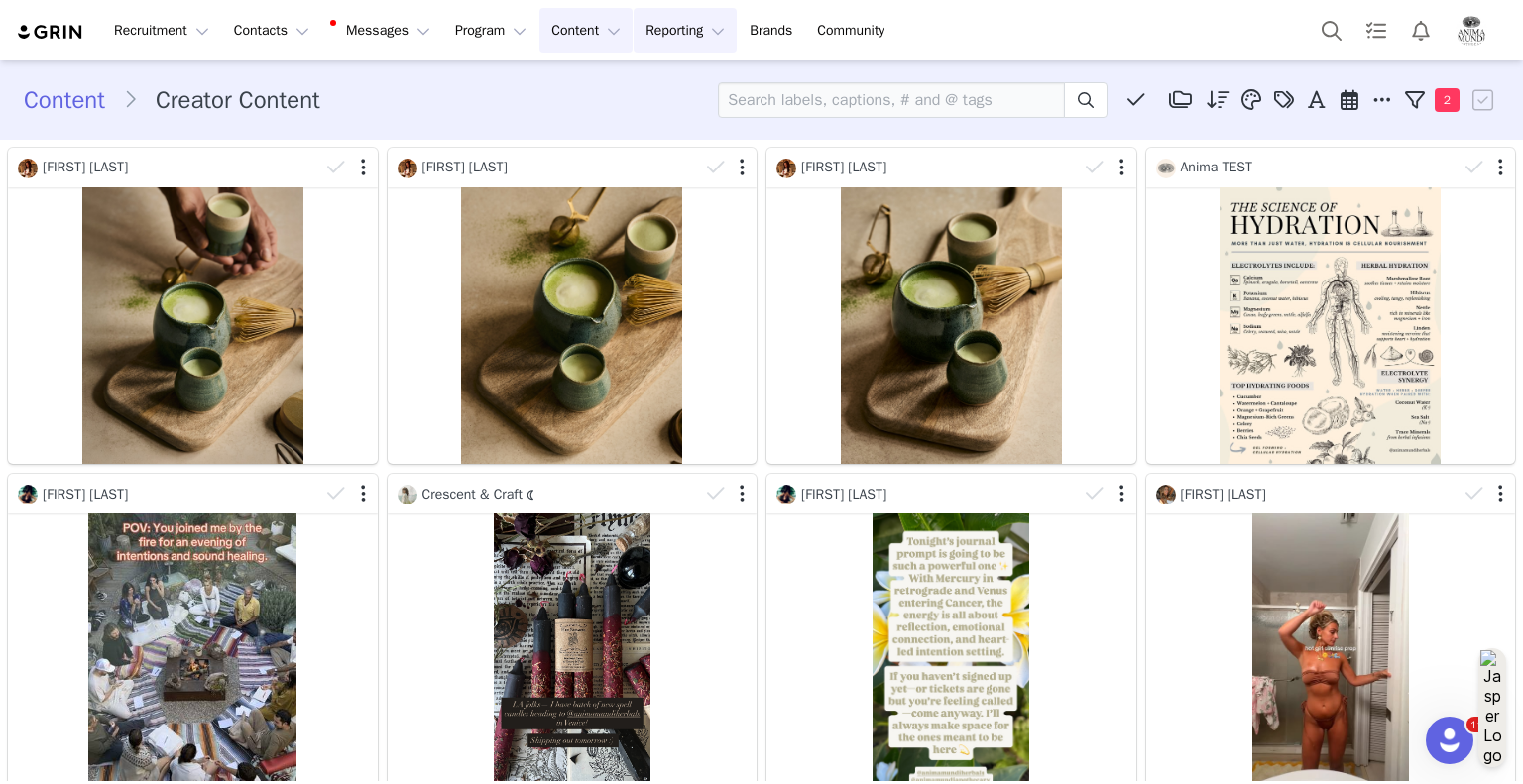 click on "Reporting Reporting" at bounding box center [685, 30] 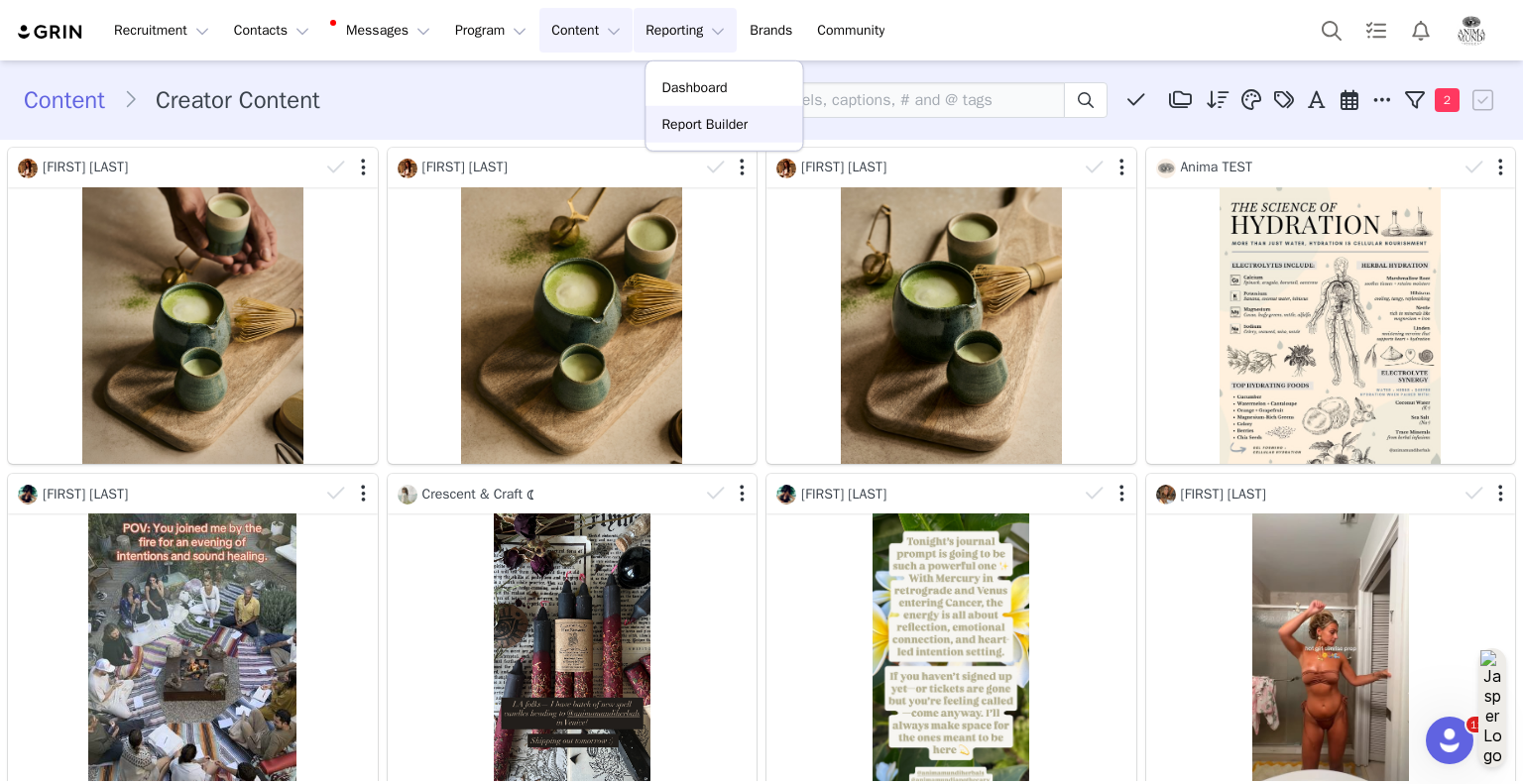 click on "Report Builder" at bounding box center (704, 124) 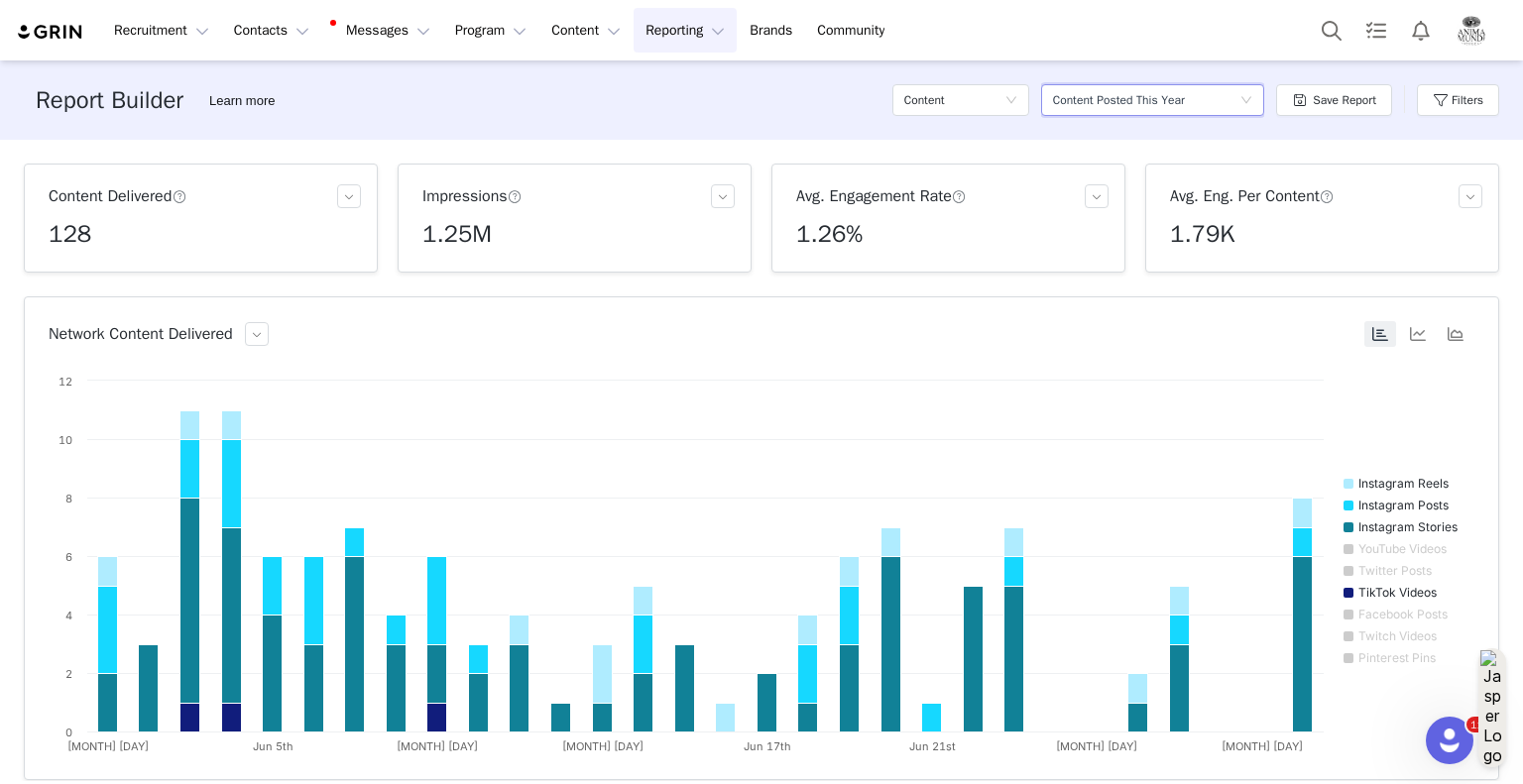 click on "Content Posted This Year" at bounding box center (1118, 100) 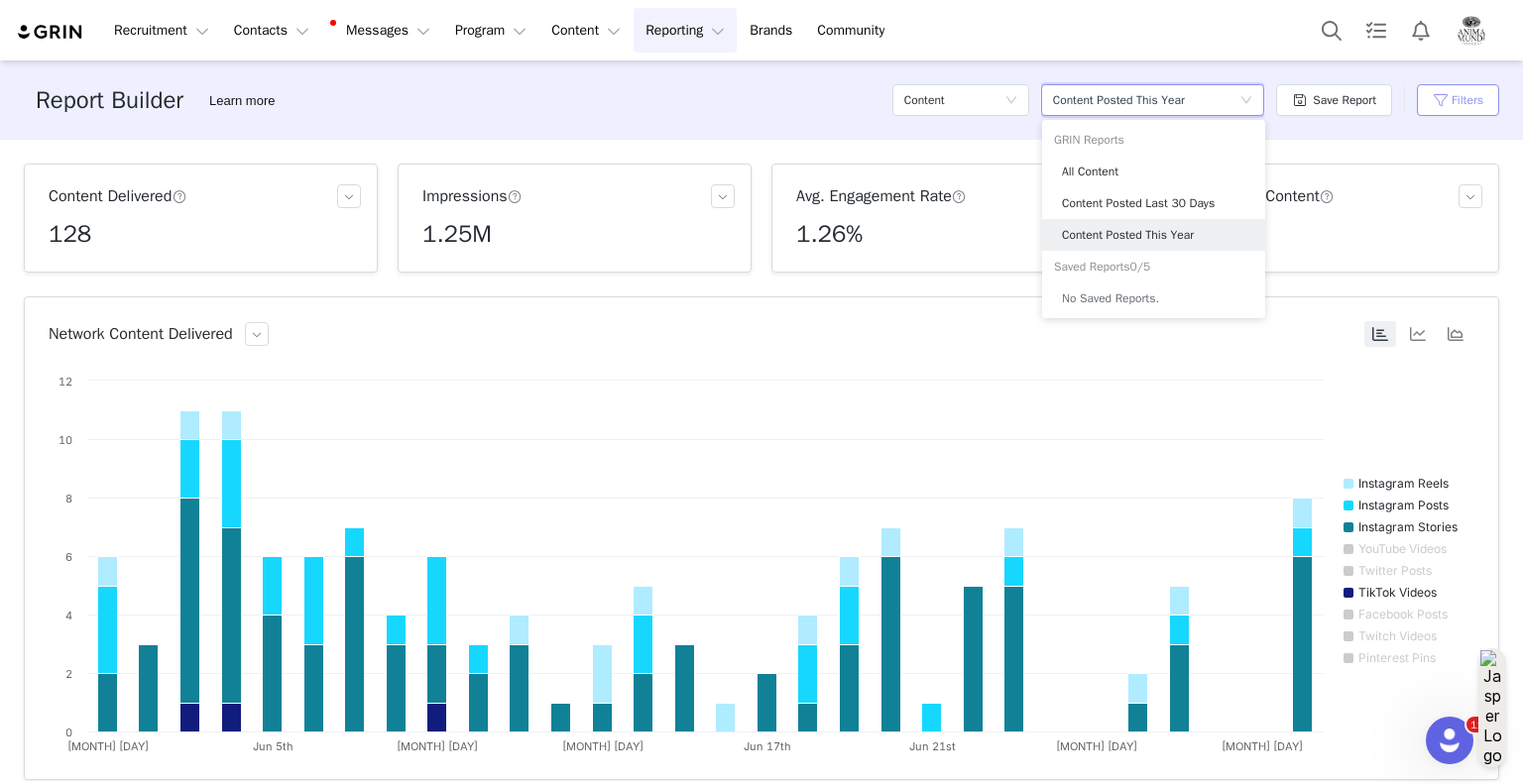 click on "Filters" at bounding box center (1458, 100) 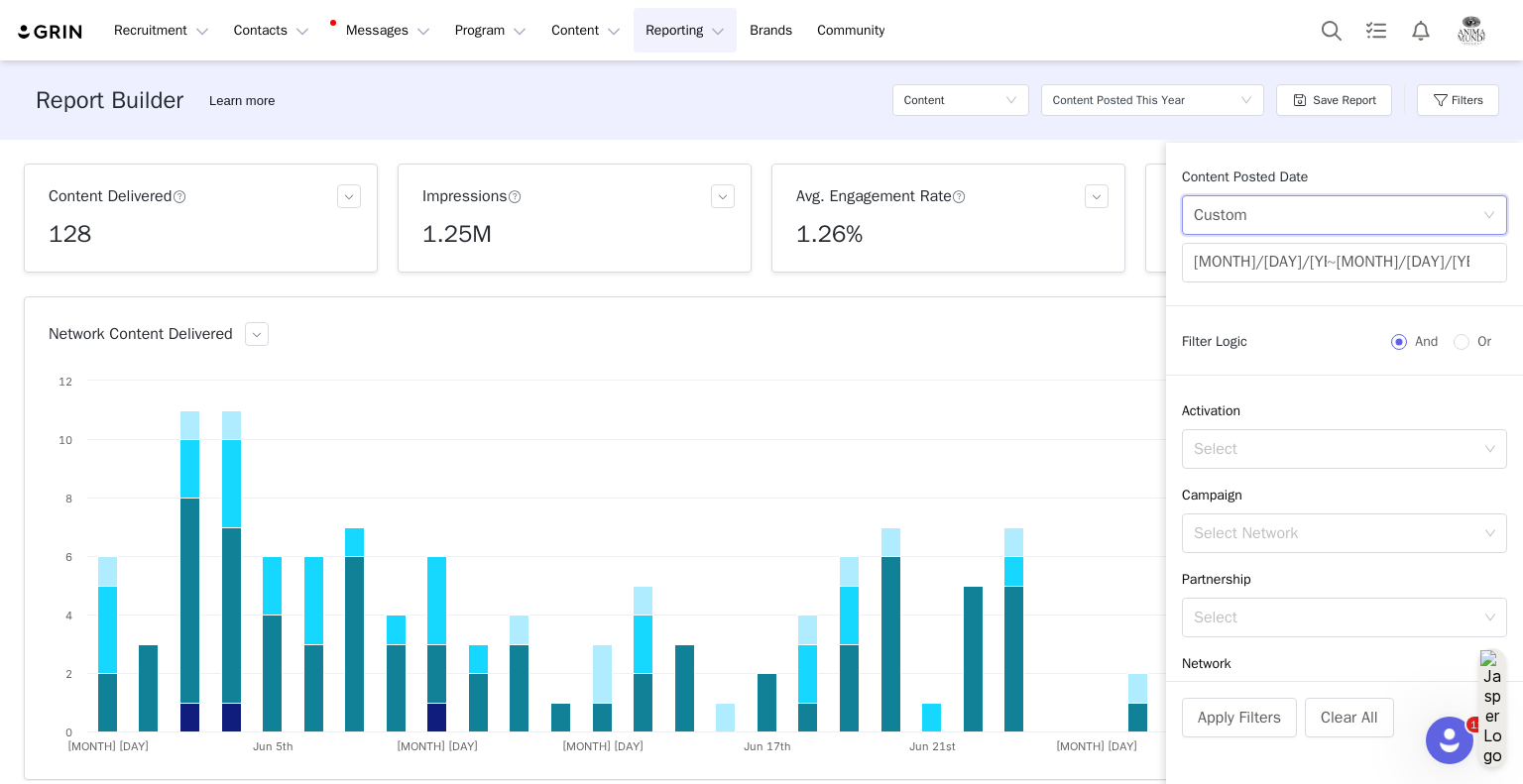 click on "Custom" at bounding box center (1338, 215) 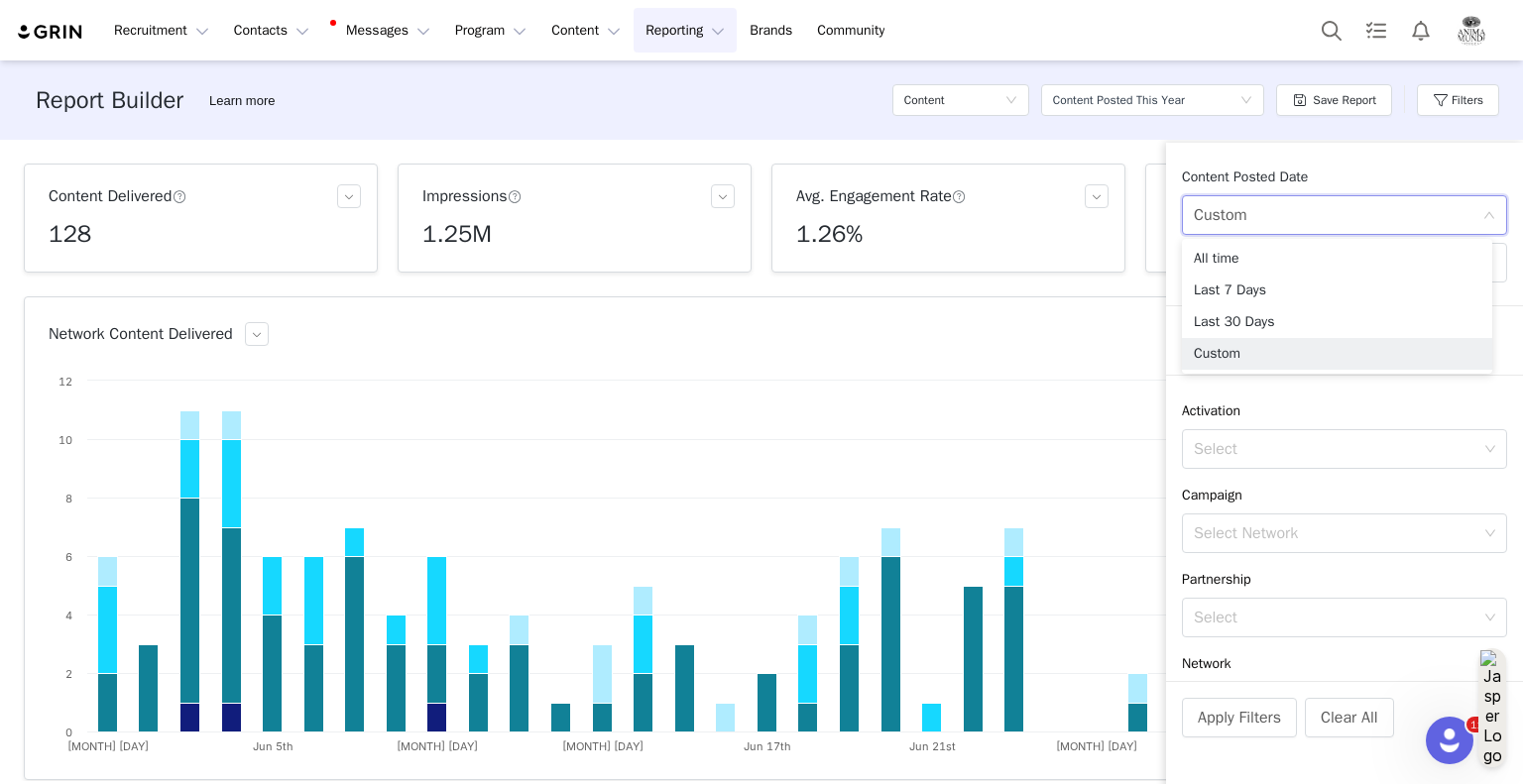 click on "Content Posted Date" at bounding box center (1345, 176) 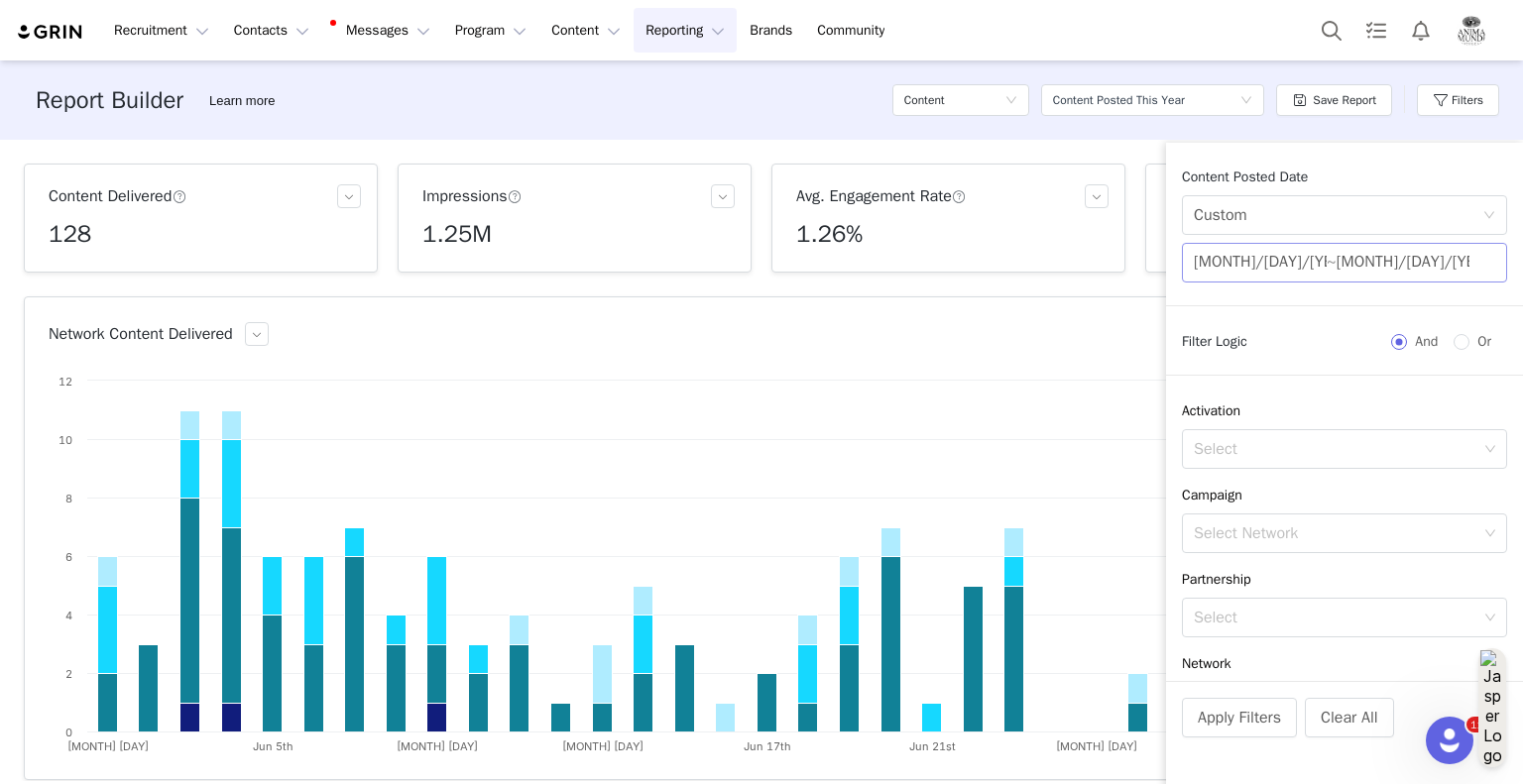click on "06/01/2025" at bounding box center (1260, 263) 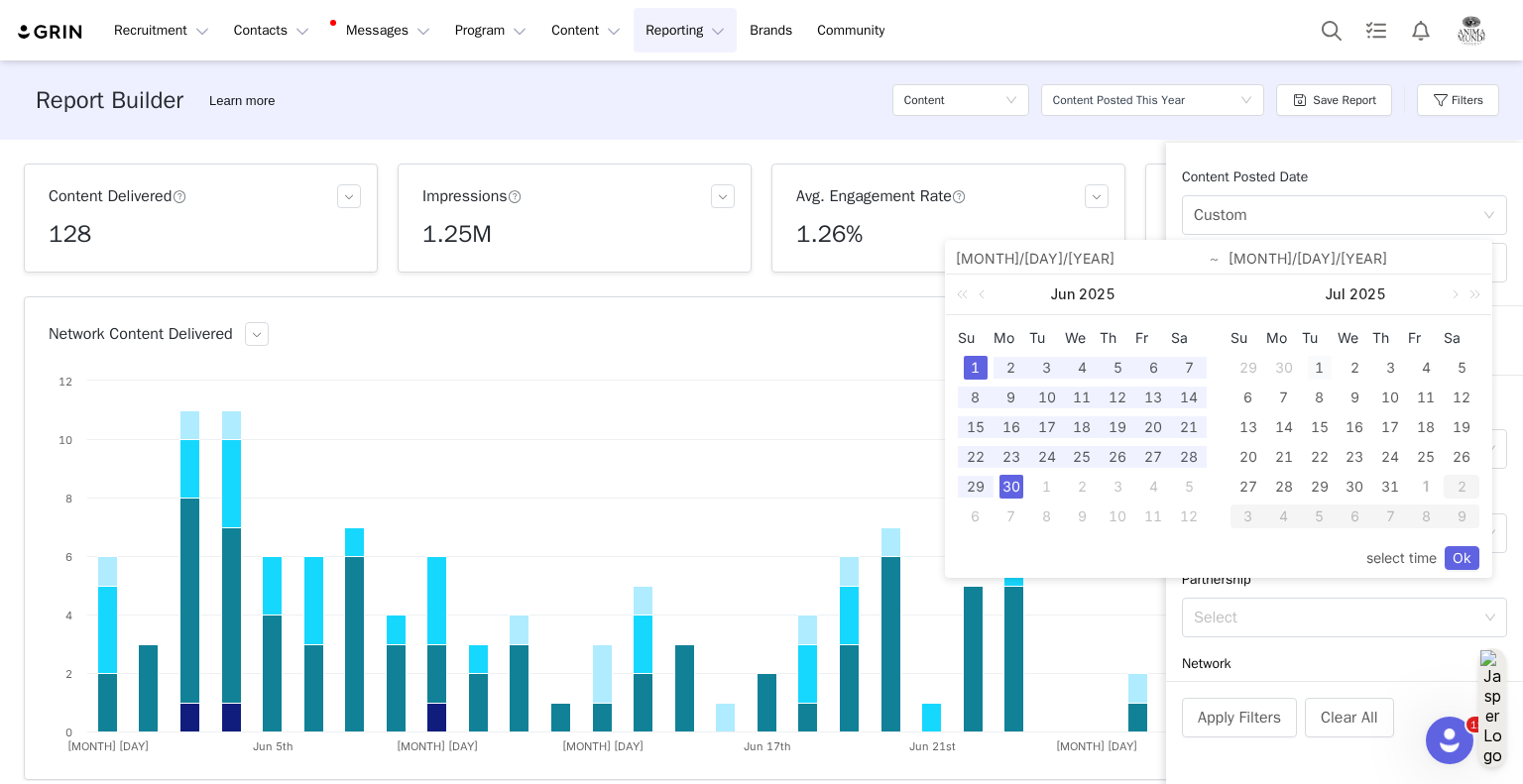 click on "1" at bounding box center (1320, 368) 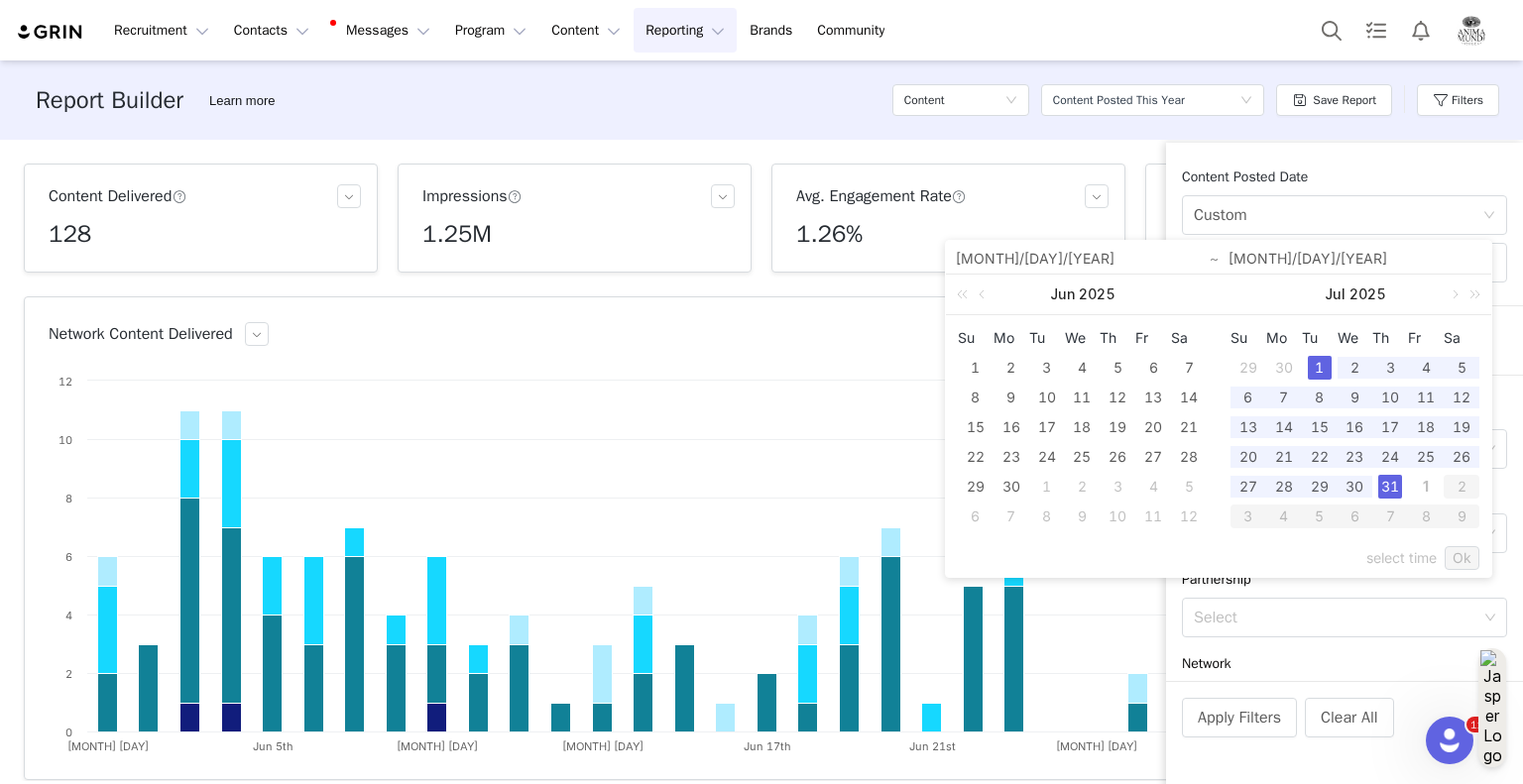 click on "31" at bounding box center (1390, 487) 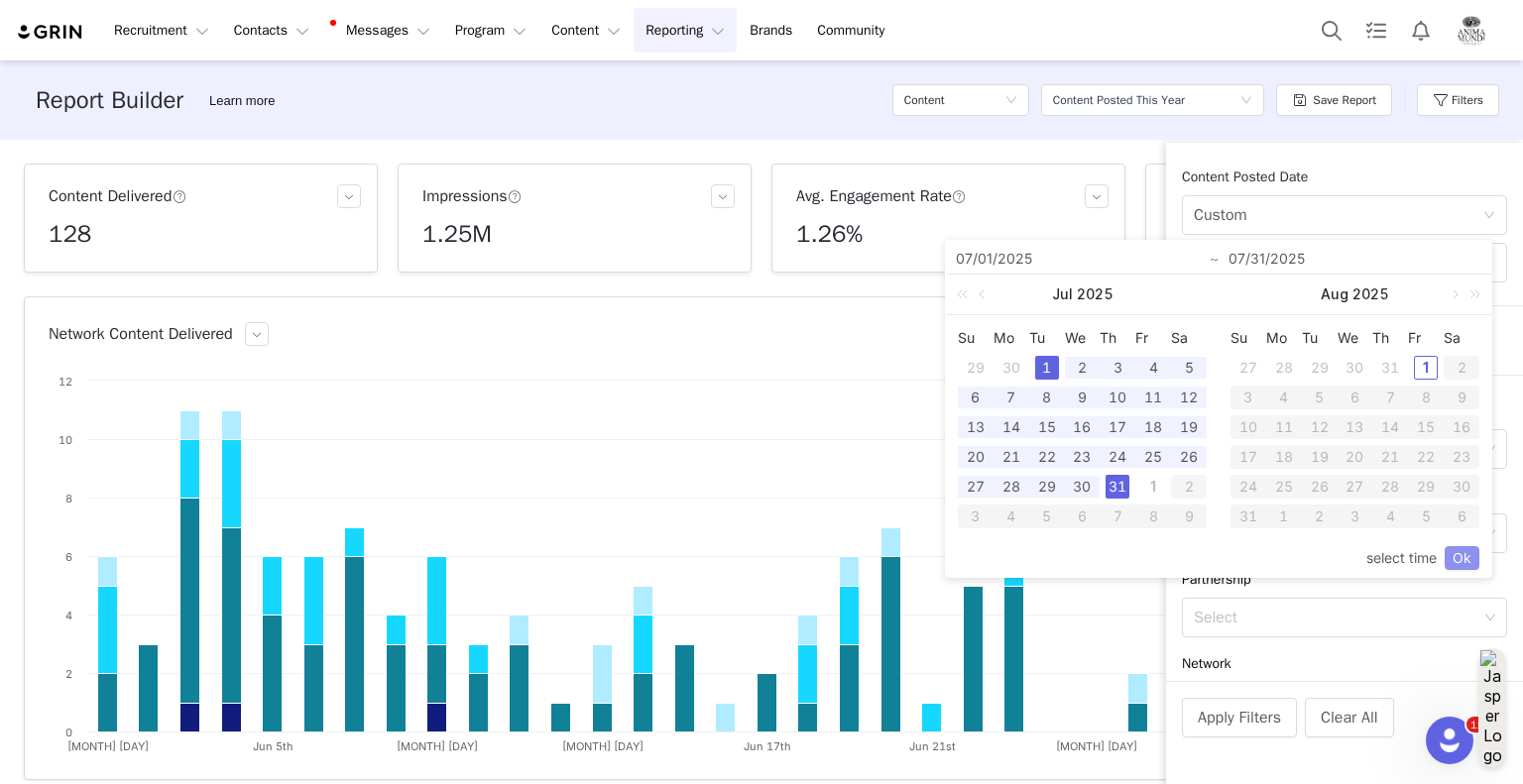 click on "Ok" at bounding box center [1462, 558] 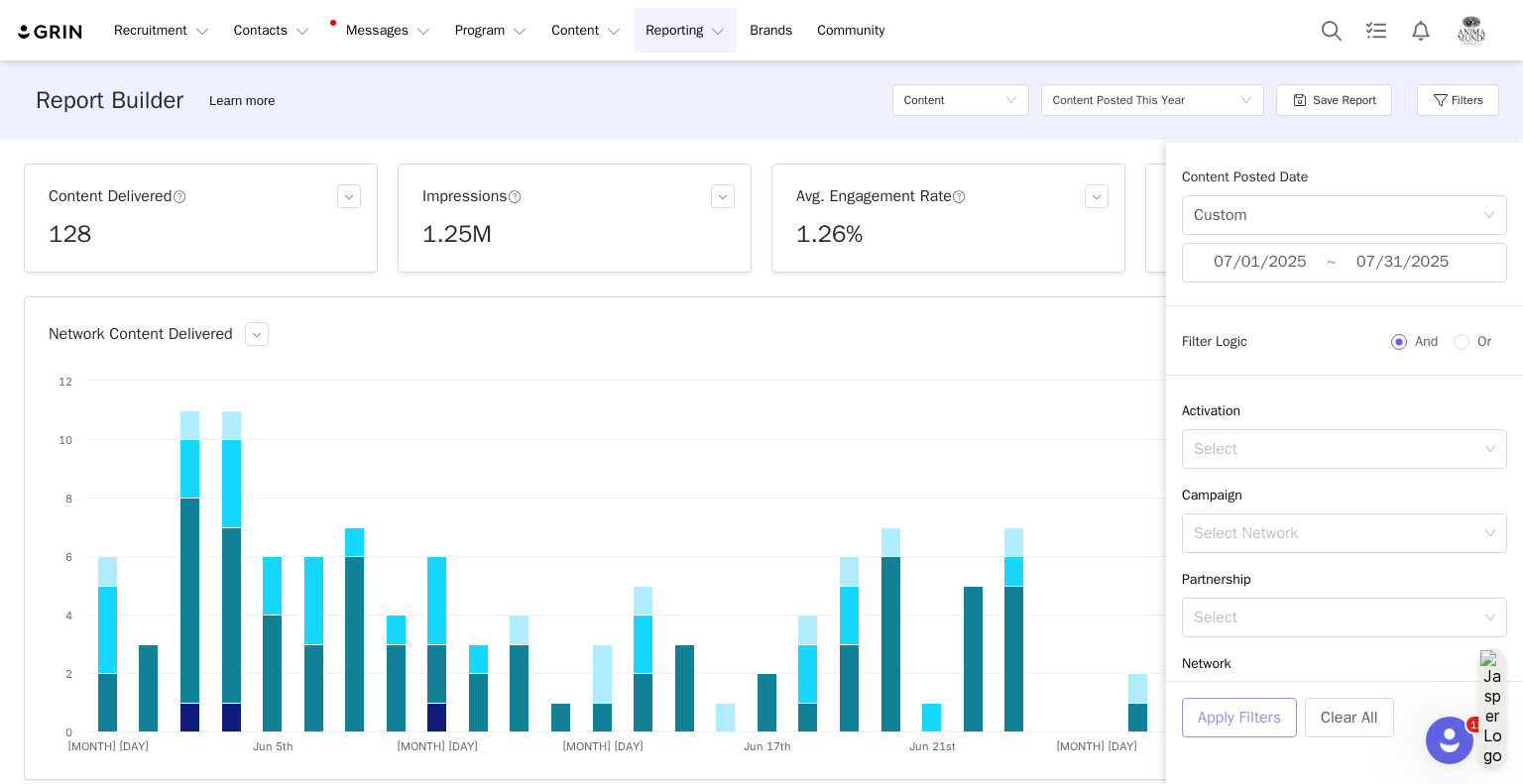 click on "Apply Filters" at bounding box center [1239, 718] 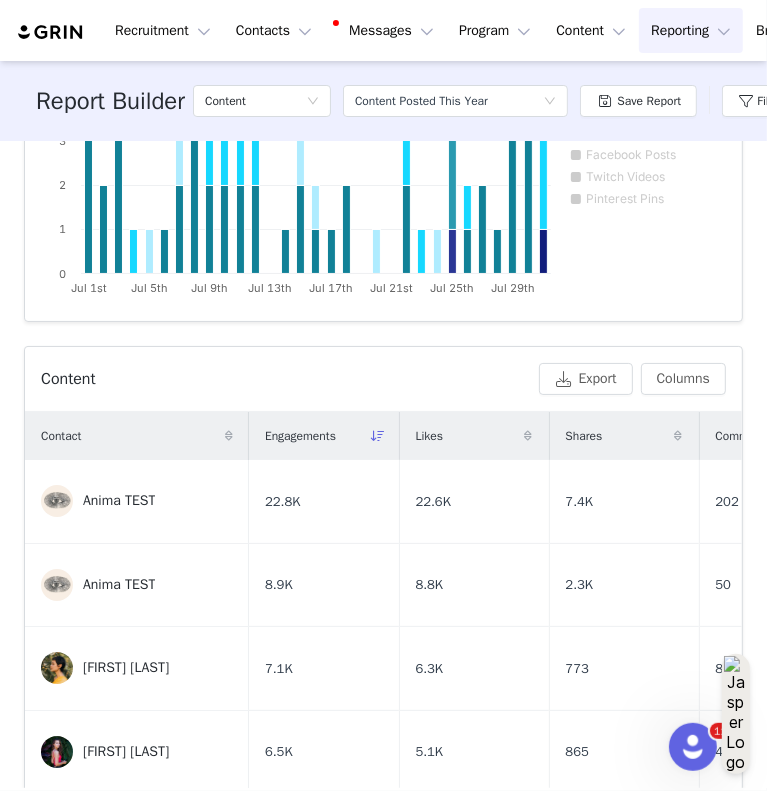scroll, scrollTop: 600, scrollLeft: 0, axis: vertical 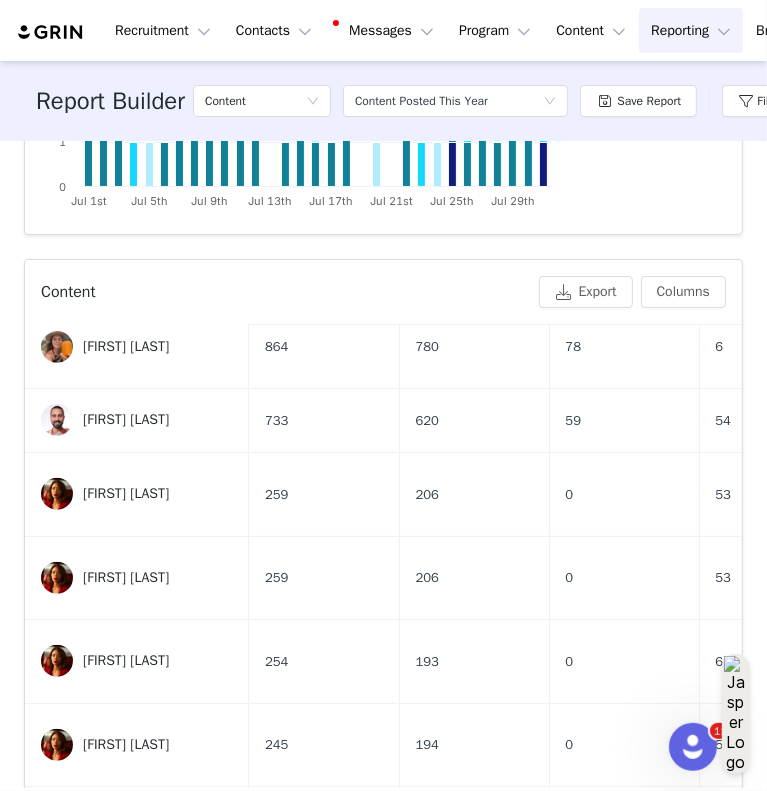 click on "The Harmony Mountain House" at bounding box center [158, 912] 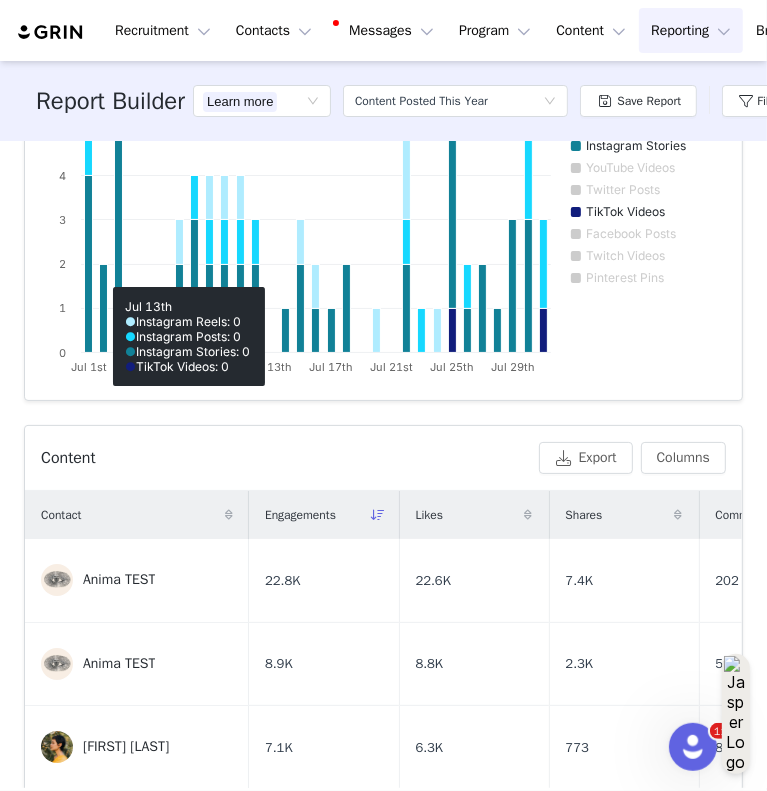 scroll, scrollTop: 615, scrollLeft: 0, axis: vertical 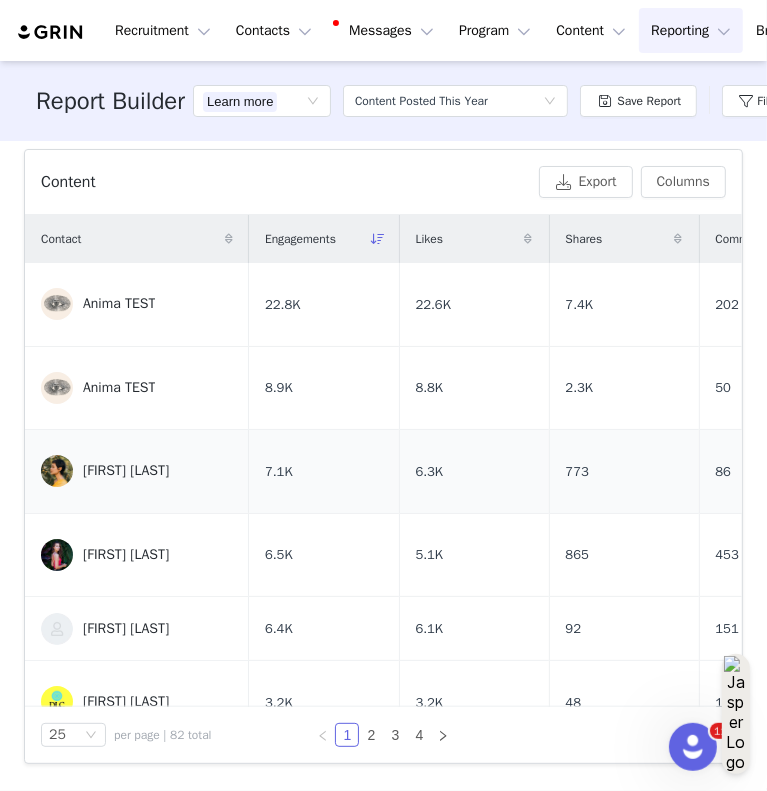 click on "Sophia Esperanza" at bounding box center [137, 471] 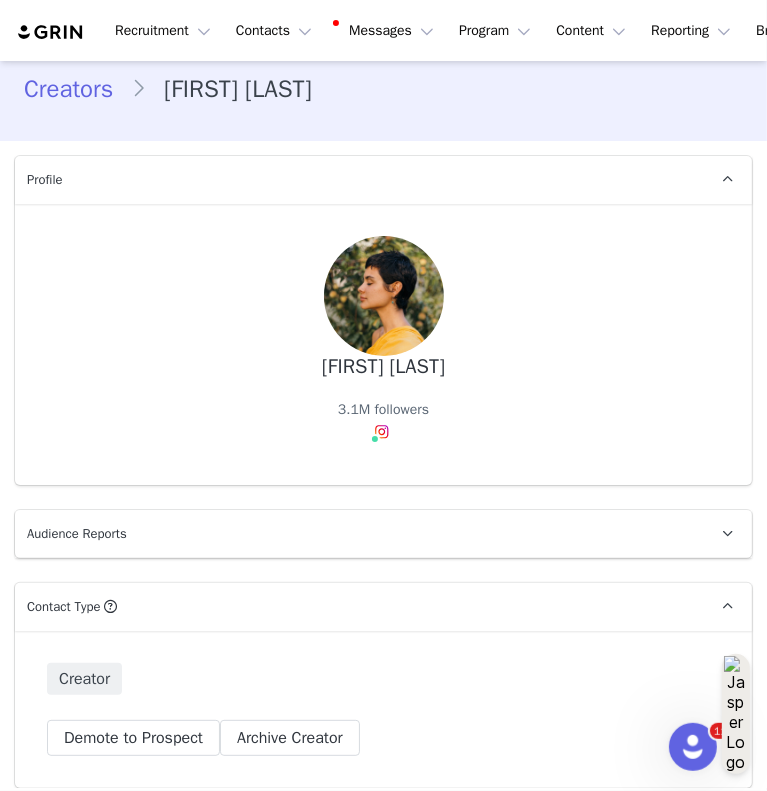 type on "+1 (United States)" 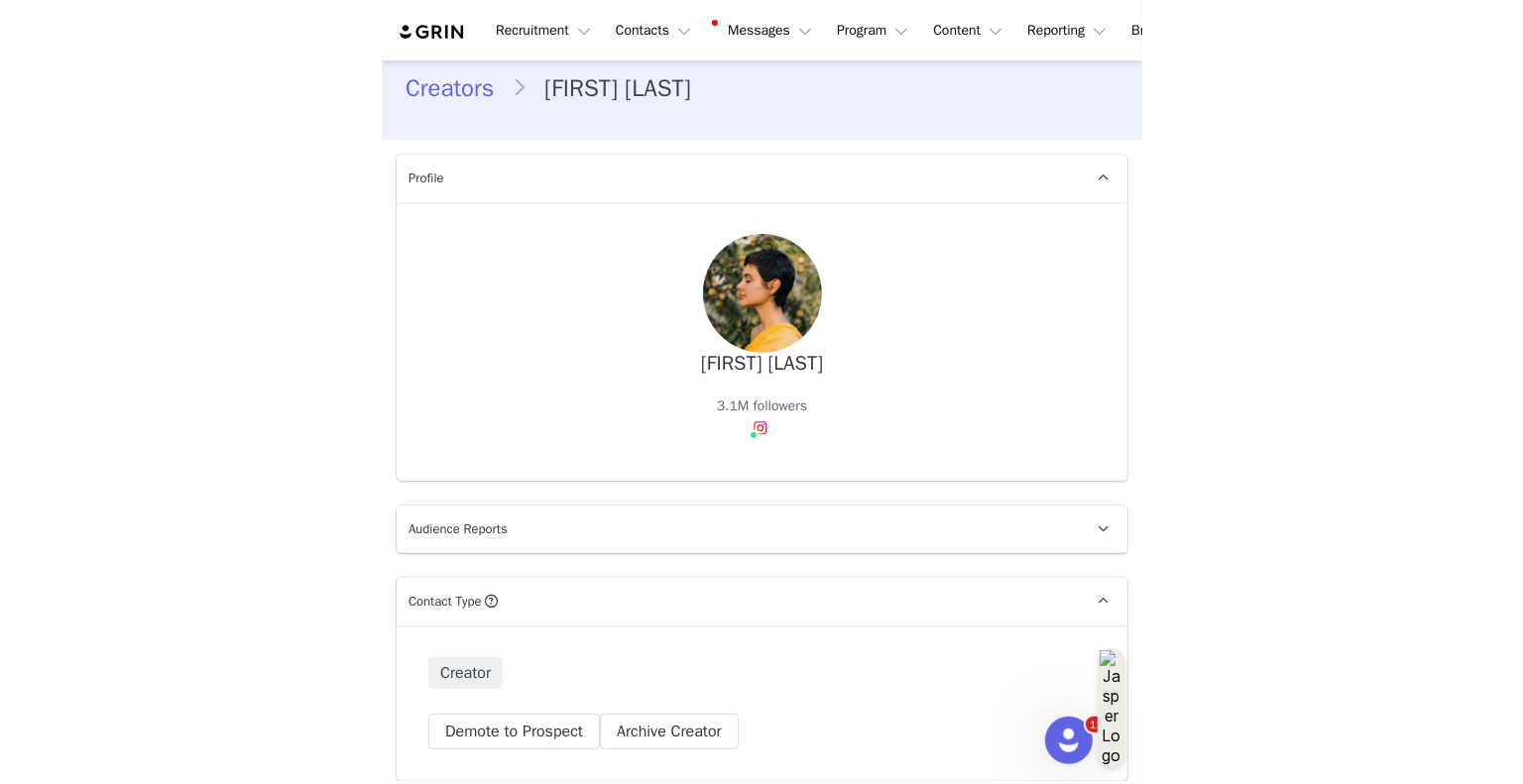 scroll, scrollTop: 0, scrollLeft: 0, axis: both 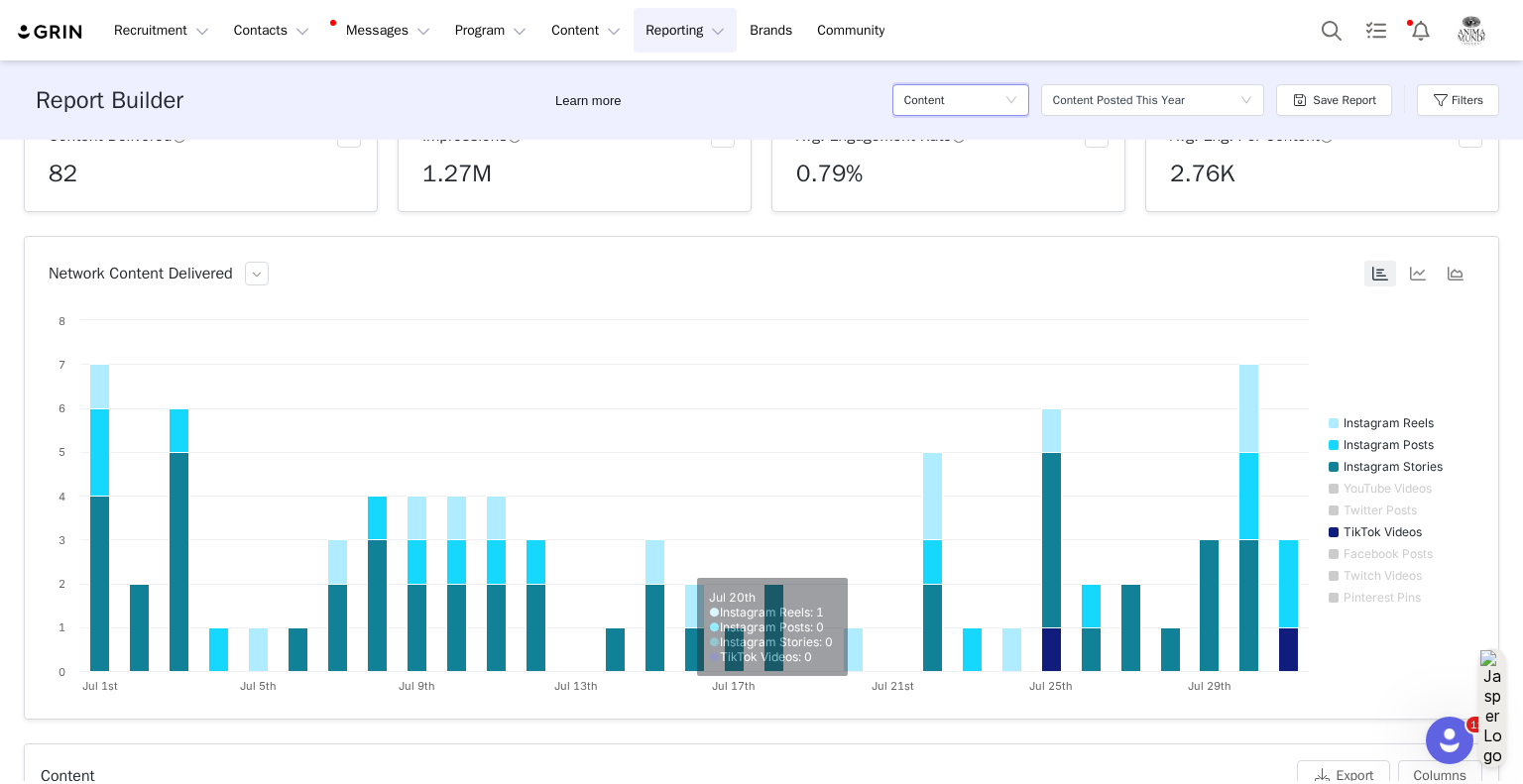 click on "Content" at bounding box center [954, 100] 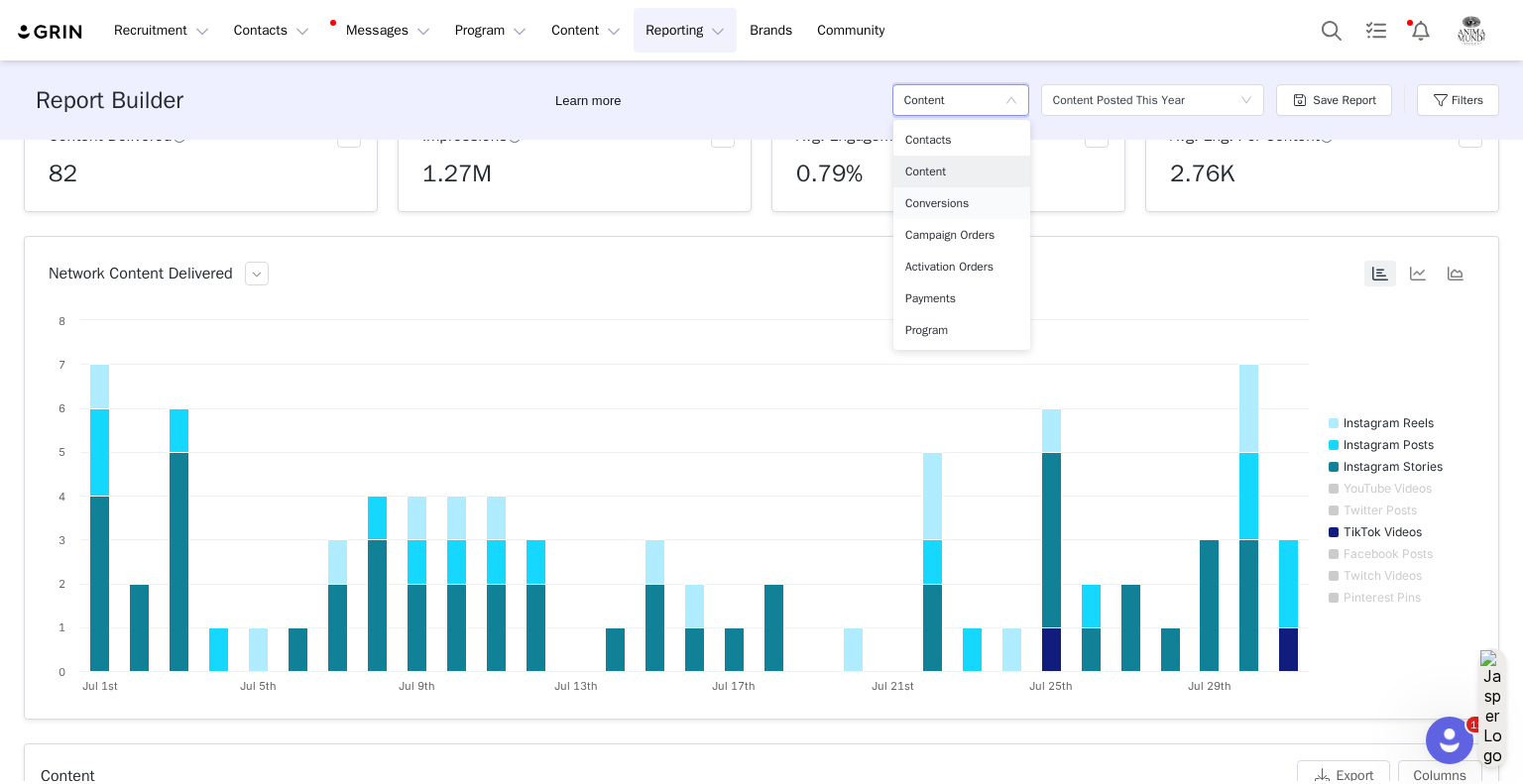 click on "Conversions" at bounding box center [962, 203] 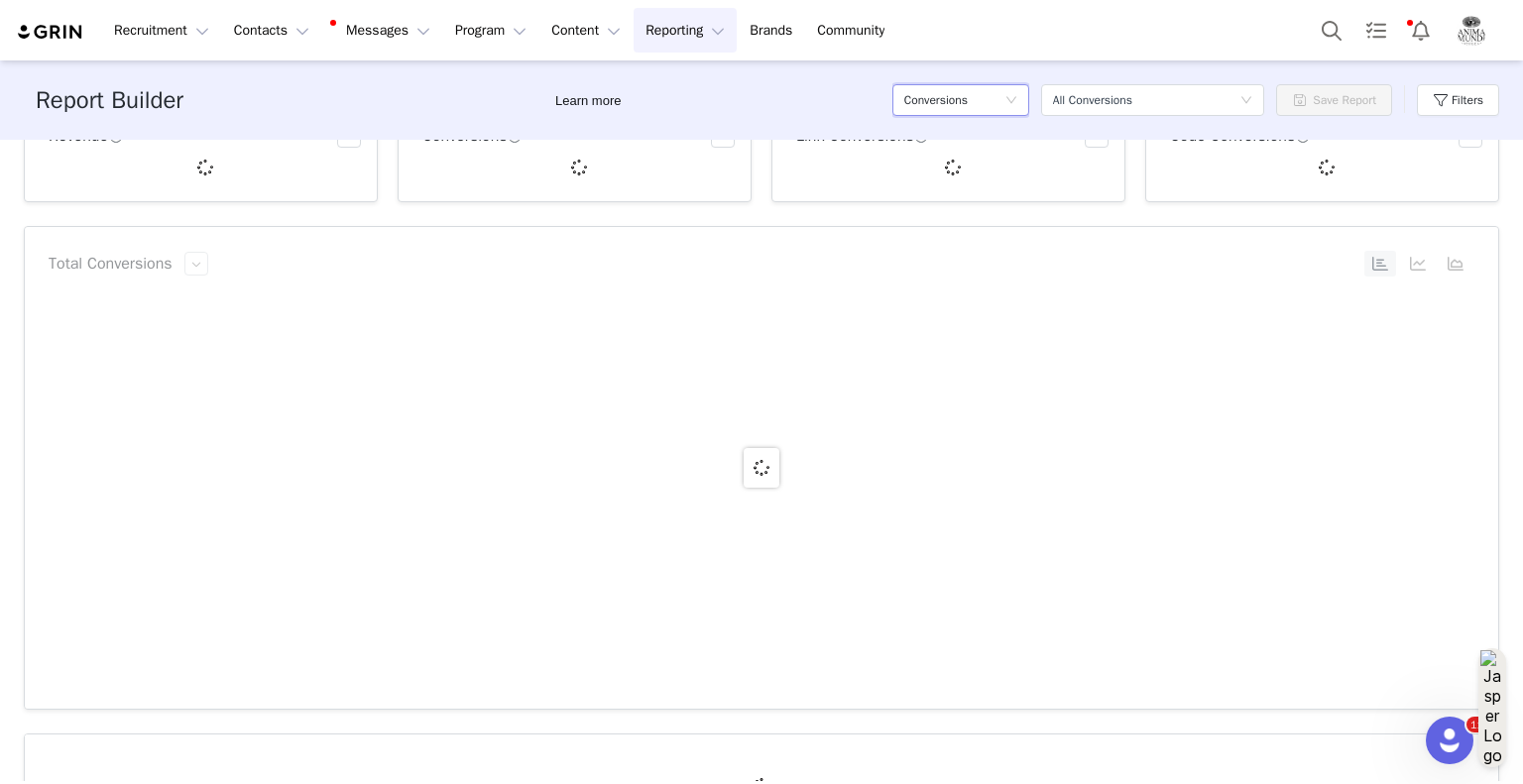 scroll, scrollTop: 0, scrollLeft: 0, axis: both 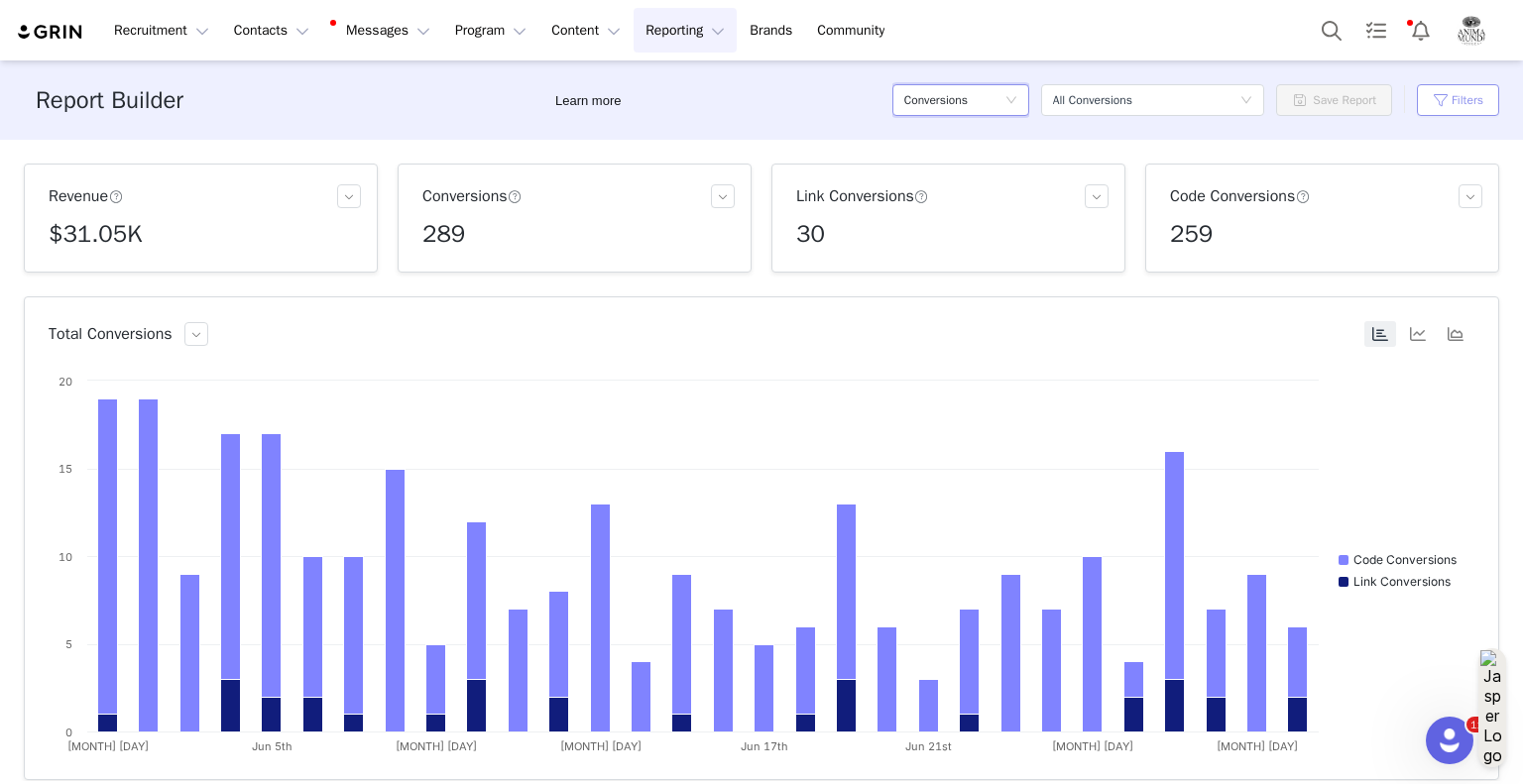 click on "Filters" at bounding box center (1458, 100) 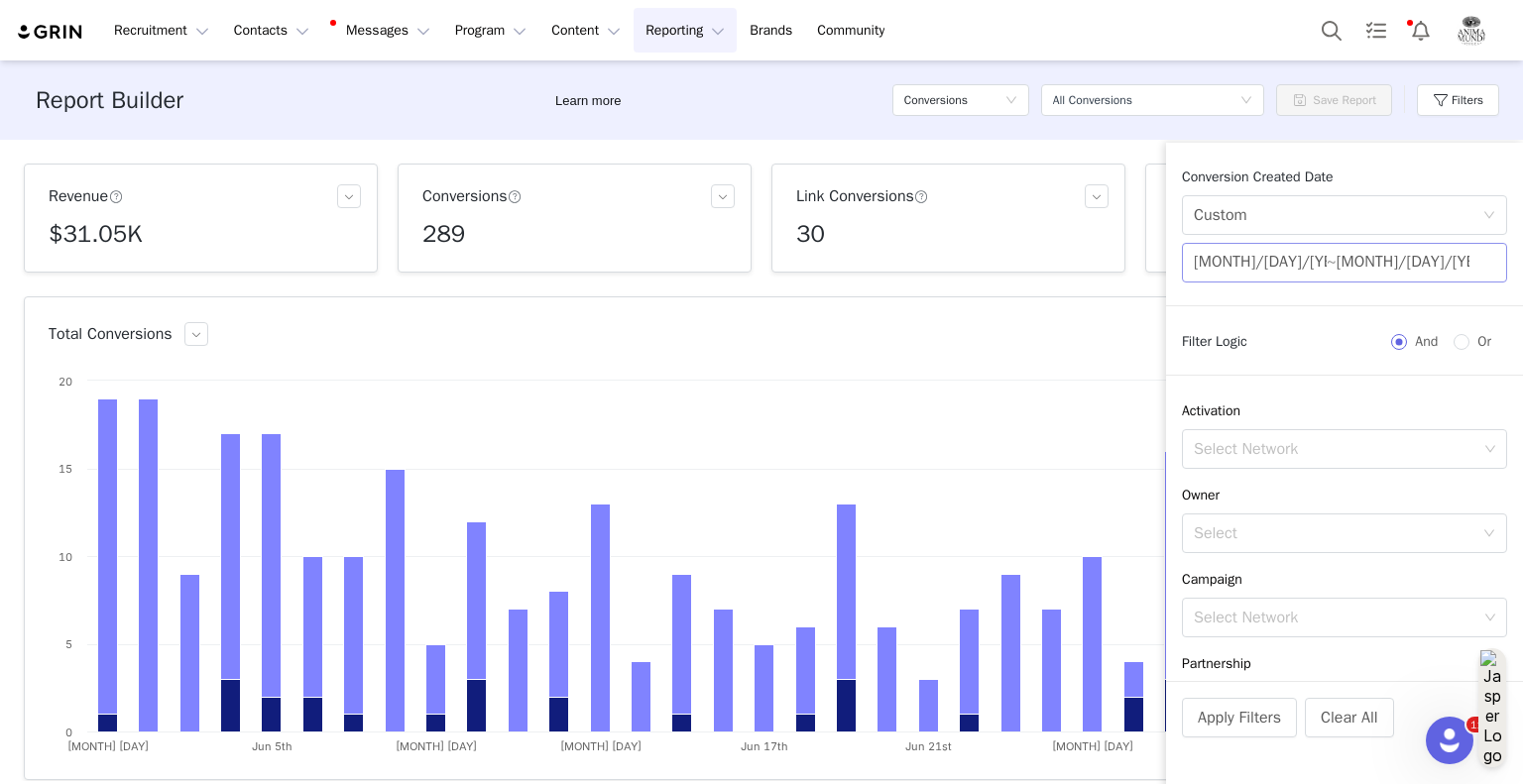 click on "06/01/2025" at bounding box center [1260, 263] 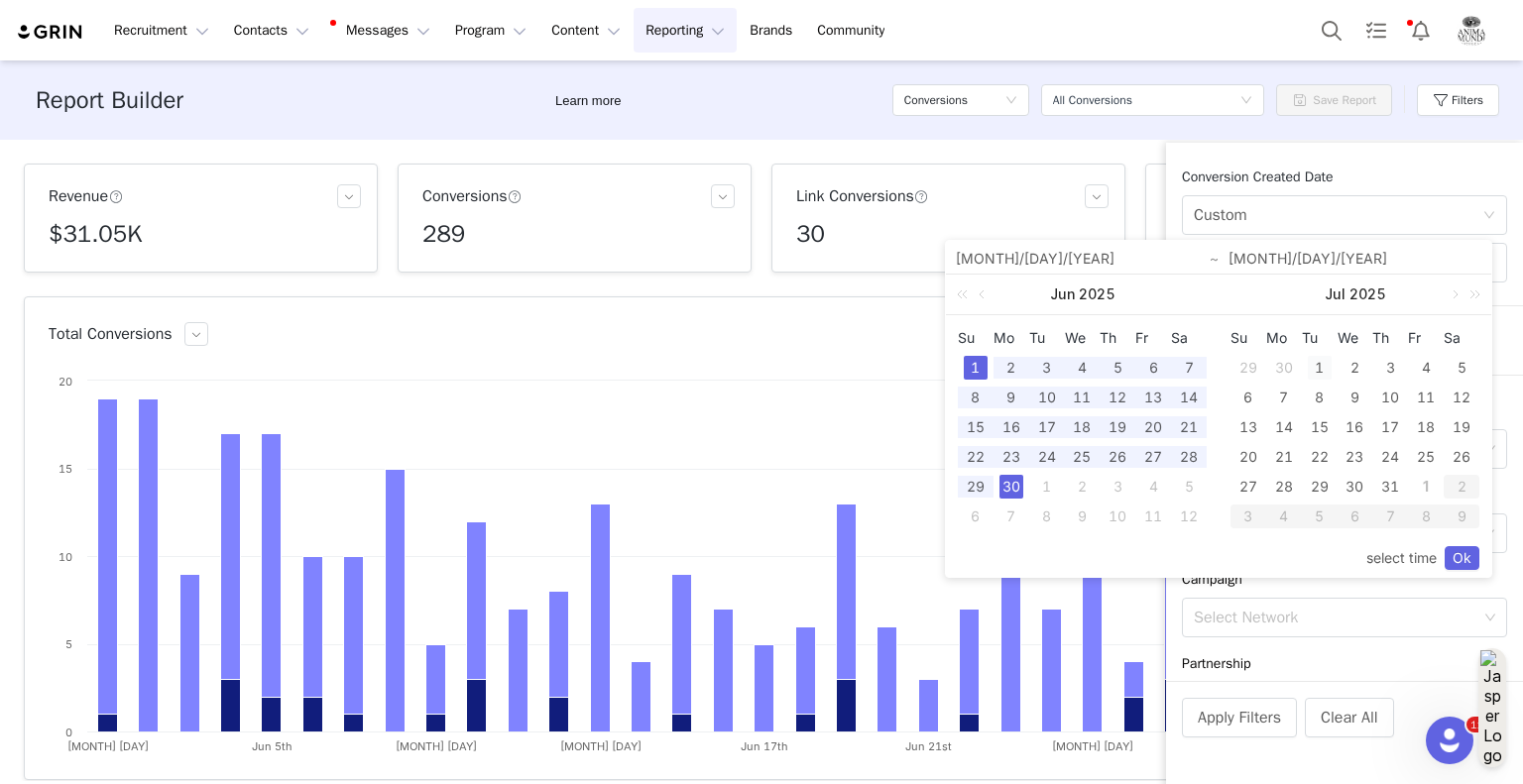 click on "1" at bounding box center [1320, 368] 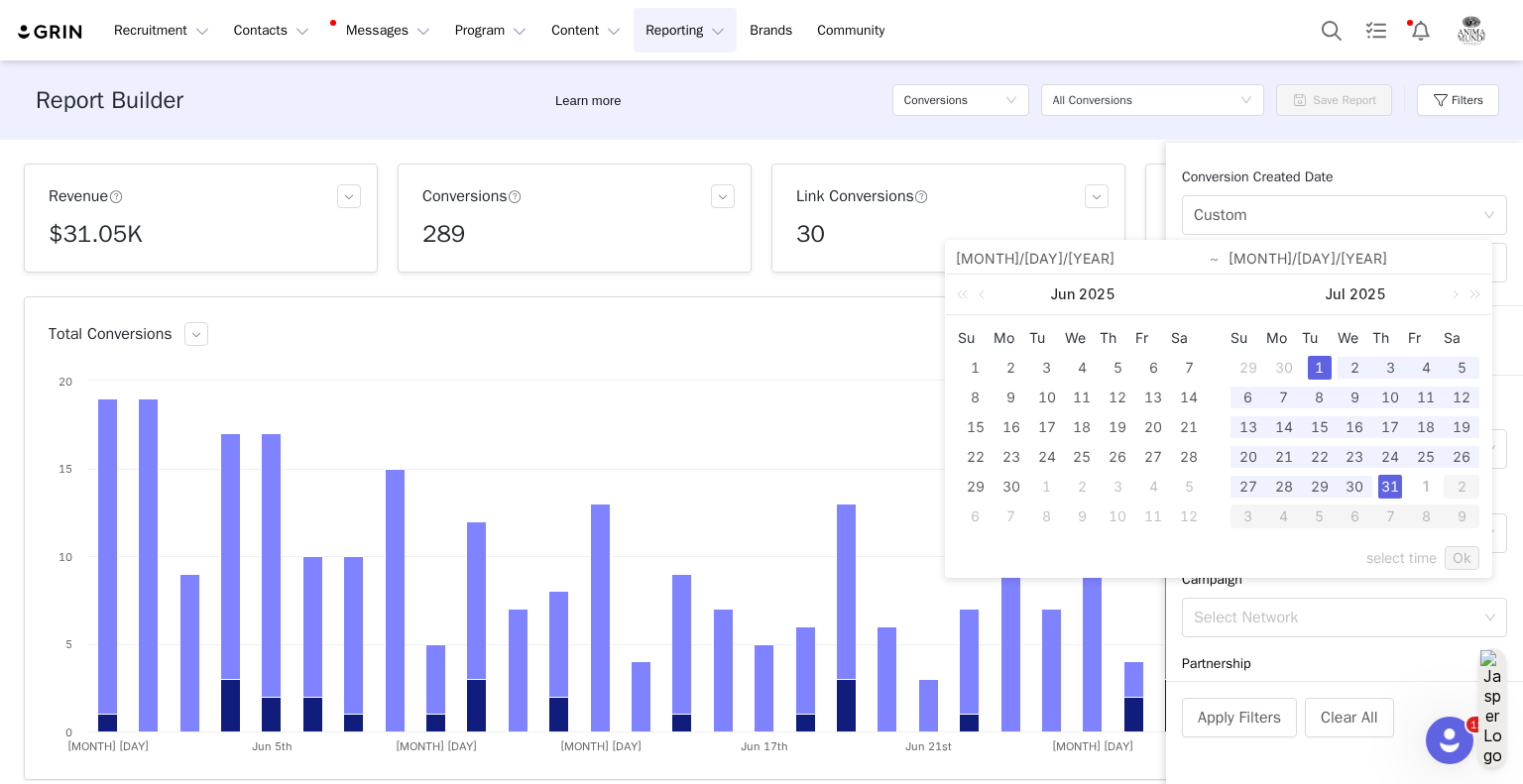 click on "31" at bounding box center (1390, 487) 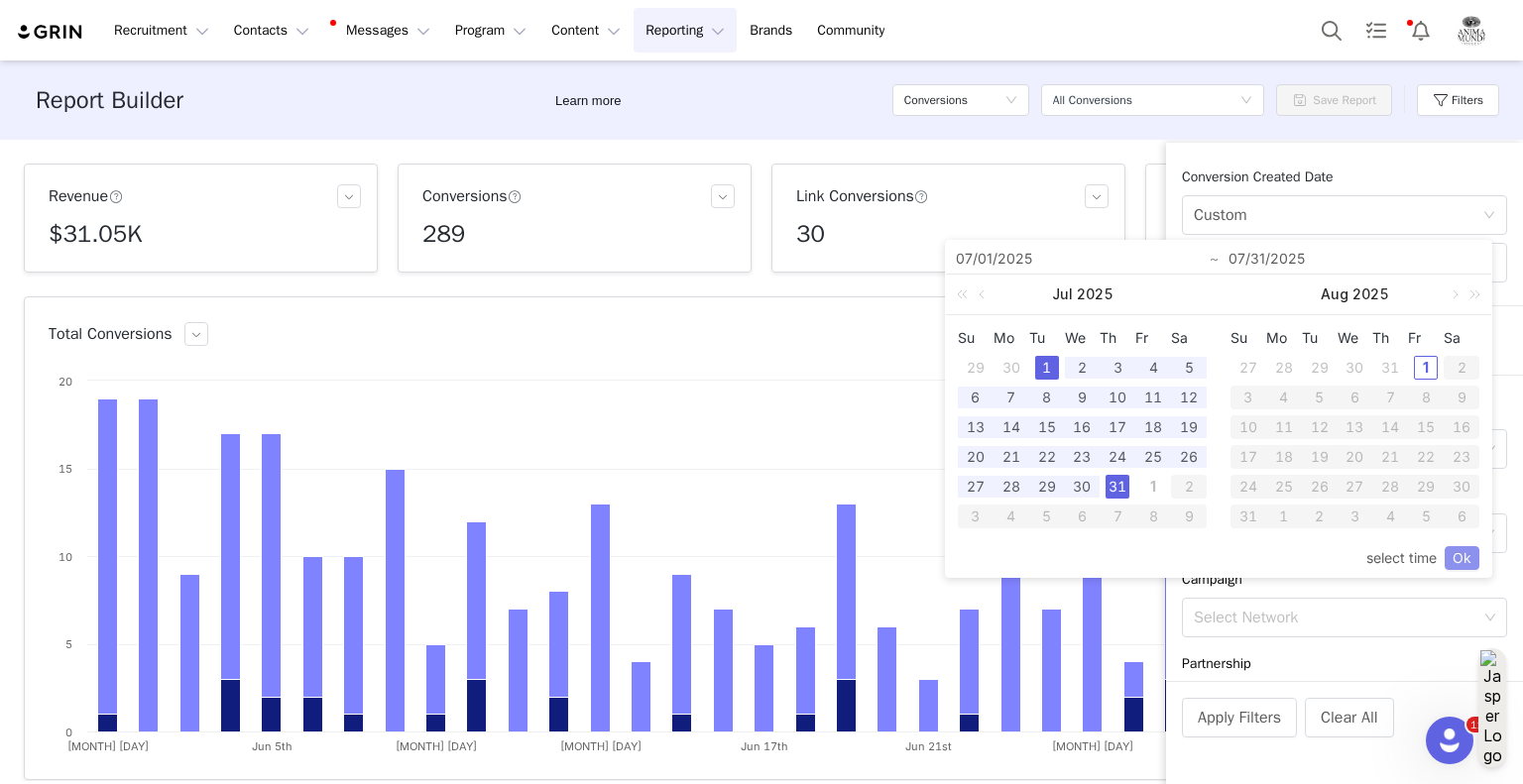 click on "Ok" at bounding box center (1462, 558) 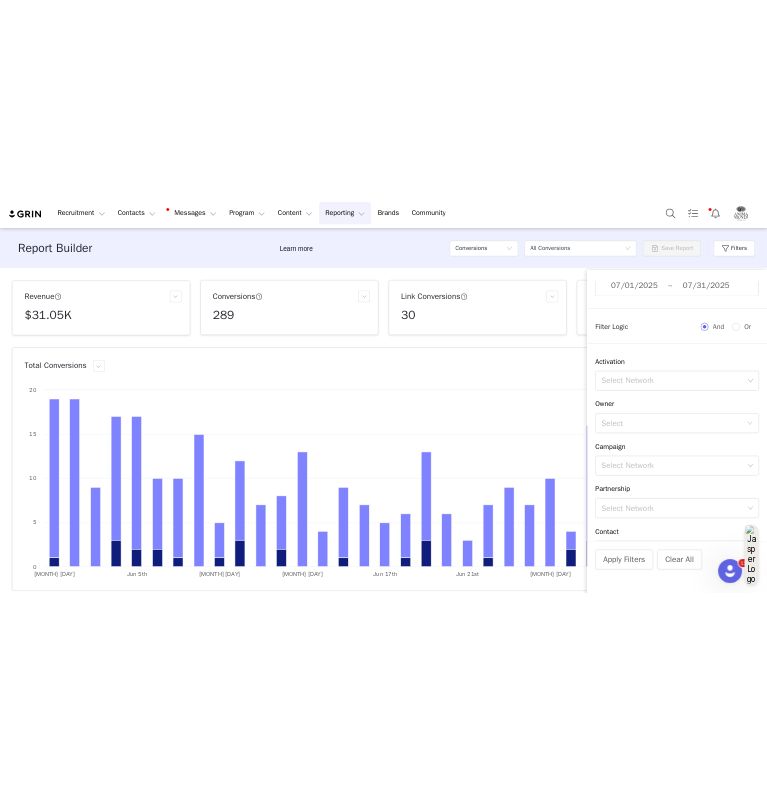 scroll, scrollTop: 207, scrollLeft: 0, axis: vertical 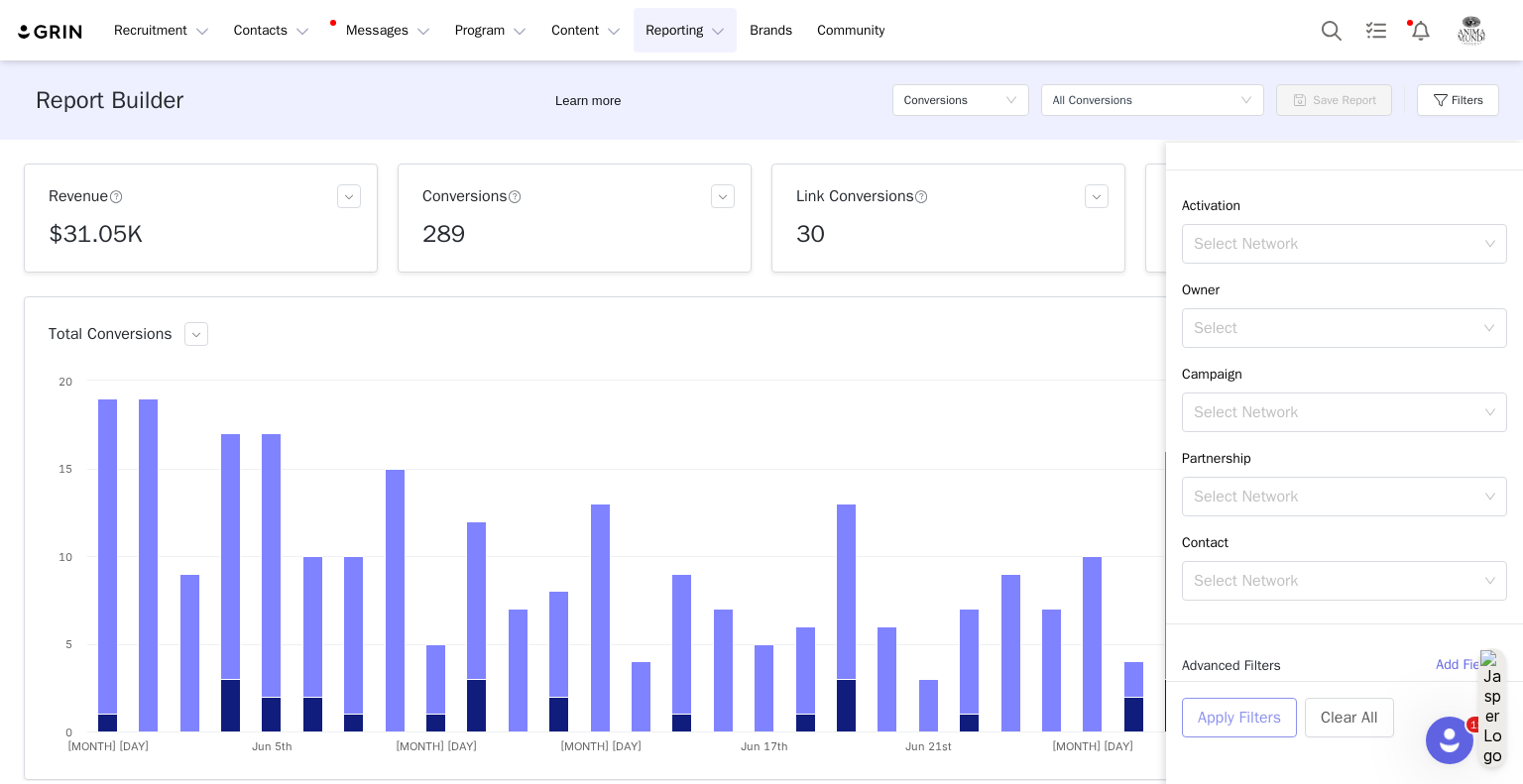 click on "Apply Filters" at bounding box center (1239, 718) 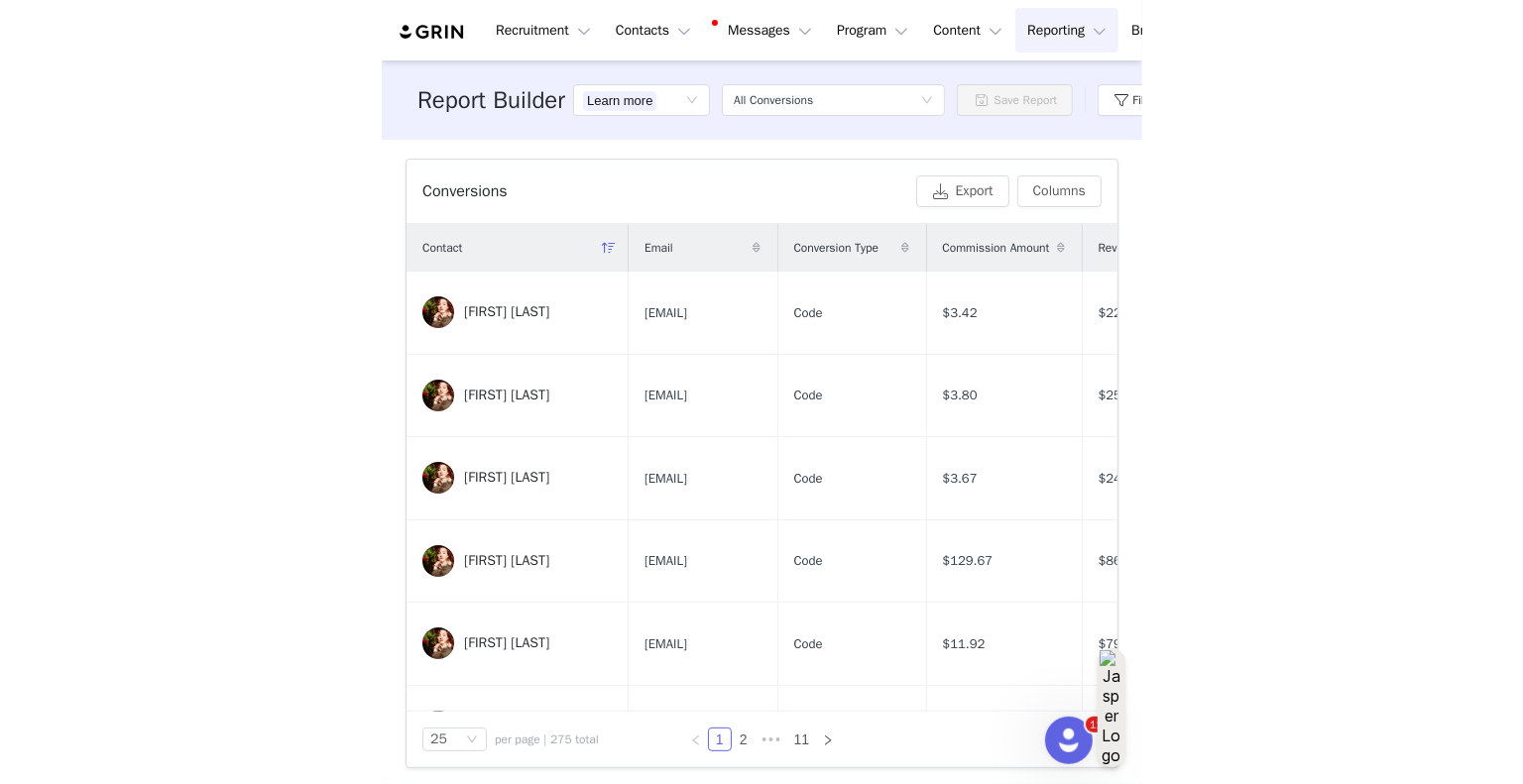 scroll, scrollTop: 694, scrollLeft: 0, axis: vertical 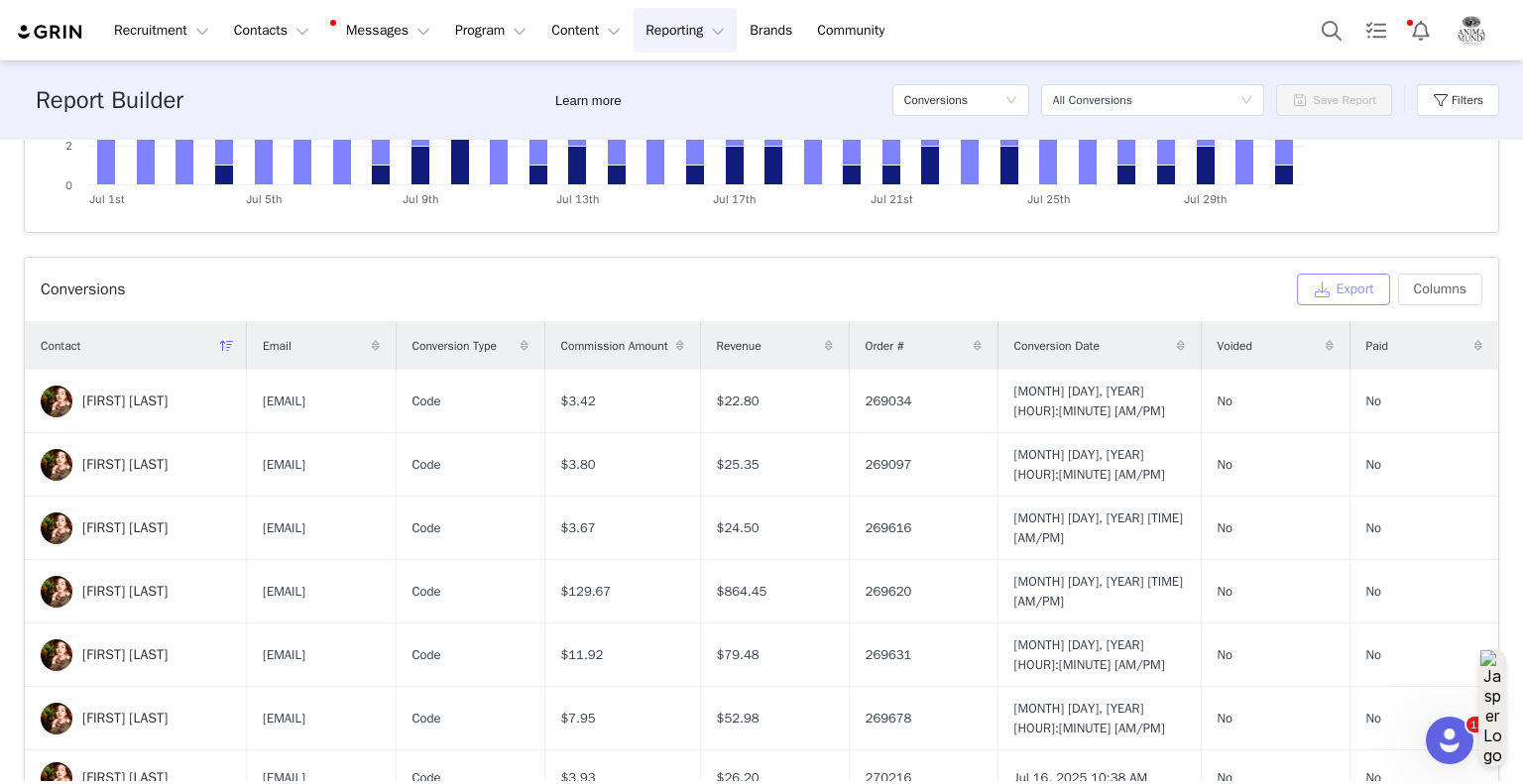 click on "Export" at bounding box center [1344, 289] 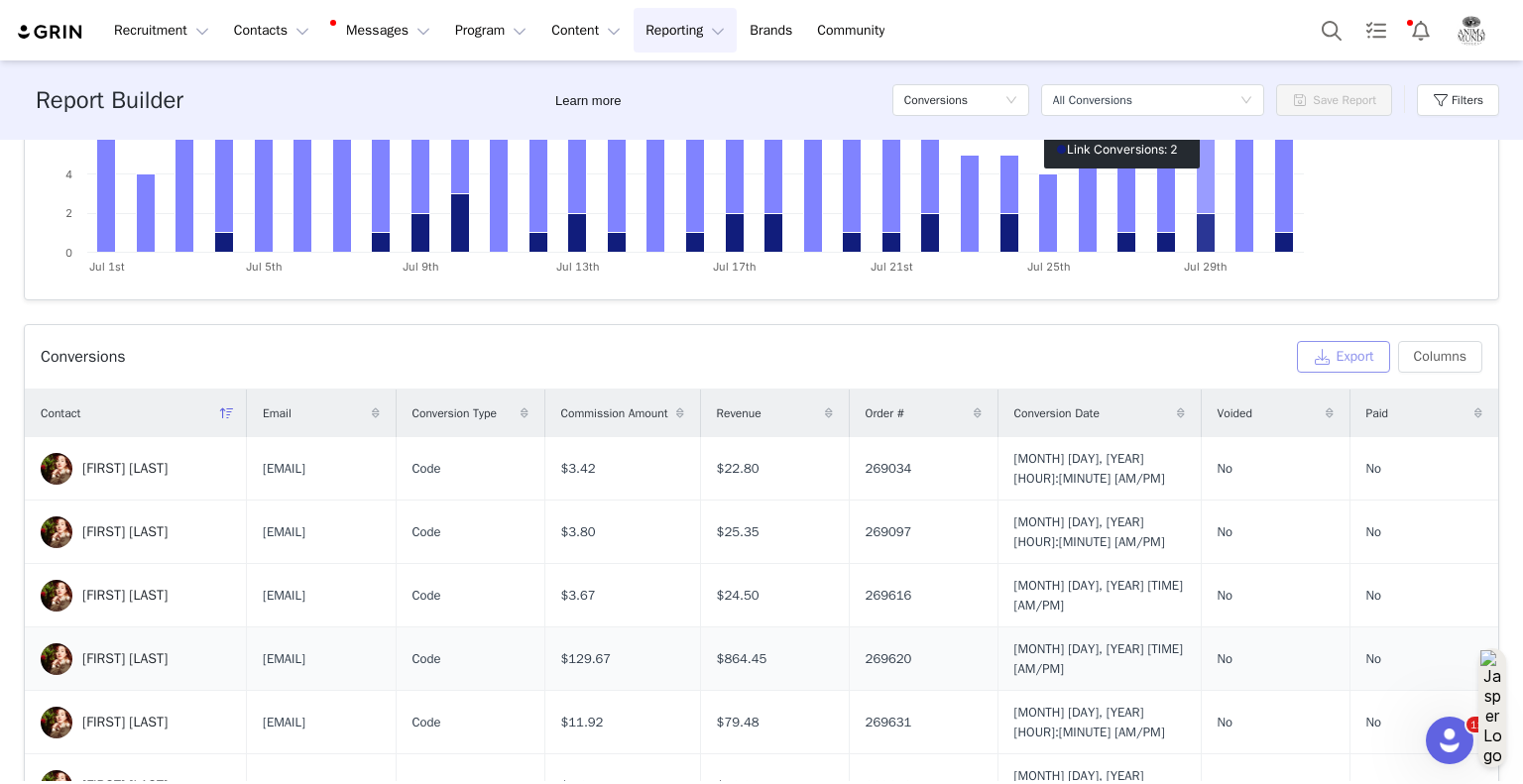 scroll, scrollTop: 496, scrollLeft: 0, axis: vertical 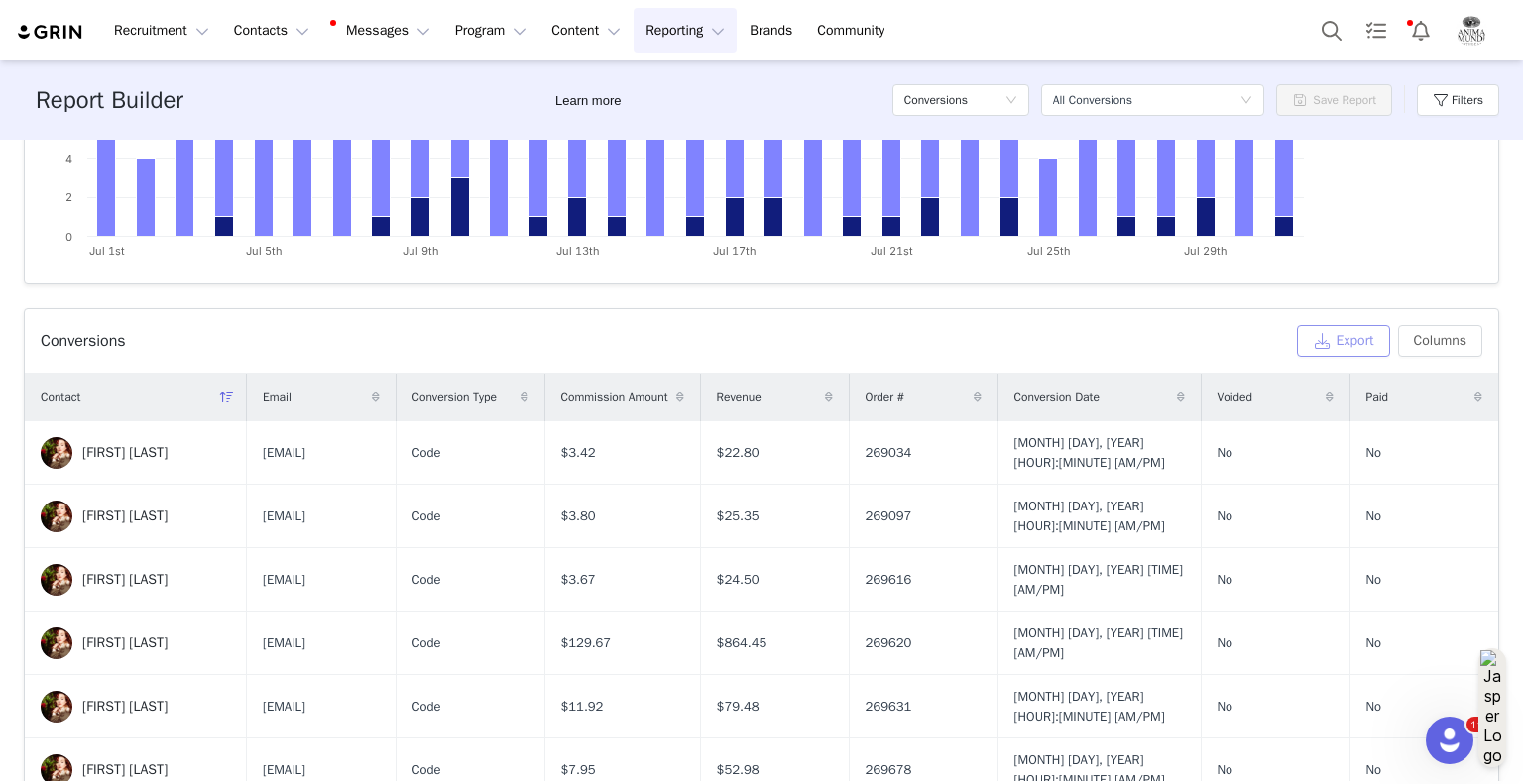 click on "Export" at bounding box center [1344, 341] 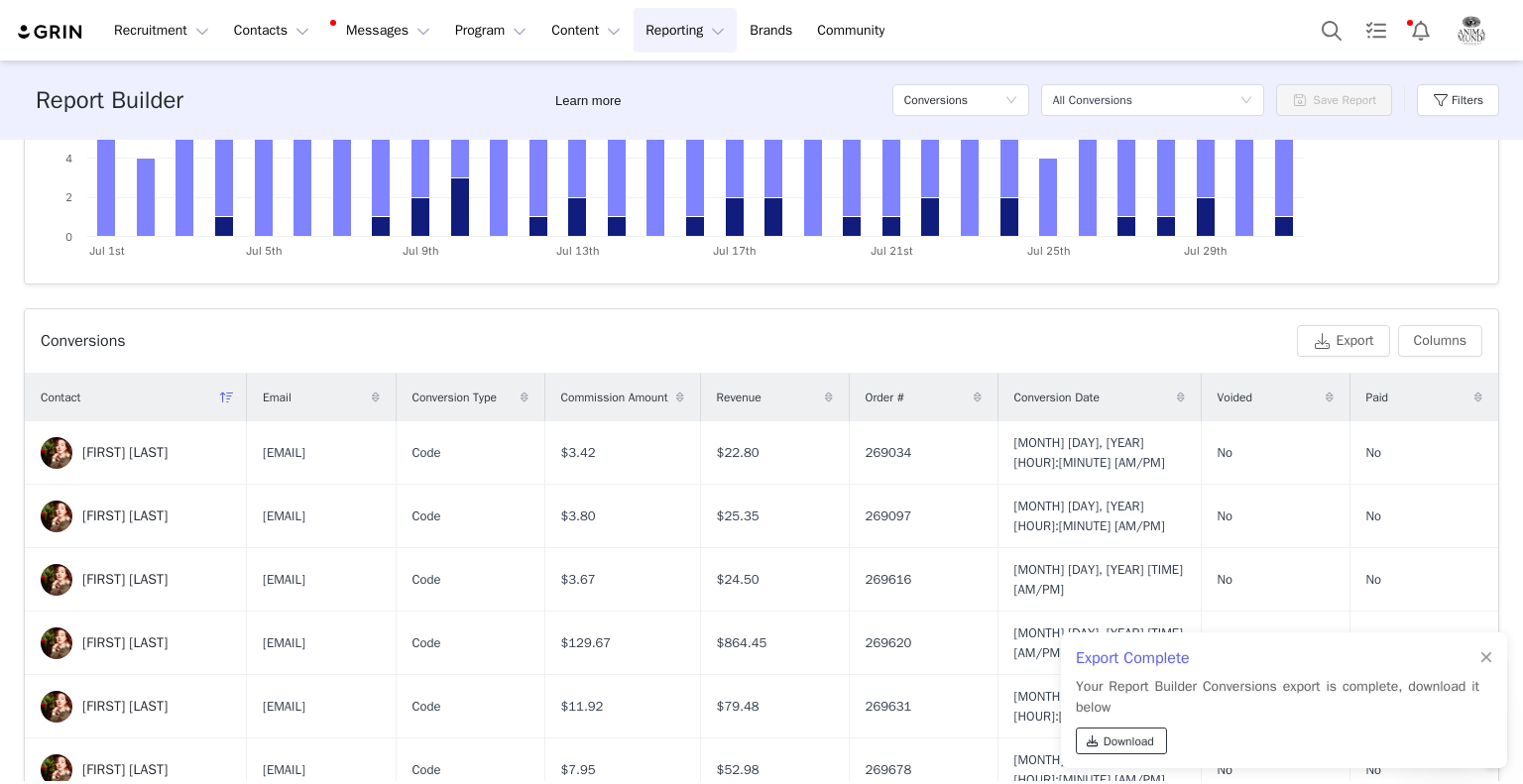 click on "Download" at bounding box center (1128, 741) 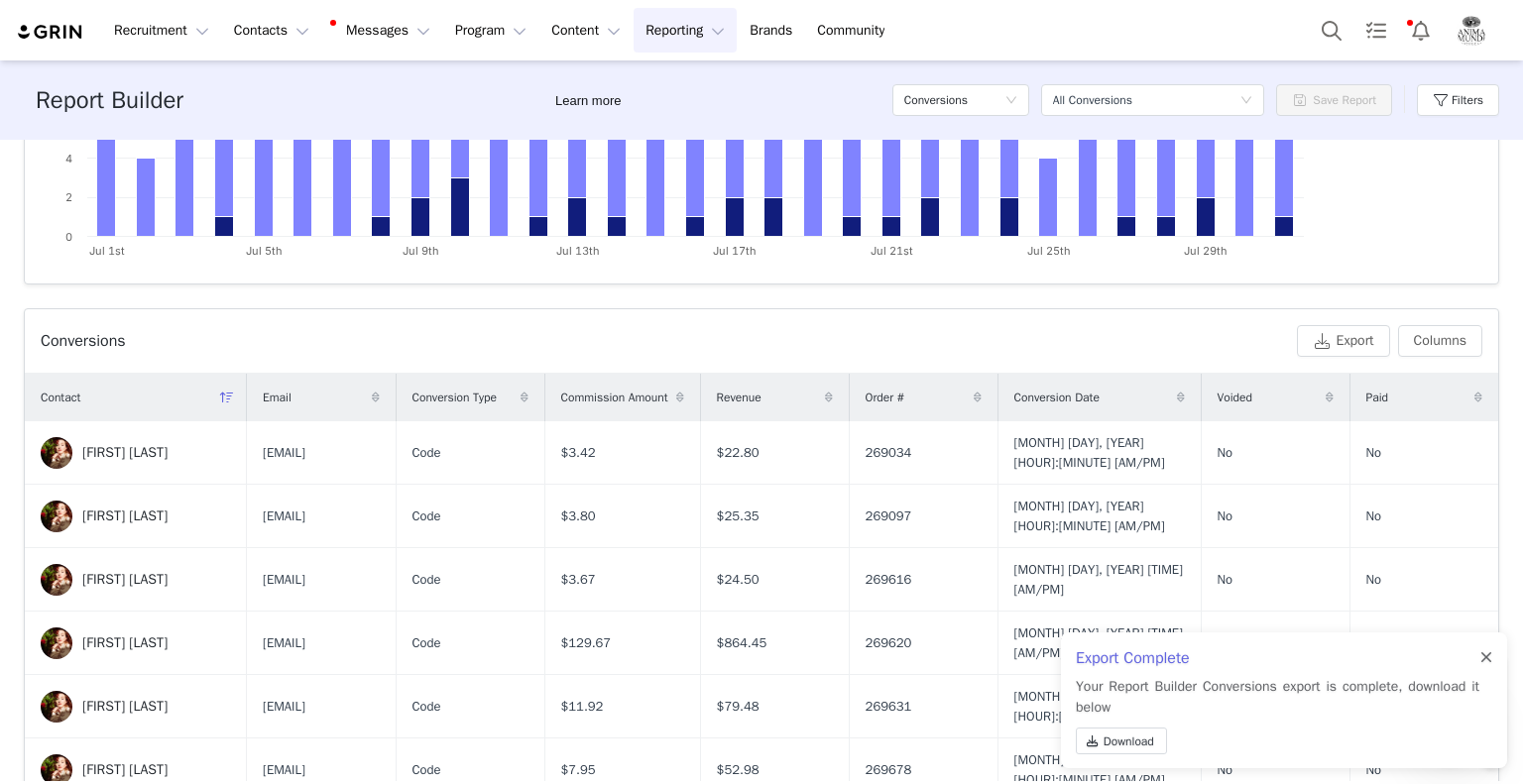 click at bounding box center (1486, 658) 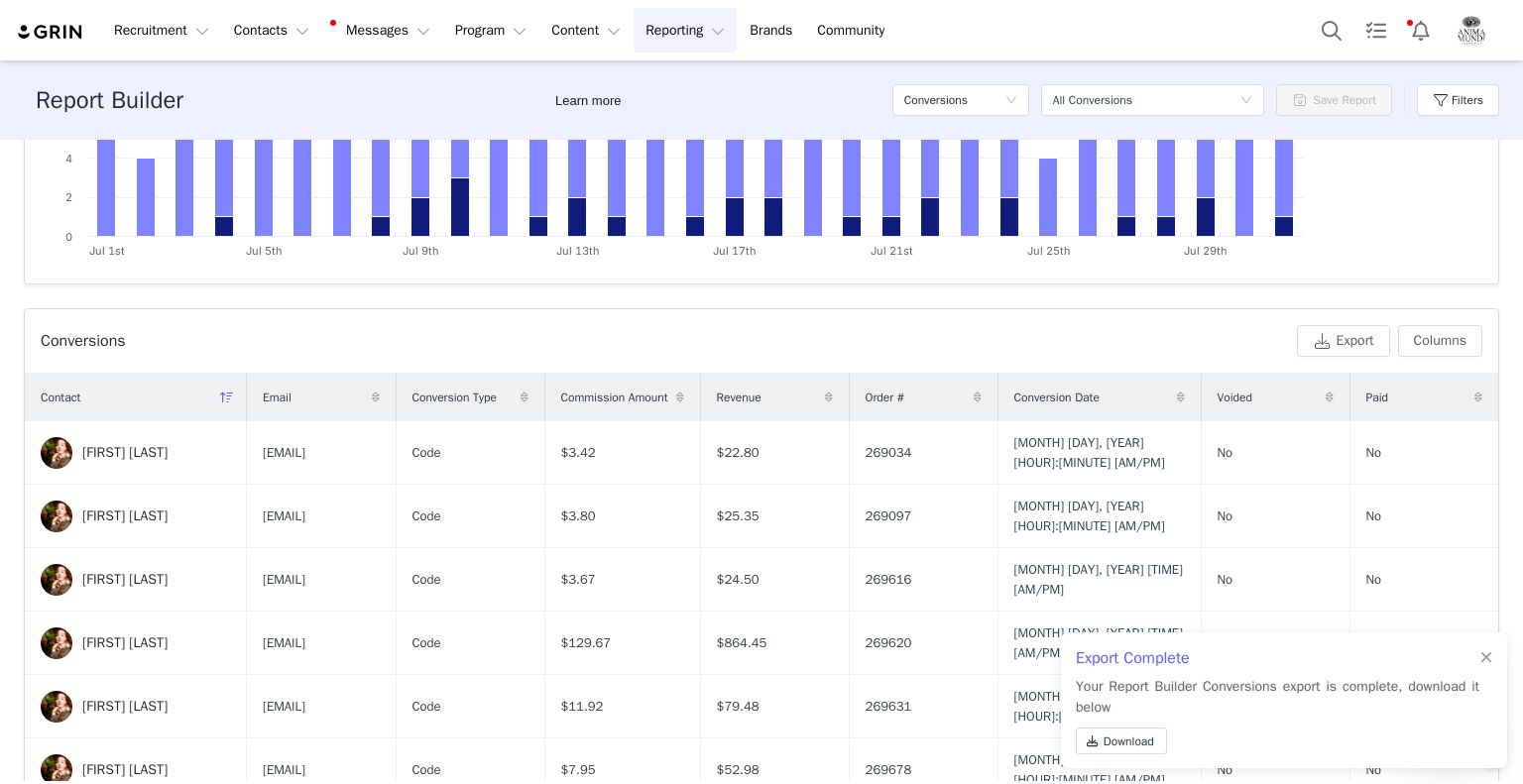 click on "Conversions      Export     Columns" at bounding box center (762, 341) 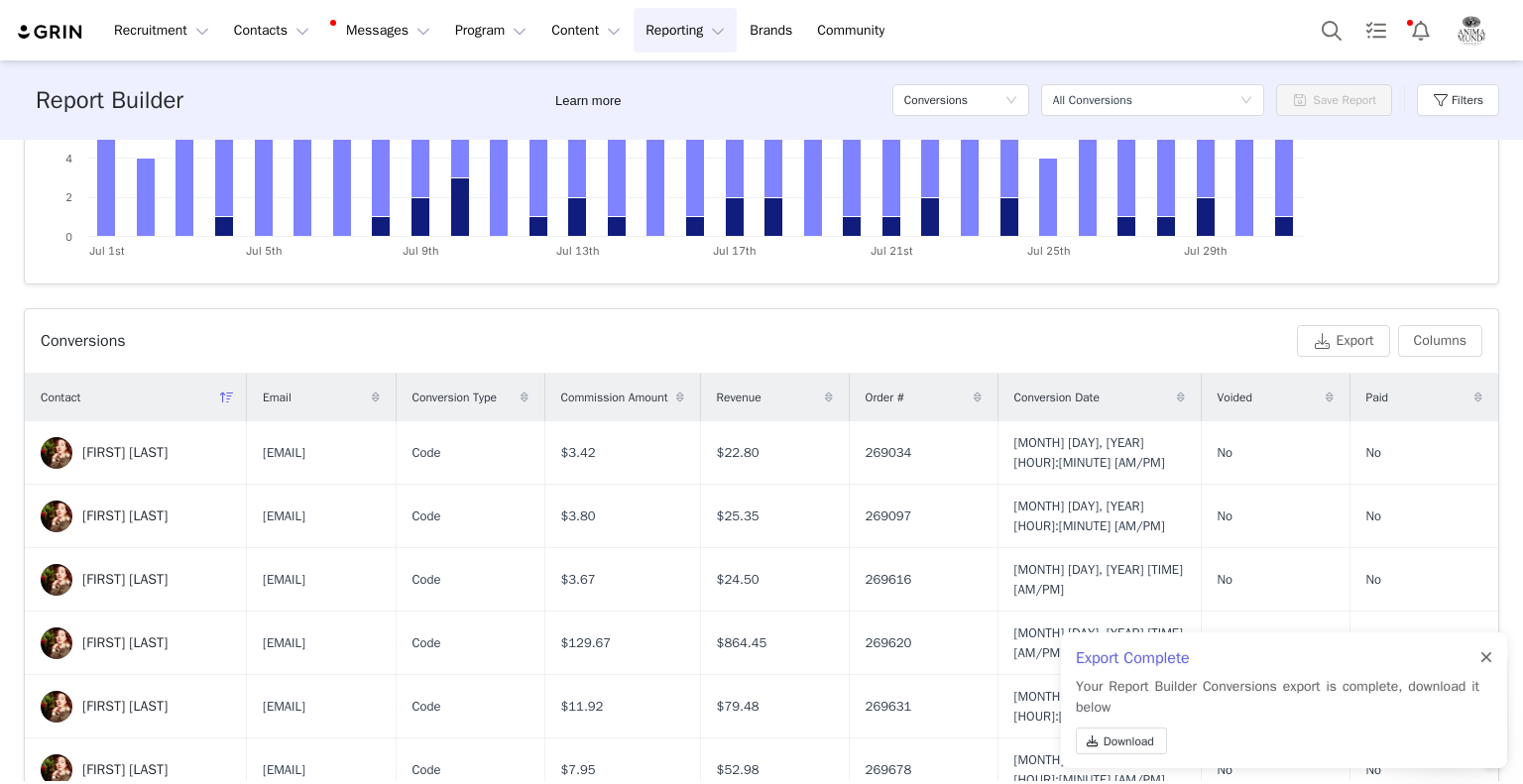 click at bounding box center (1486, 658) 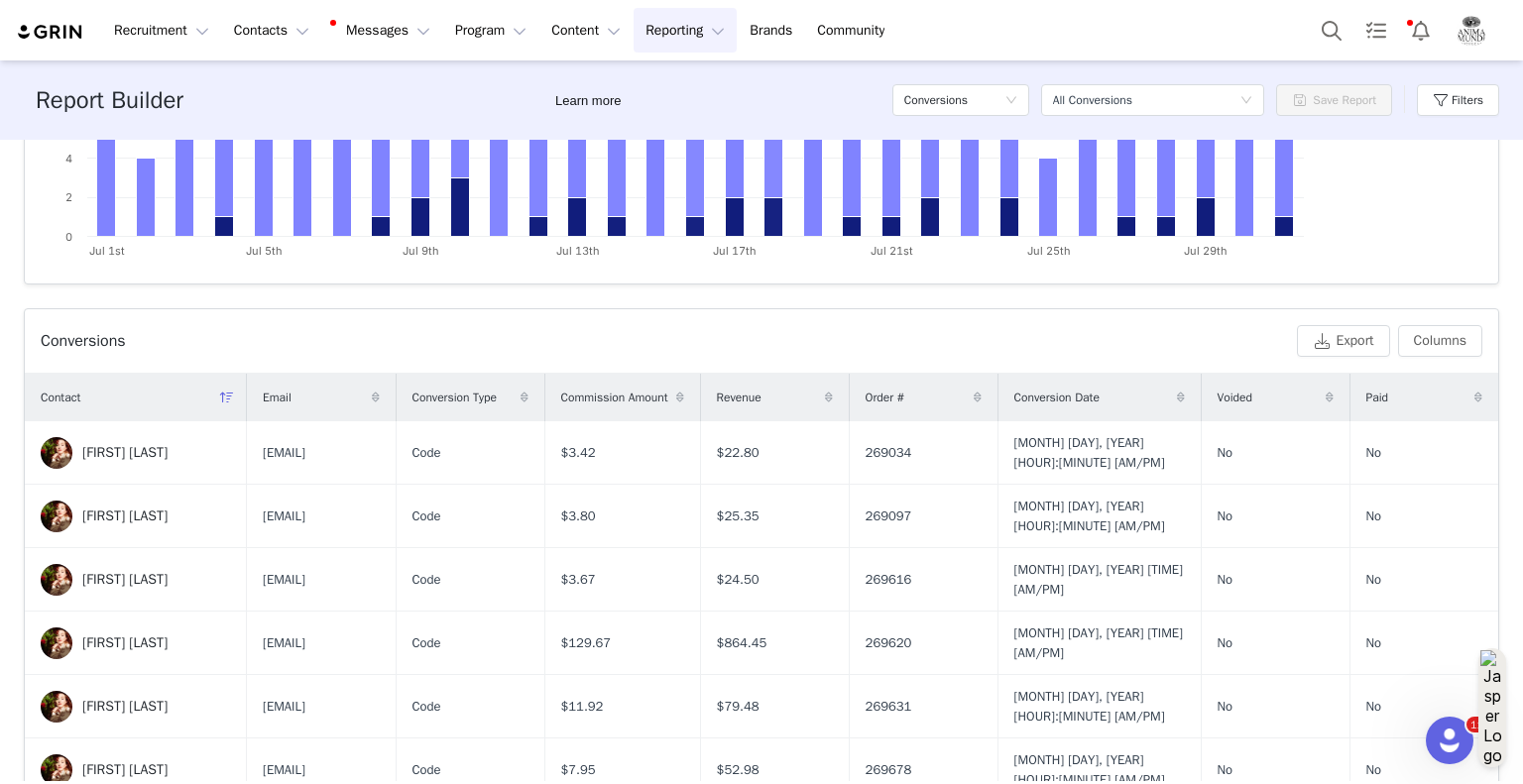 scroll, scrollTop: 0, scrollLeft: 0, axis: both 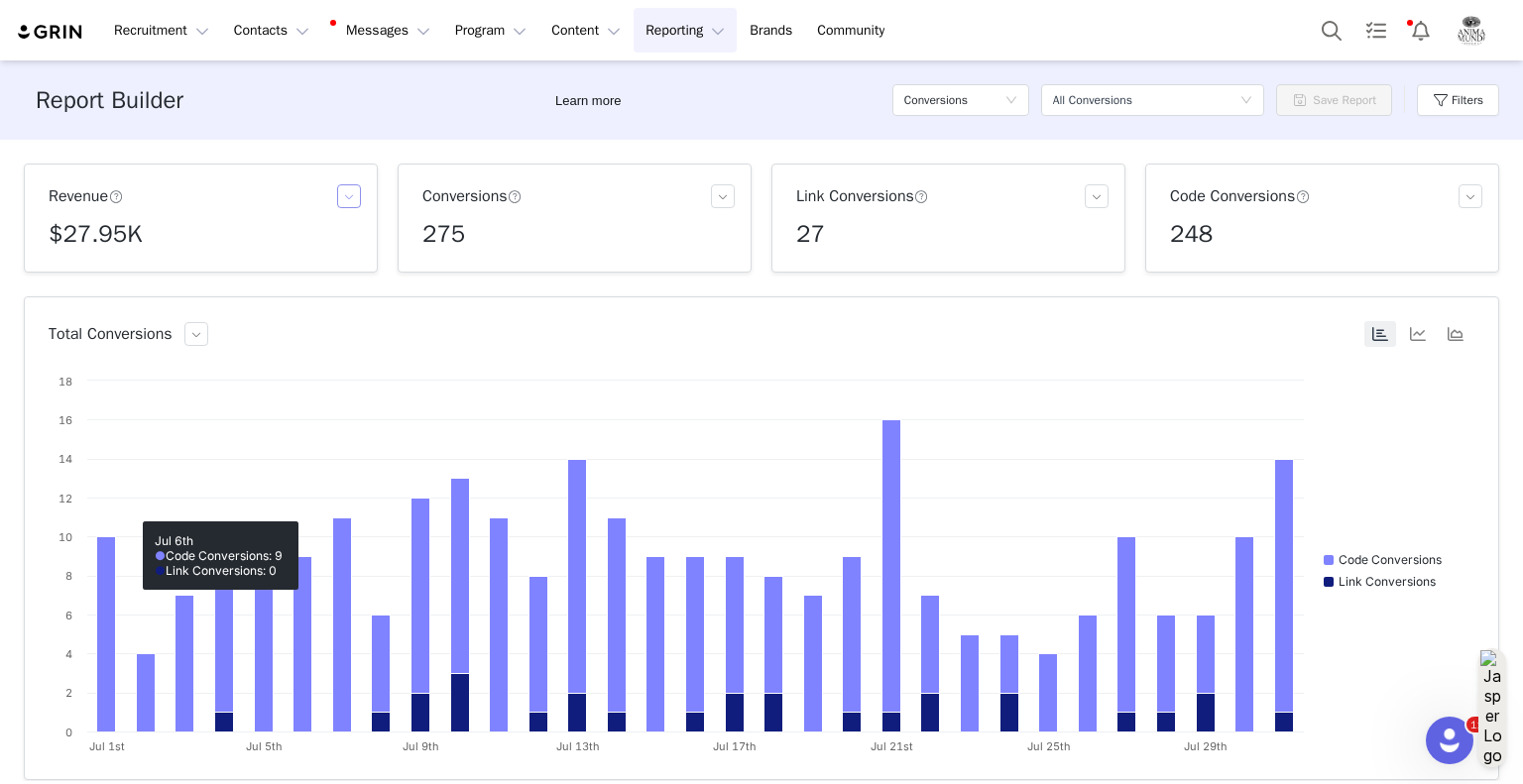 click at bounding box center (349, 196) 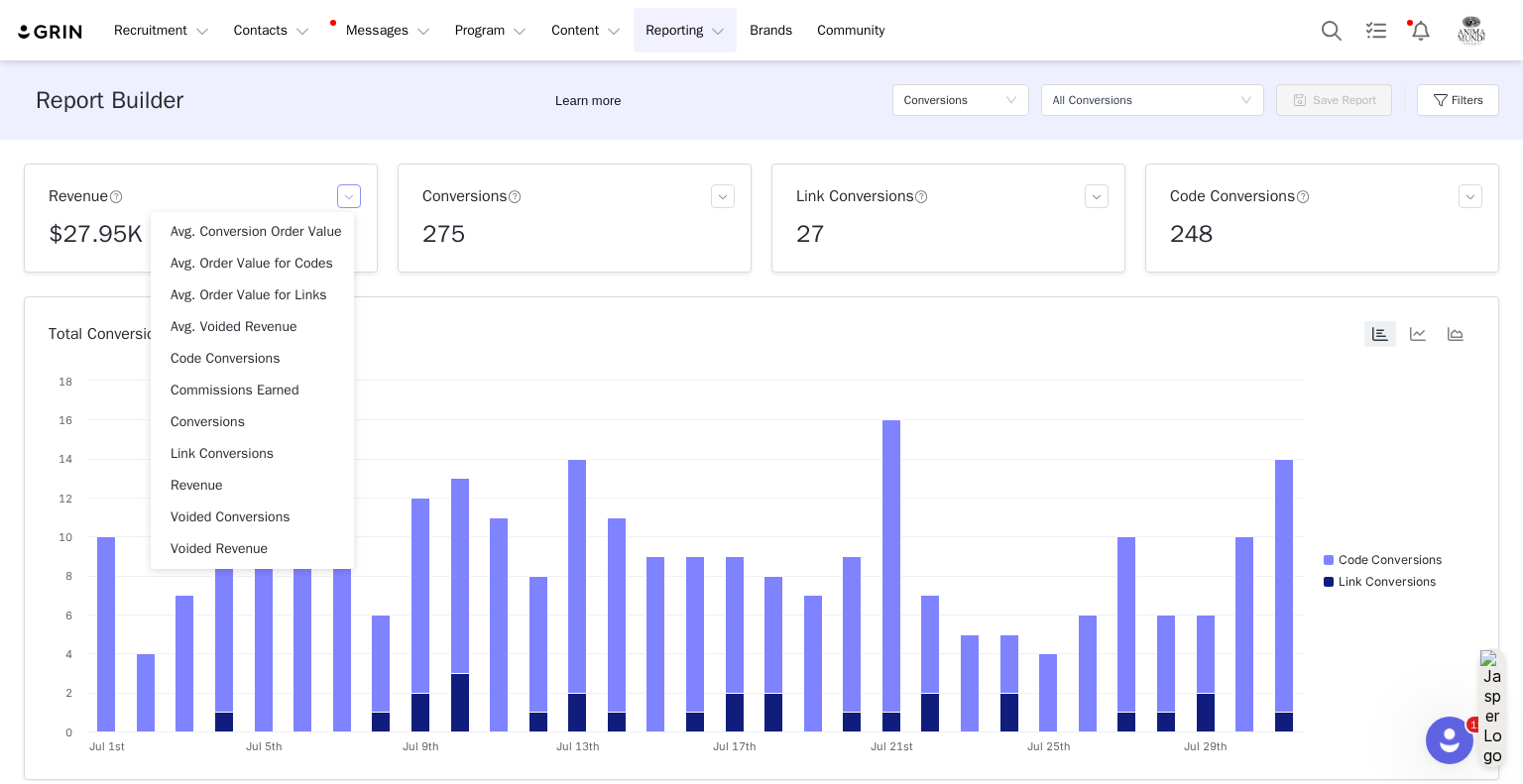 click at bounding box center [349, 196] 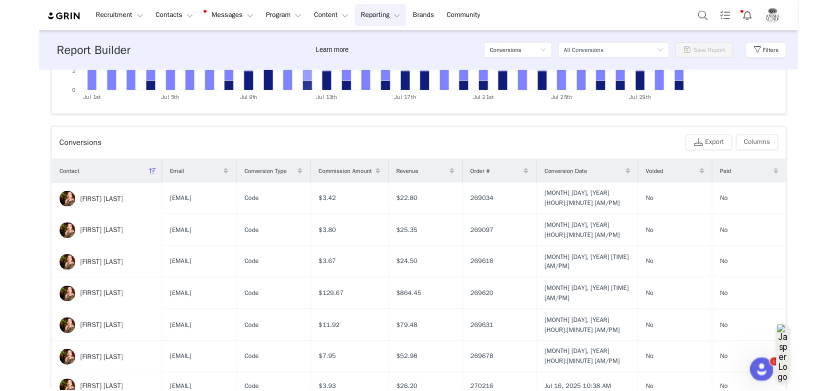 scroll, scrollTop: 661, scrollLeft: 0, axis: vertical 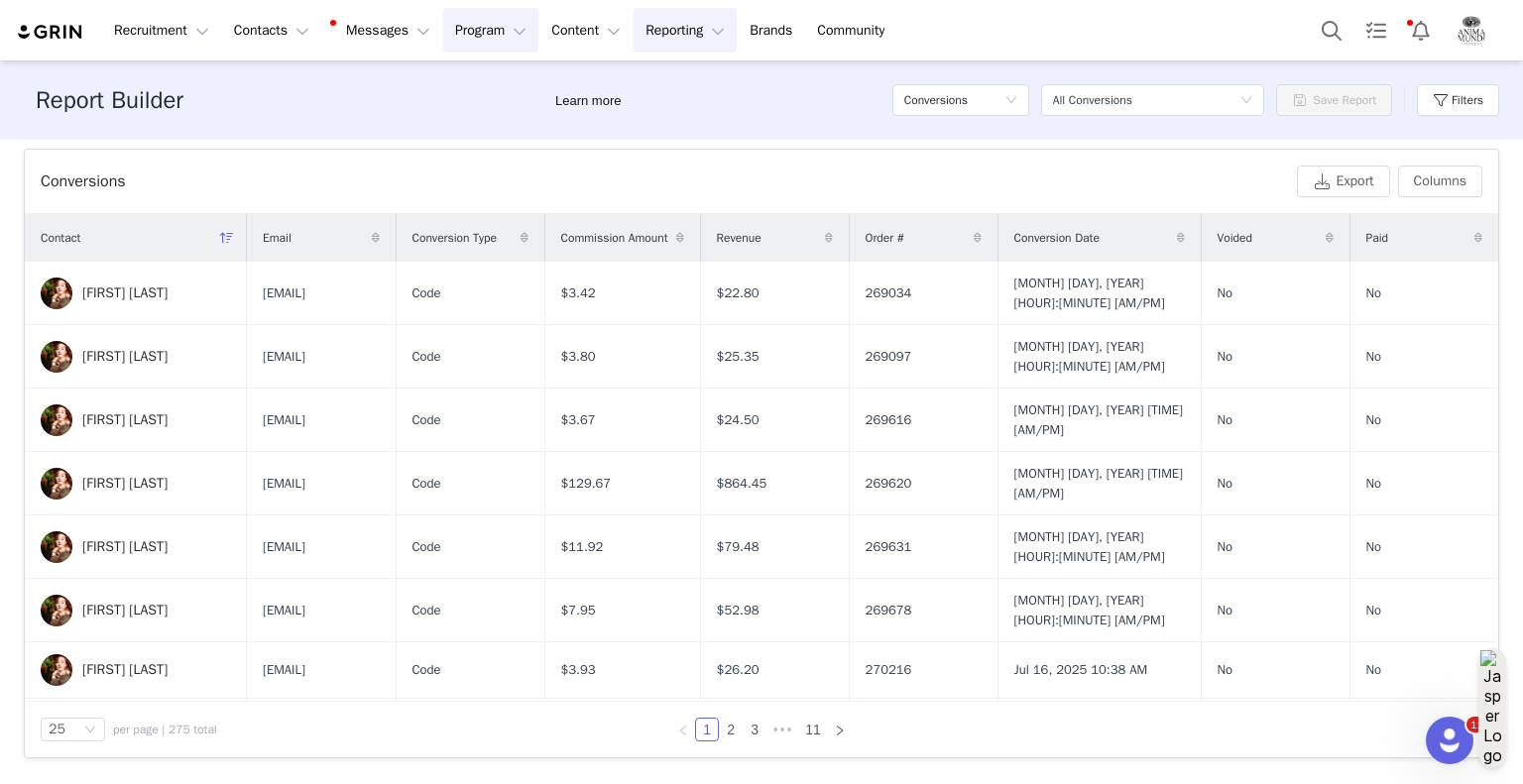 click on "Program Program" at bounding box center [491, 30] 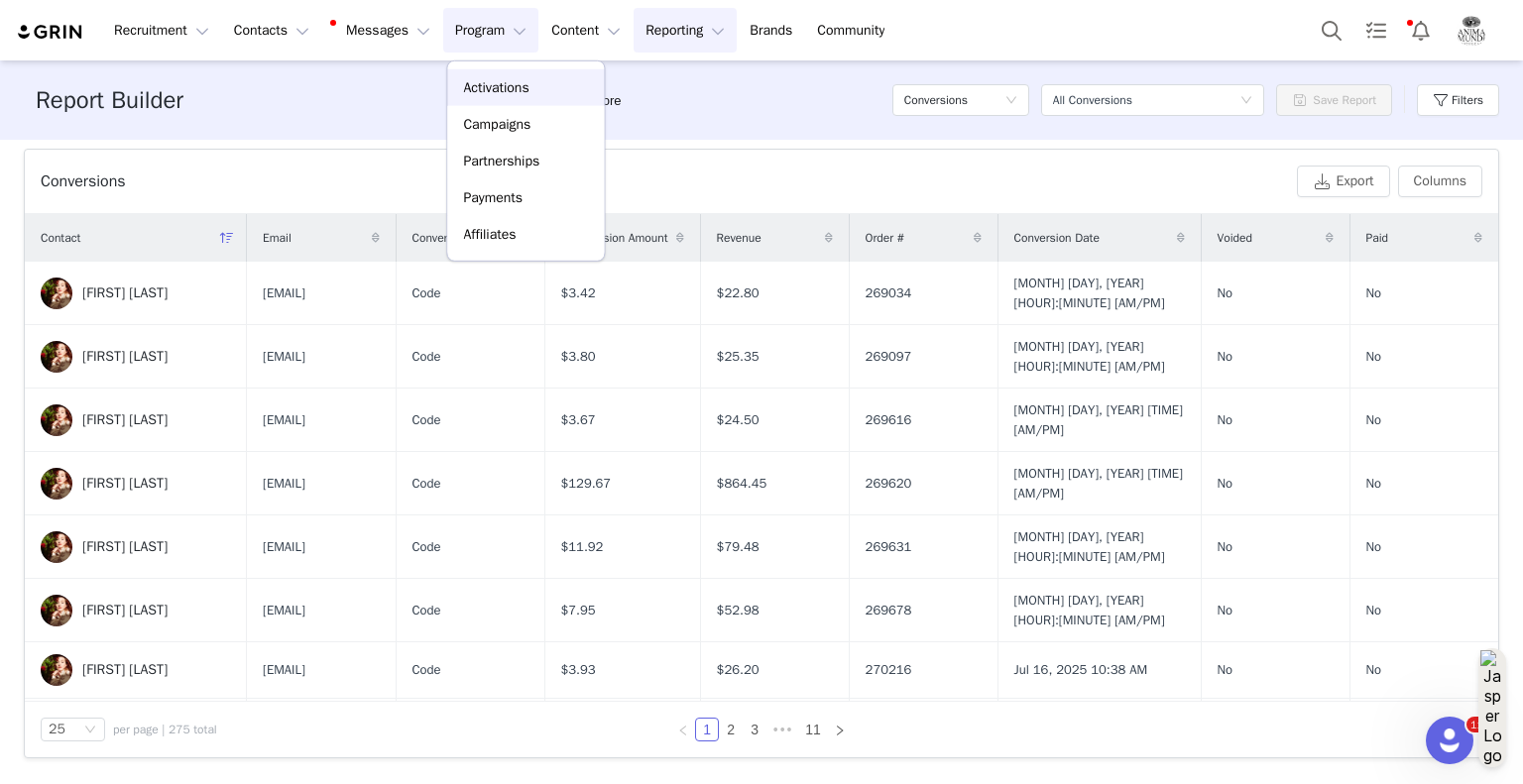 click on "Activations" at bounding box center [496, 87] 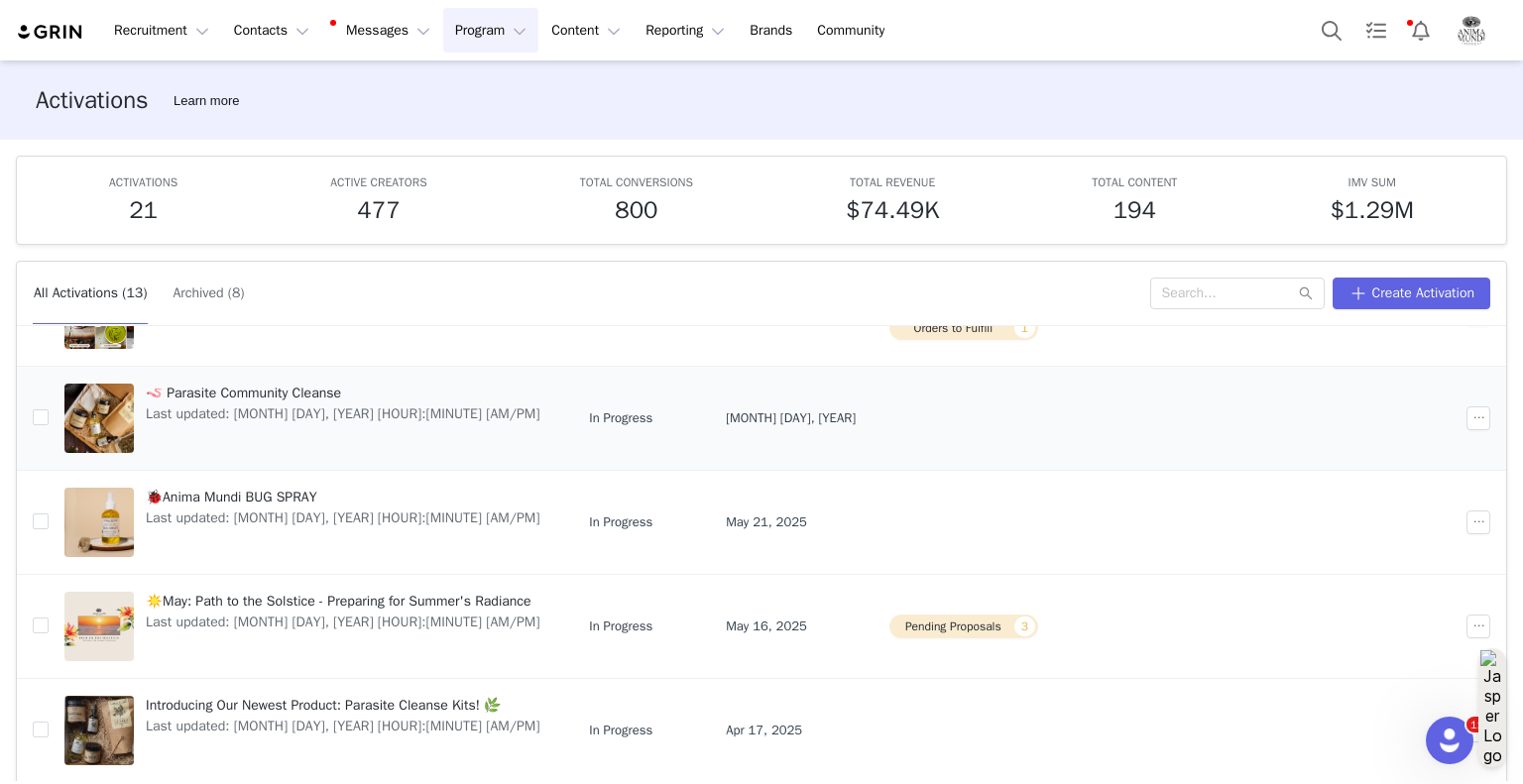 scroll, scrollTop: 599, scrollLeft: 0, axis: vertical 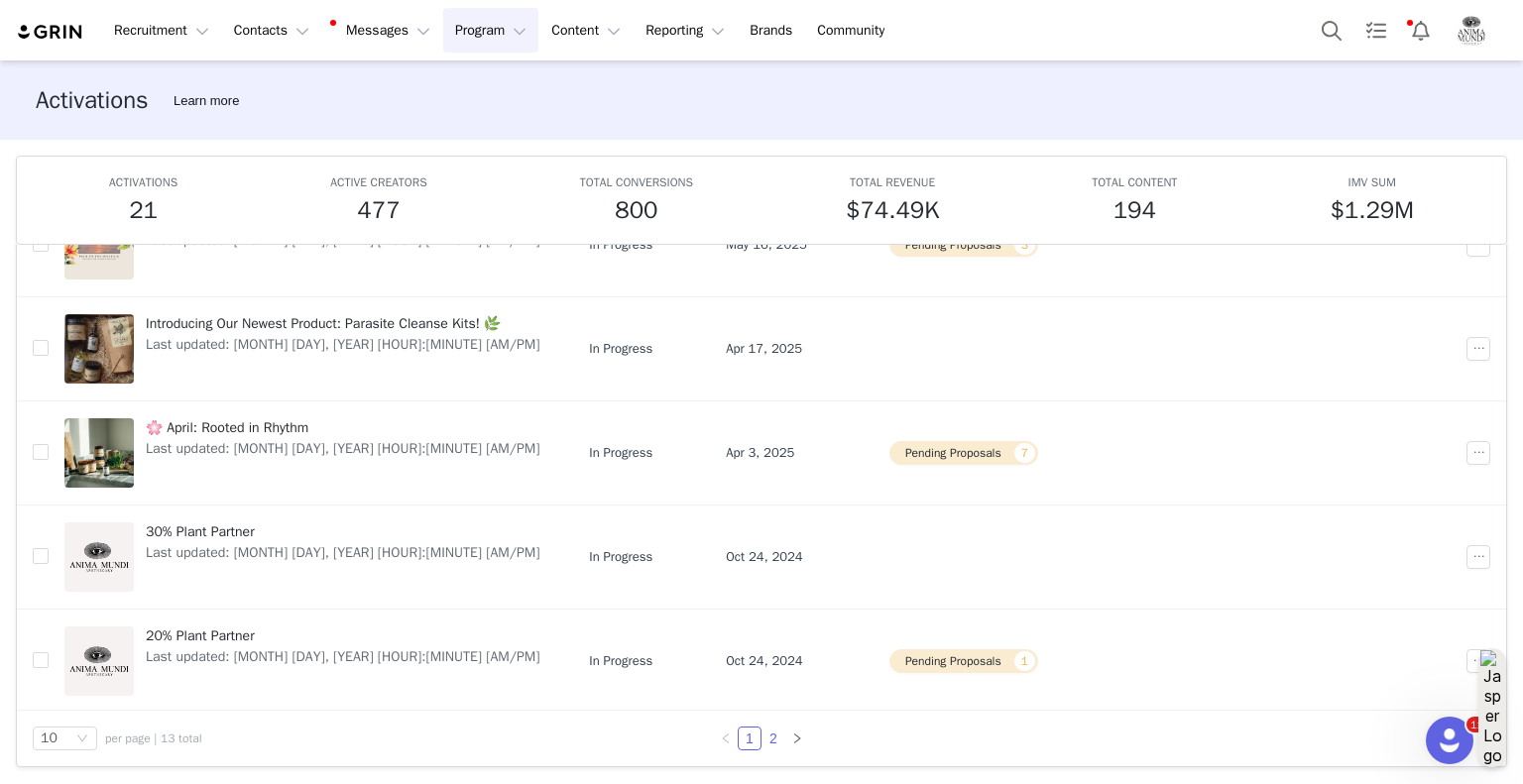 click on "2" at bounding box center [773, 738] 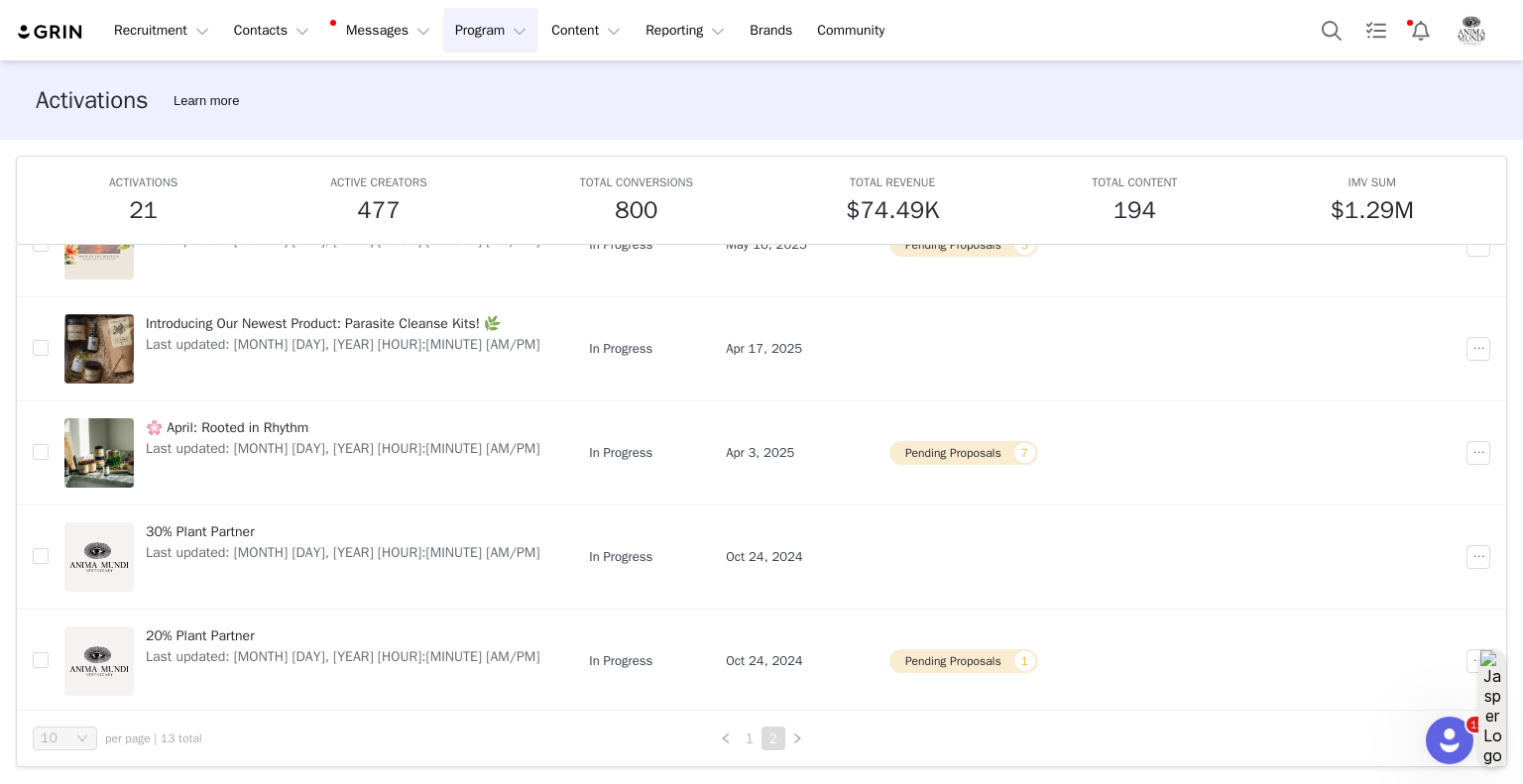 scroll, scrollTop: 0, scrollLeft: 0, axis: both 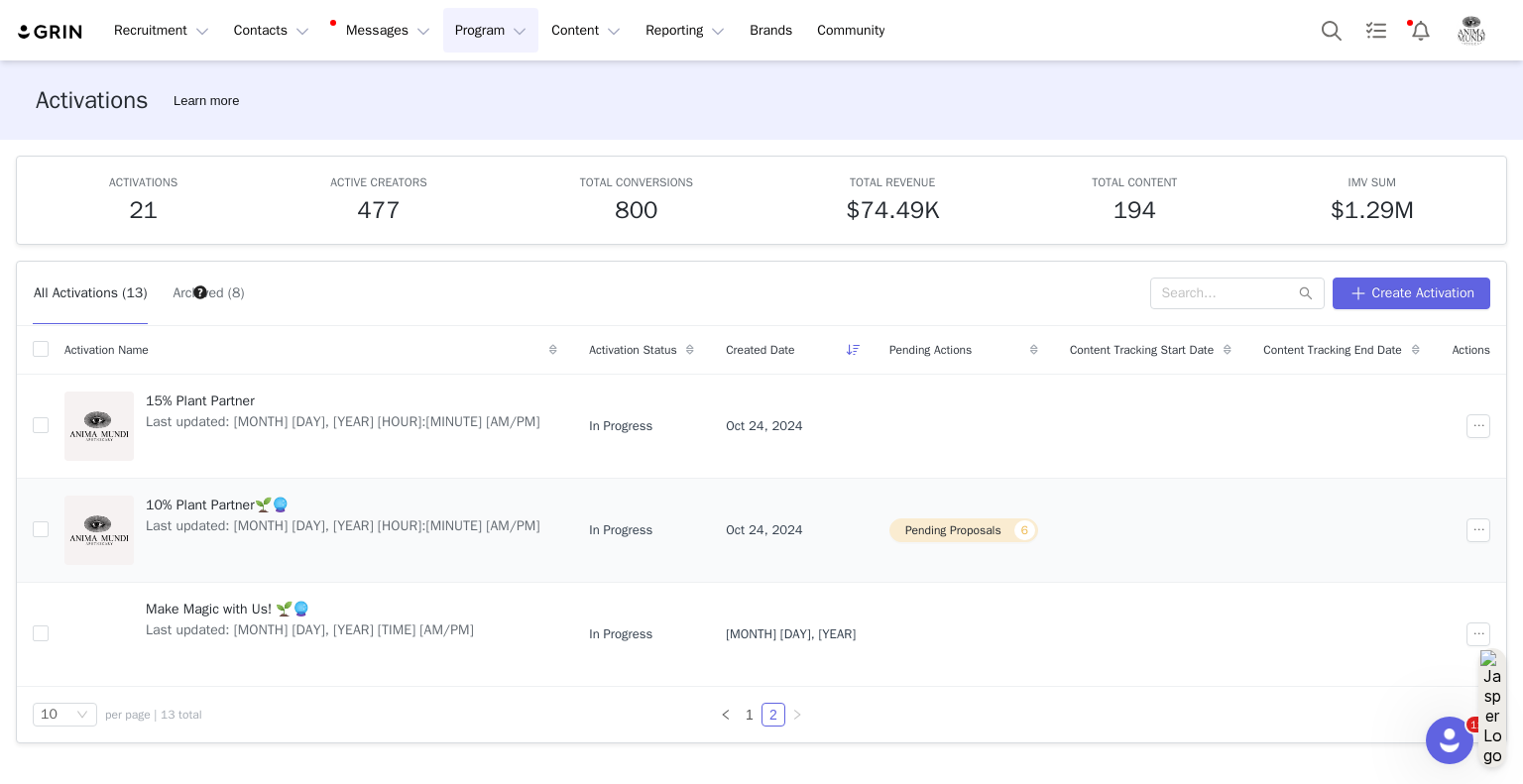 click on "10% Plant Partner🌱🔮" at bounding box center [343, 504] 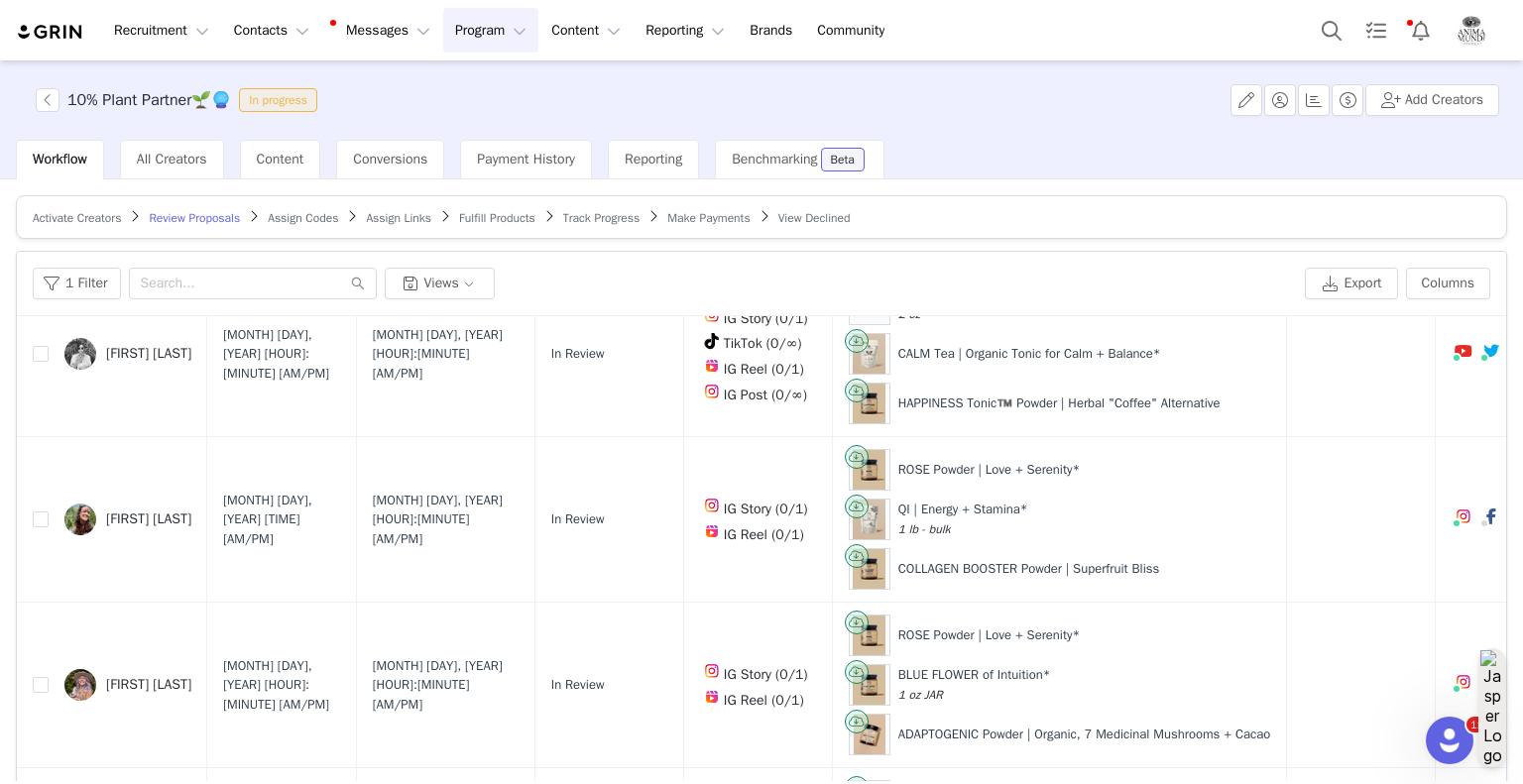 scroll, scrollTop: 0, scrollLeft: 0, axis: both 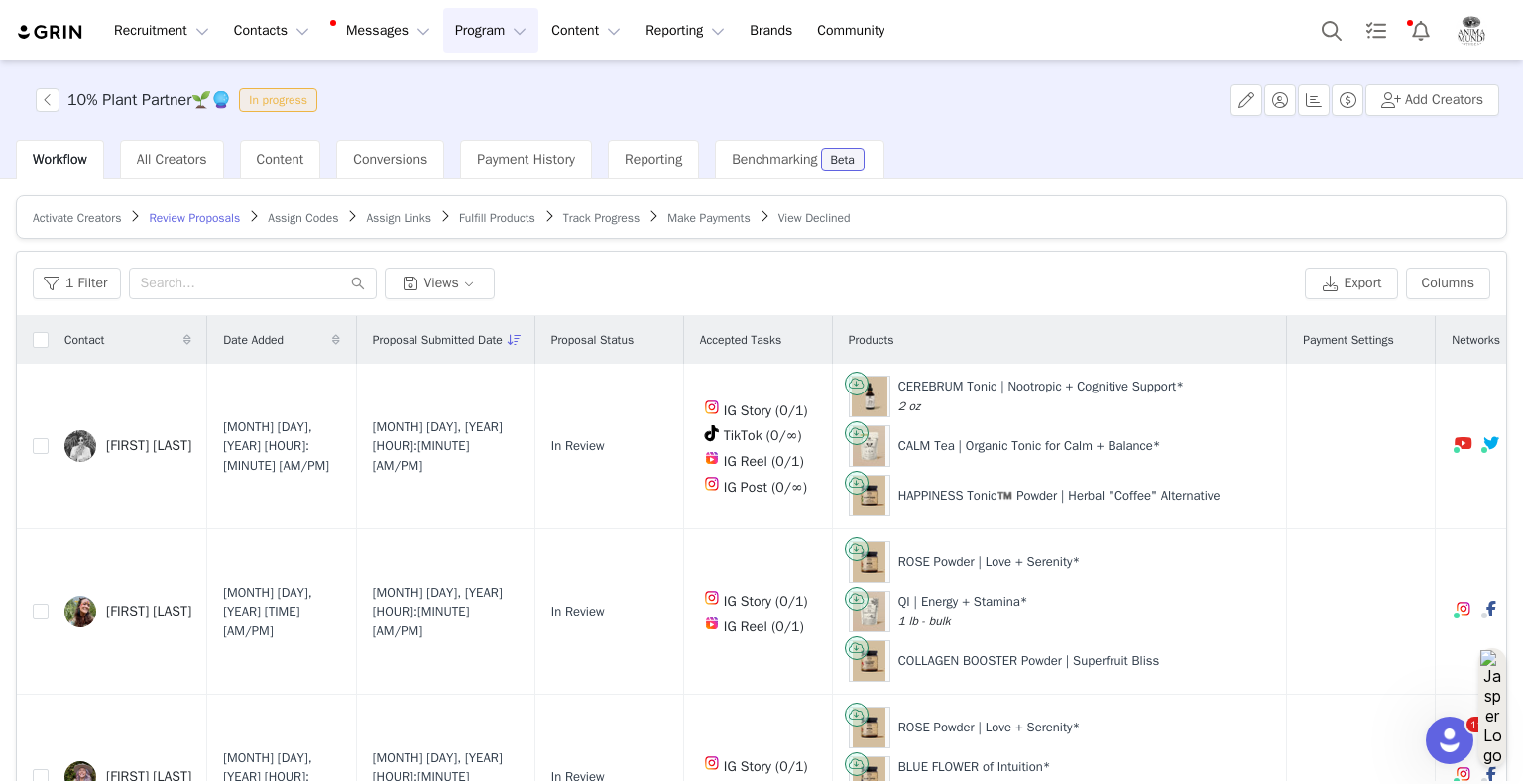 click at bounding box center [51, 32] 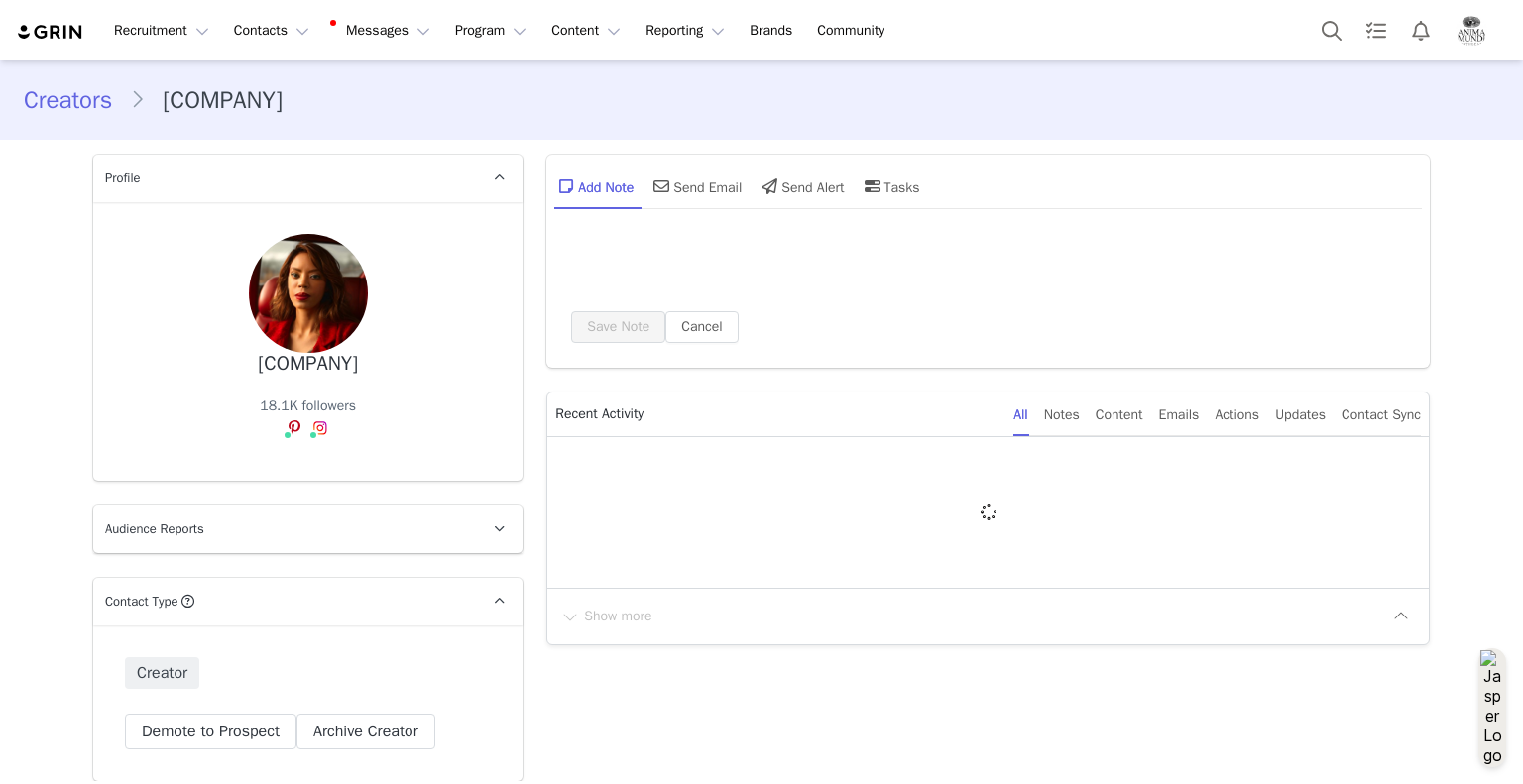scroll, scrollTop: 0, scrollLeft: 0, axis: both 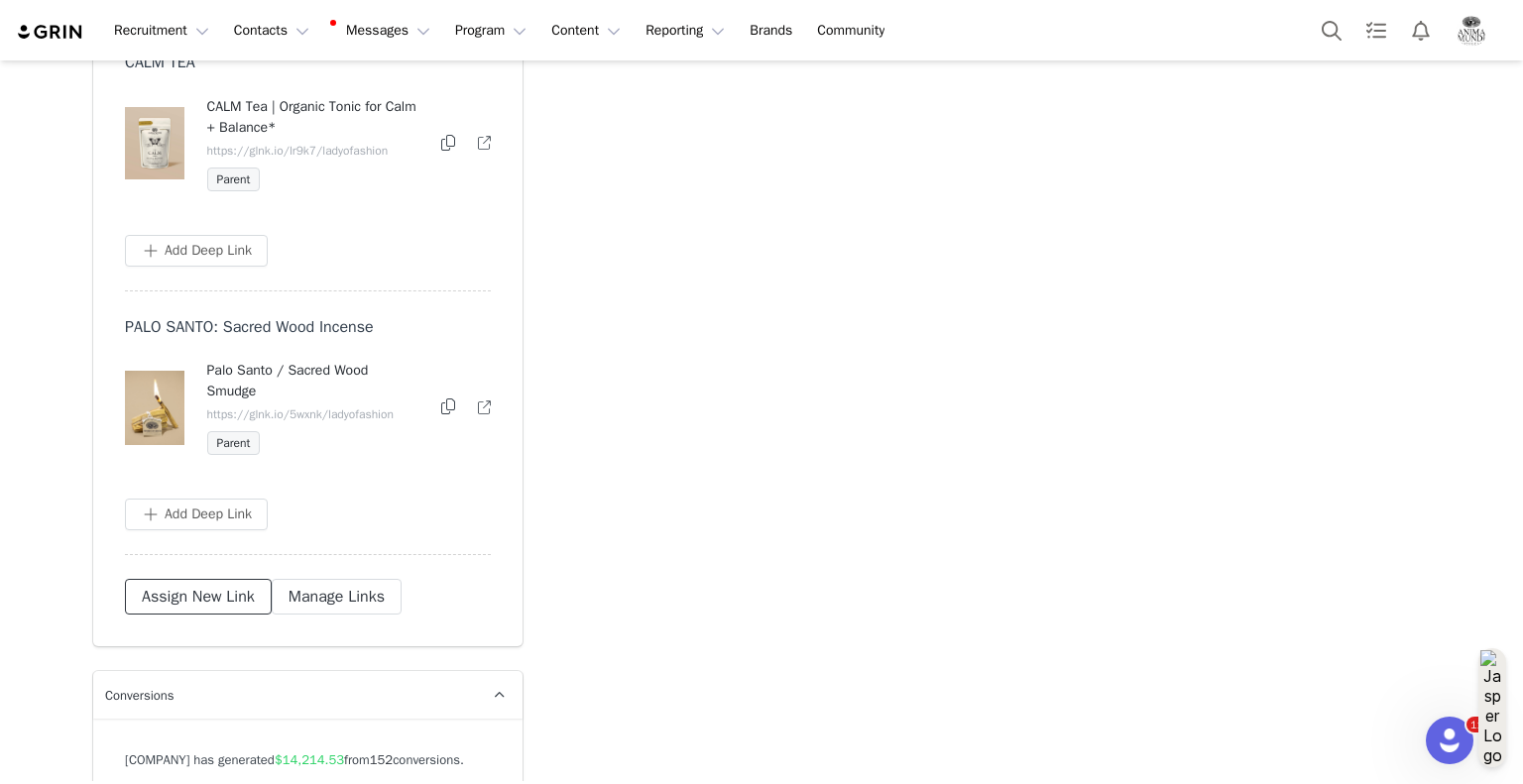 click on "Assign New Link" at bounding box center [198, 597] 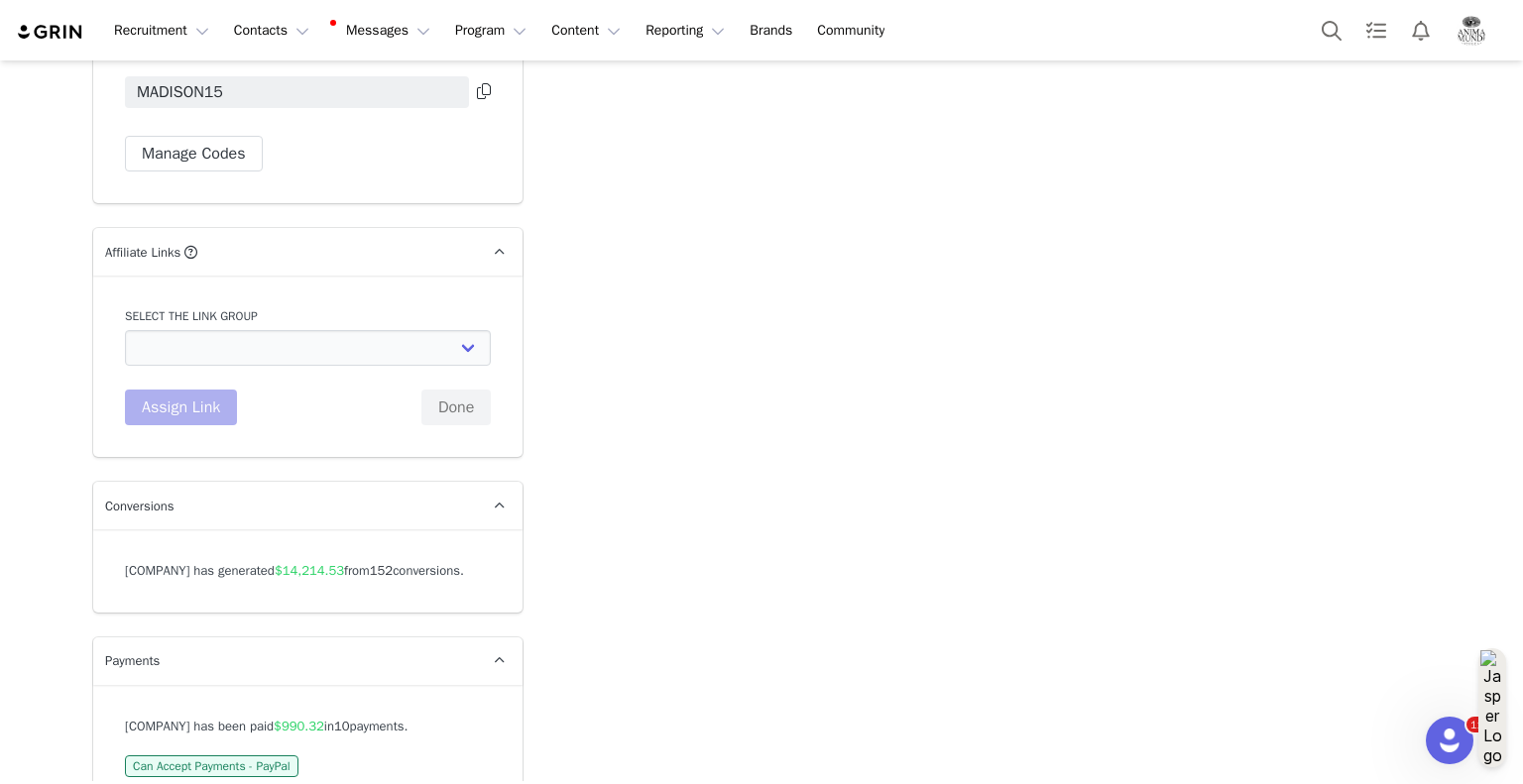 scroll, scrollTop: 4564, scrollLeft: 0, axis: vertical 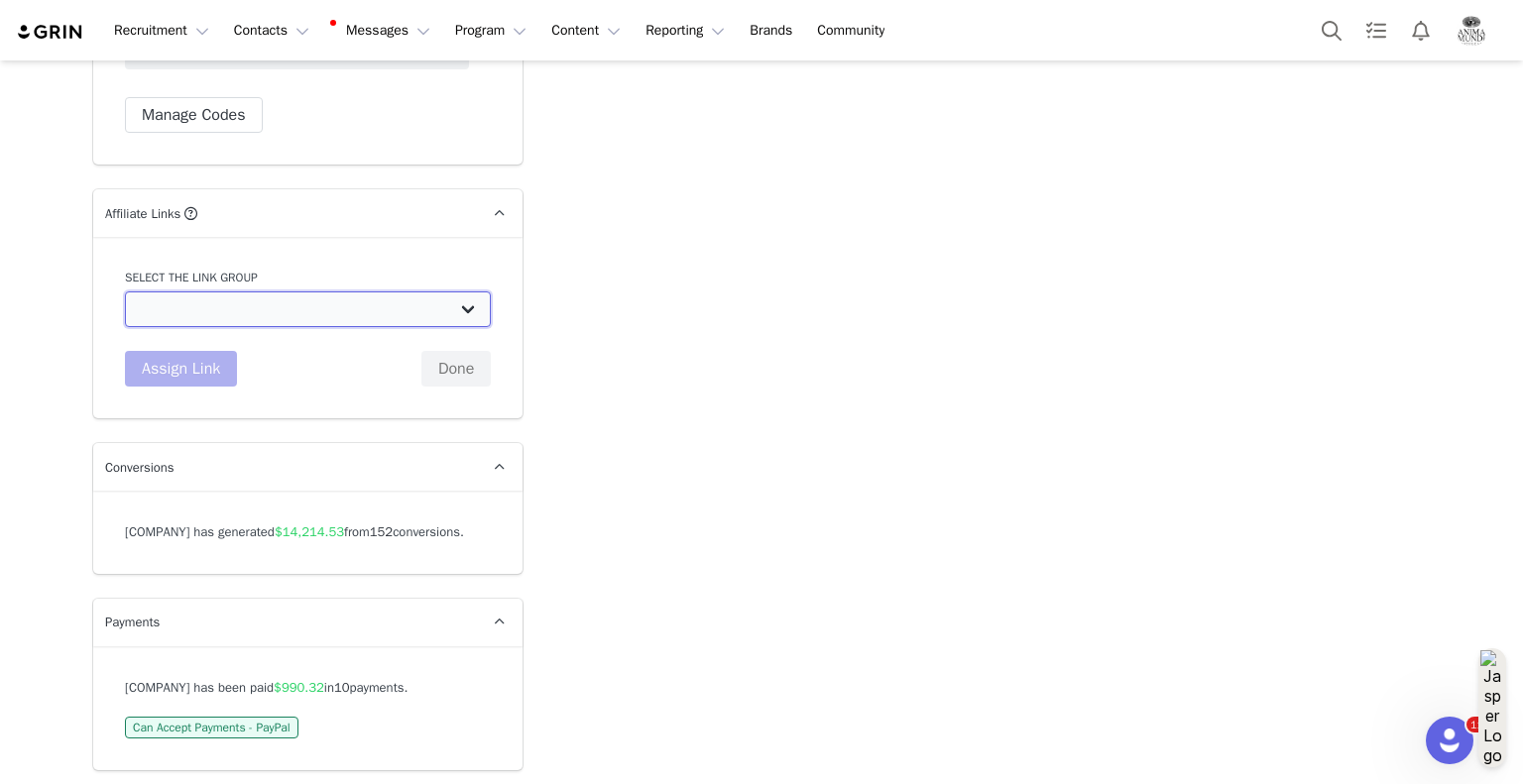 click on "Plant Partner 20%: https://animamundiherbals.com/   Plant Partner 10%: https://animamundiherbals.com/   30% Plant Partner: https://animamundiherbals.com/   Beauty links: https://animamundiherbals.com/collections/beauty   Mood Collection: https://animamundiherbals.com/collections/mood   Immunity Collection: https://animamundiherbals.com/collections/immunity   Adaptogens Collection: https://animamundiherbals.com/collections/adaptogens   Womb Tea: https://animamundiherbals.com/products/womb-tea   ADAPTOGENIC TONIC: https://animamundiherbals.com/collections/all/products/medicinal-mushroom-immunity-immortality   ADAPTOGENS : Herbs for Longevity: https://animamundiherbals.com/collections/all/products/adaptogens-herbs-for-longevity-and-everyday-wellness   AMARGO Jungle Bitters: https://animamundiherbals.com/collections/all/products/herbal-bitters   AMETHYST GUA SHA: https://animamundiherbals.com/collections/all/products/black-obsidian-gua-sha   CHLORELLA: https://animamundiherbals.com/products/chlorella-1" at bounding box center (307, 309) 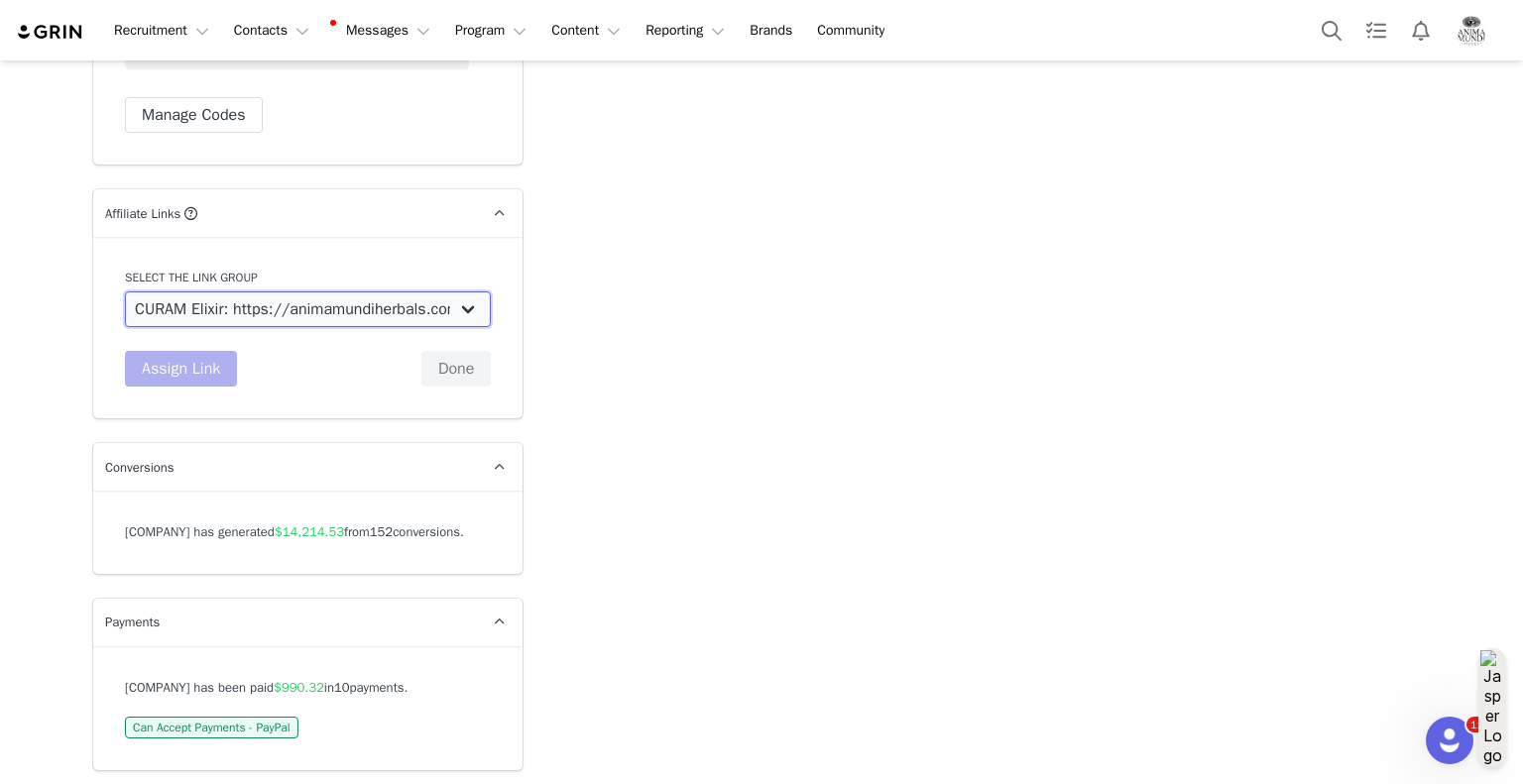 click on "Plant Partner 20%: https://animamundiherbals.com/   Plant Partner 10%: https://animamundiherbals.com/   30% Plant Partner: https://animamundiherbals.com/   Beauty links: https://animamundiherbals.com/collections/beauty   Mood Collection: https://animamundiherbals.com/collections/mood   Immunity Collection: https://animamundiherbals.com/collections/immunity   Adaptogens Collection: https://animamundiherbals.com/collections/adaptogens   Womb Tea: https://animamundiherbals.com/products/womb-tea   ADAPTOGENIC TONIC: https://animamundiherbals.com/collections/all/products/medicinal-mushroom-immunity-immortality   ADAPTOGENS : Herbs for Longevity: https://animamundiherbals.com/collections/all/products/adaptogens-herbs-for-longevity-and-everyday-wellness   AMARGO Jungle Bitters: https://animamundiherbals.com/collections/all/products/herbal-bitters   AMETHYST GUA SHA: https://animamundiherbals.com/collections/all/products/black-obsidian-gua-sha   CHLORELLA: https://animamundiherbals.com/products/chlorella-1" at bounding box center [307, 309] 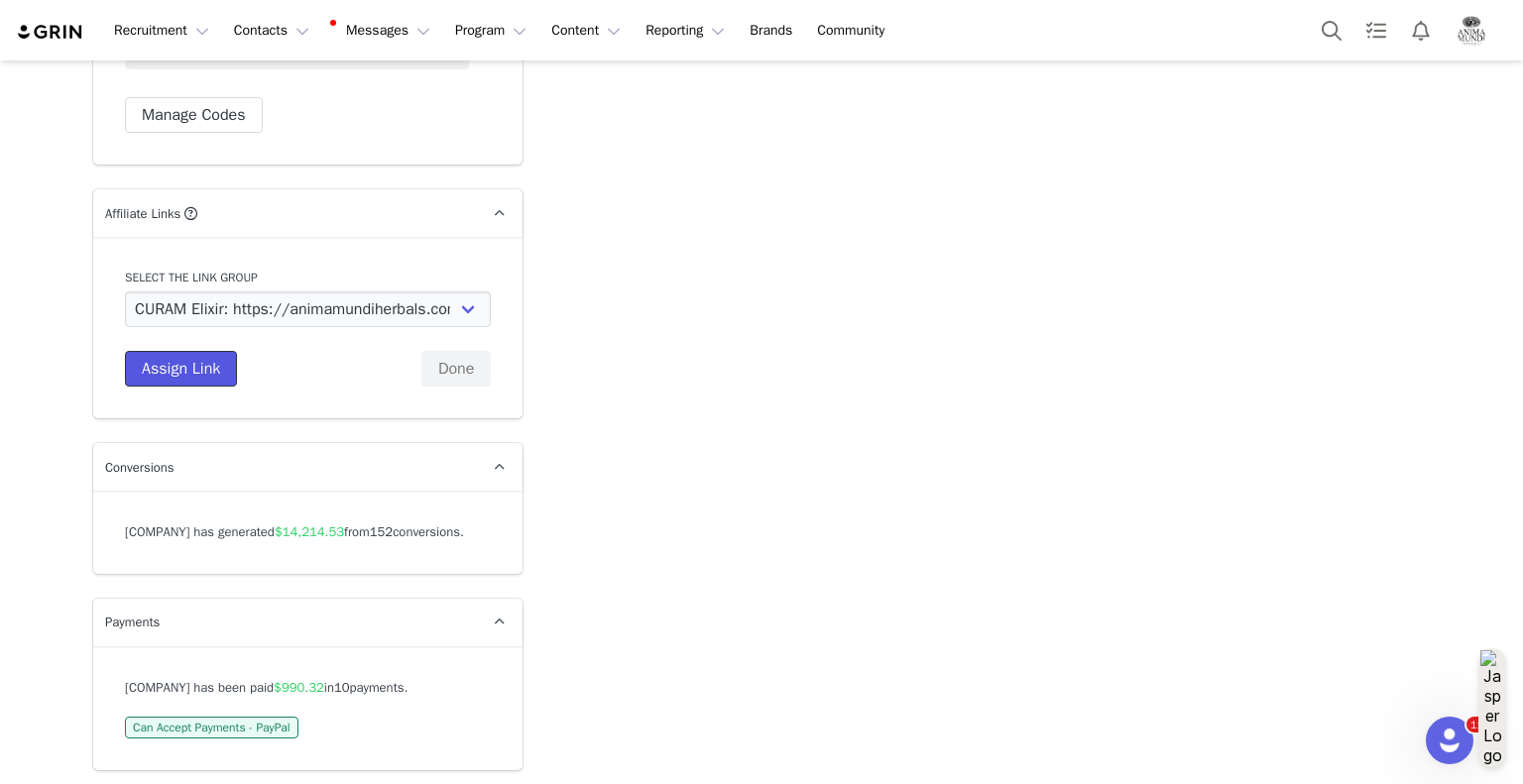 click on "Assign Link" at bounding box center (180, 369) 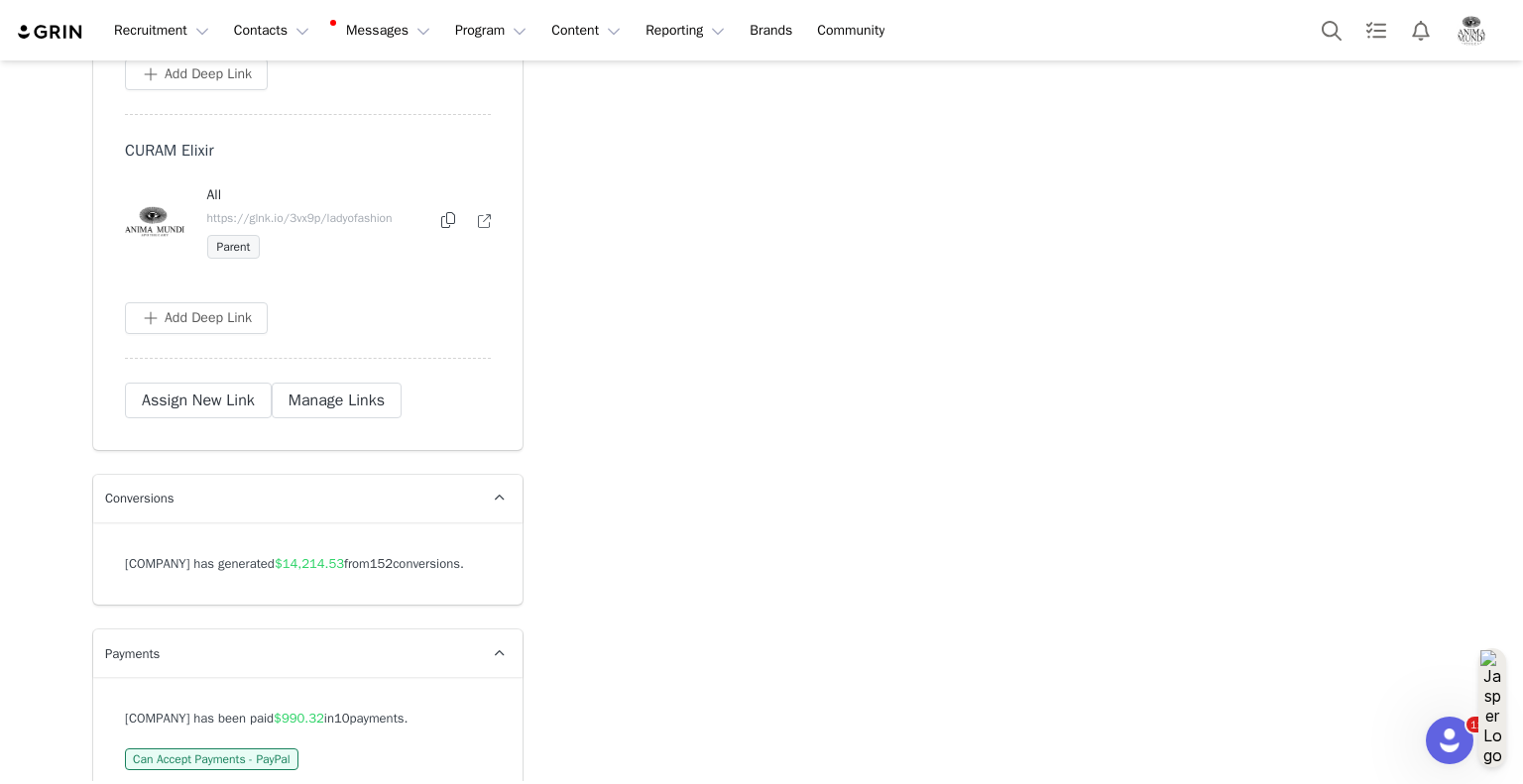 scroll, scrollTop: 10302, scrollLeft: 0, axis: vertical 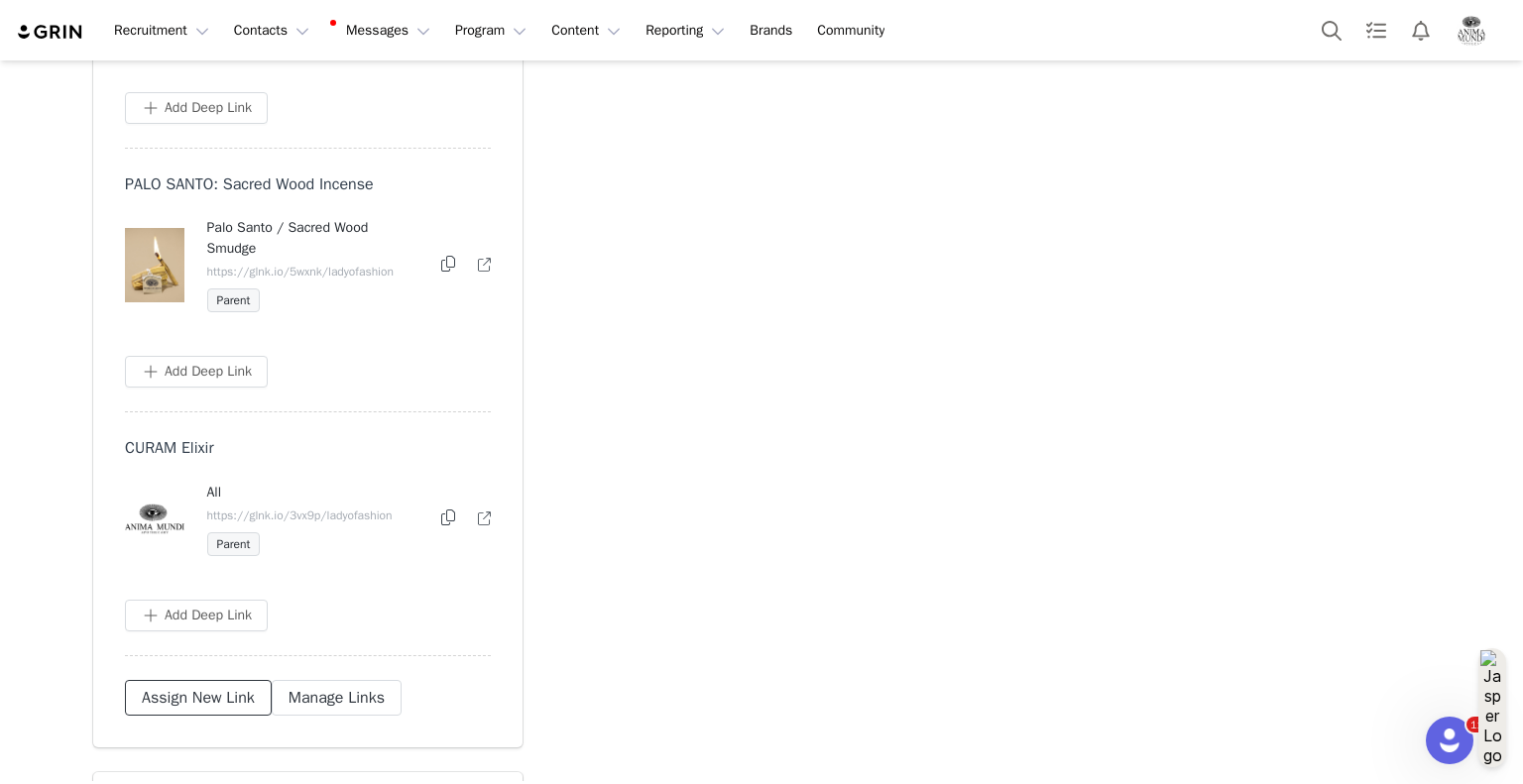 click on "Assign New Link" at bounding box center [198, 698] 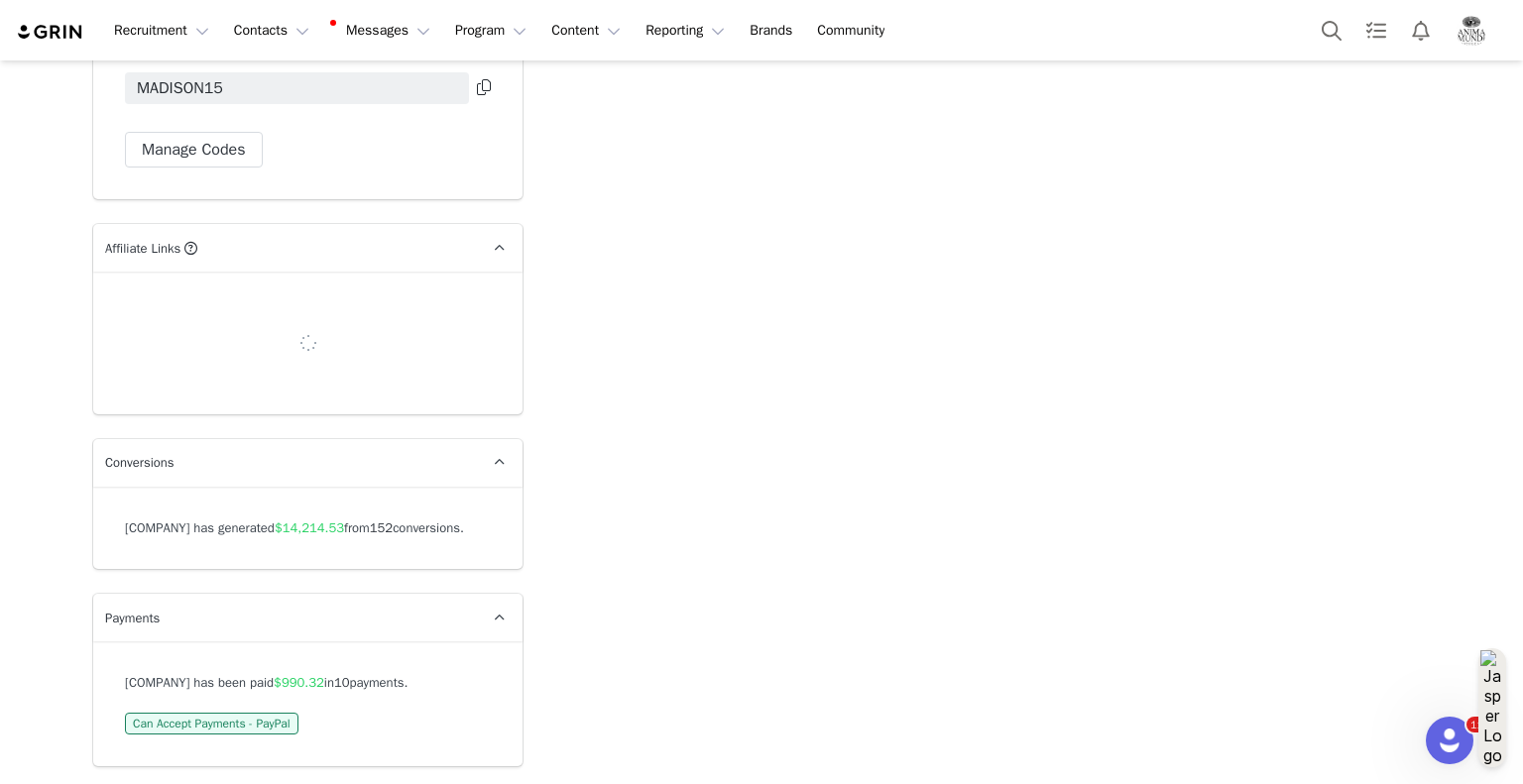scroll, scrollTop: 4265, scrollLeft: 0, axis: vertical 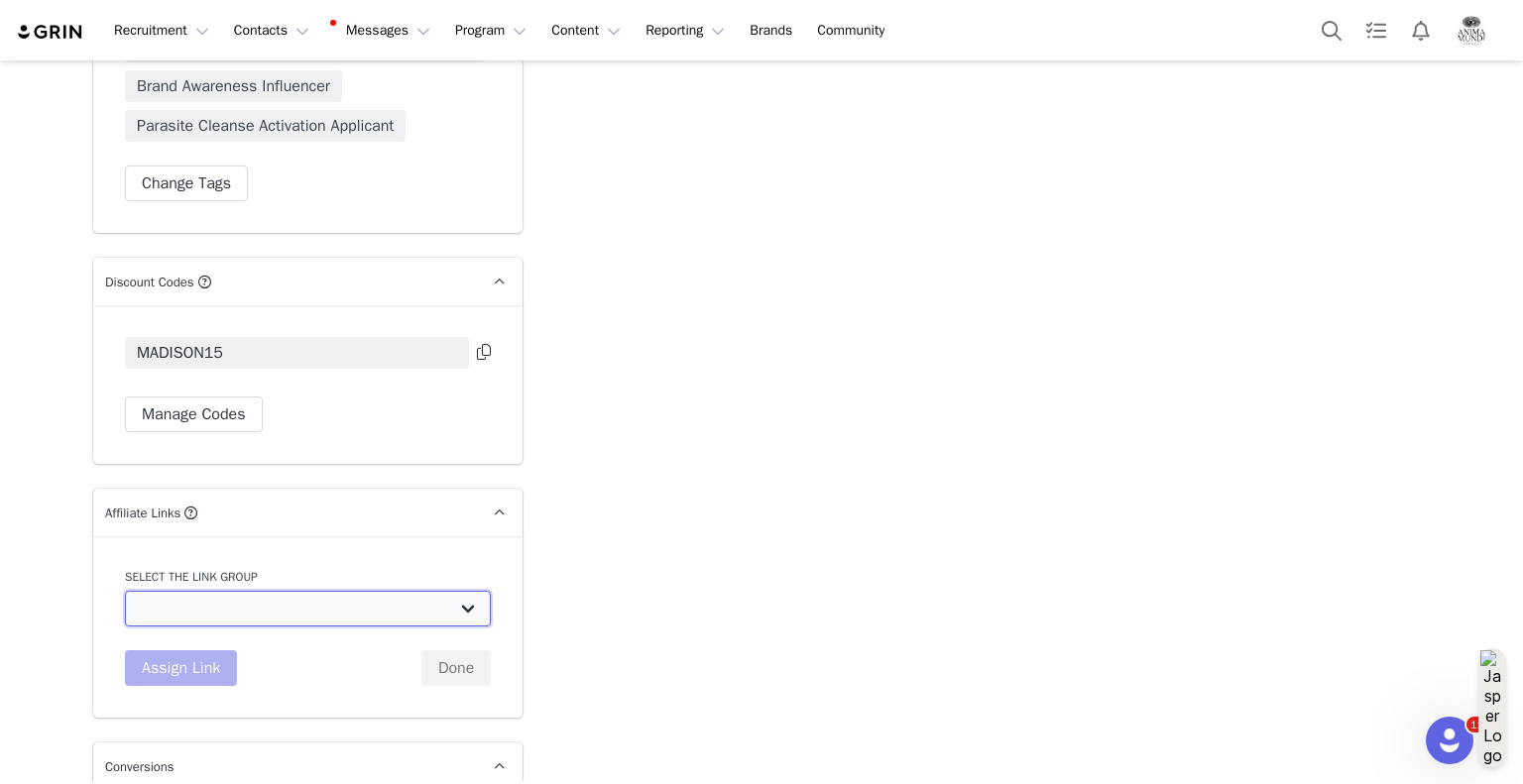 click on "Plant Partner 20%: https://animamundiherbals.com/   Plant Partner 10%: https://animamundiherbals.com/   30% Plant Partner: https://animamundiherbals.com/   Beauty links: https://animamundiherbals.com/collections/beauty   Mood Collection: https://animamundiherbals.com/collections/mood   Immunity Collection: https://animamundiherbals.com/collections/immunity   Adaptogens Collection: https://animamundiherbals.com/collections/adaptogens   Womb Tea: https://animamundiherbals.com/products/womb-tea   ADAPTOGENIC TONIC: https://animamundiherbals.com/collections/all/products/medicinal-mushroom-immunity-immortality   ADAPTOGENS : Herbs for Longevity: https://animamundiherbals.com/collections/all/products/adaptogens-herbs-for-longevity-and-everyday-wellness   AMARGO Jungle Bitters: https://animamundiherbals.com/collections/all/products/herbal-bitters   AMETHYST GUA SHA: https://animamundiherbals.com/collections/all/products/black-obsidian-gua-sha   CHLORELLA: https://animamundiherbals.com/products/chlorella-1" at bounding box center [307, 609] 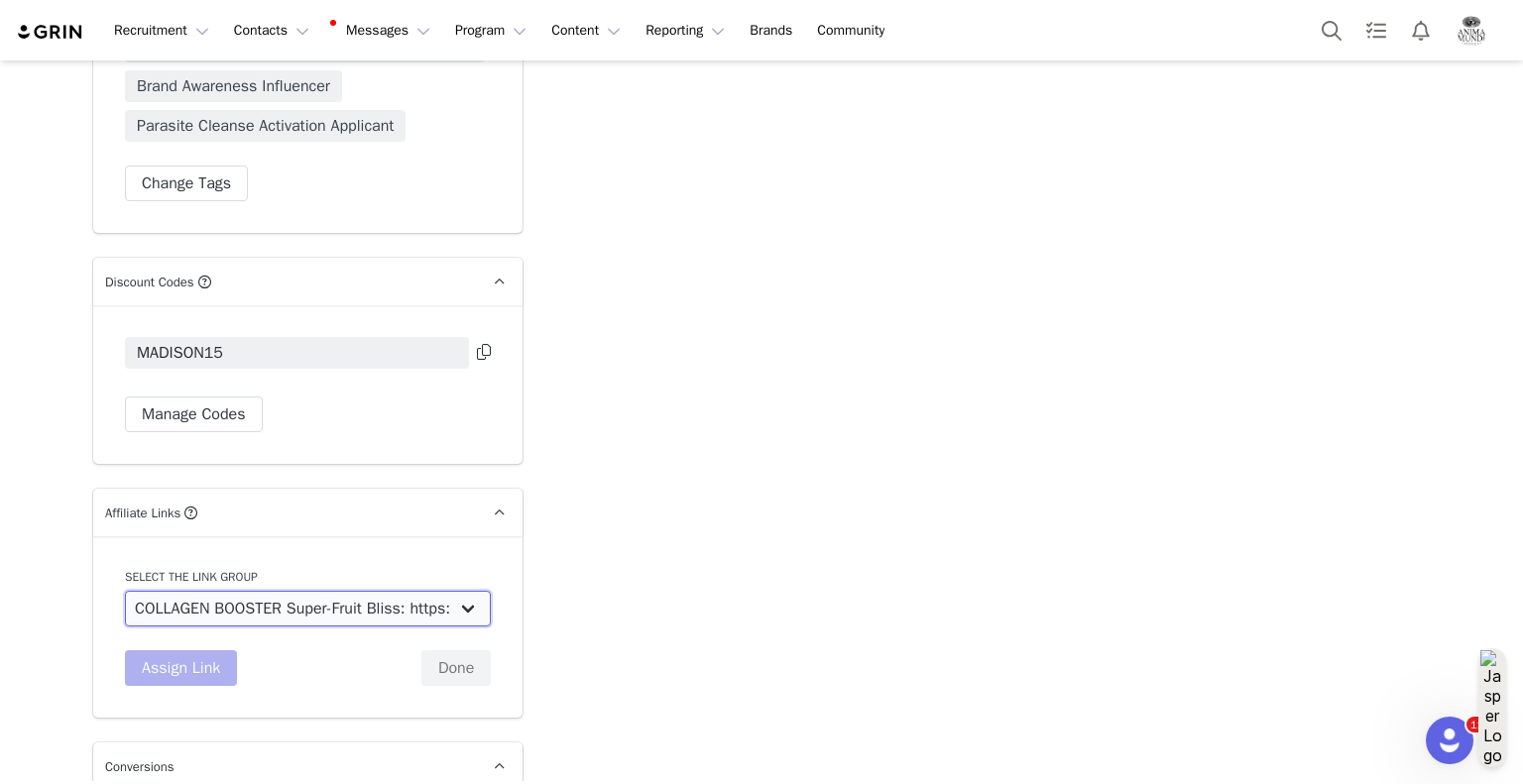 click on "Plant Partner 20%: https://animamundiherbals.com/   Plant Partner 10%: https://animamundiherbals.com/   30% Plant Partner: https://animamundiherbals.com/   Beauty links: https://animamundiherbals.com/collections/beauty   Mood Collection: https://animamundiherbals.com/collections/mood   Immunity Collection: https://animamundiherbals.com/collections/immunity   Adaptogens Collection: https://animamundiherbals.com/collections/adaptogens   Womb Tea: https://animamundiherbals.com/products/womb-tea   ADAPTOGENIC TONIC: https://animamundiherbals.com/collections/all/products/medicinal-mushroom-immunity-immortality   ADAPTOGENS : Herbs for Longevity: https://animamundiherbals.com/collections/all/products/adaptogens-herbs-for-longevity-and-everyday-wellness   AMARGO Jungle Bitters: https://animamundiherbals.com/collections/all/products/herbal-bitters   AMETHYST GUA SHA: https://animamundiherbals.com/collections/all/products/black-obsidian-gua-sha   CHLORELLA: https://animamundiherbals.com/products/chlorella-1" at bounding box center [307, 609] 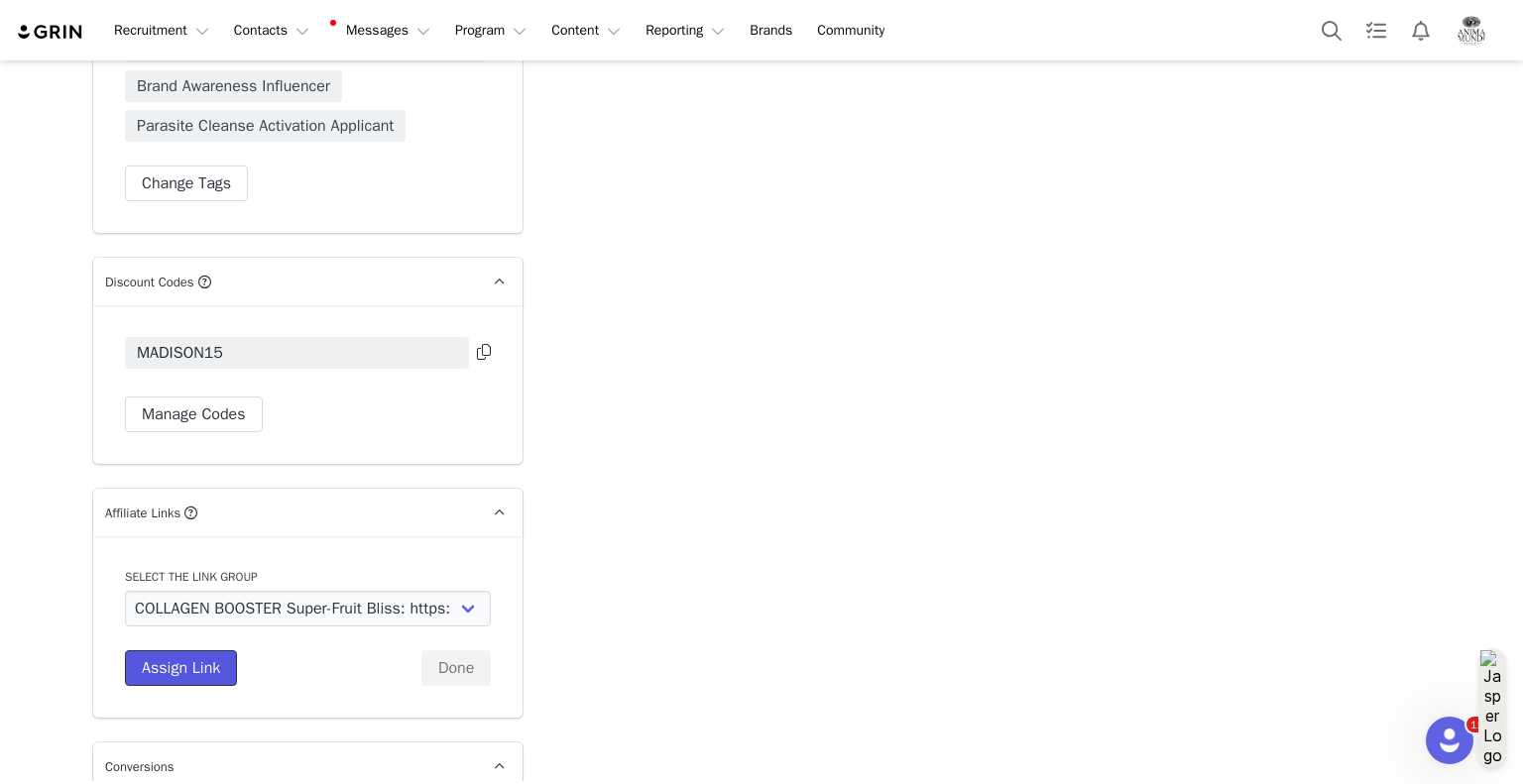 click on "Assign Link" at bounding box center (180, 668) 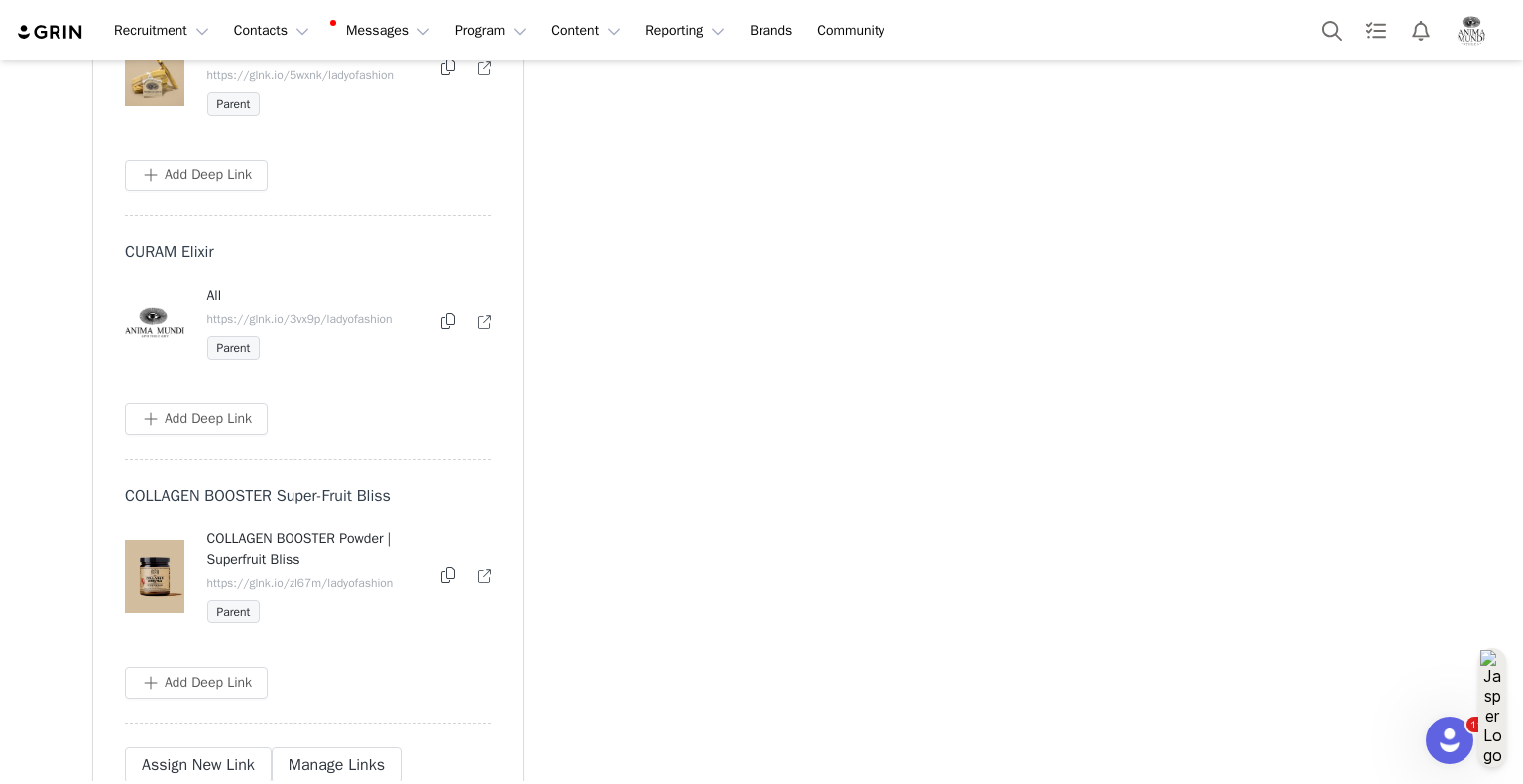 scroll, scrollTop: 10466, scrollLeft: 0, axis: vertical 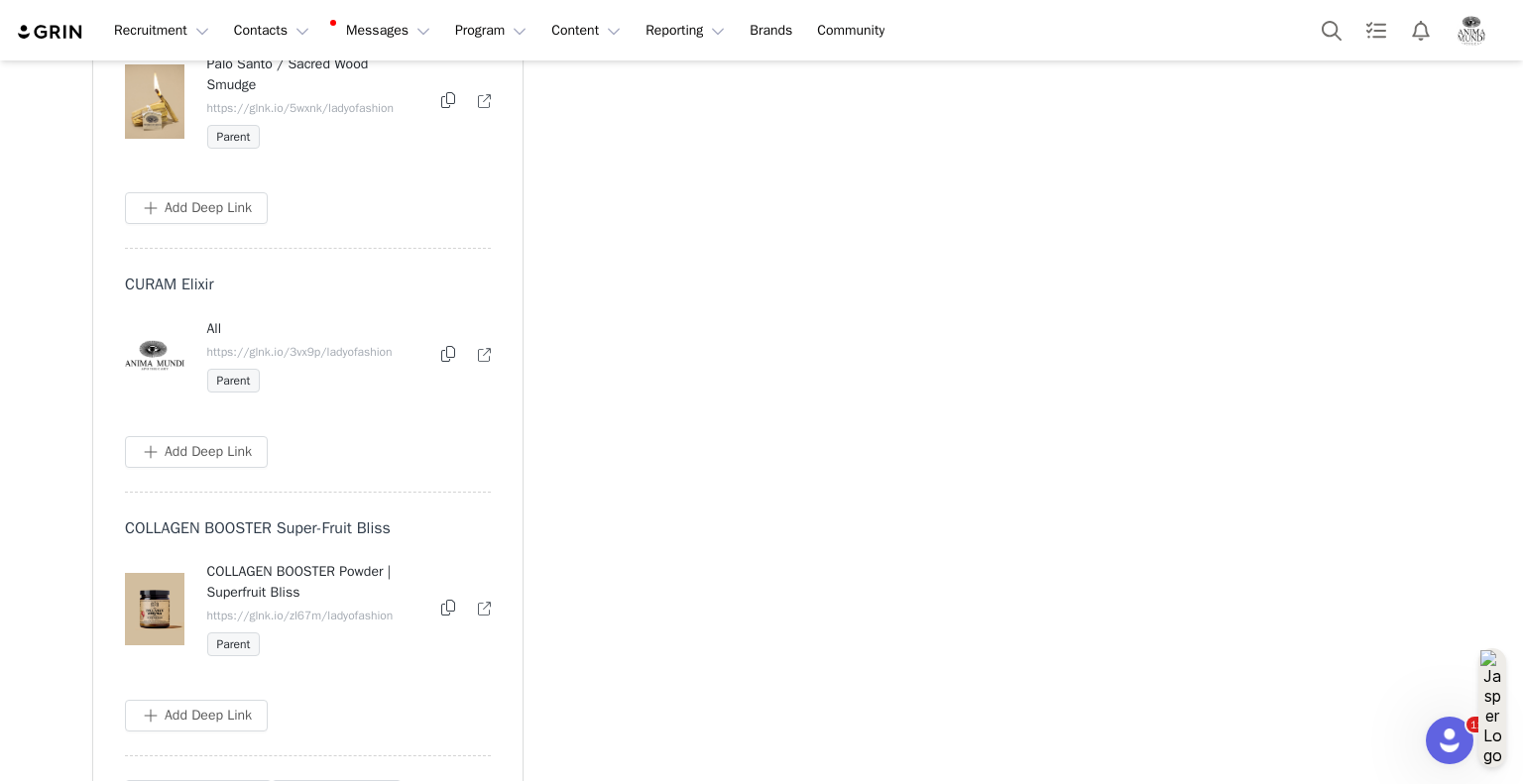 click at bounding box center [484, 355] 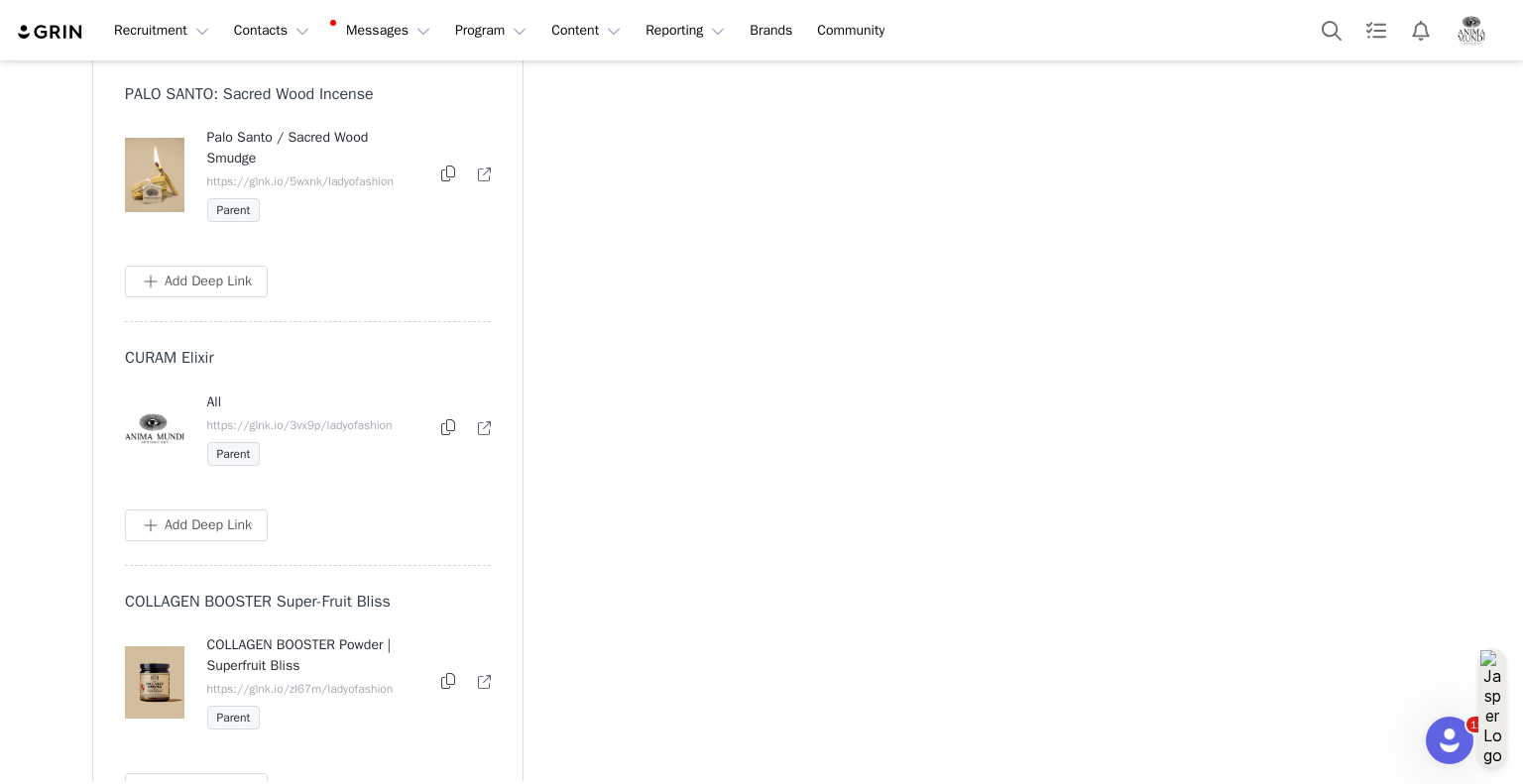 scroll, scrollTop: 10366, scrollLeft: 0, axis: vertical 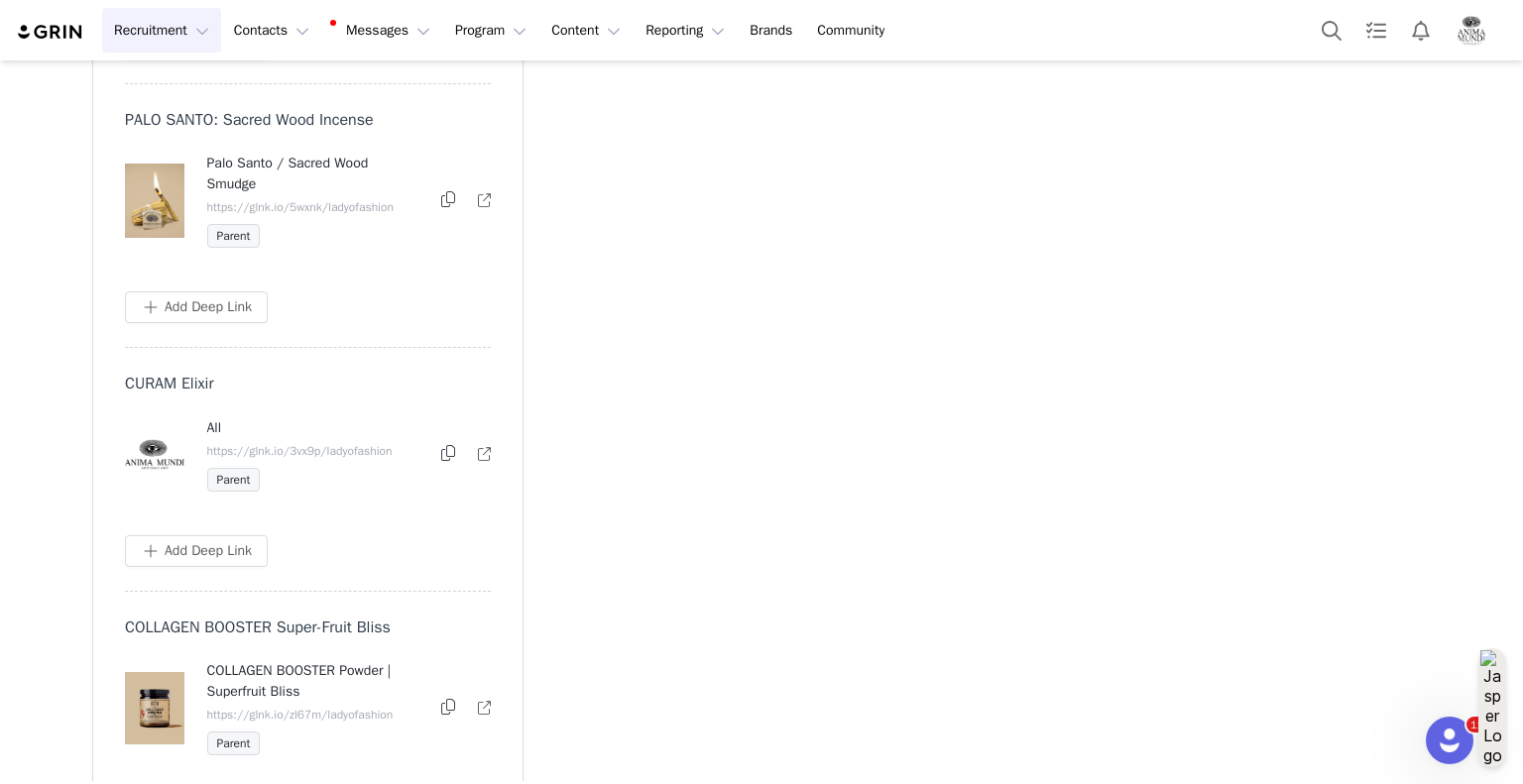 click on "Recruitment Recruitment" at bounding box center [162, 30] 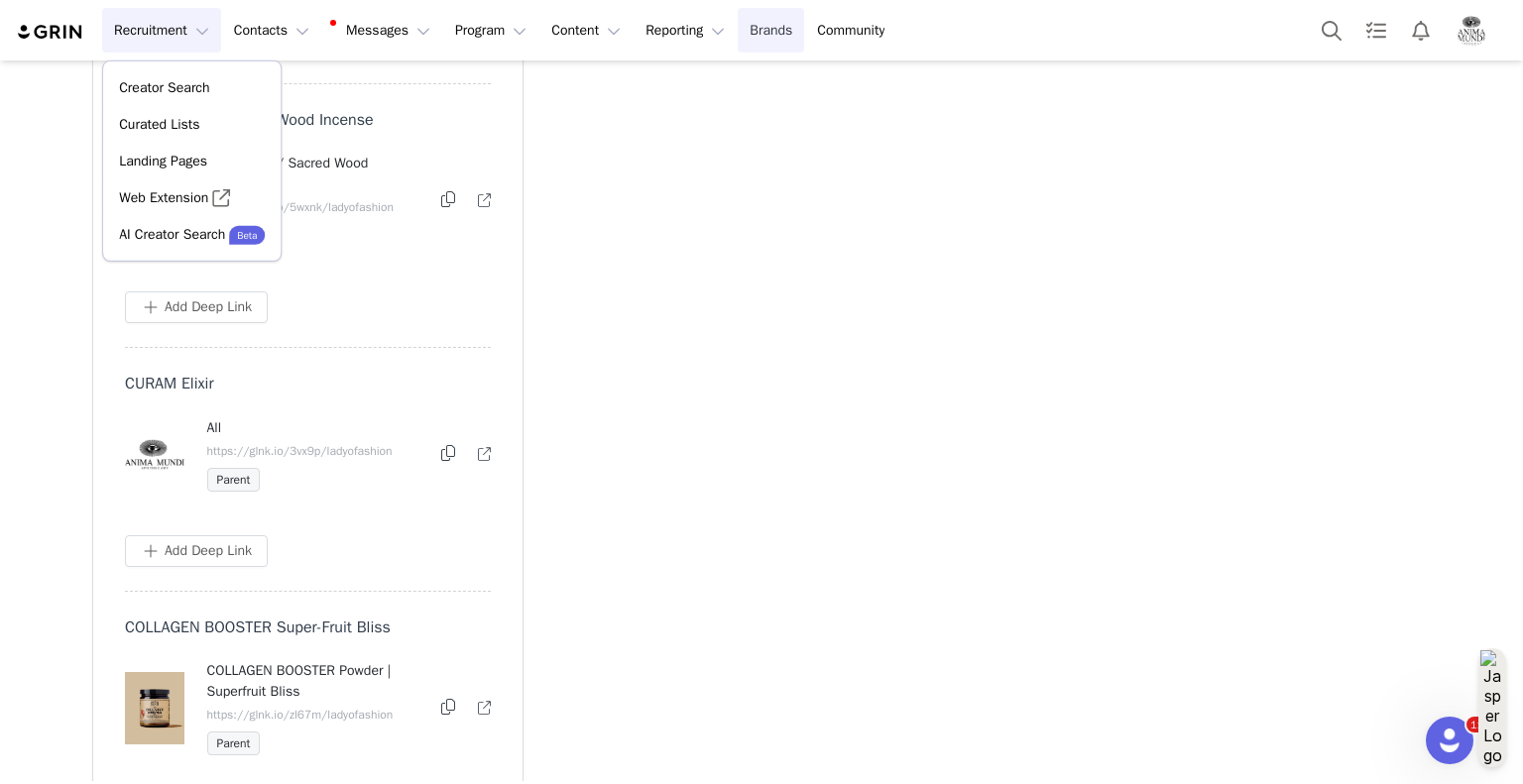 click on "Brands Brands" at bounding box center [770, 30] 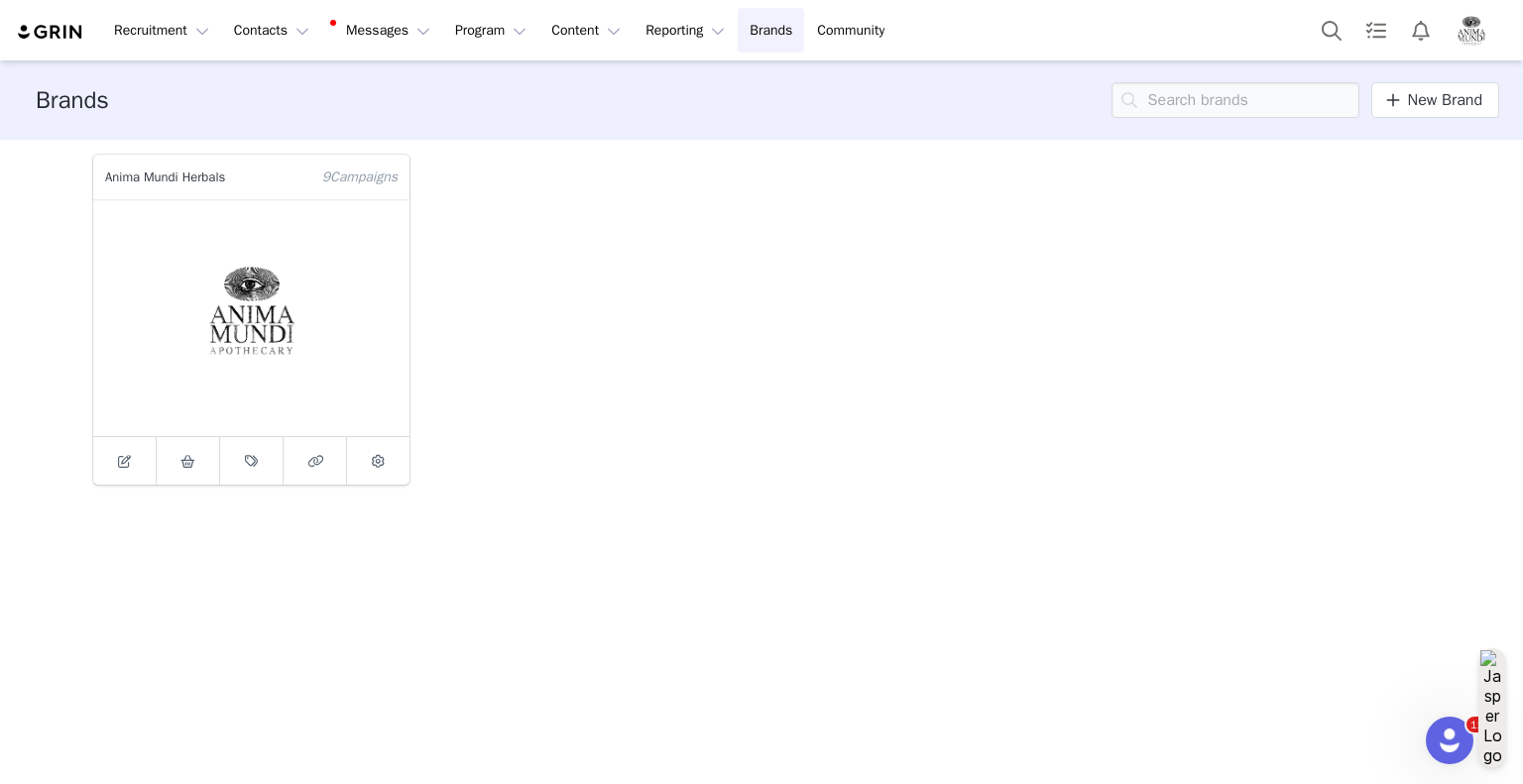 scroll, scrollTop: 0, scrollLeft: 0, axis: both 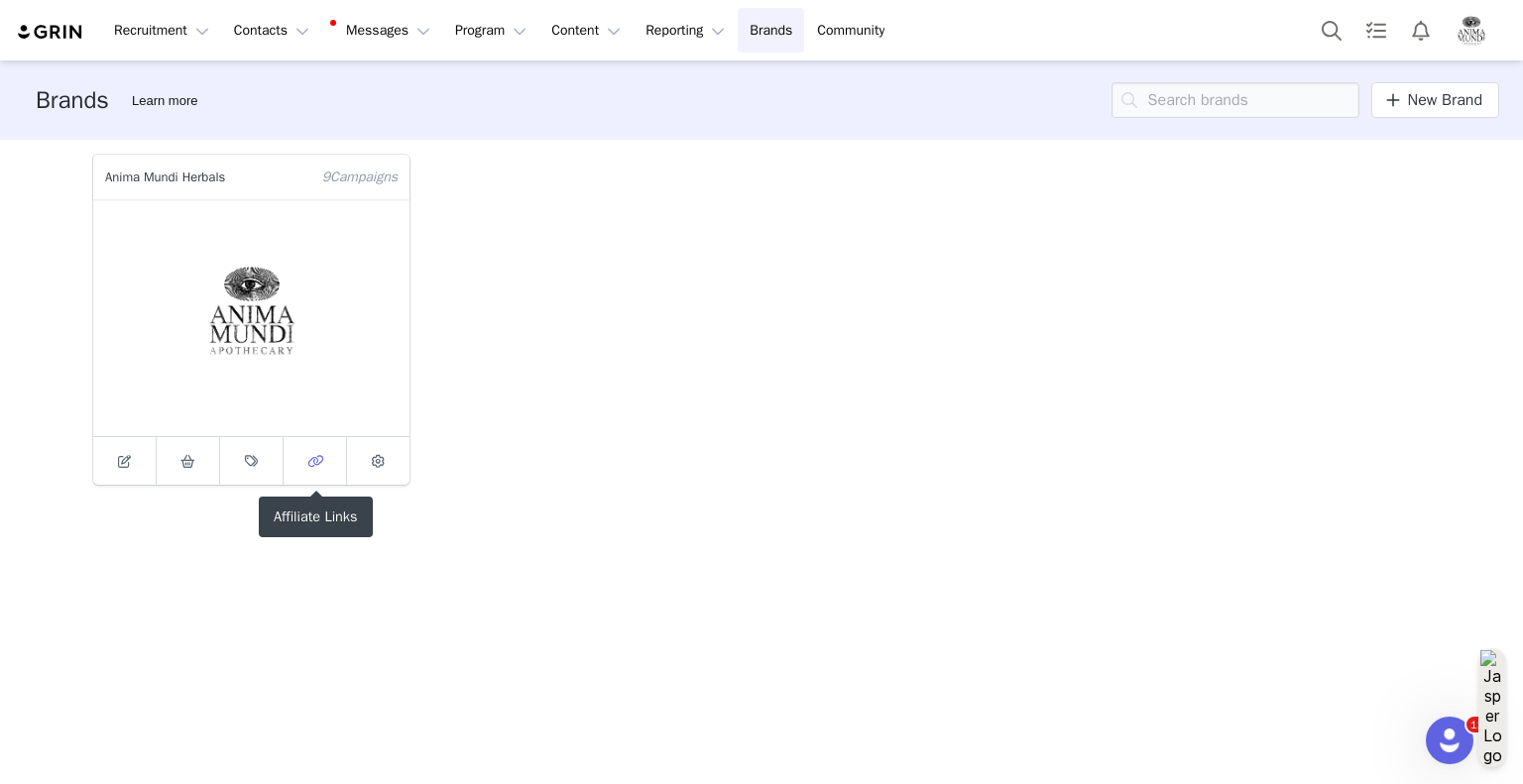 click at bounding box center [315, 461] 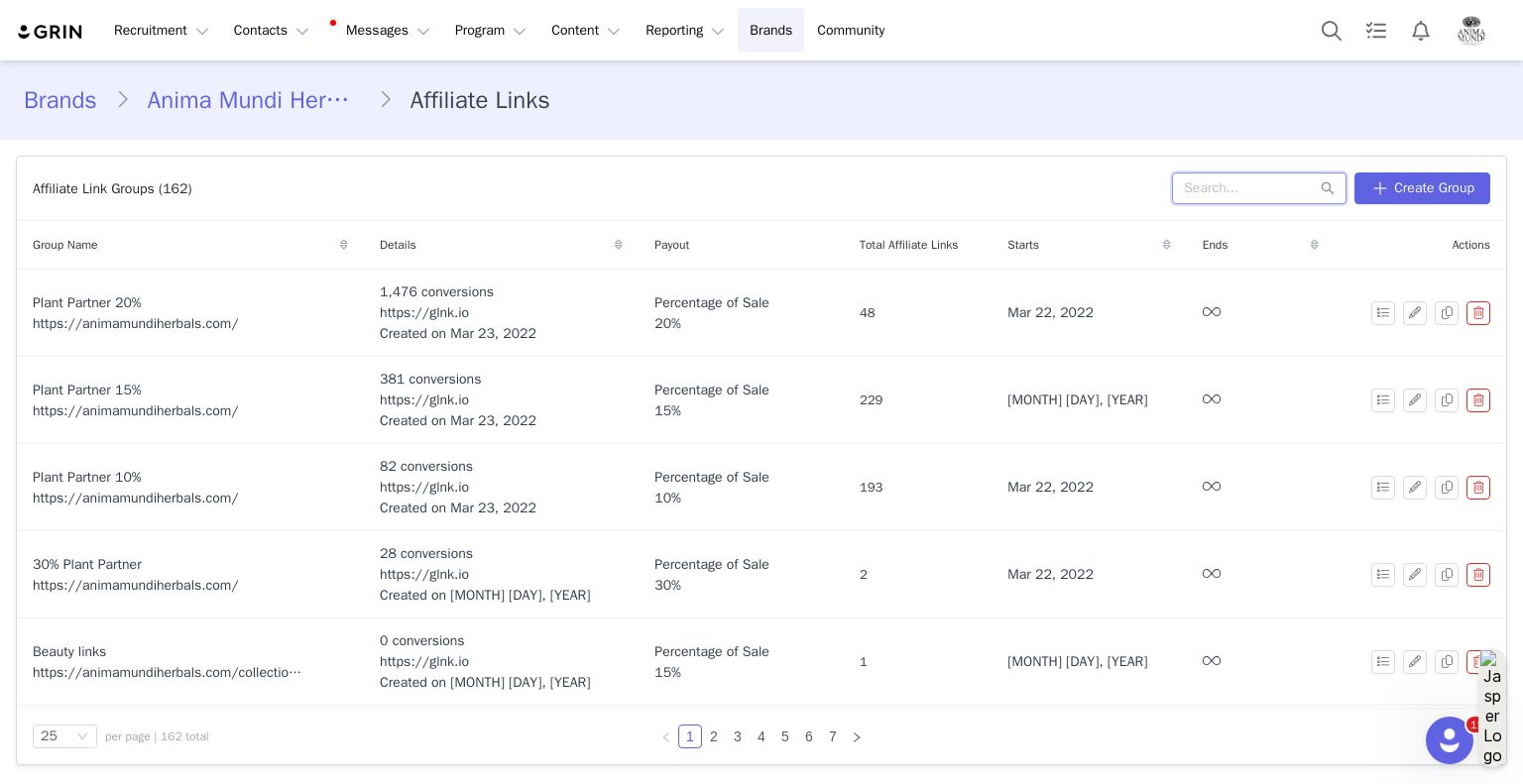 click at bounding box center [1259, 188] 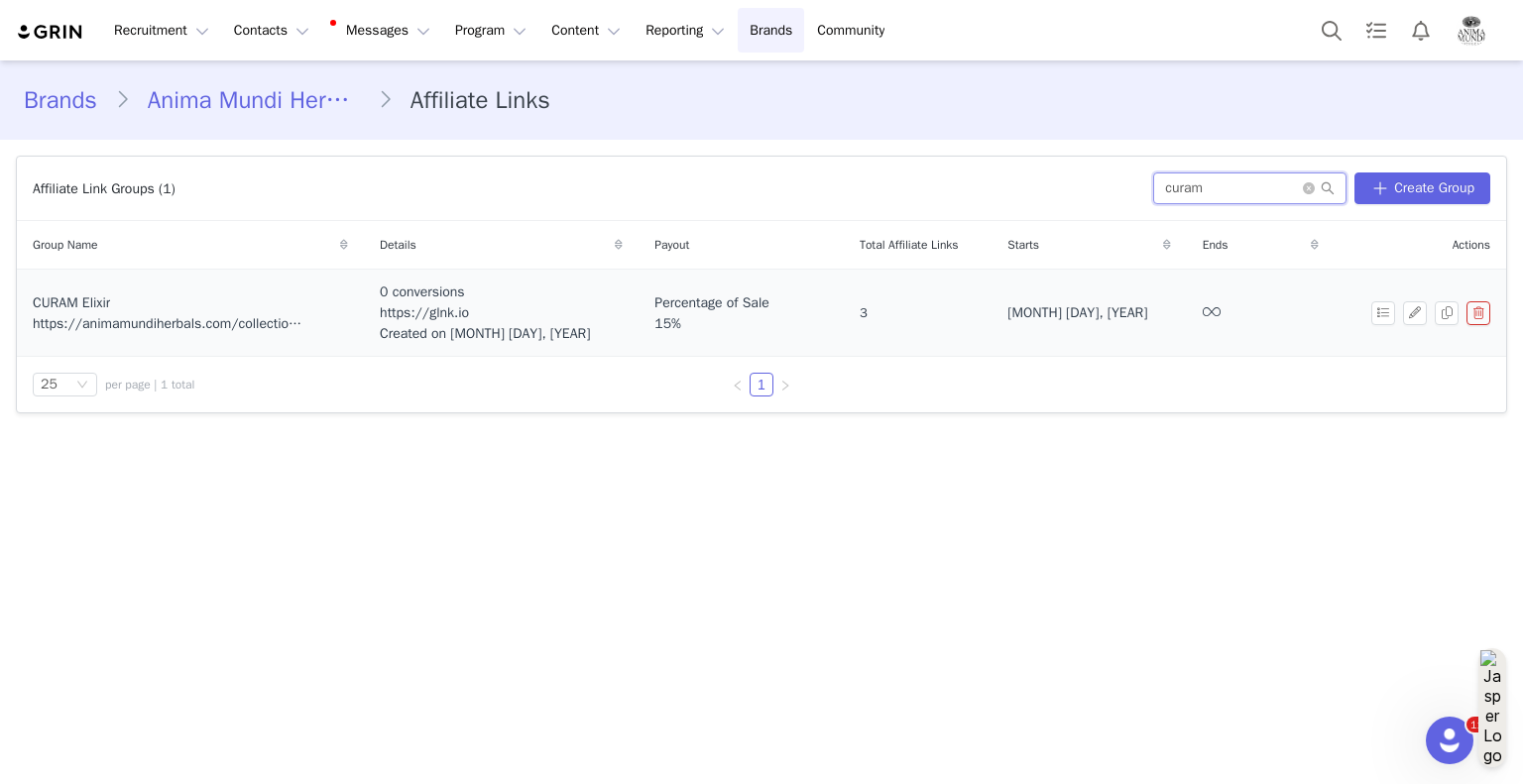 type on "curam" 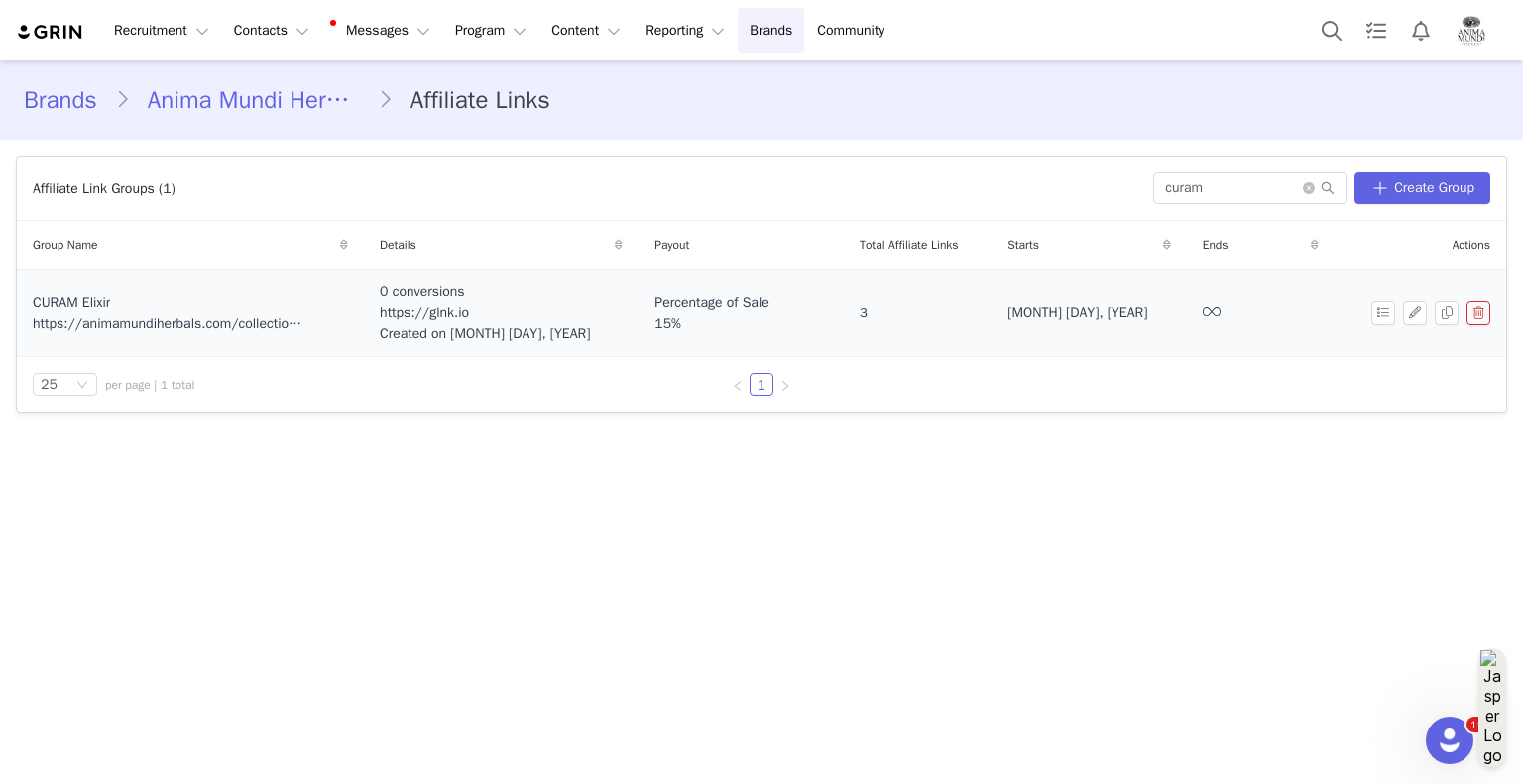 click on "CURAM Elixir" at bounding box center [190, 302] 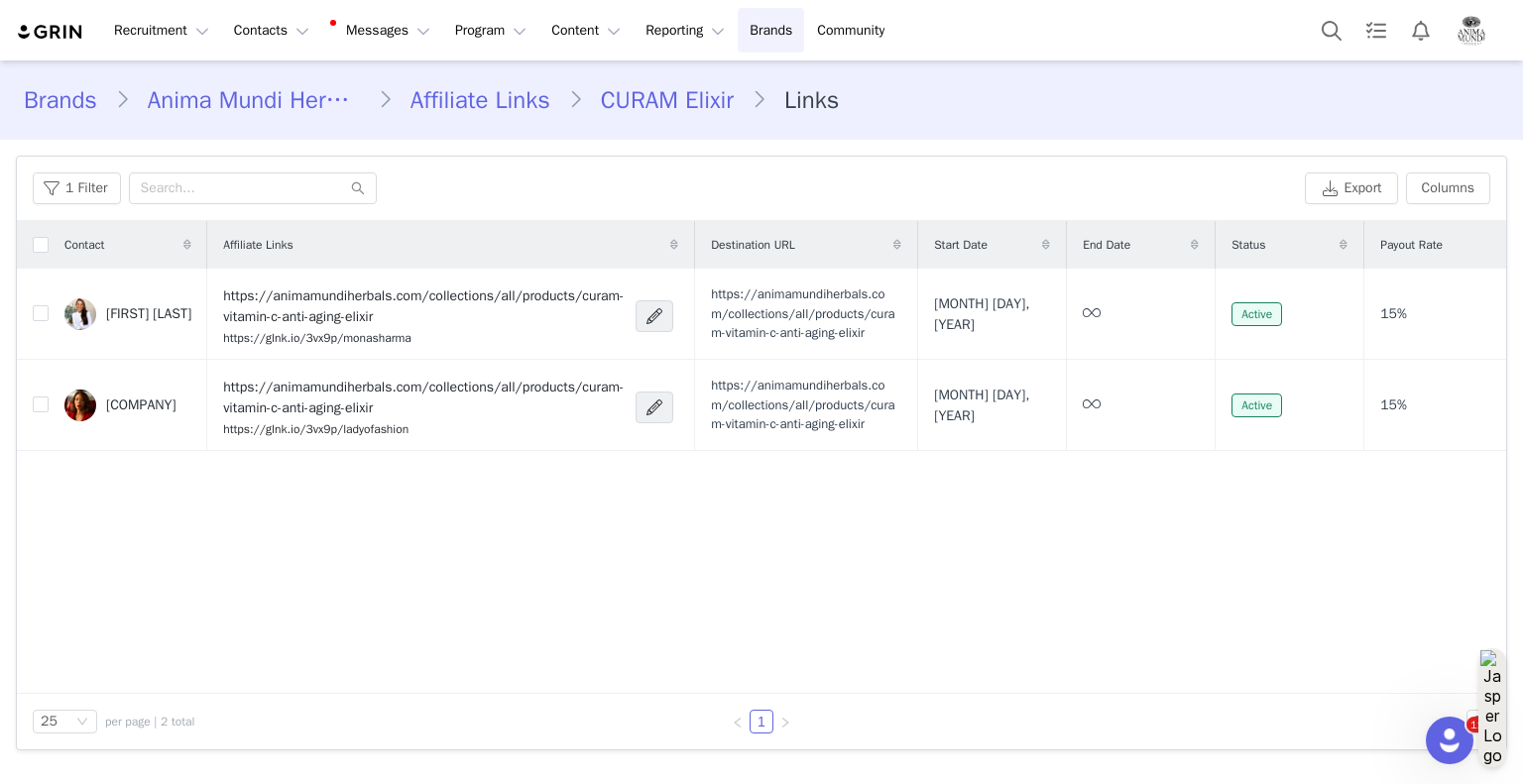 click on "CURAM Elixir" at bounding box center (667, 100) 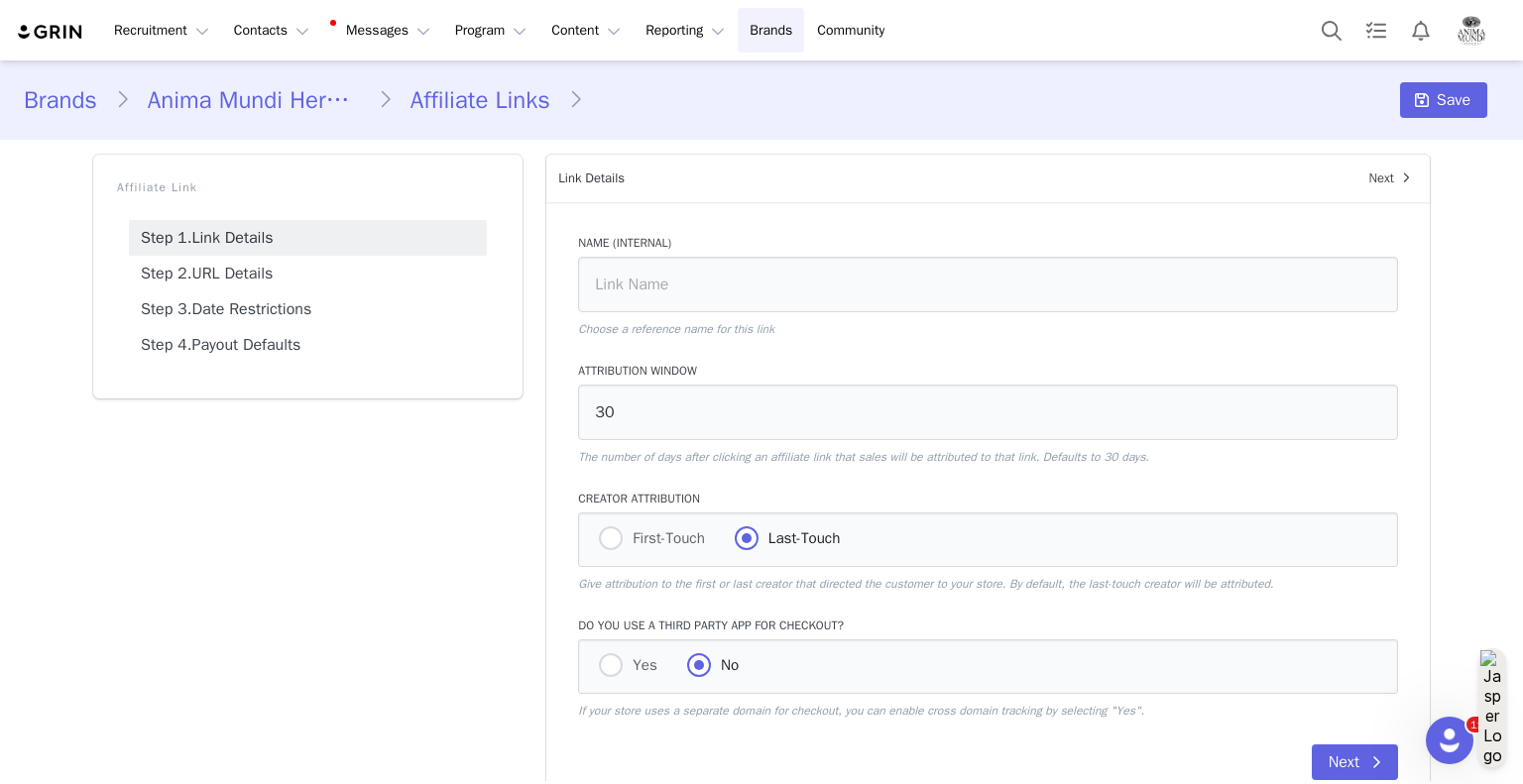 type on "CURAM Elixir" 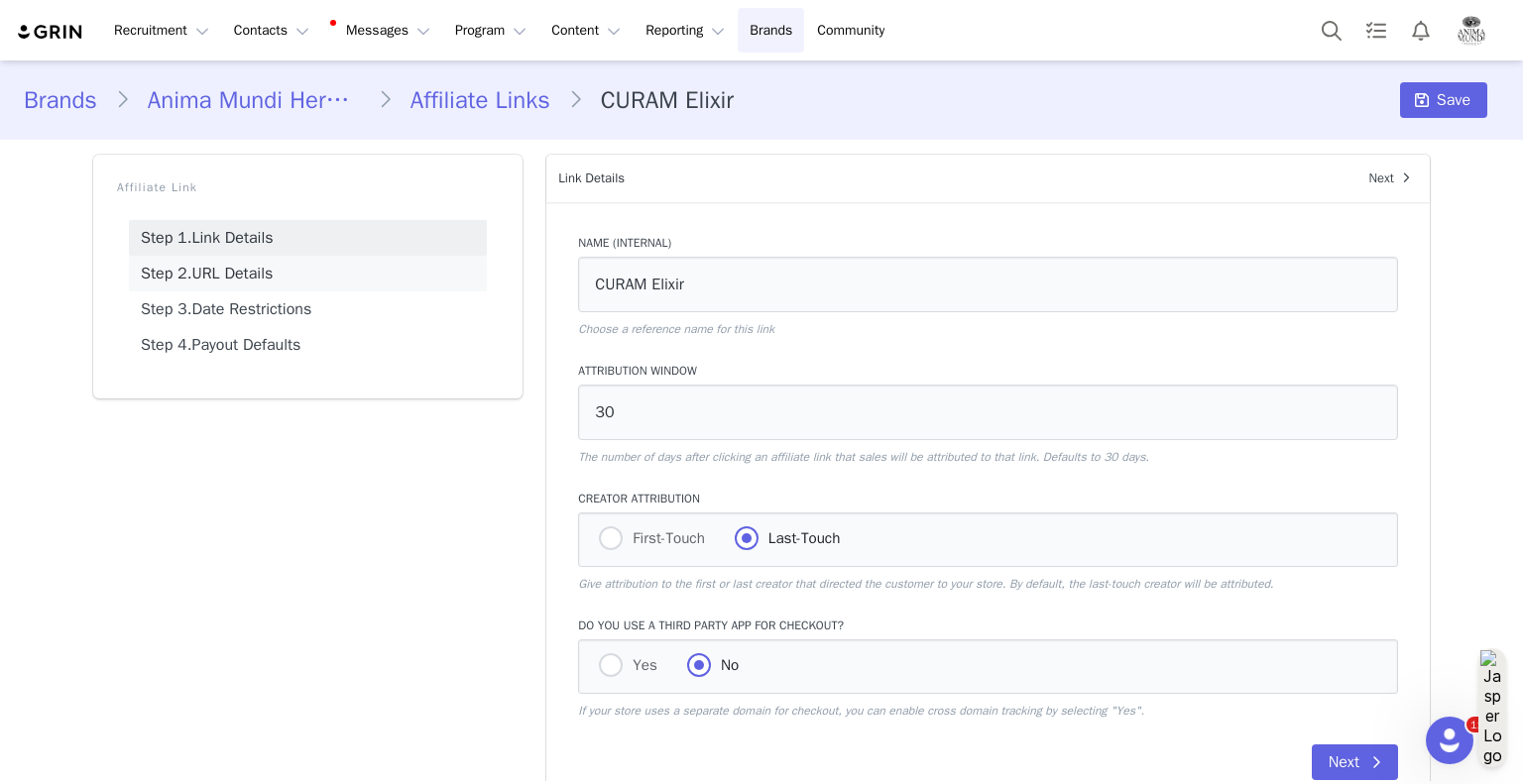 click on "Step 2.  URL Details" at bounding box center (307, 274) 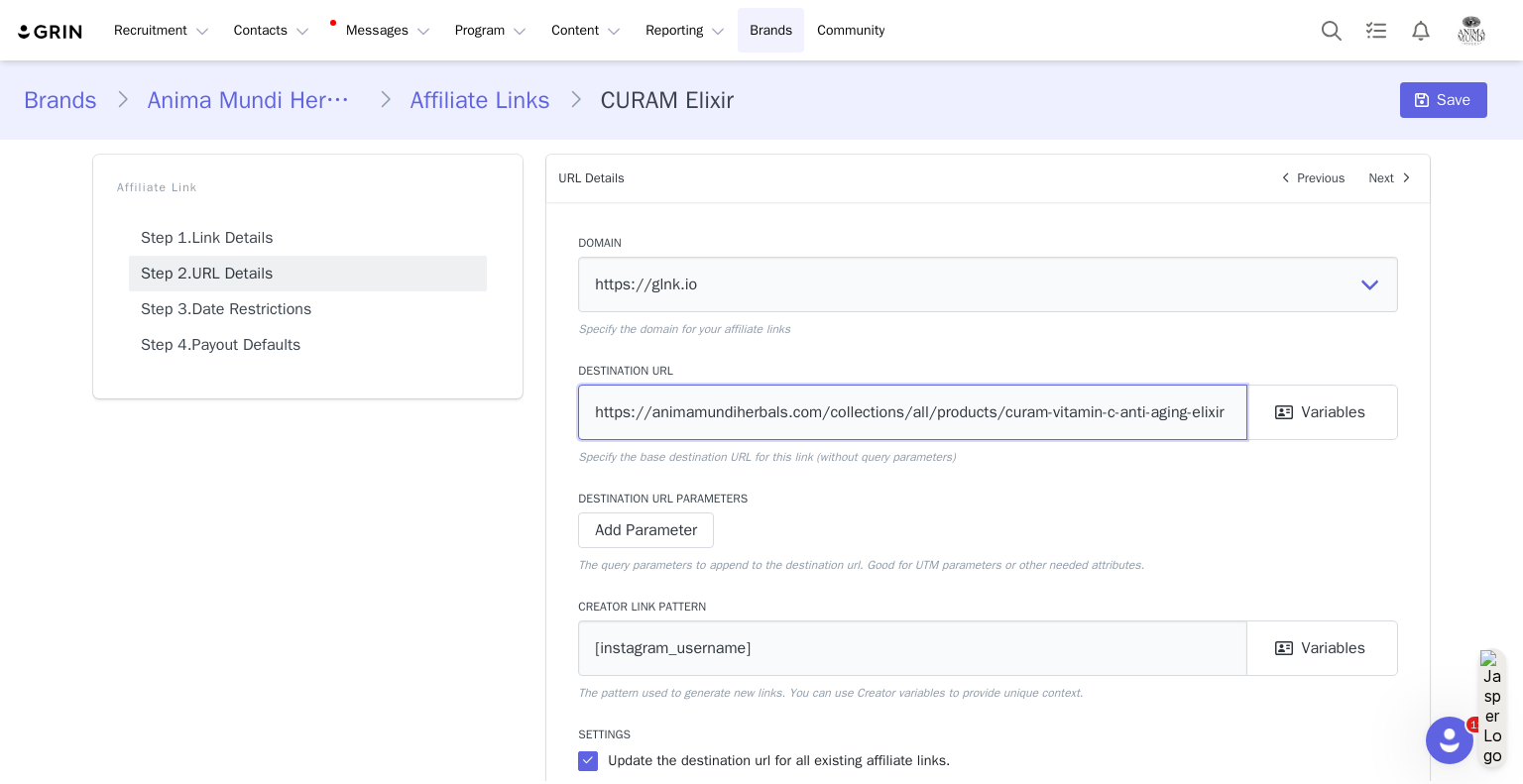 click on "https://animamundiherbals.com/collections/all/products/curam-vitamin-c-anti-aging-elixir" at bounding box center [912, 412] 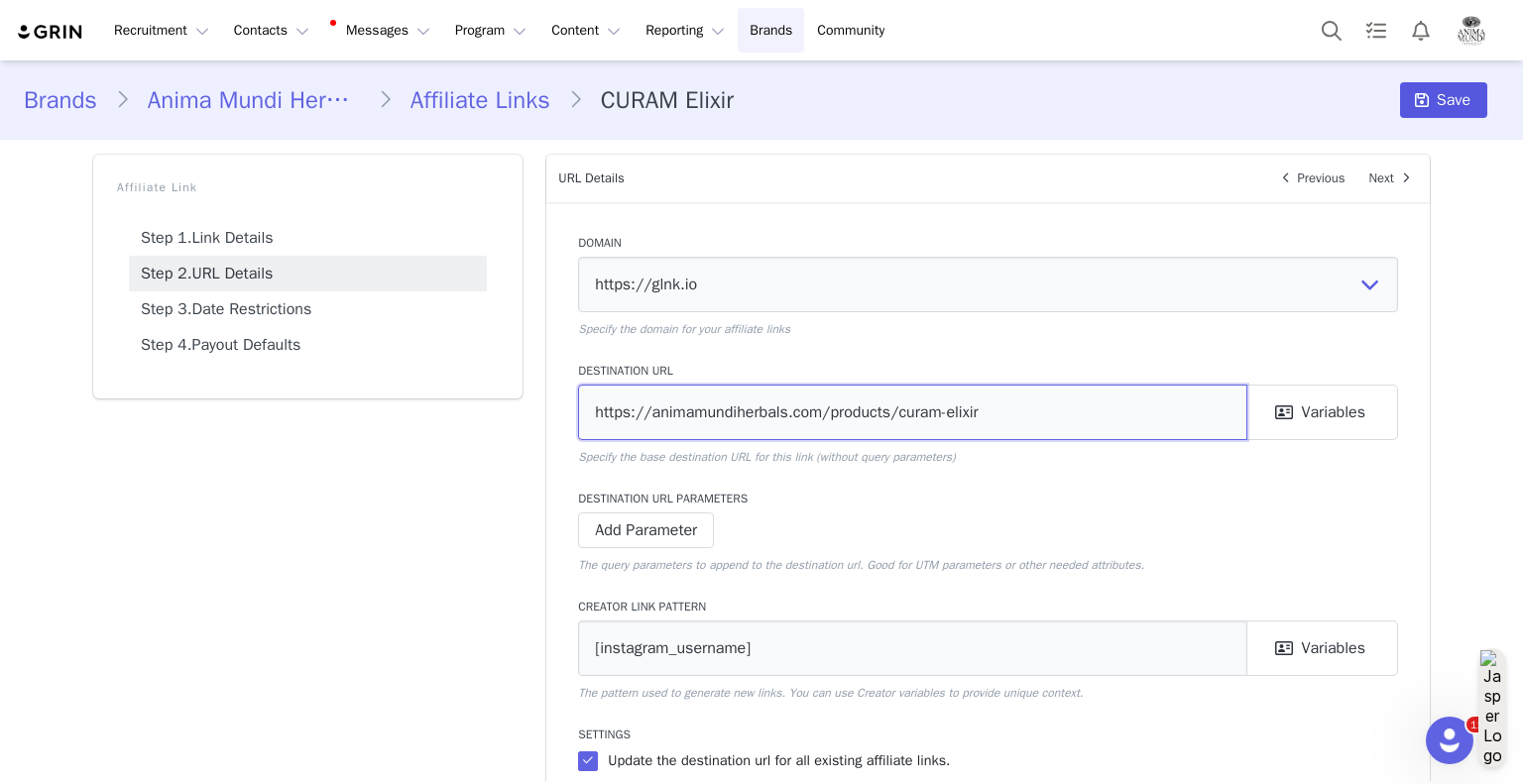 type on "https://animamundiherbals.com/products/curam-elixir" 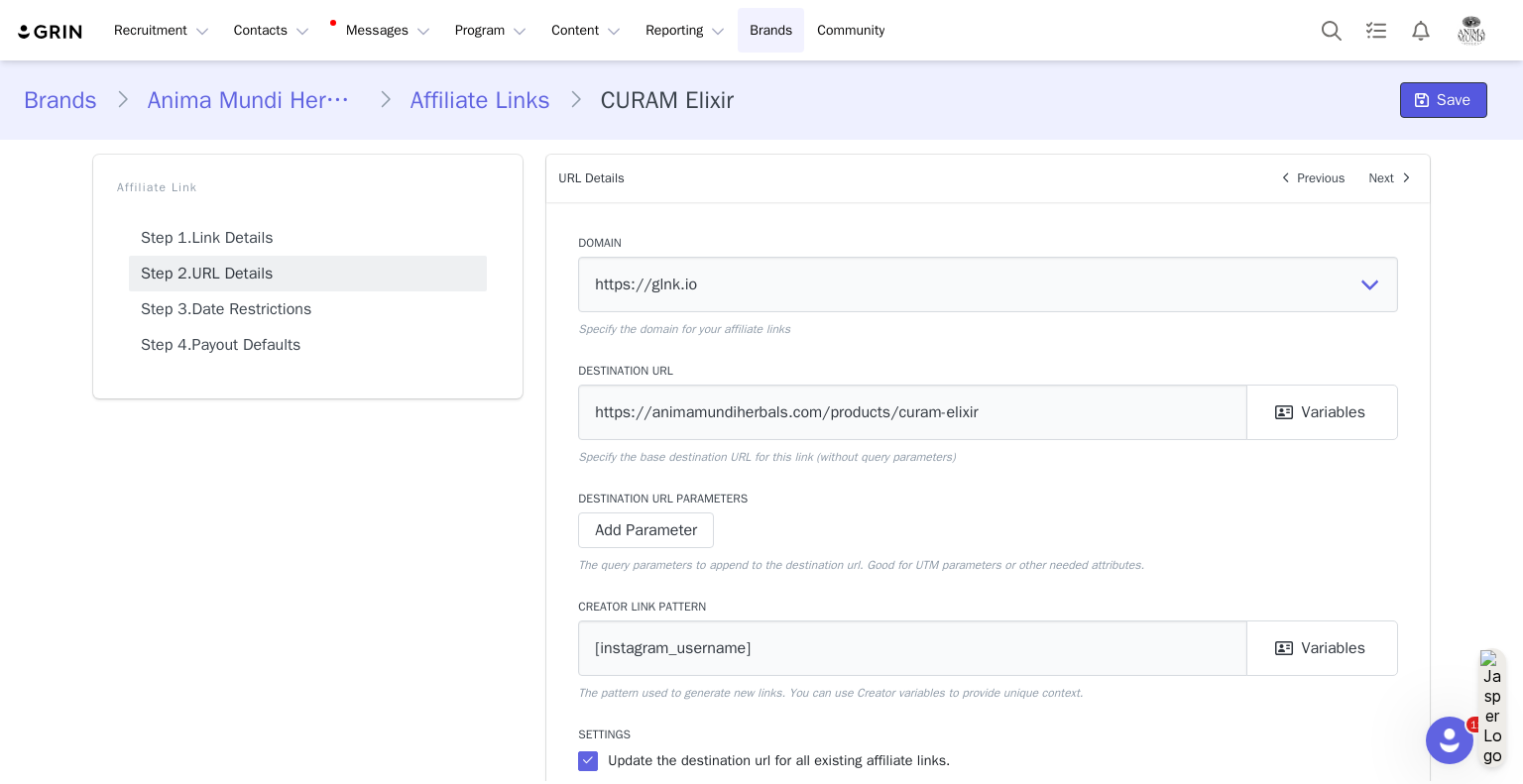 click on "Save" at bounding box center (1444, 100) 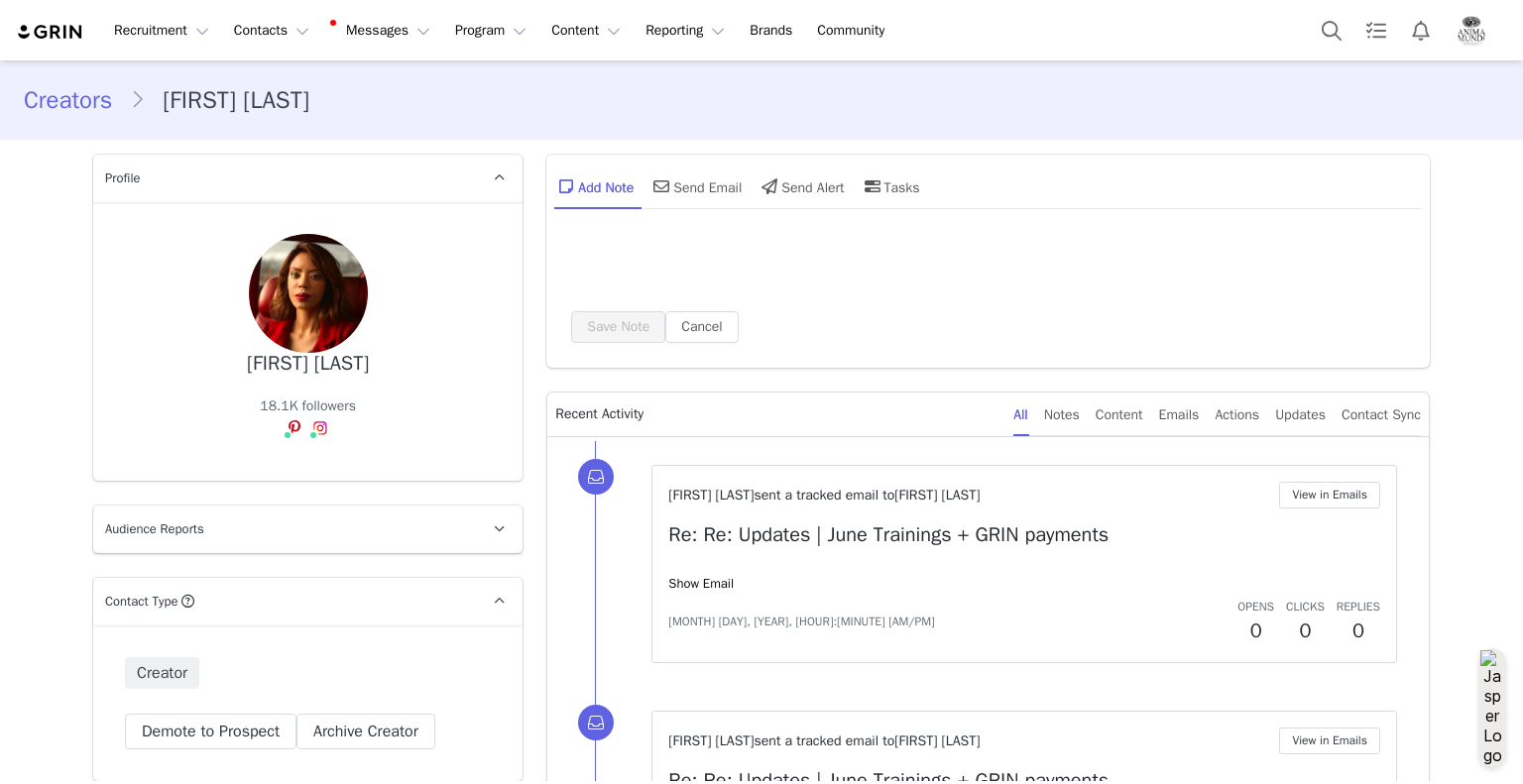 scroll, scrollTop: 0, scrollLeft: 0, axis: both 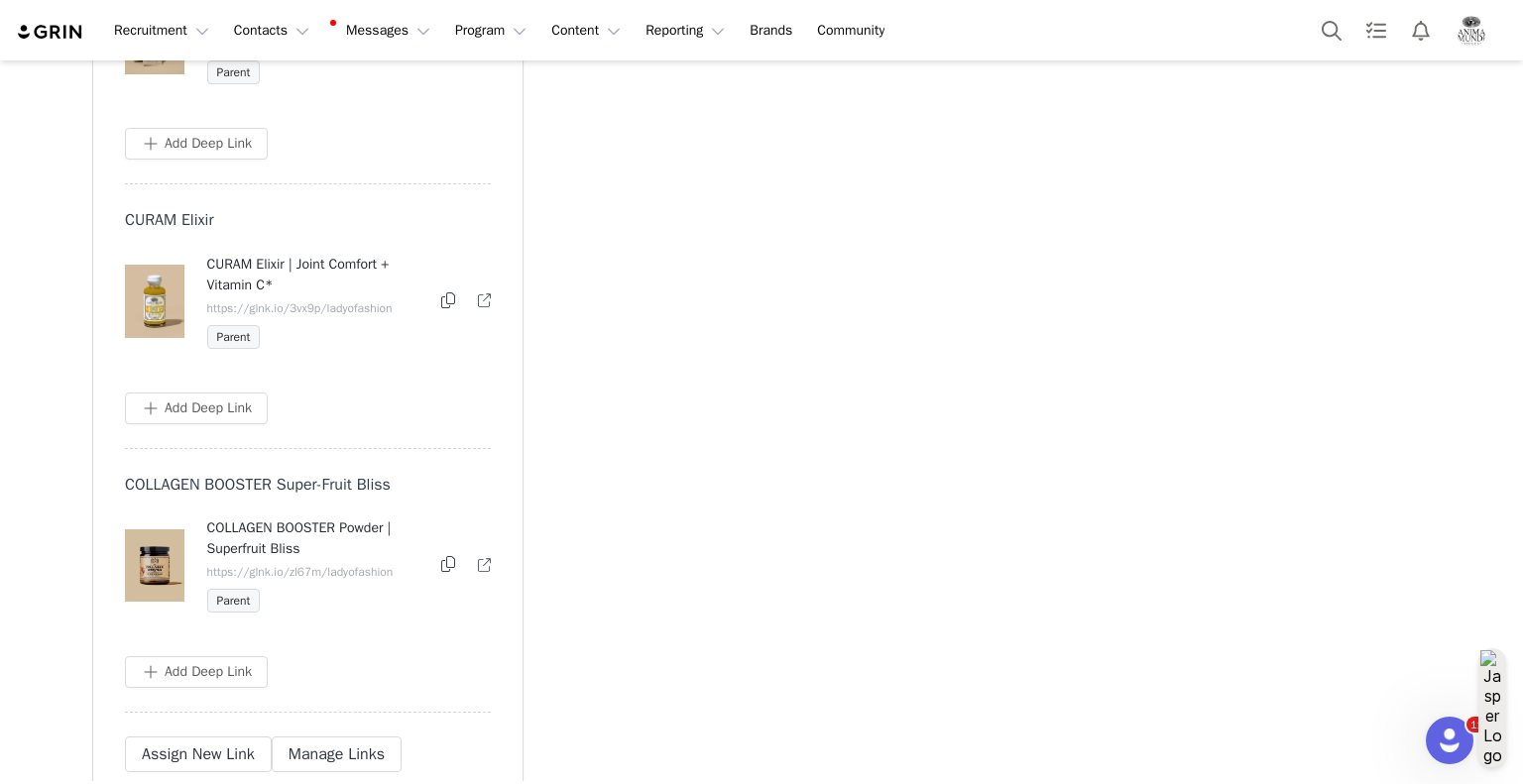click at bounding box center [448, 300] 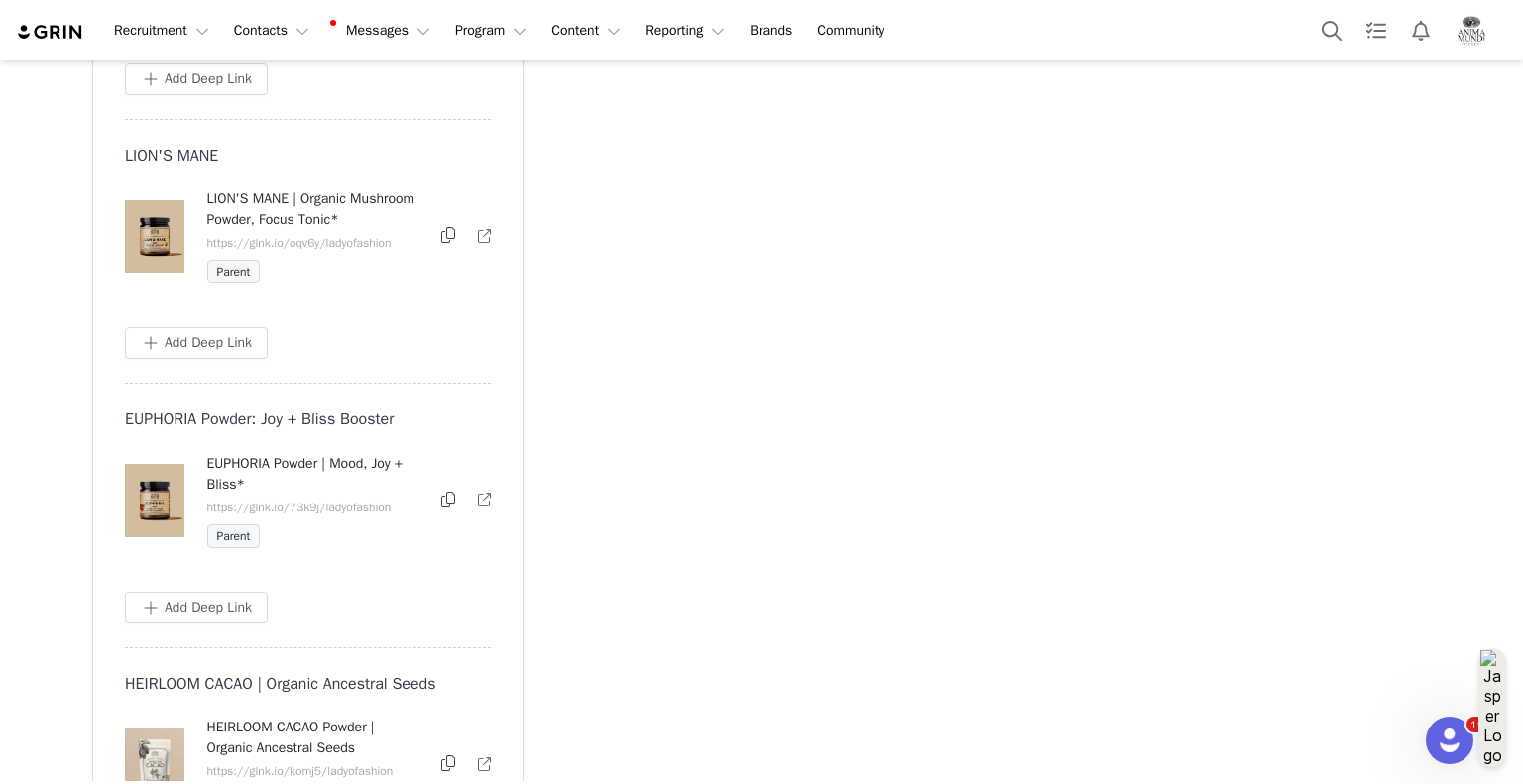scroll, scrollTop: 8127, scrollLeft: 0, axis: vertical 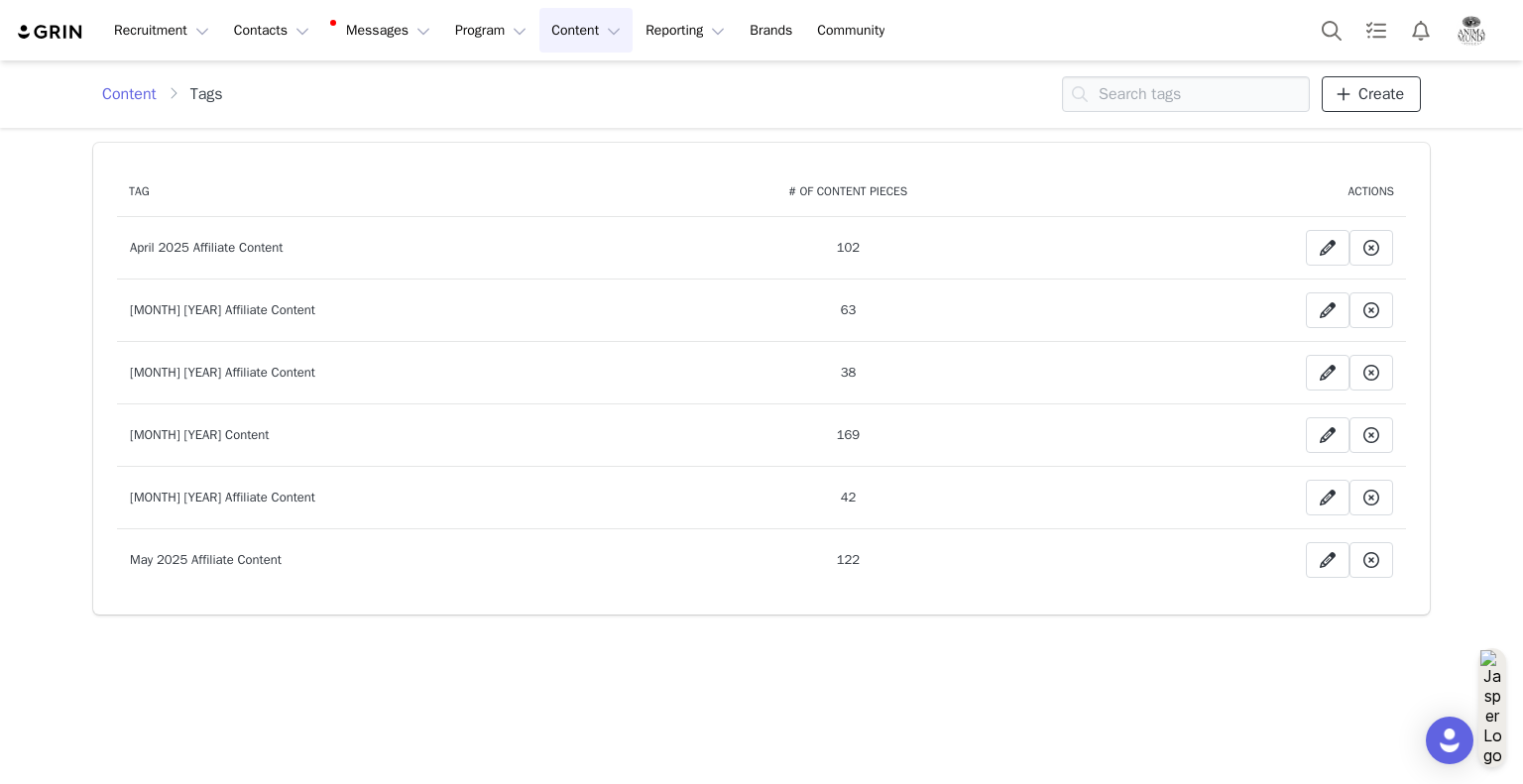 click on "Create" at bounding box center [1381, 94] 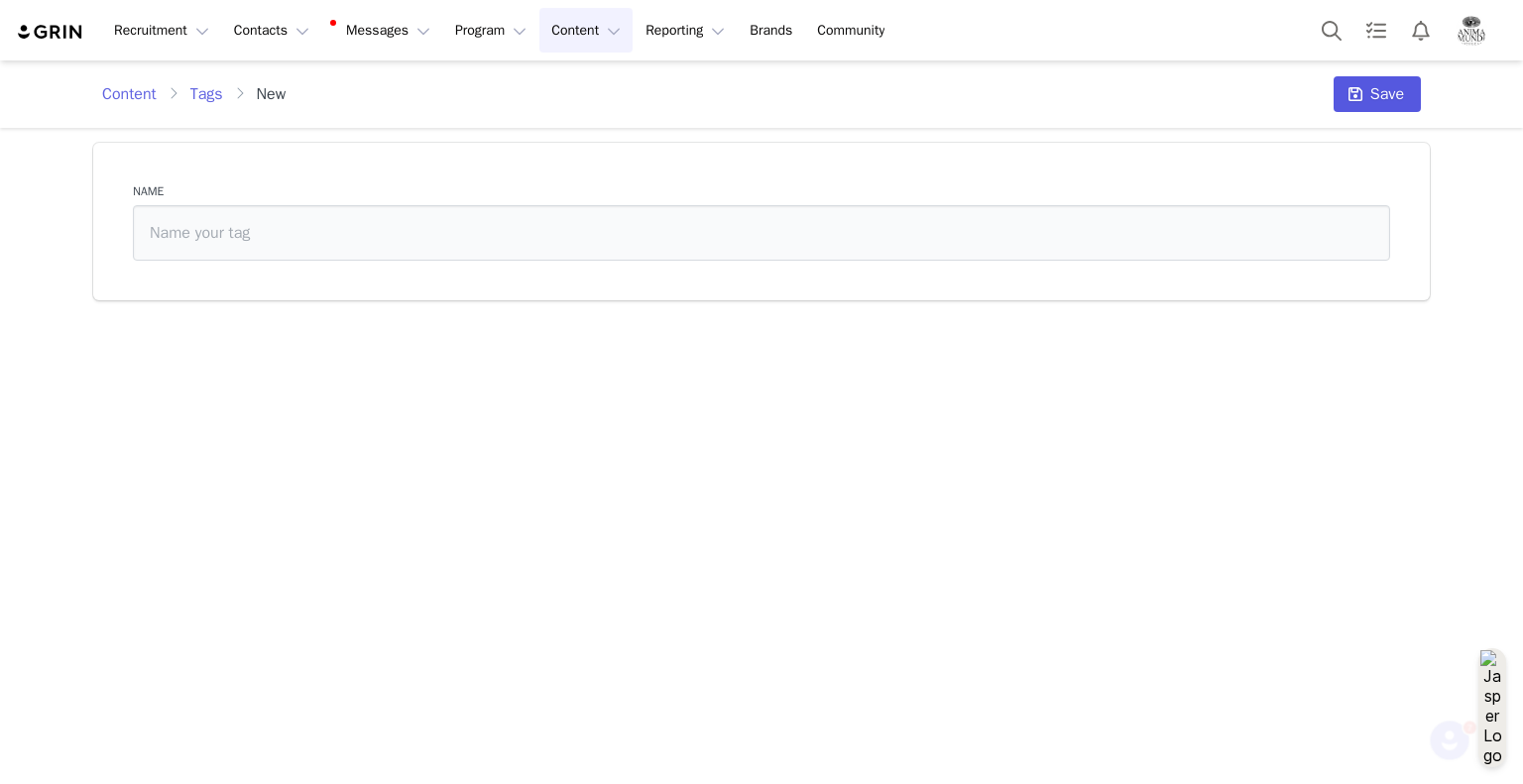 scroll, scrollTop: 0, scrollLeft: 0, axis: both 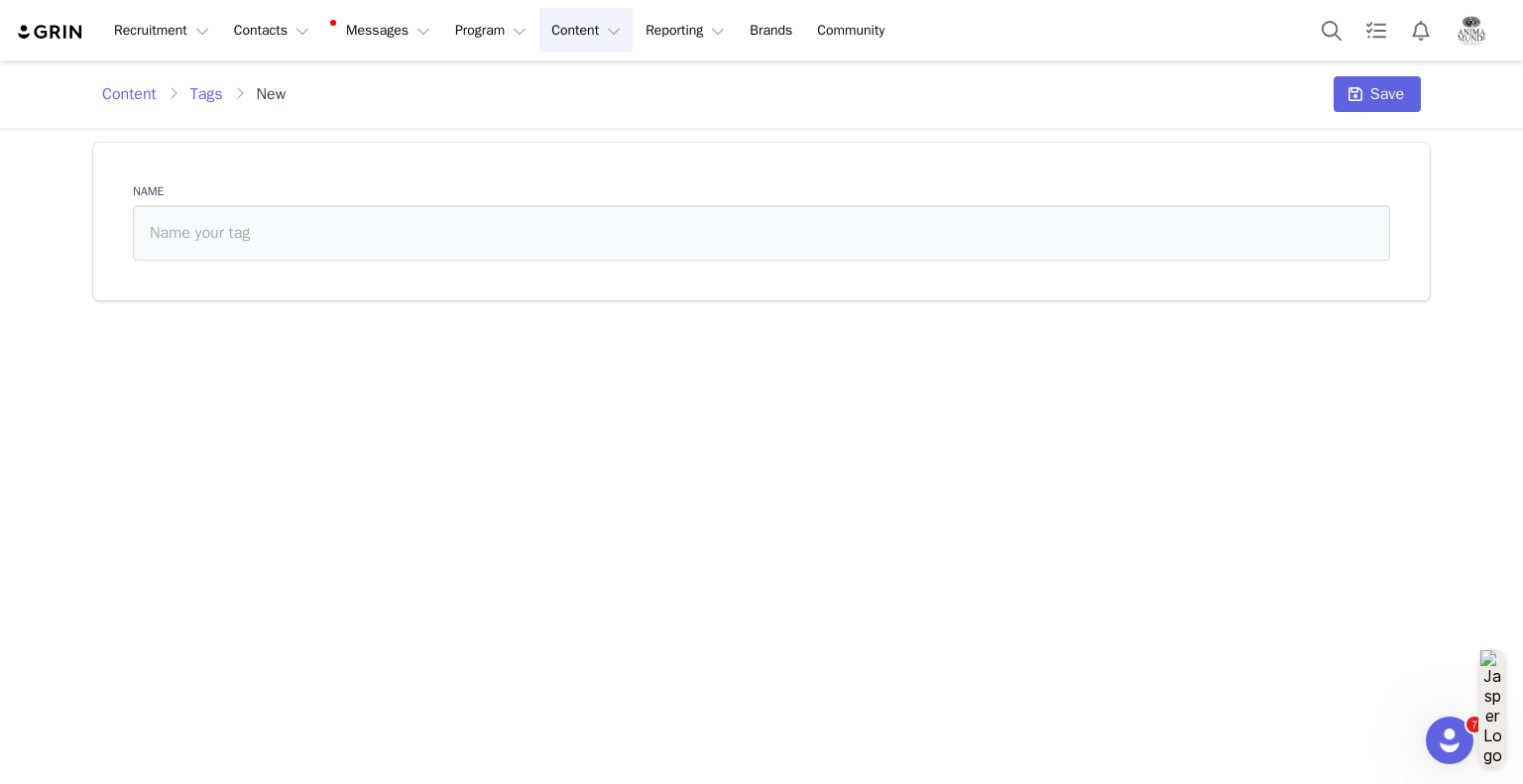 click on "Name" at bounding box center (762, 221) 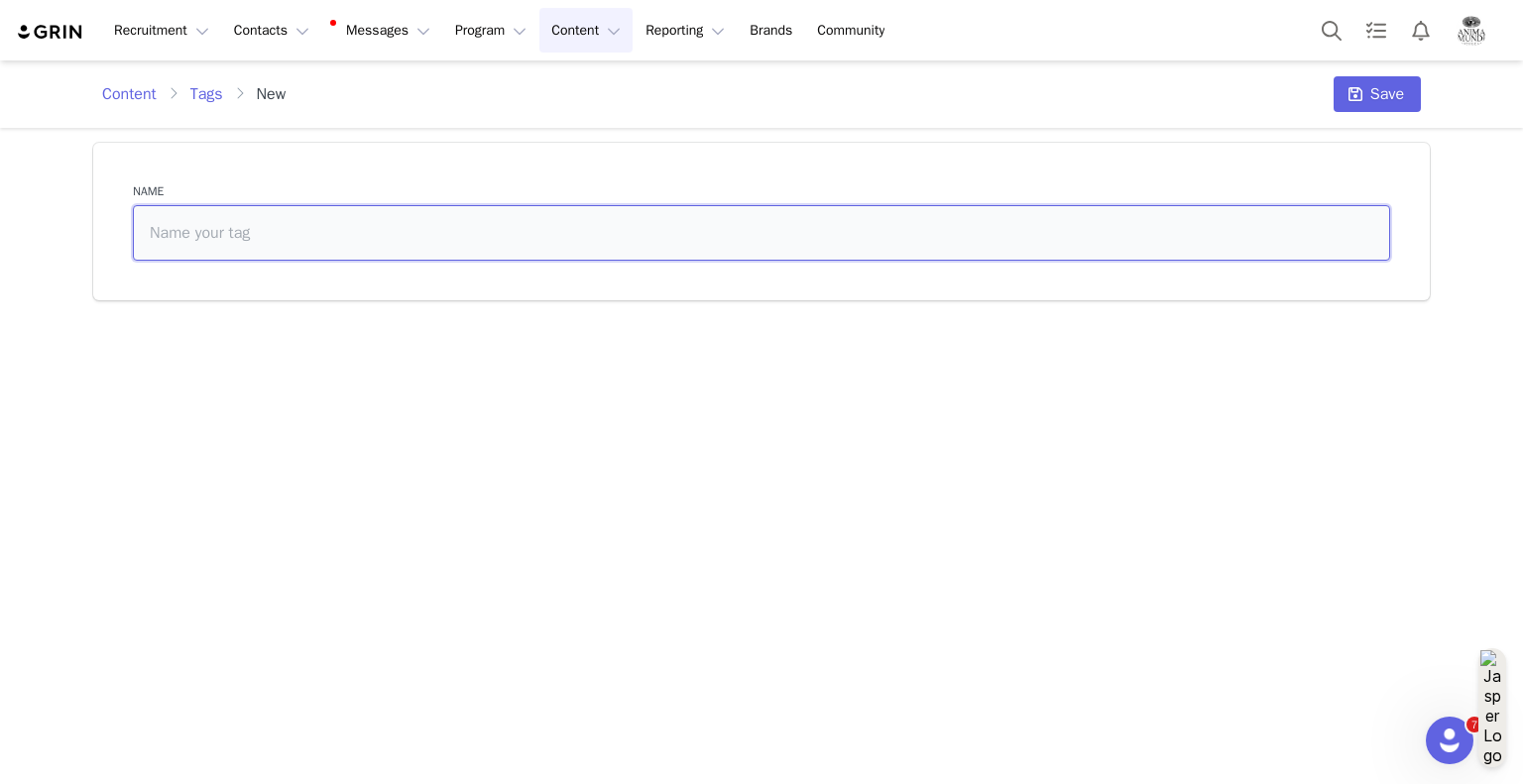 click at bounding box center [762, 233] 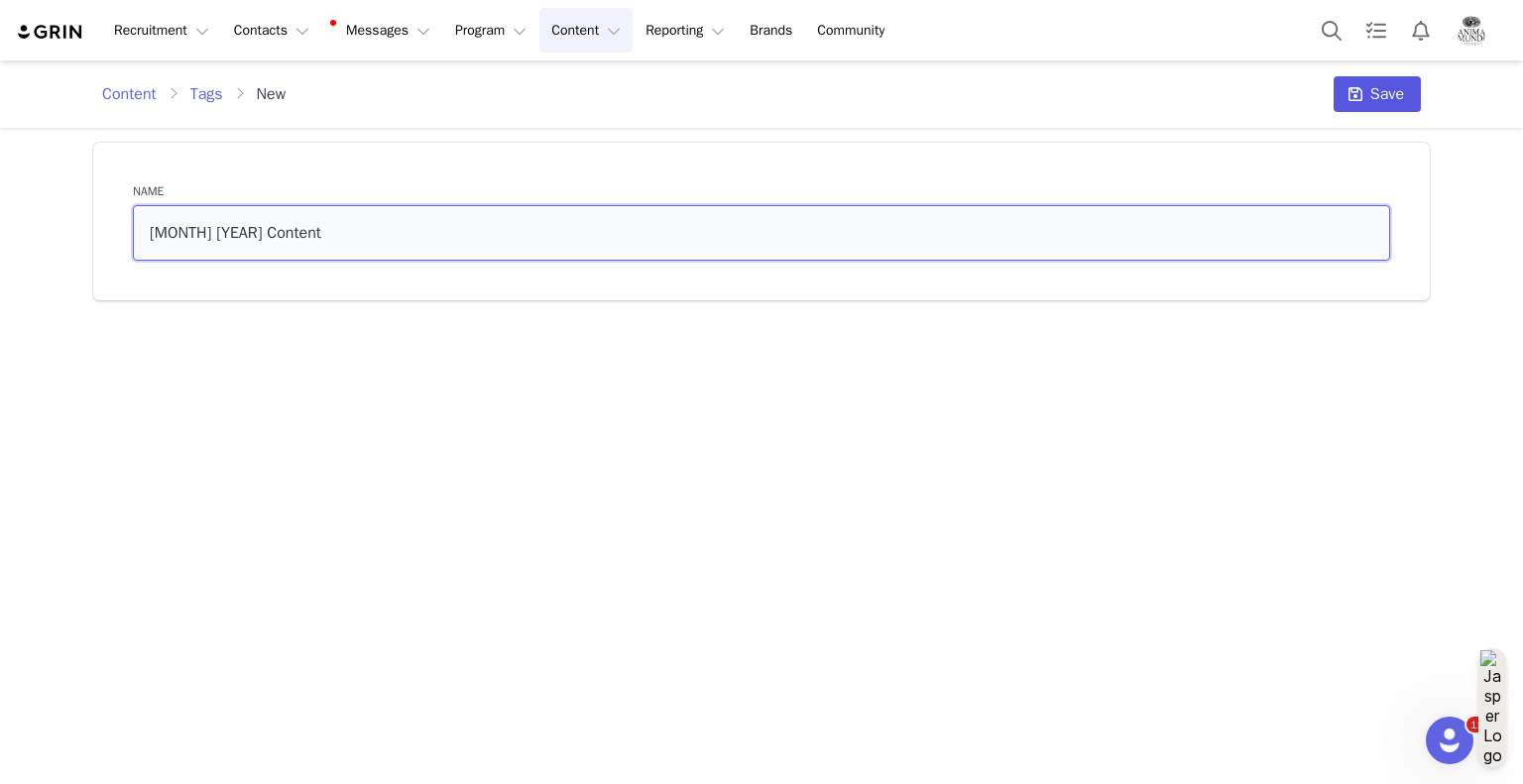 type on "[MONTH] [YEAR] Content" 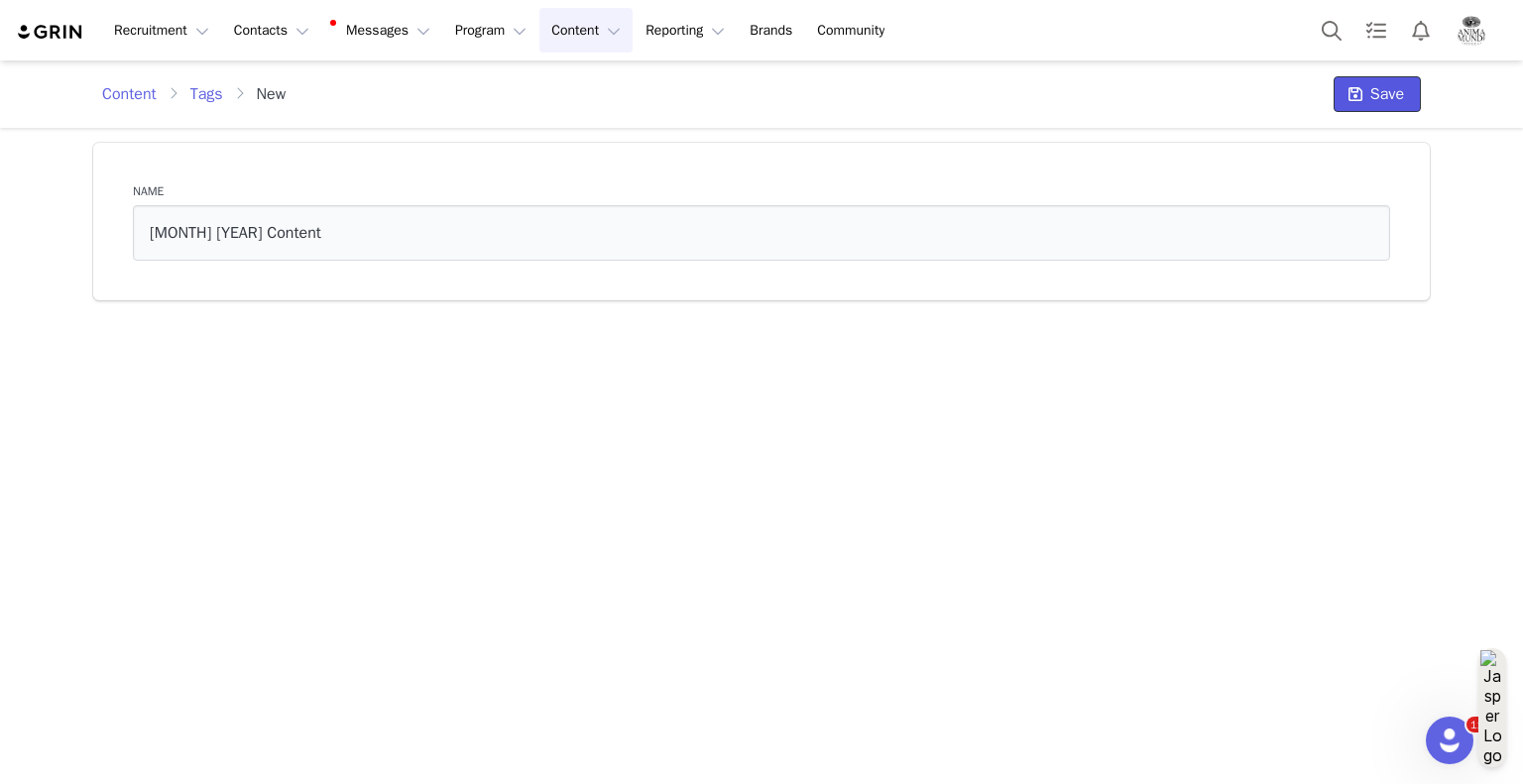 click on "Save" at bounding box center [1387, 94] 